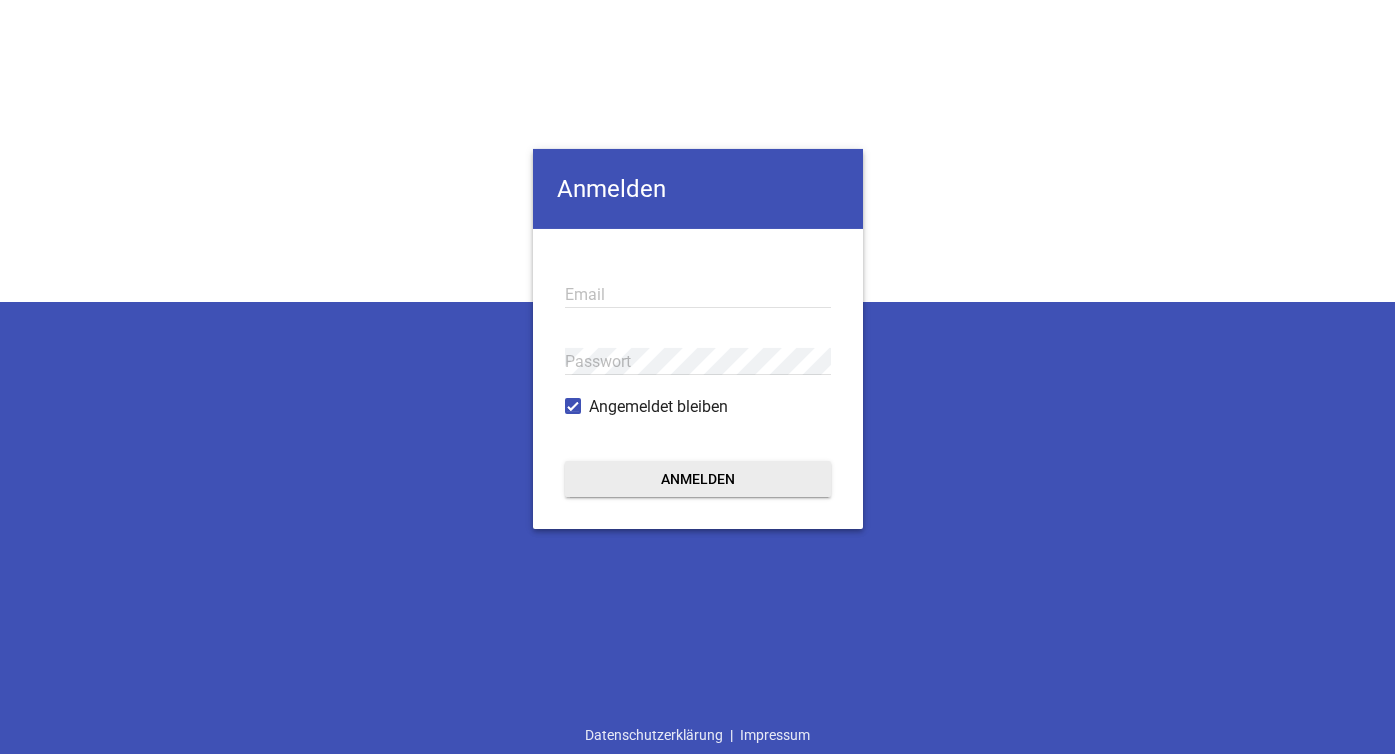 scroll, scrollTop: 0, scrollLeft: 0, axis: both 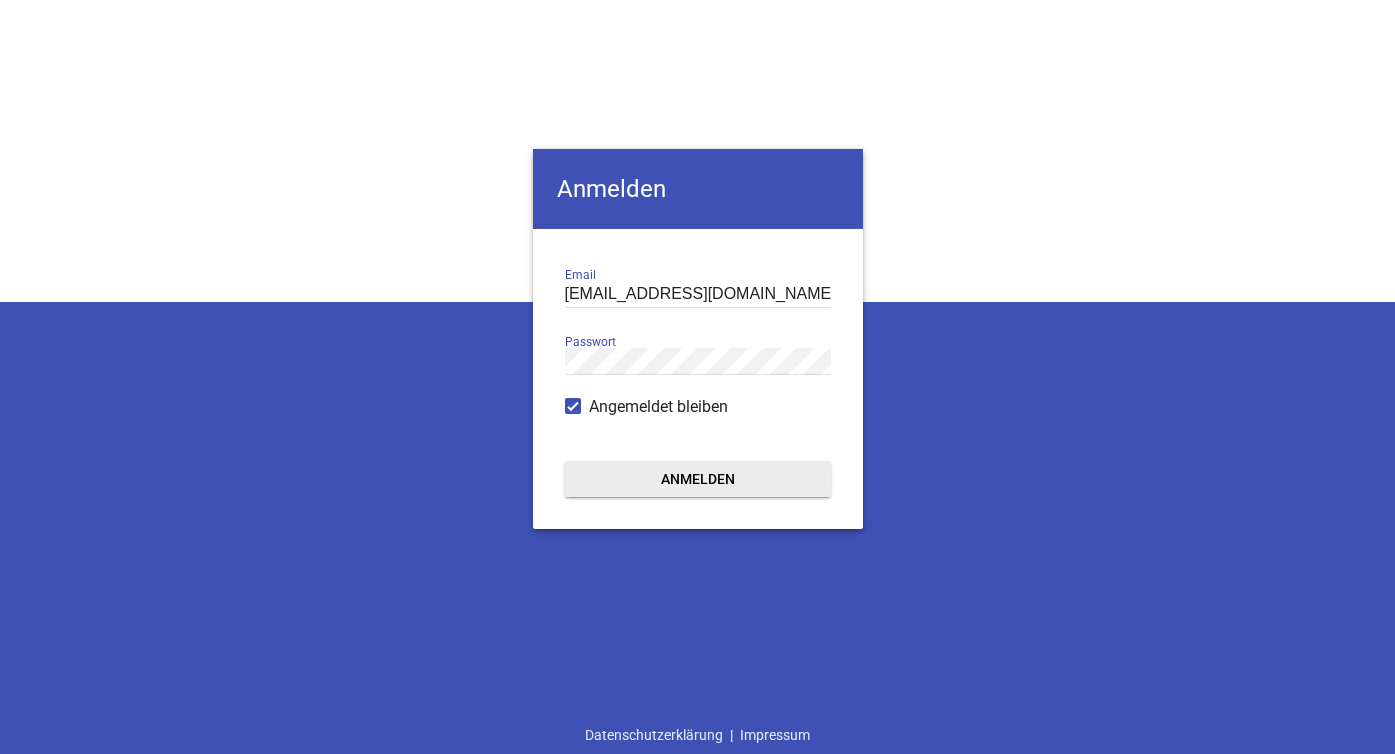 click on "Anmelden" at bounding box center [698, 479] 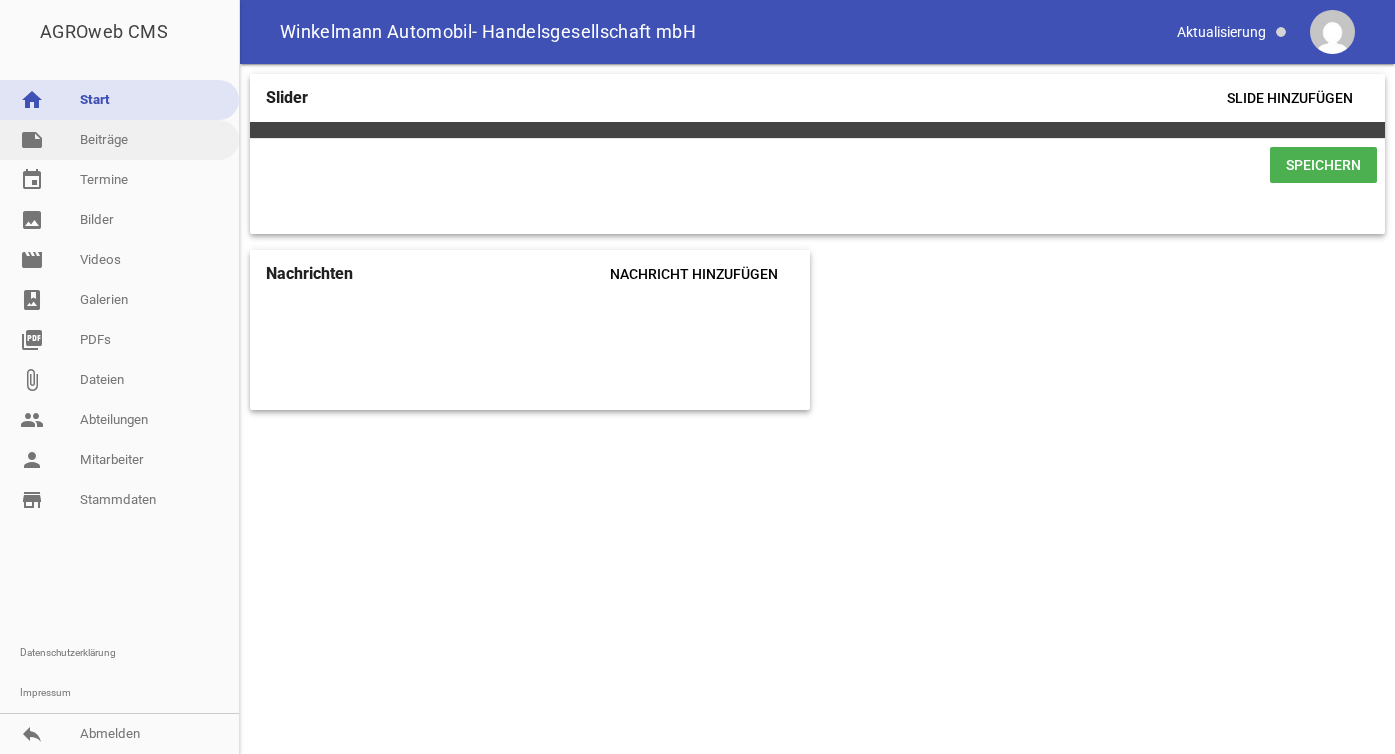 click on "note Beiträge" at bounding box center [119, 140] 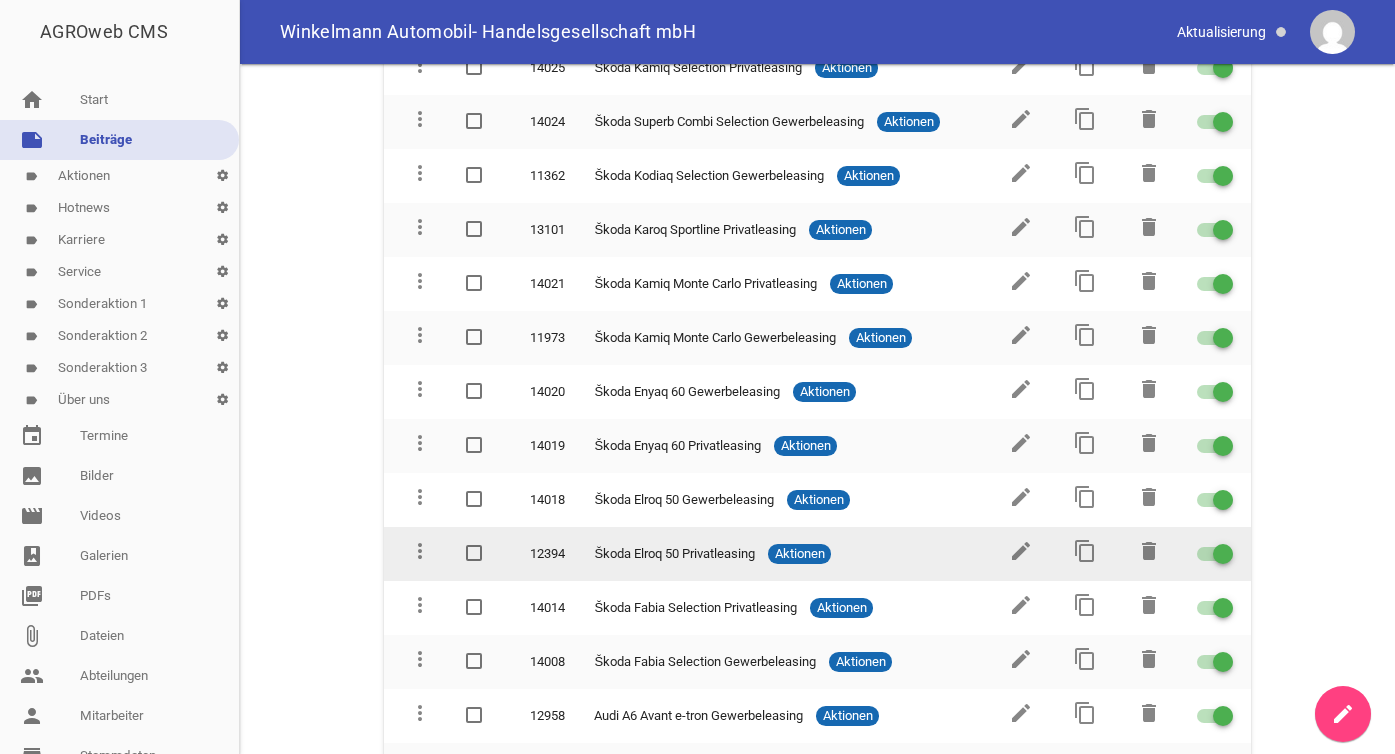 scroll, scrollTop: 273, scrollLeft: 0, axis: vertical 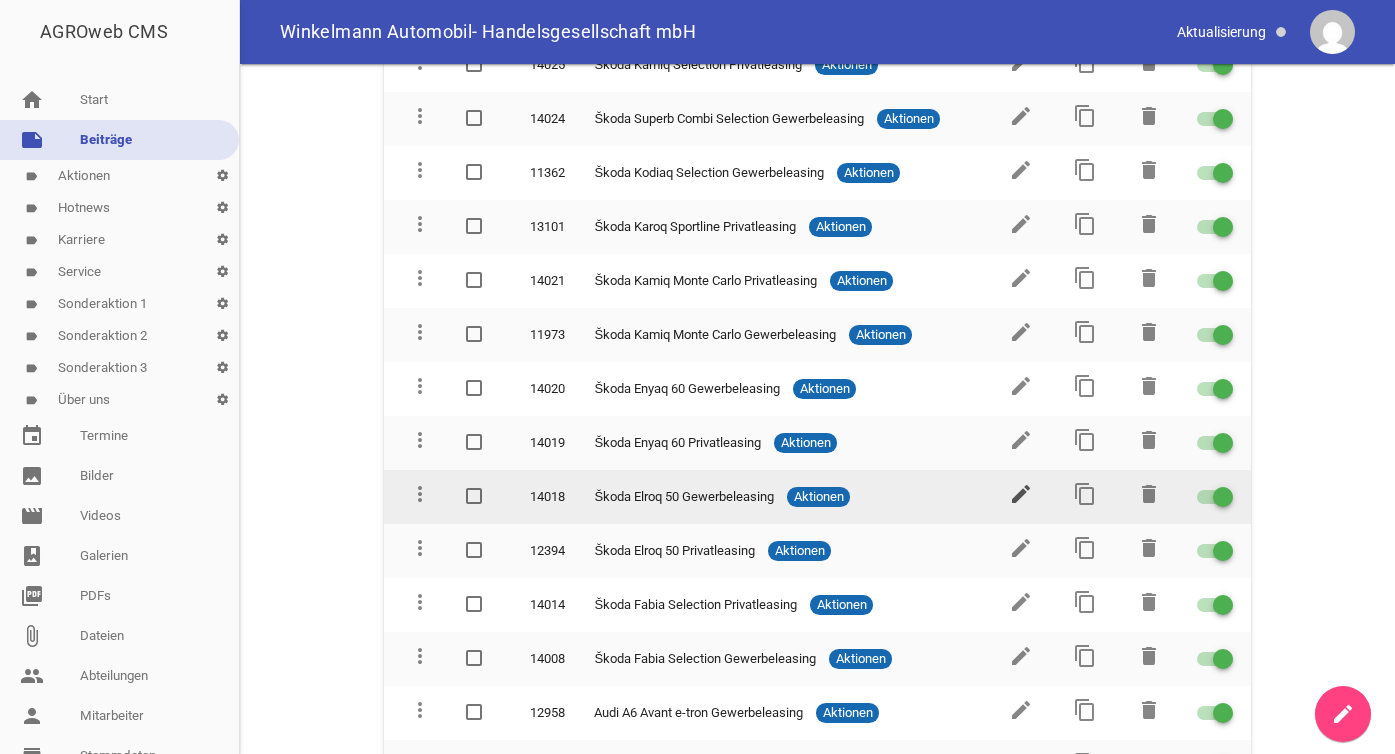 click on "edit" at bounding box center (1021, 494) 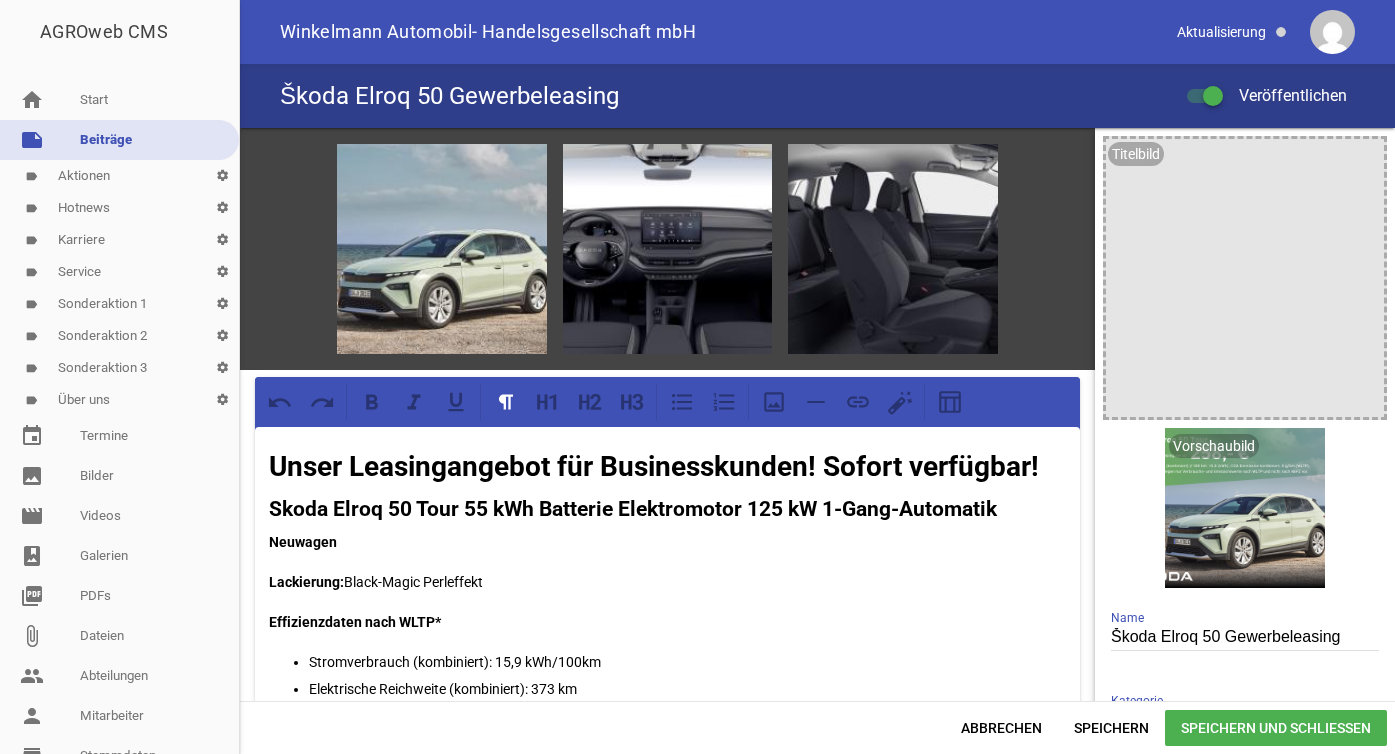 scroll, scrollTop: 0, scrollLeft: 0, axis: both 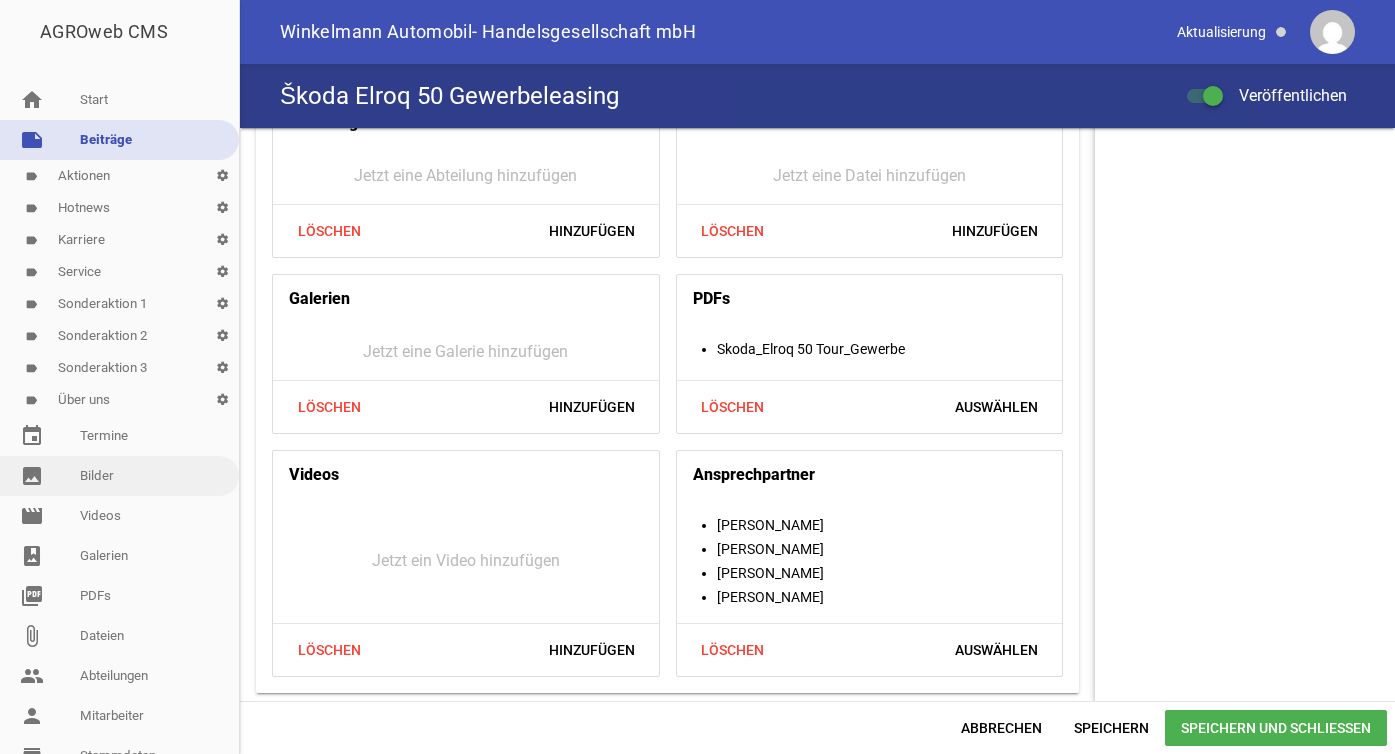 click on "image Bilder" at bounding box center [119, 476] 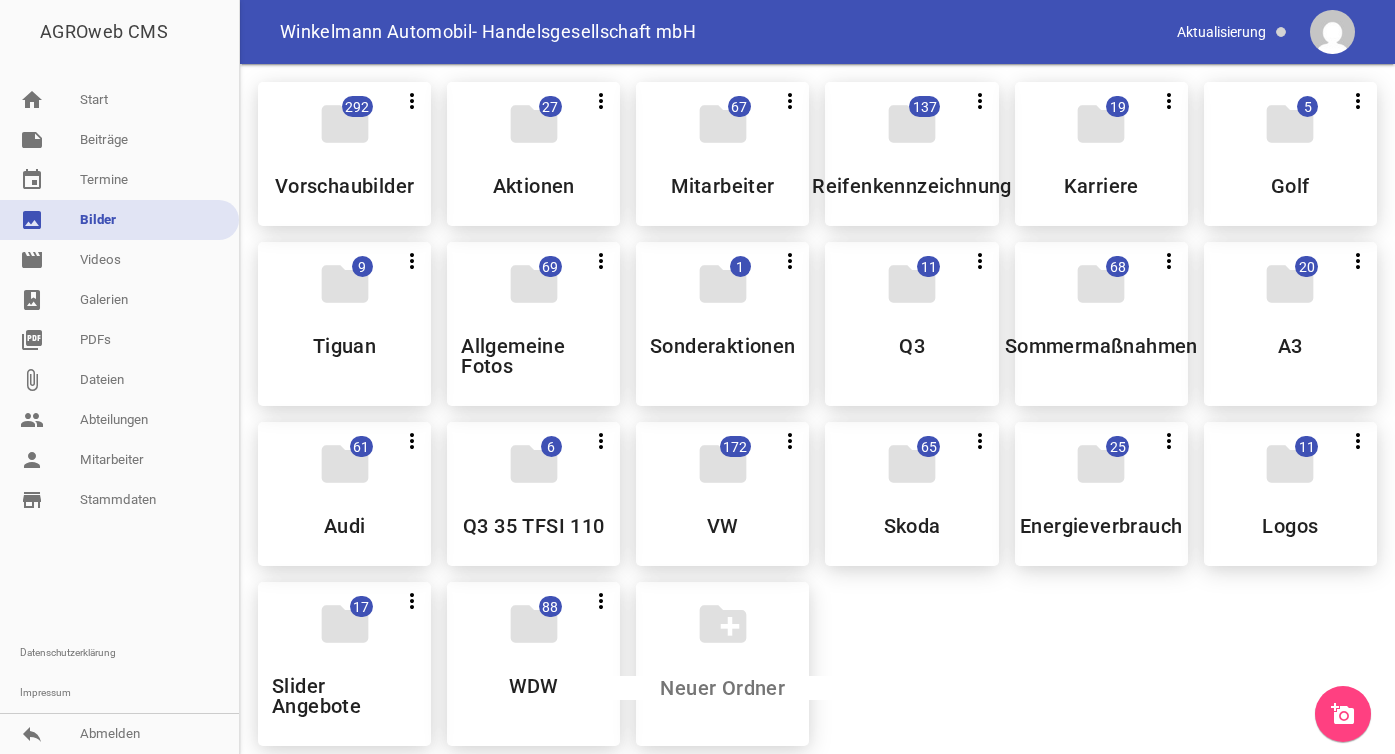 click on "folder   292   more_vert     Teilen   Bearbeiten   Löschen   Vorschaubilder folder   27   more_vert     Teilen   Bearbeiten   Löschen   Aktionen folder   67   more_vert     Teilen   Bearbeiten   Löschen   Mitarbeiter folder   137   more_vert     Teilen   Bearbeiten   Löschen   Reifenkennzeichnung folder   19   more_vert     Teilen   Bearbeiten   Löschen   Karriere folder   5   more_vert     Teilen   Bearbeiten   Löschen   Golf folder   9   more_vert     Teilen   Bearbeiten   Löschen   Tiguan folder   69   more_vert     Teilen   Bearbeiten   Löschen   Allgemeine Fotos folder   1   more_vert     Teilen   Bearbeiten   Löschen   Sonderaktionen folder   11   more_vert     Teilen   Bearbeiten   Löschen   Q3 folder   68   more_vert     Teilen   Bearbeiten   Löschen   Sommermaßnahmen folder   20   more_vert     Teilen   Bearbeiten   Löschen   A3 folder   61   more_vert     Teilen   Bearbeiten   Löschen   Audi folder   6   more_vert     Teilen   Bearbeiten   Löschen   Q3 35 TFSI 110 folder   172" at bounding box center (817, 414) 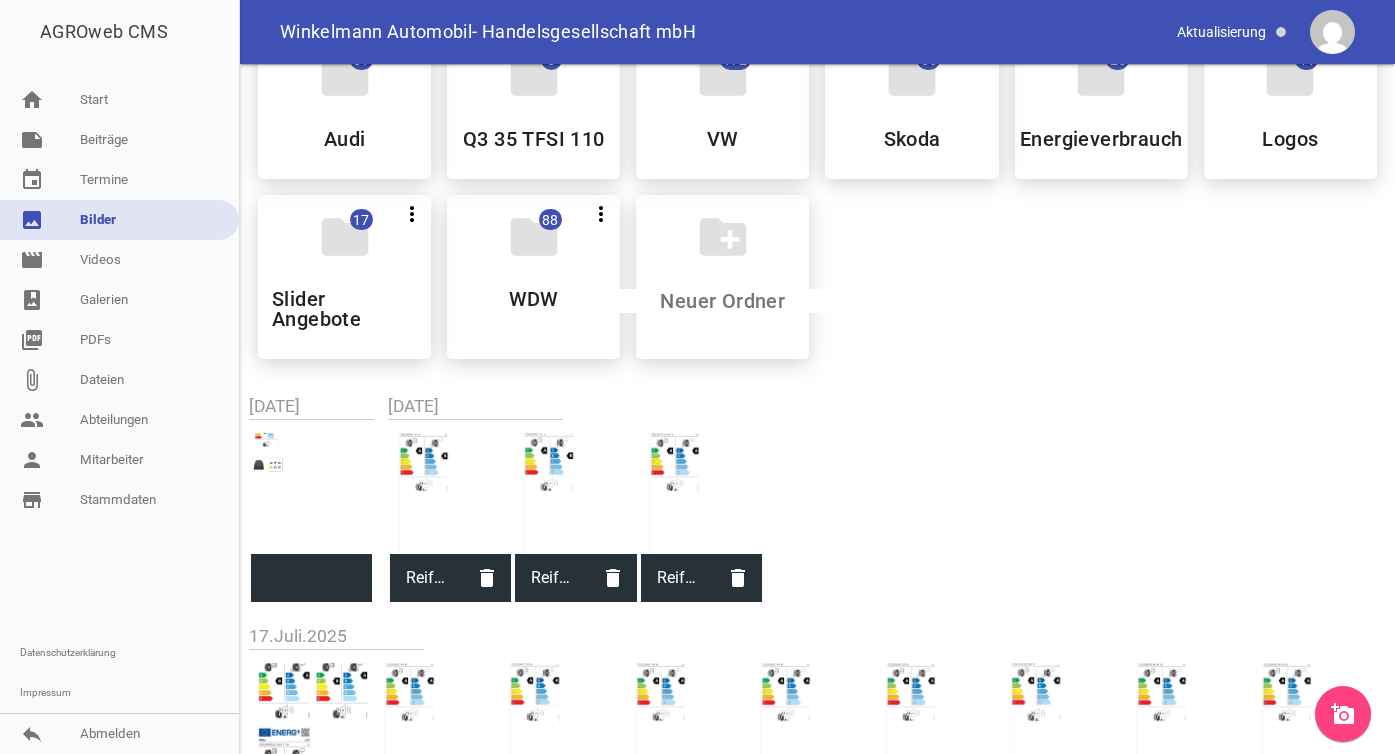 scroll, scrollTop: 262, scrollLeft: 0, axis: vertical 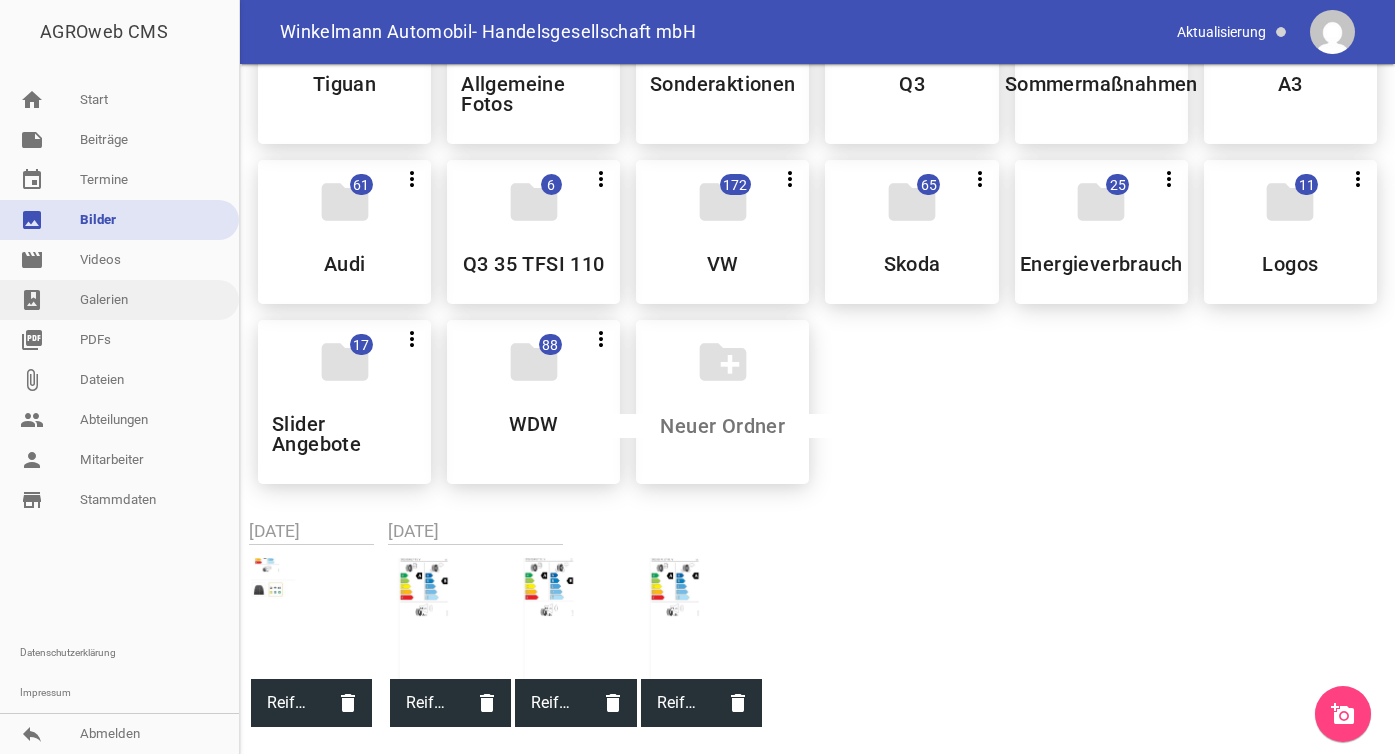 click on "photo_album Galerien" at bounding box center [119, 300] 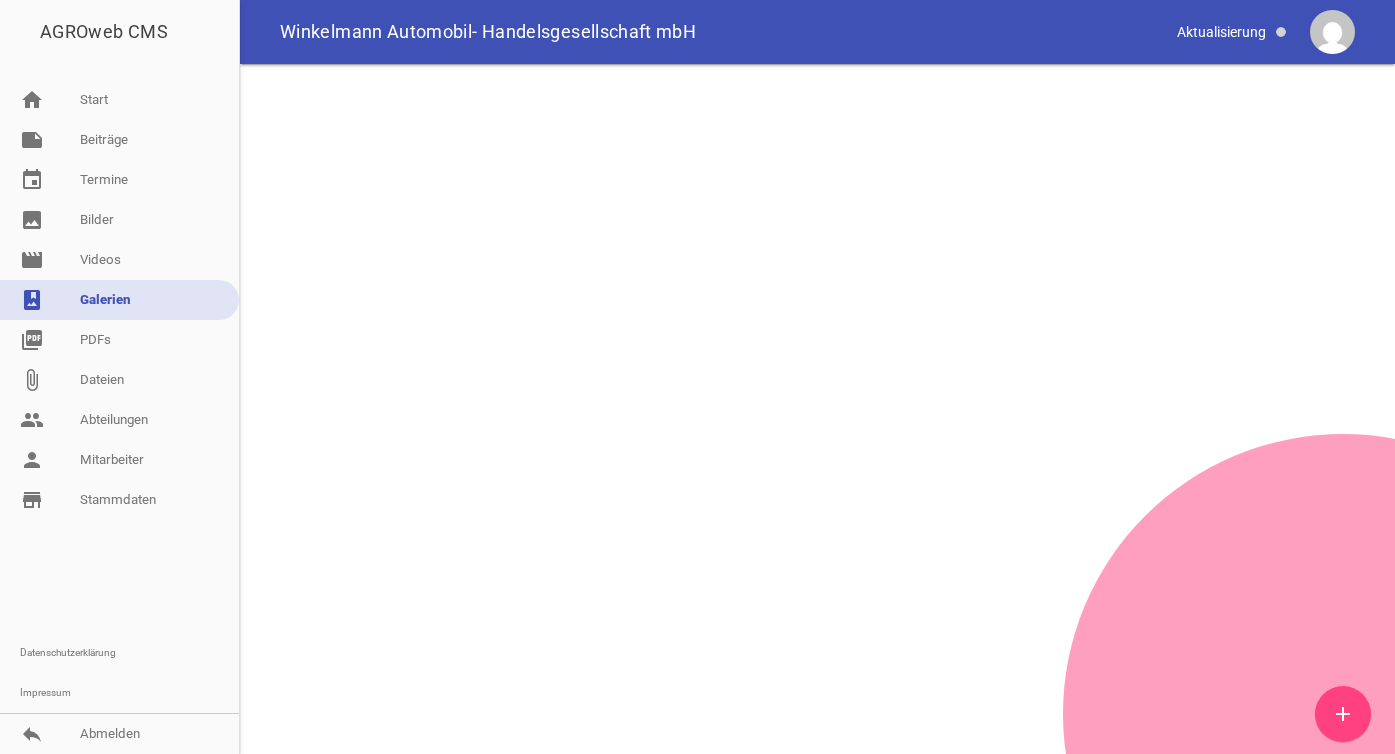 scroll, scrollTop: 0, scrollLeft: 0, axis: both 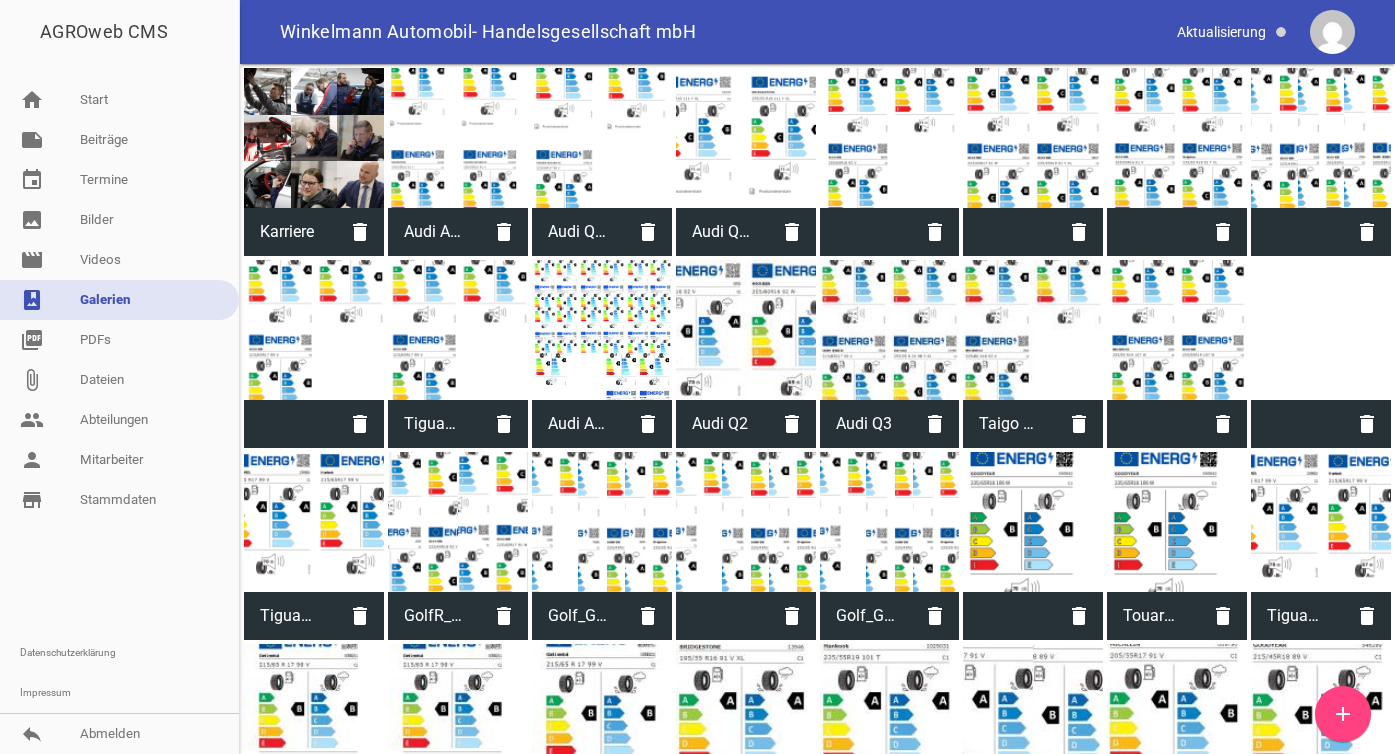 click on "add" at bounding box center (1343, 714) 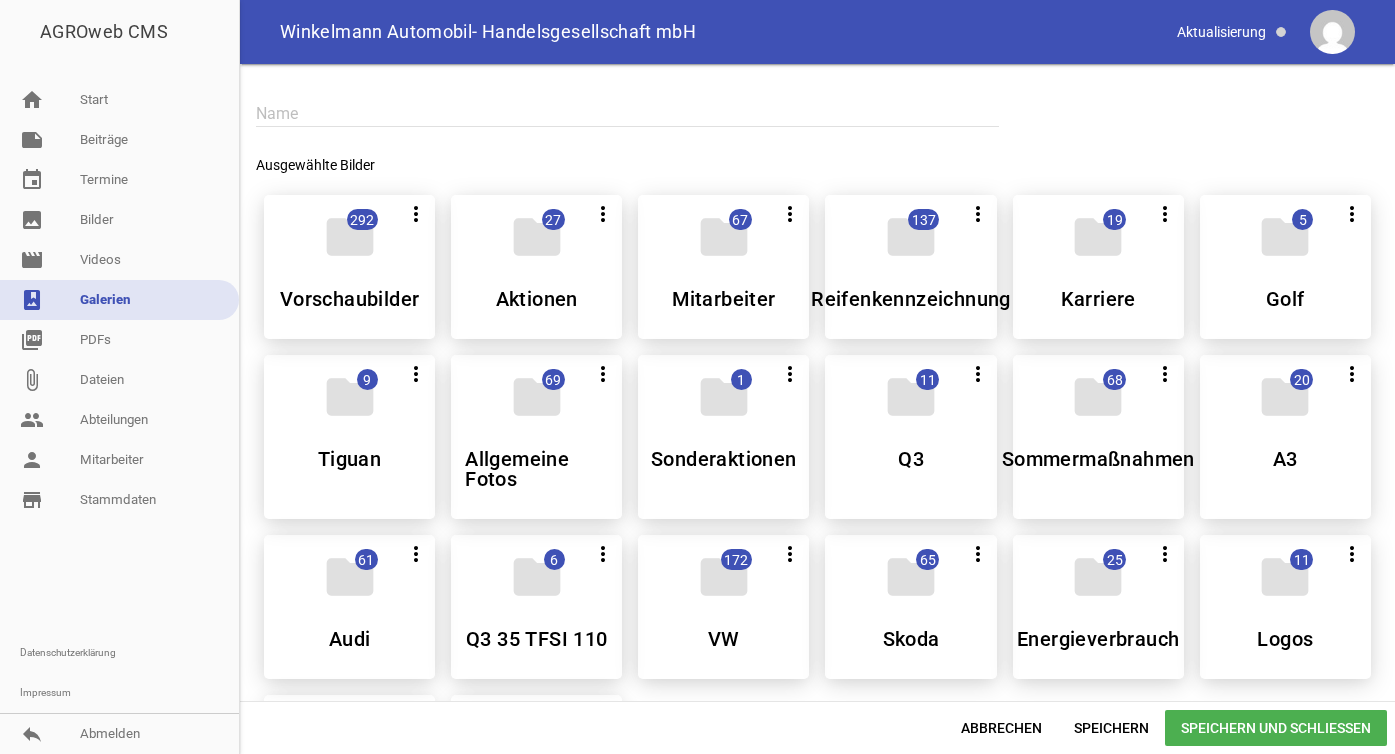 click at bounding box center [627, 113] 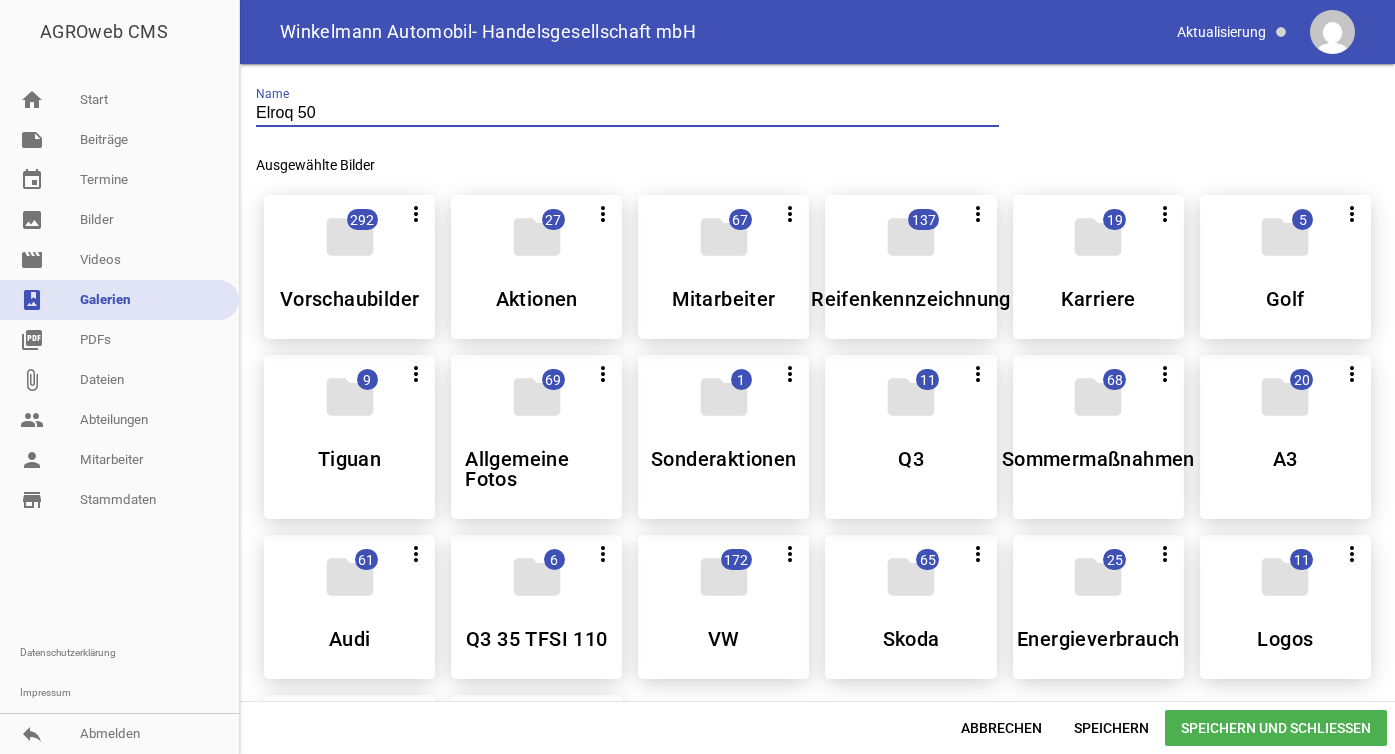 type on "Elroq 50" 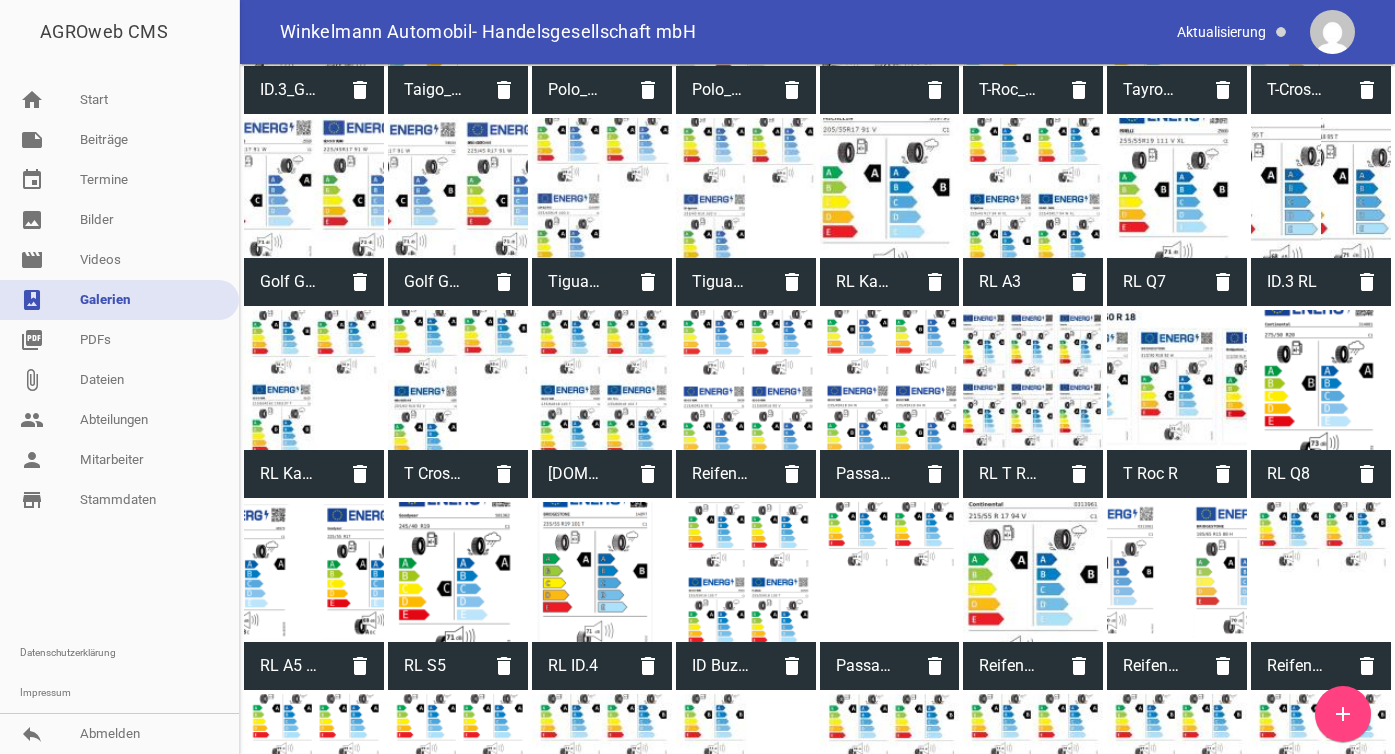 scroll, scrollTop: 2364, scrollLeft: 0, axis: vertical 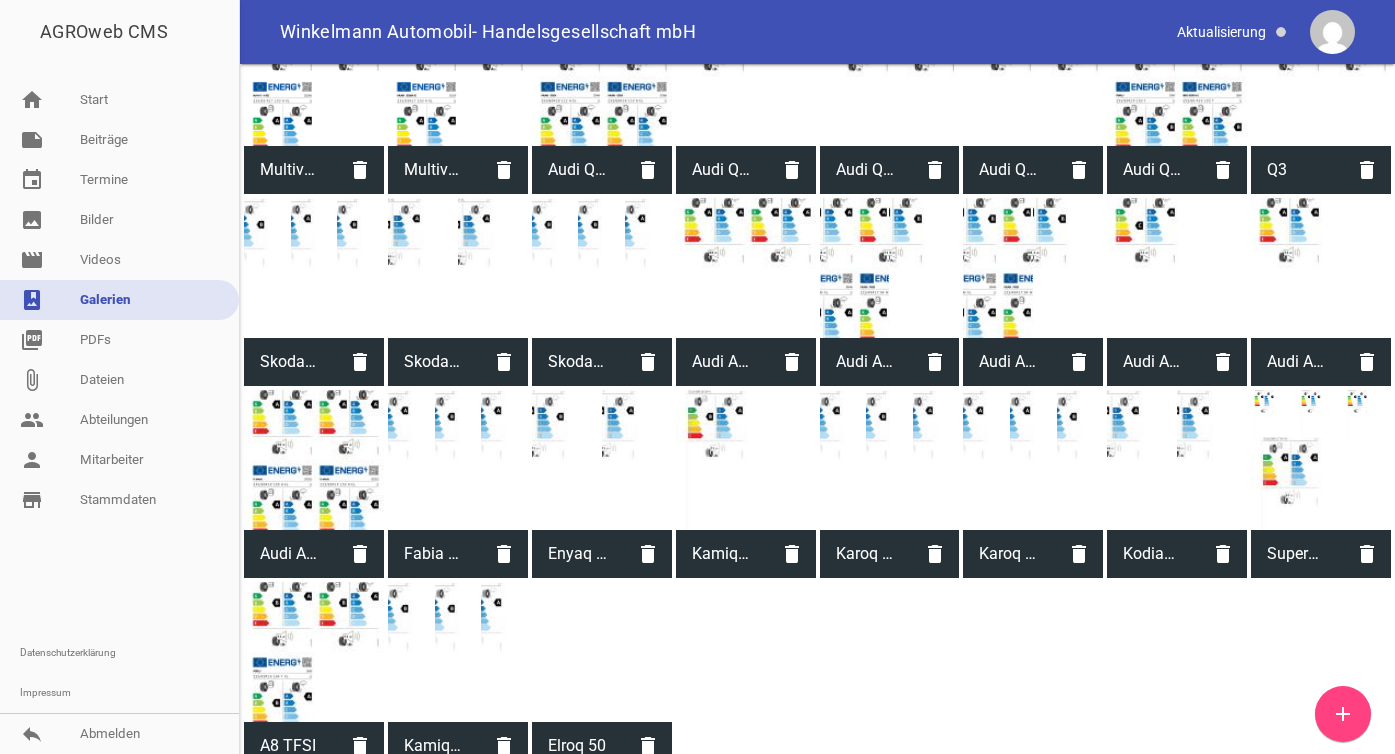 click at bounding box center [602, 652] 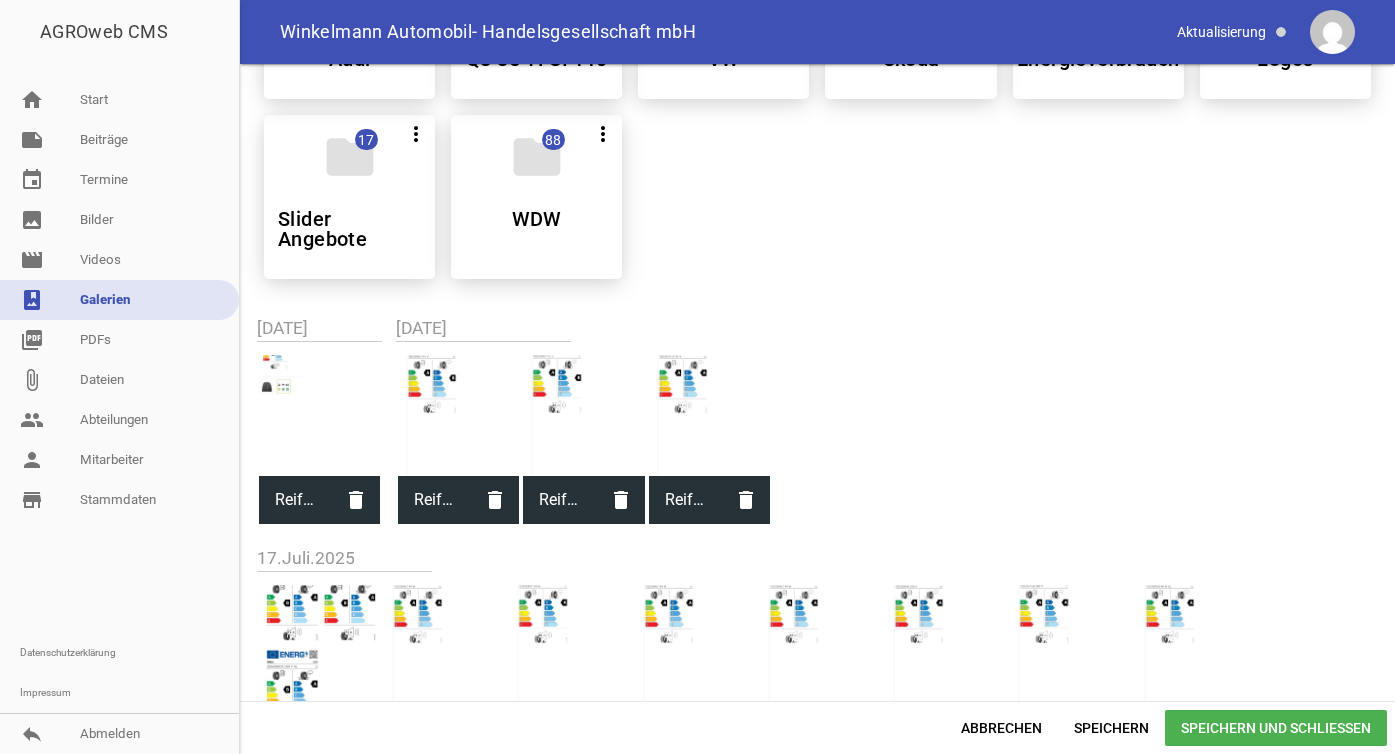 click at bounding box center [319, 415] 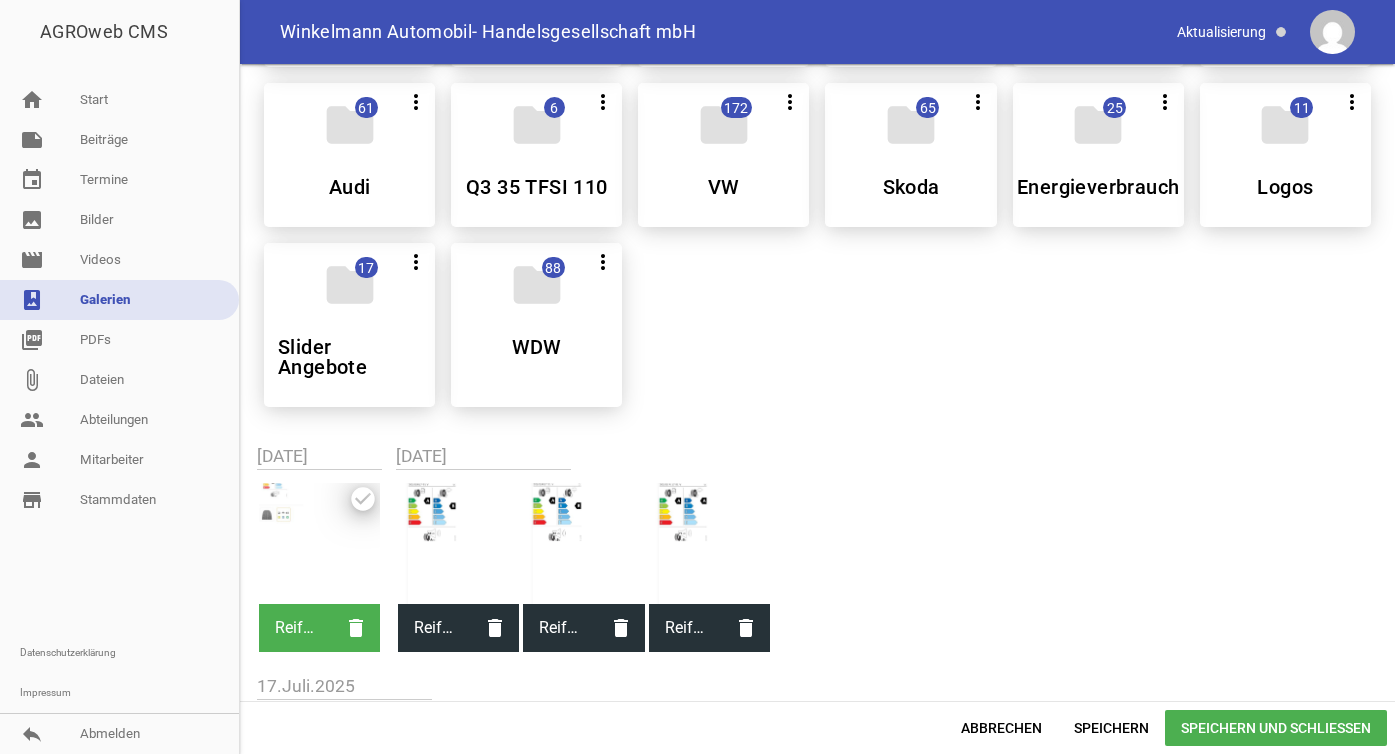 scroll, scrollTop: 708, scrollLeft: 0, axis: vertical 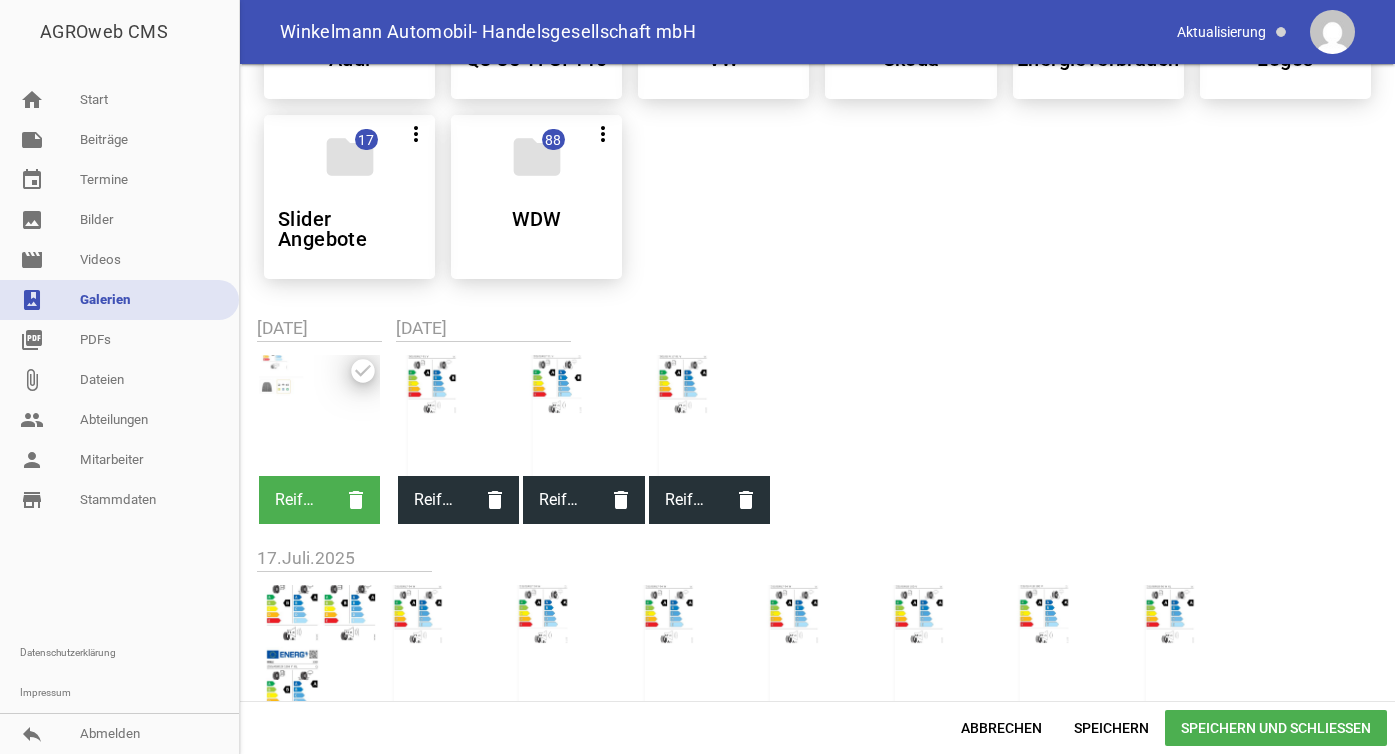 click on "Speichern und Schließen" at bounding box center [1276, 728] 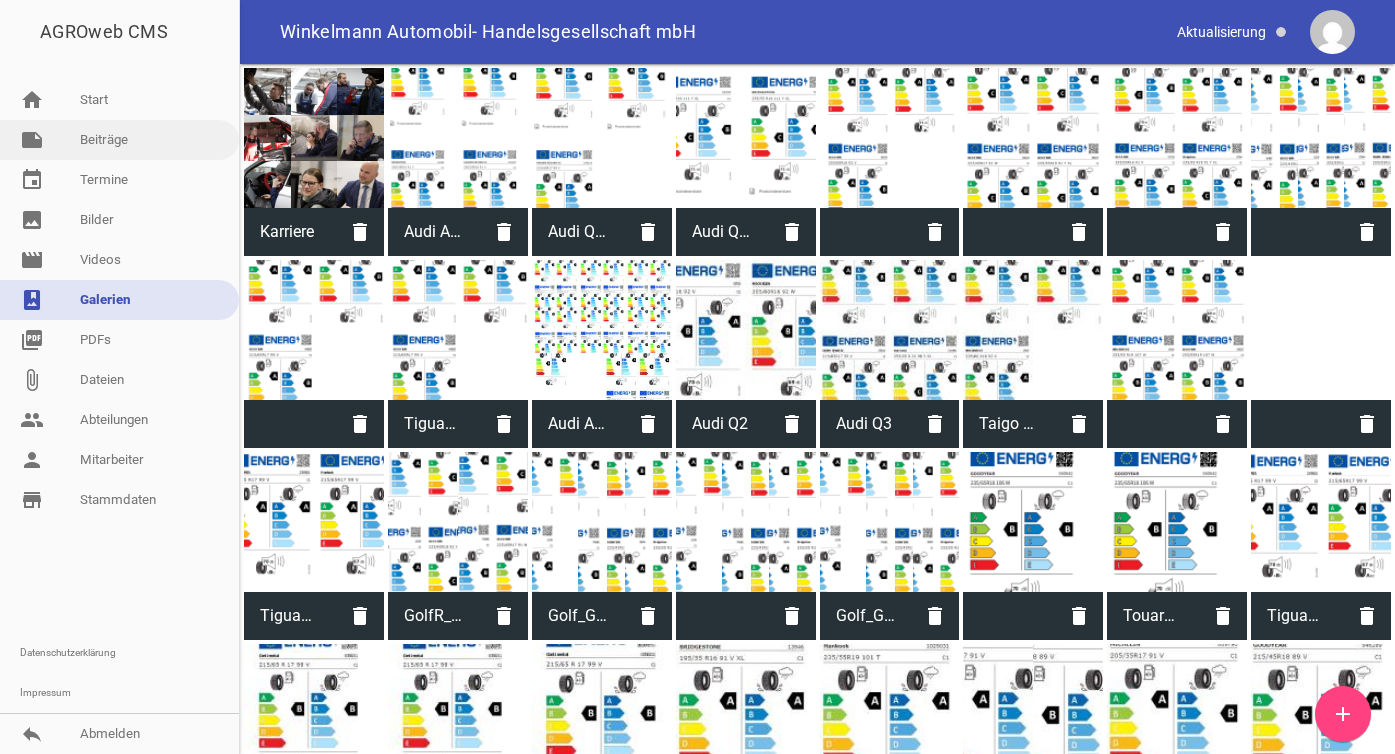 click on "note Beiträge" at bounding box center [119, 140] 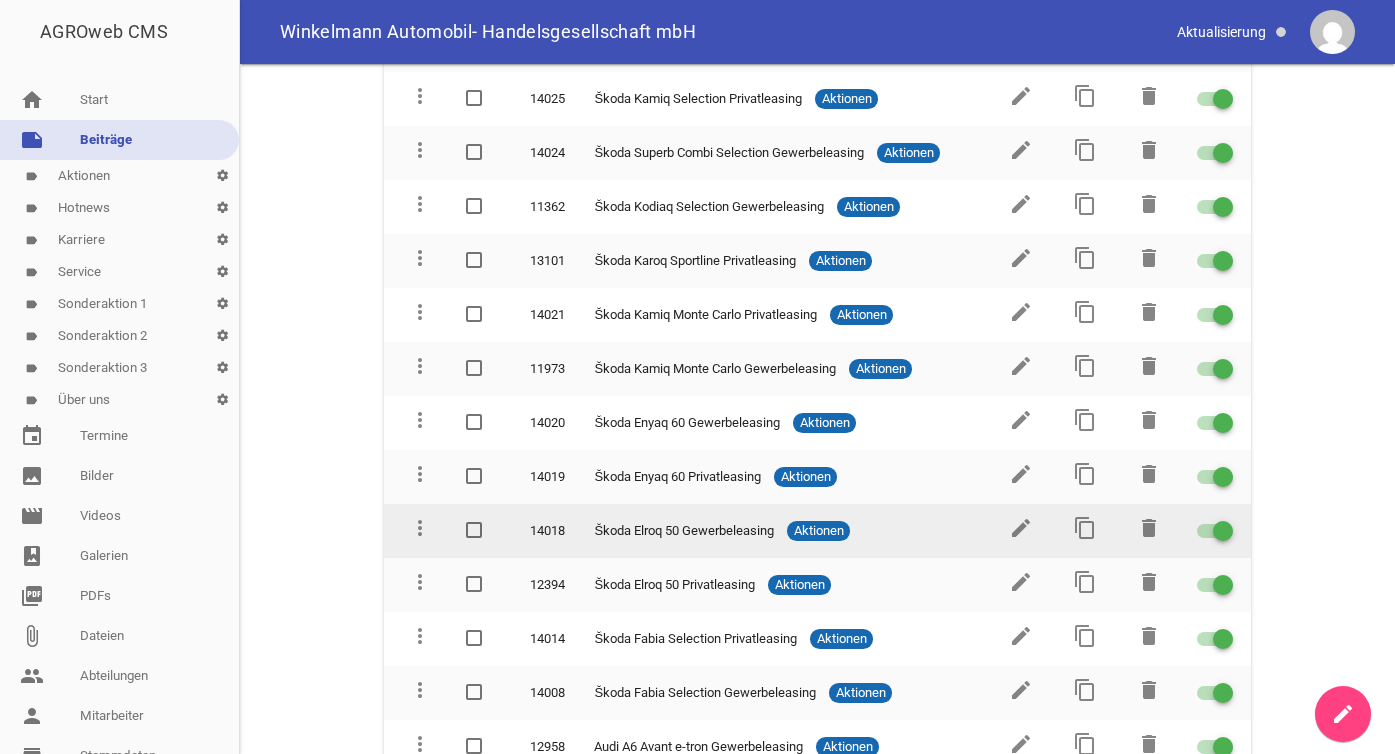 scroll, scrollTop: 286, scrollLeft: 0, axis: vertical 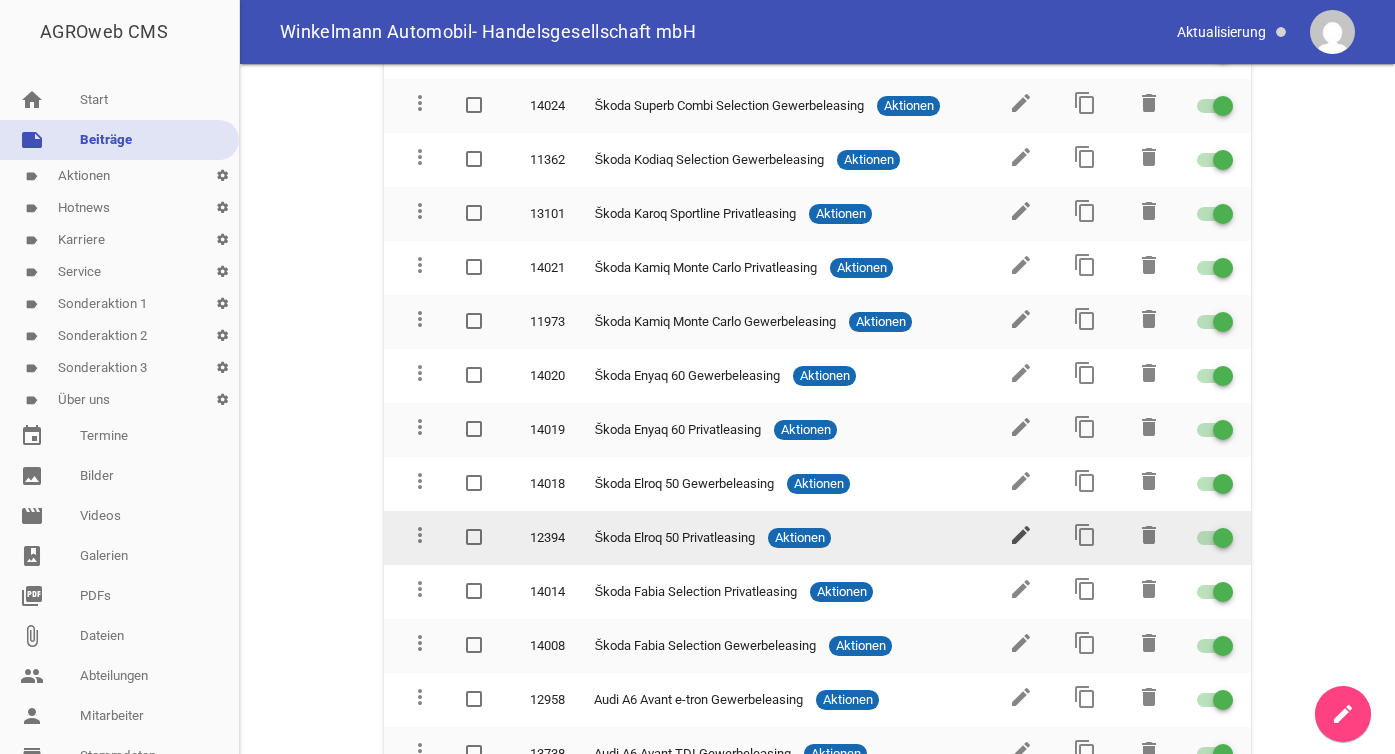 click on "edit" at bounding box center (1021, 535) 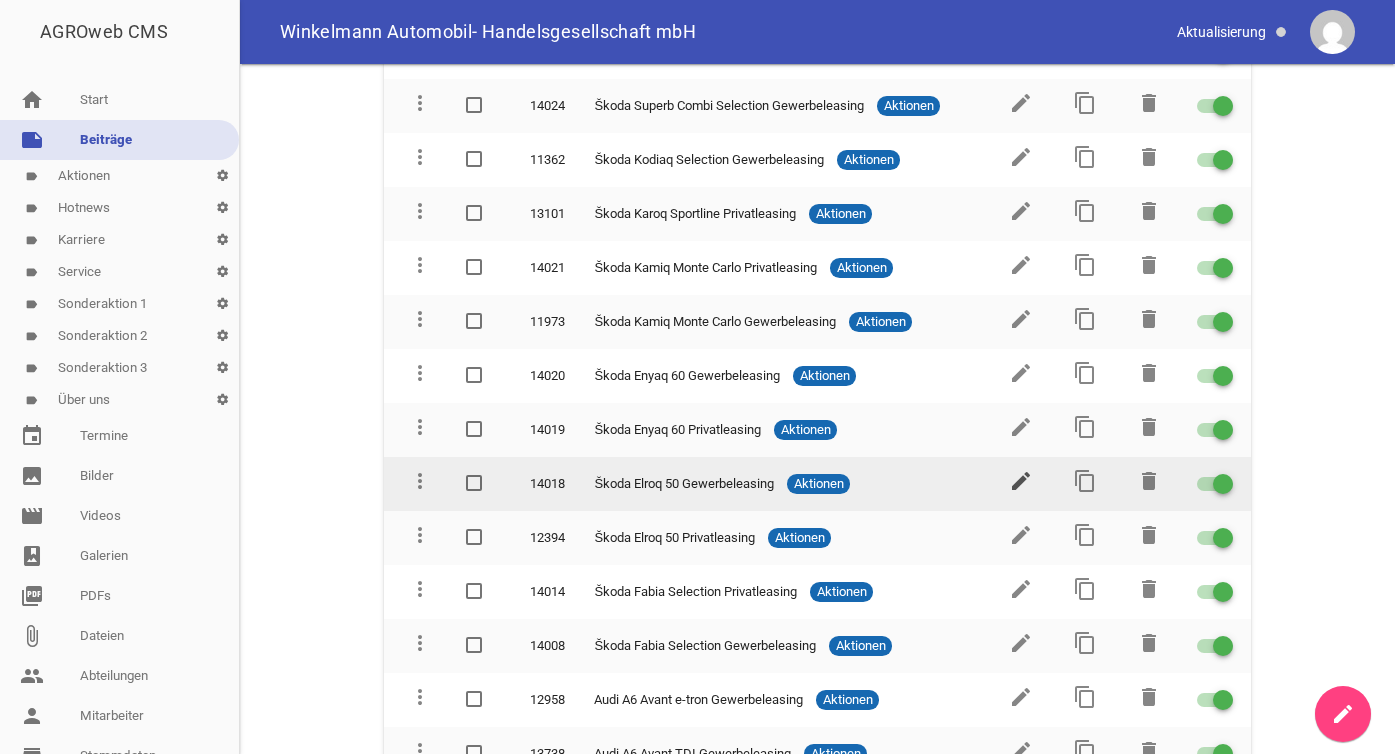 click on "edit" at bounding box center [1021, 481] 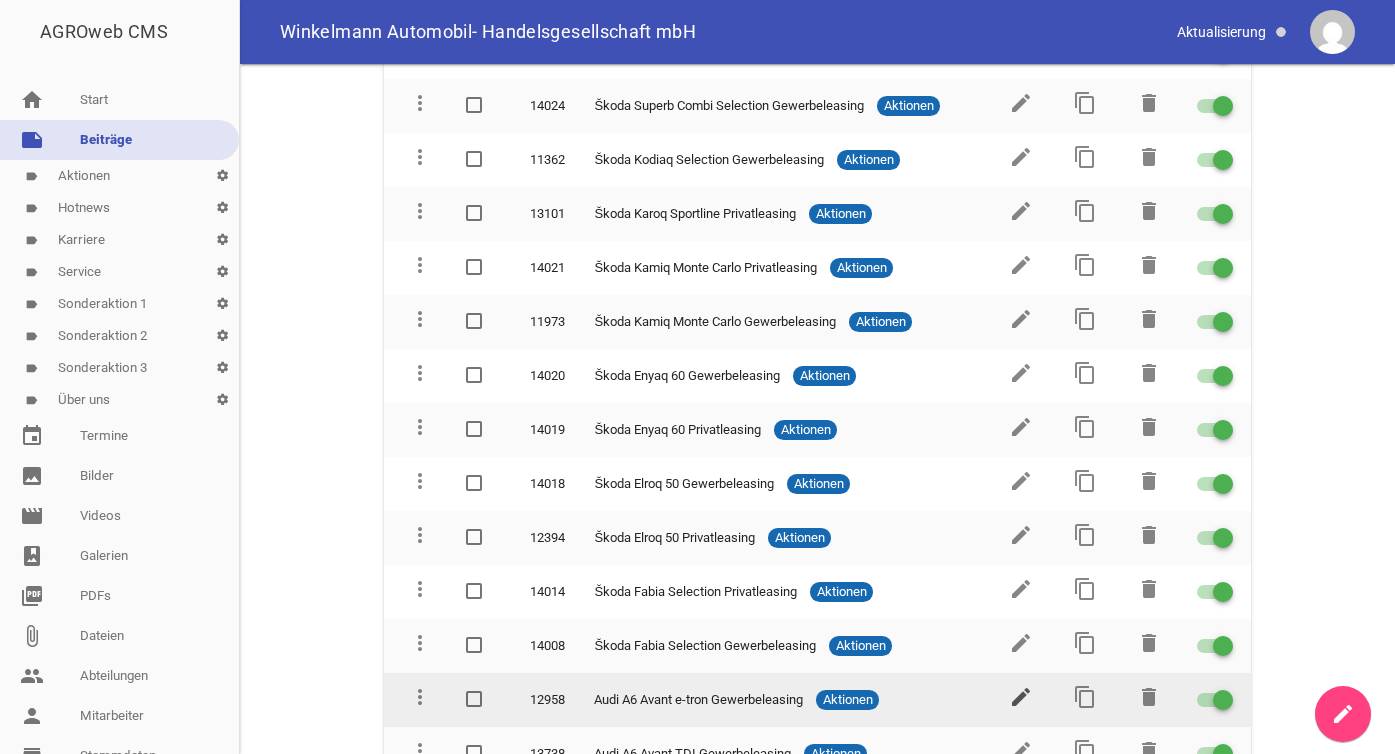click on "edit" at bounding box center (1021, 697) 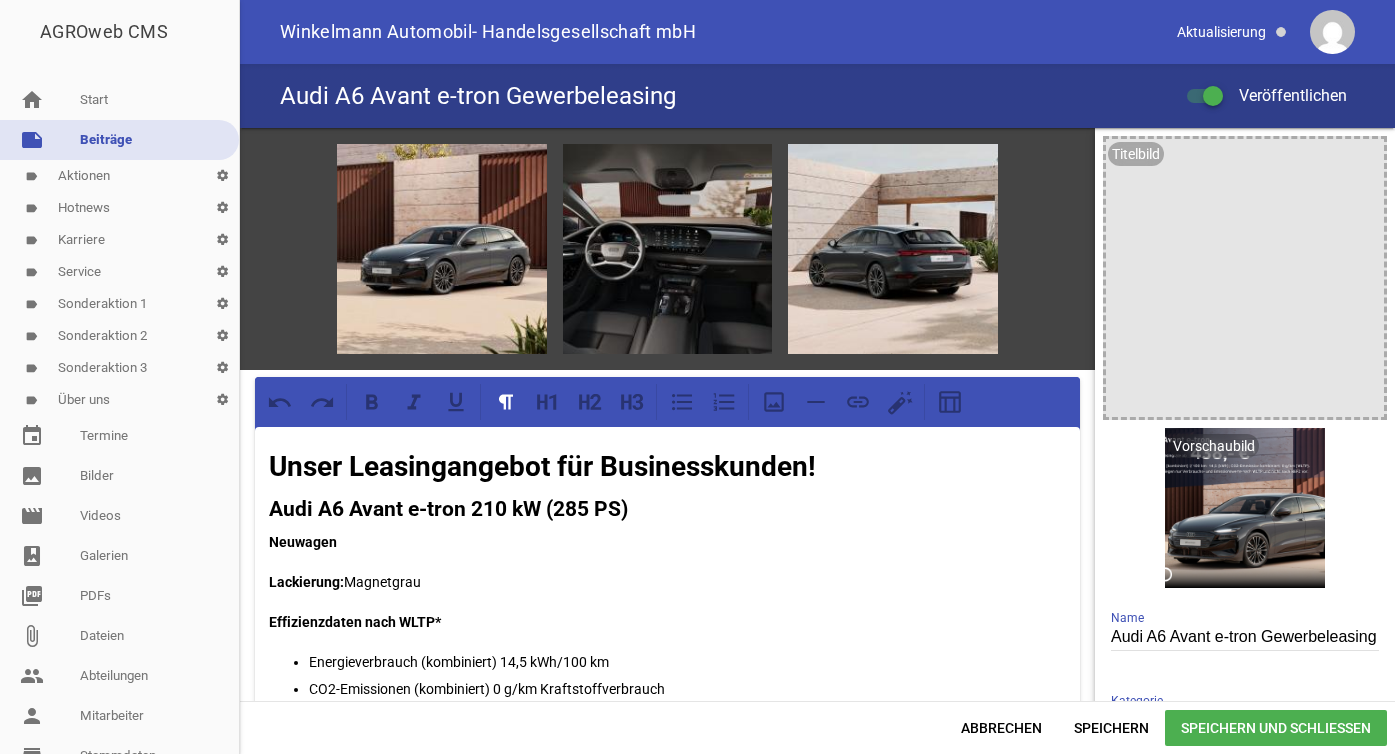 scroll, scrollTop: 0, scrollLeft: 0, axis: both 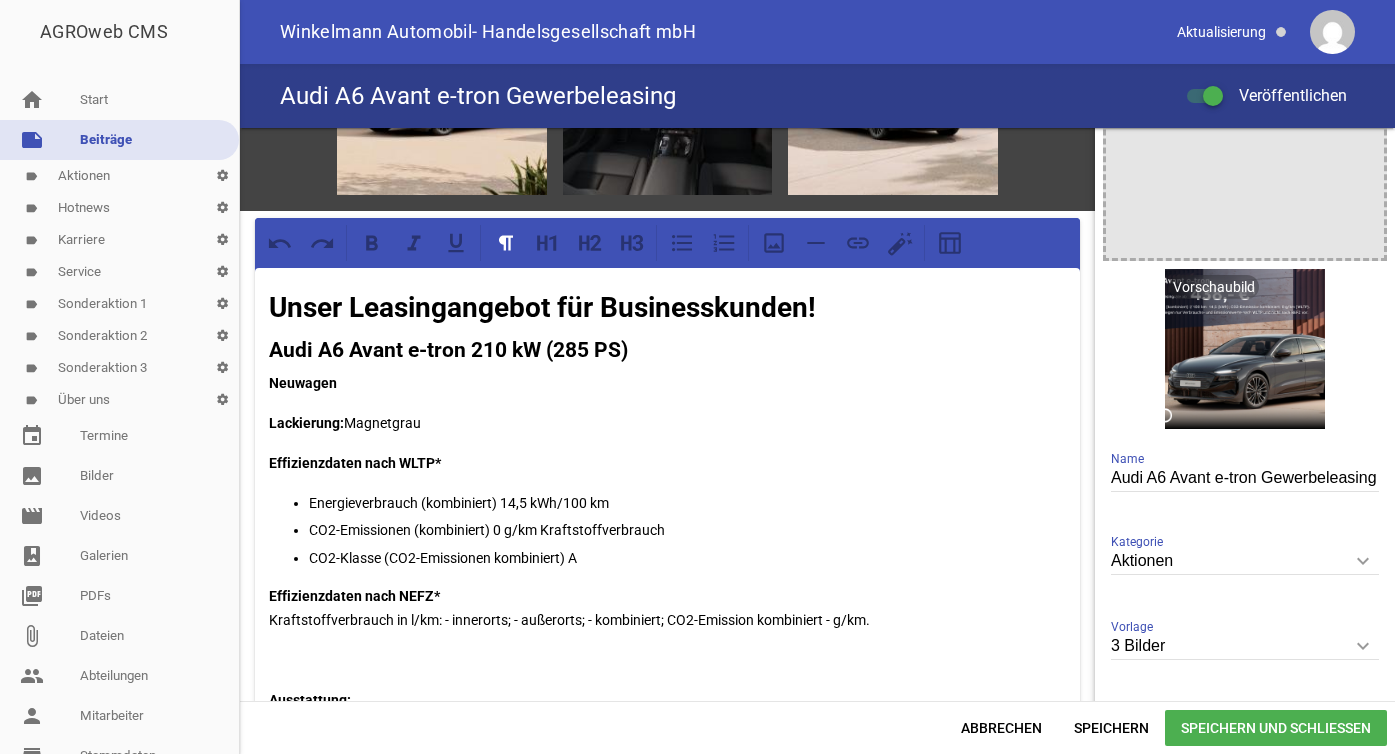 click on "CO2-Emissionen (kombiniert) 0 g/km Kraftstoffverbrauch" at bounding box center (687, 530) 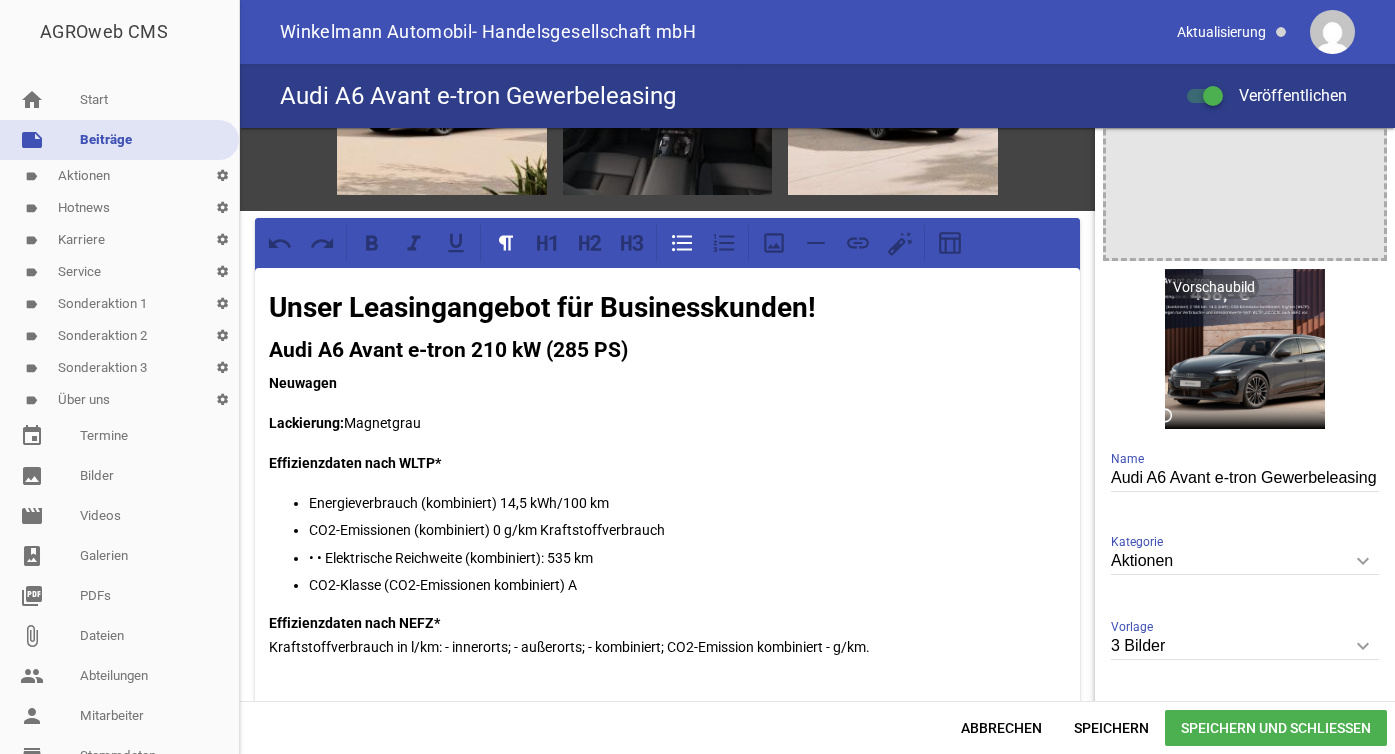 click on "• • Elektrische Reichweite (kombiniert): 535 km" at bounding box center [687, 558] 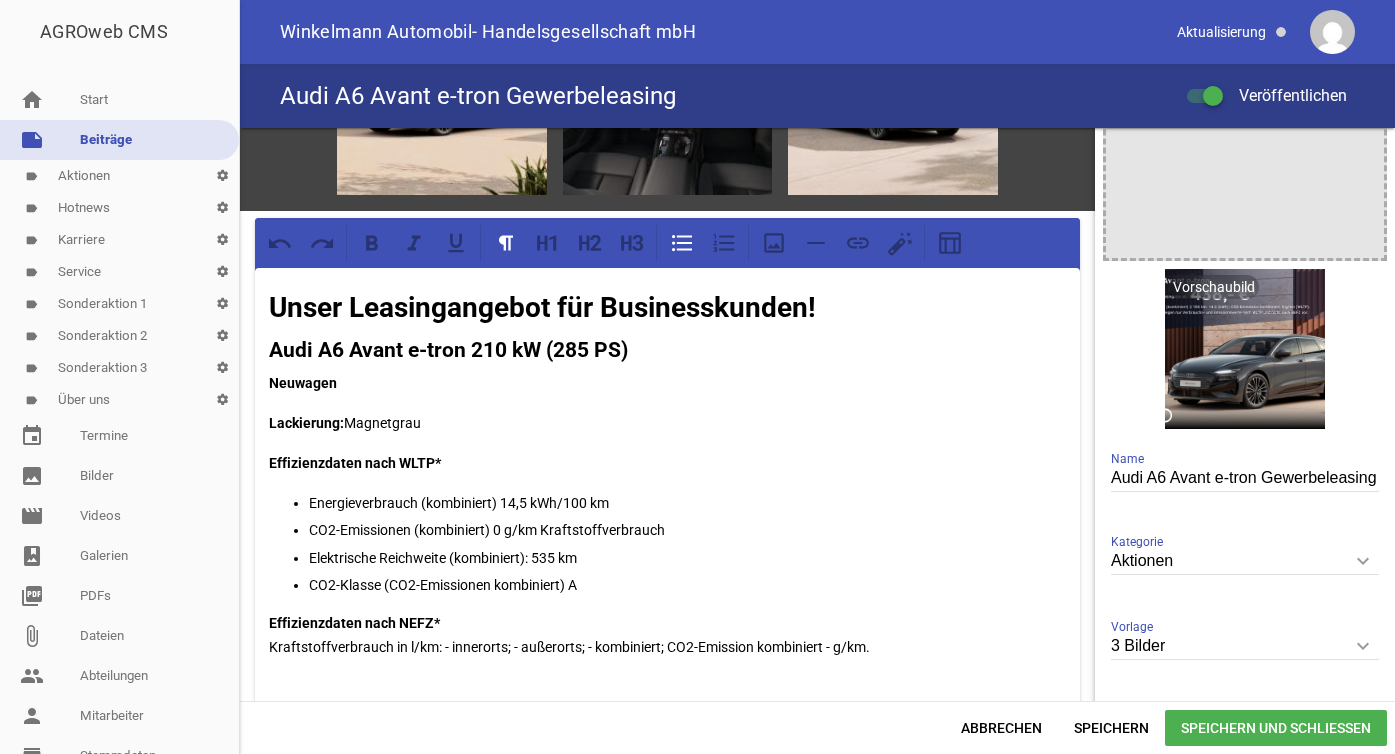 click on "Elektrische Reichweite (kombiniert): 535 km" at bounding box center (687, 558) 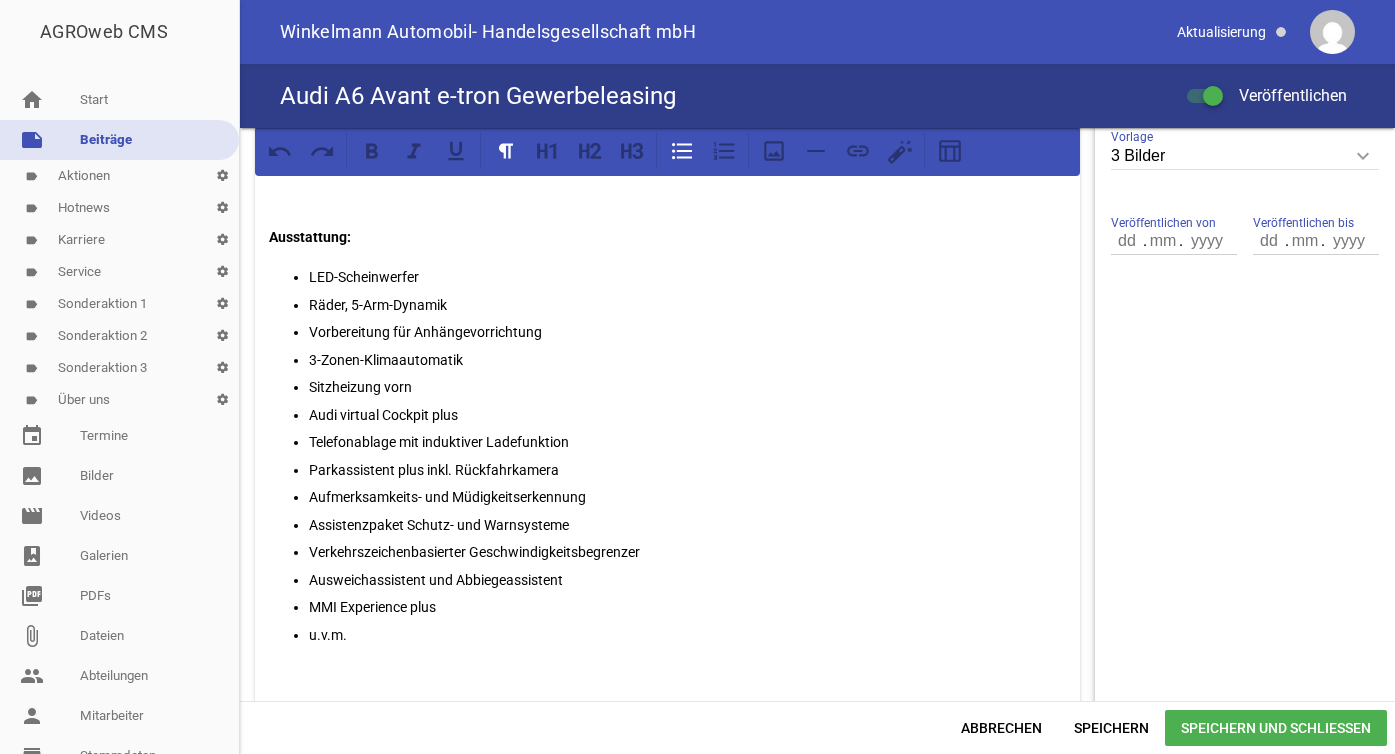 scroll, scrollTop: 668, scrollLeft: 0, axis: vertical 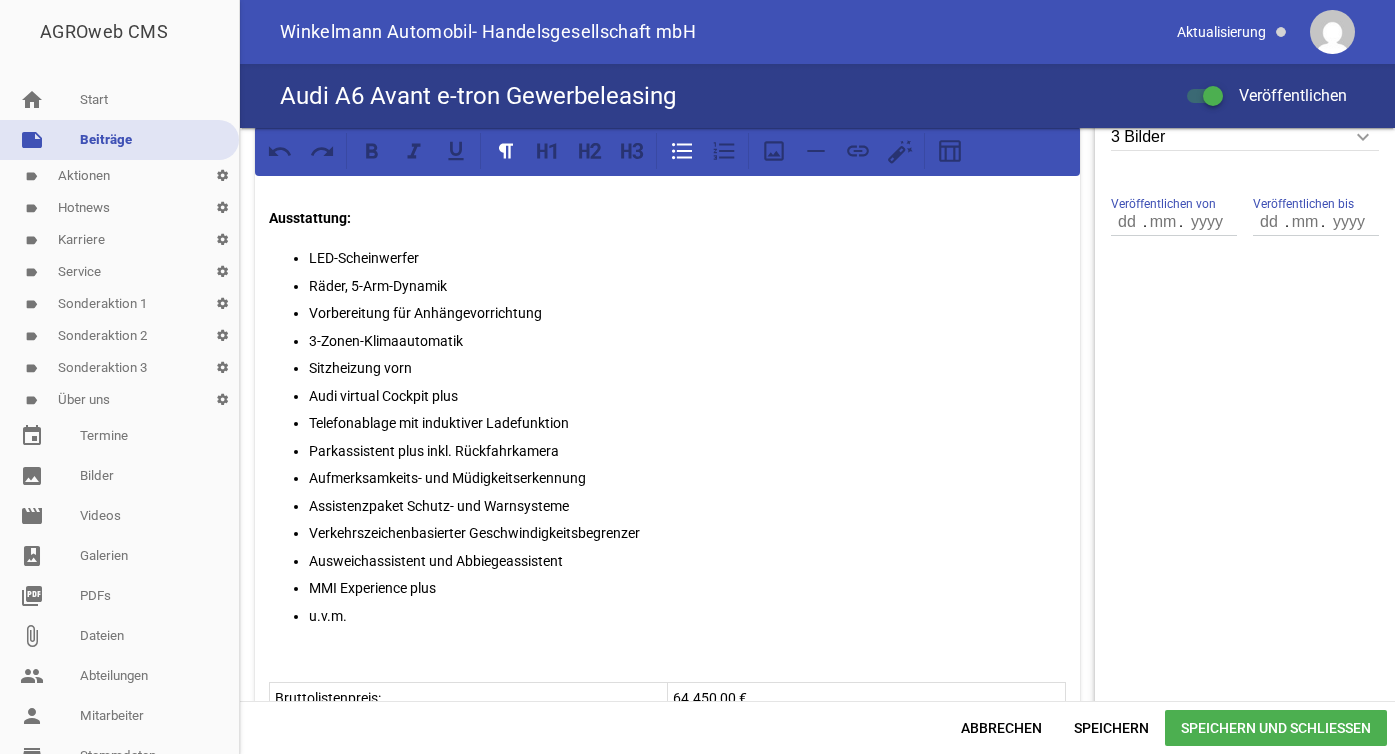 click on "Speichern und Schließen" at bounding box center (1276, 728) 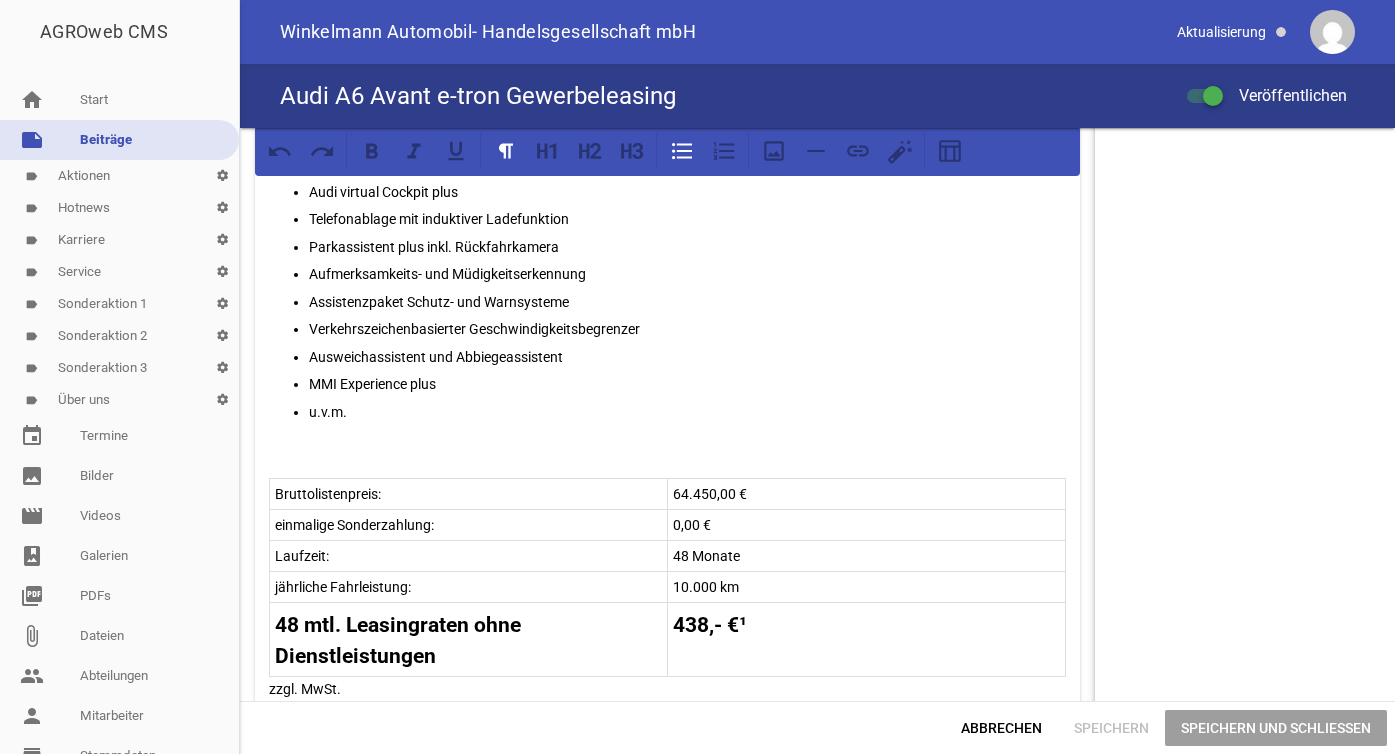 scroll, scrollTop: 879, scrollLeft: 0, axis: vertical 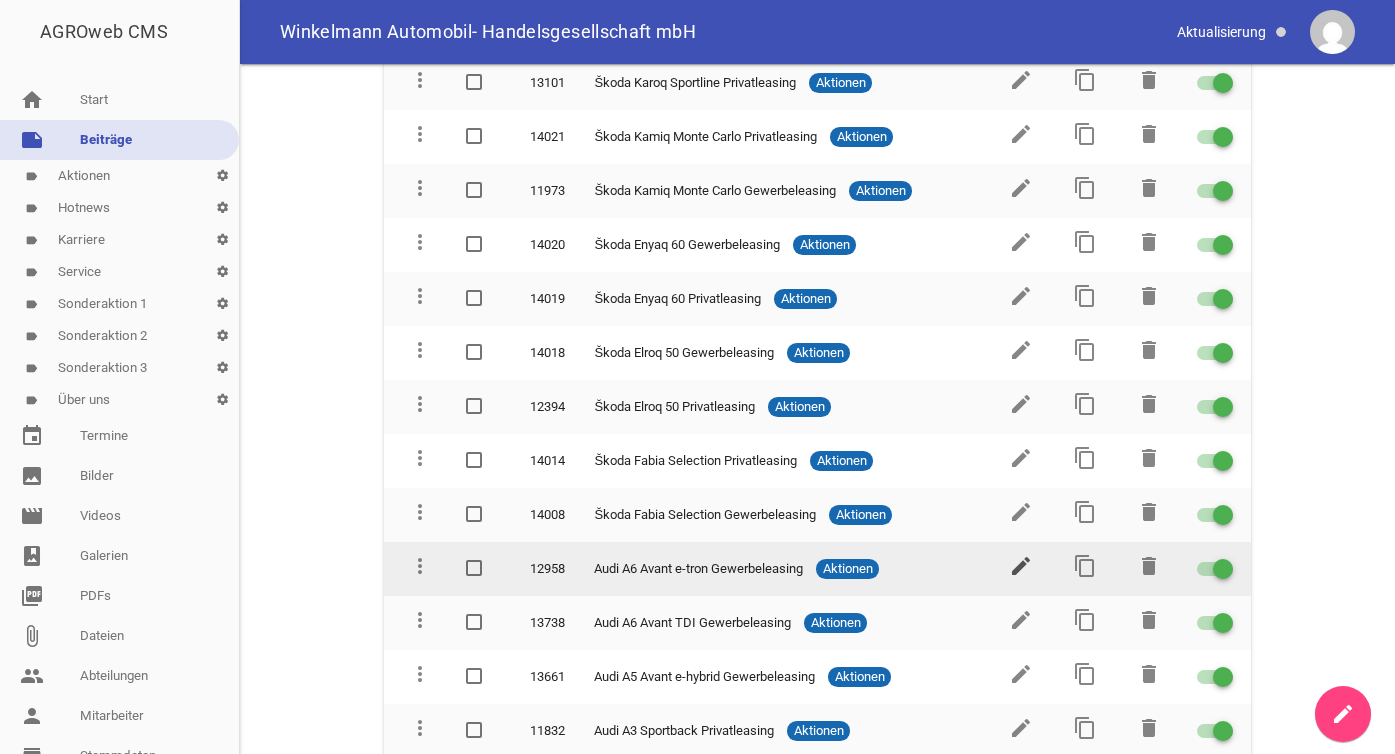 click on "edit" at bounding box center [1021, 566] 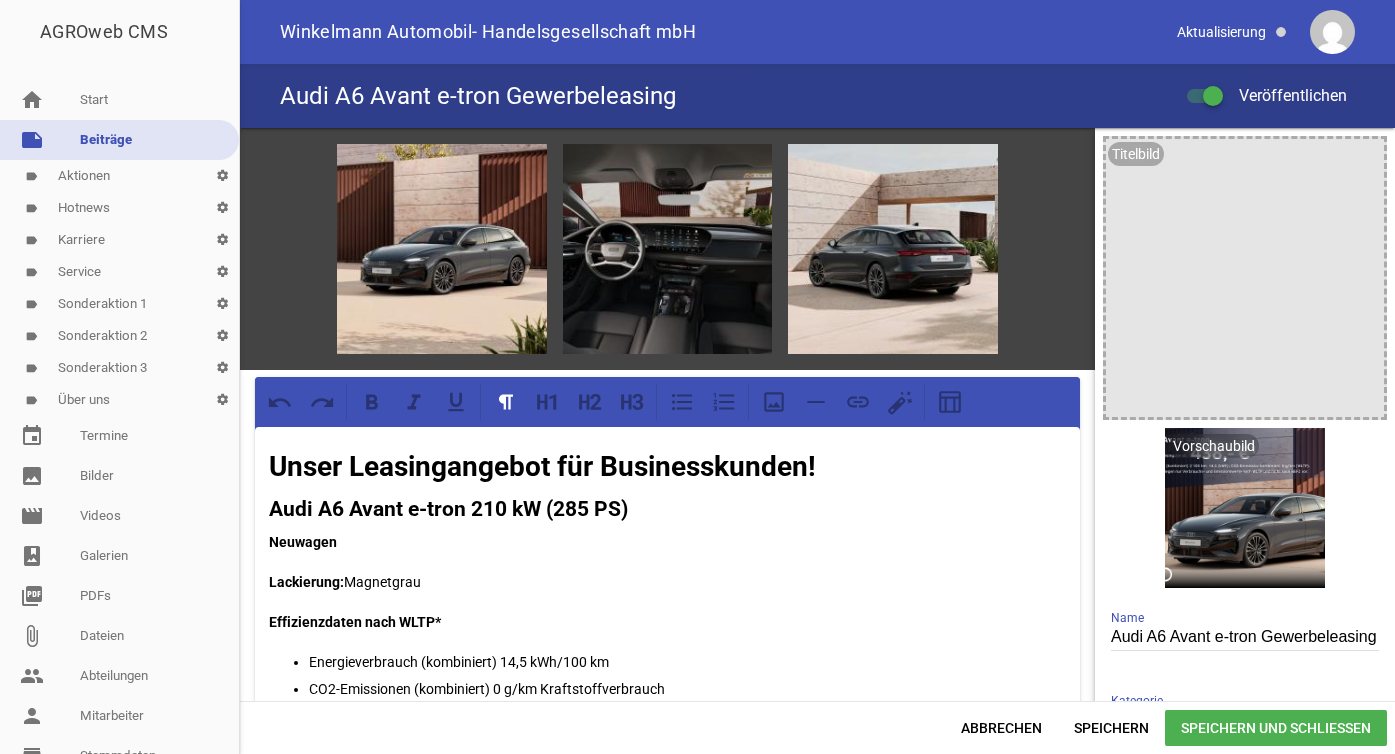 scroll, scrollTop: 0, scrollLeft: 0, axis: both 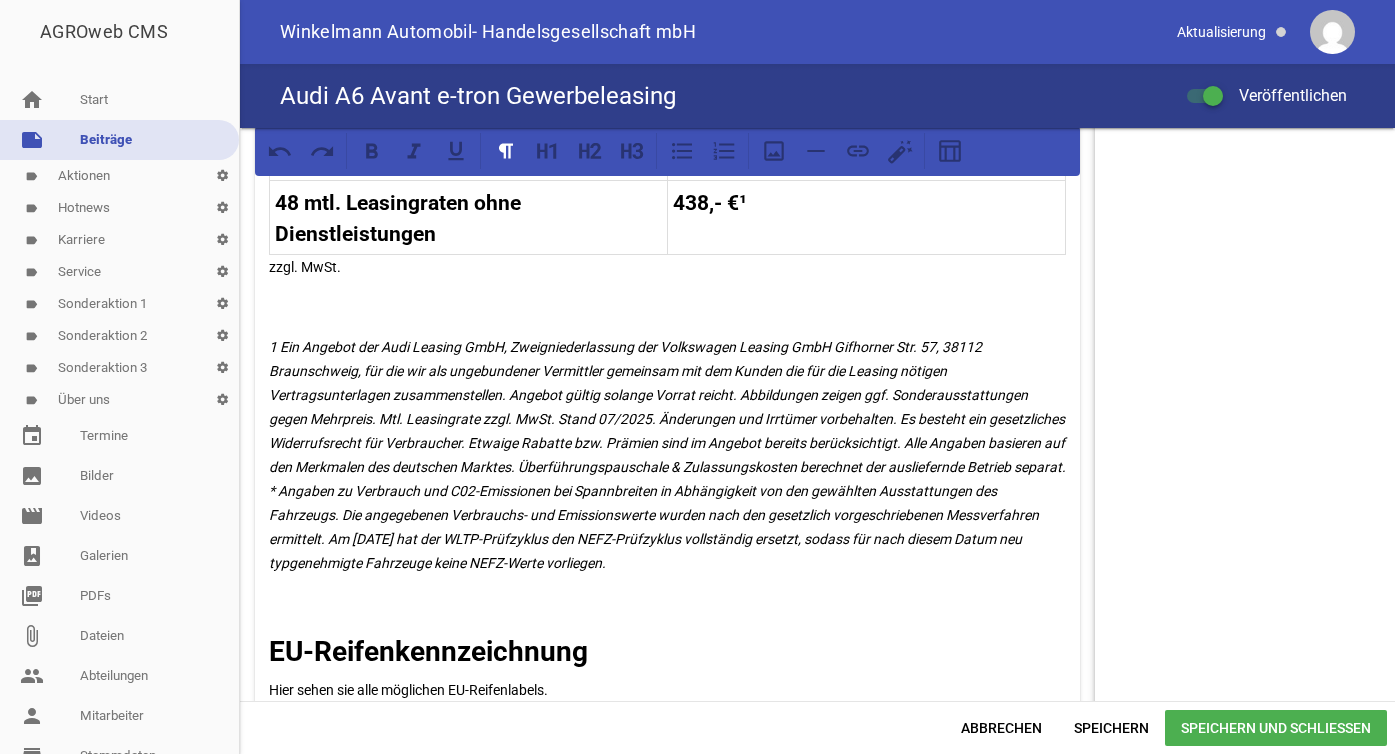 click on "label Aktionen settings" at bounding box center [119, 176] 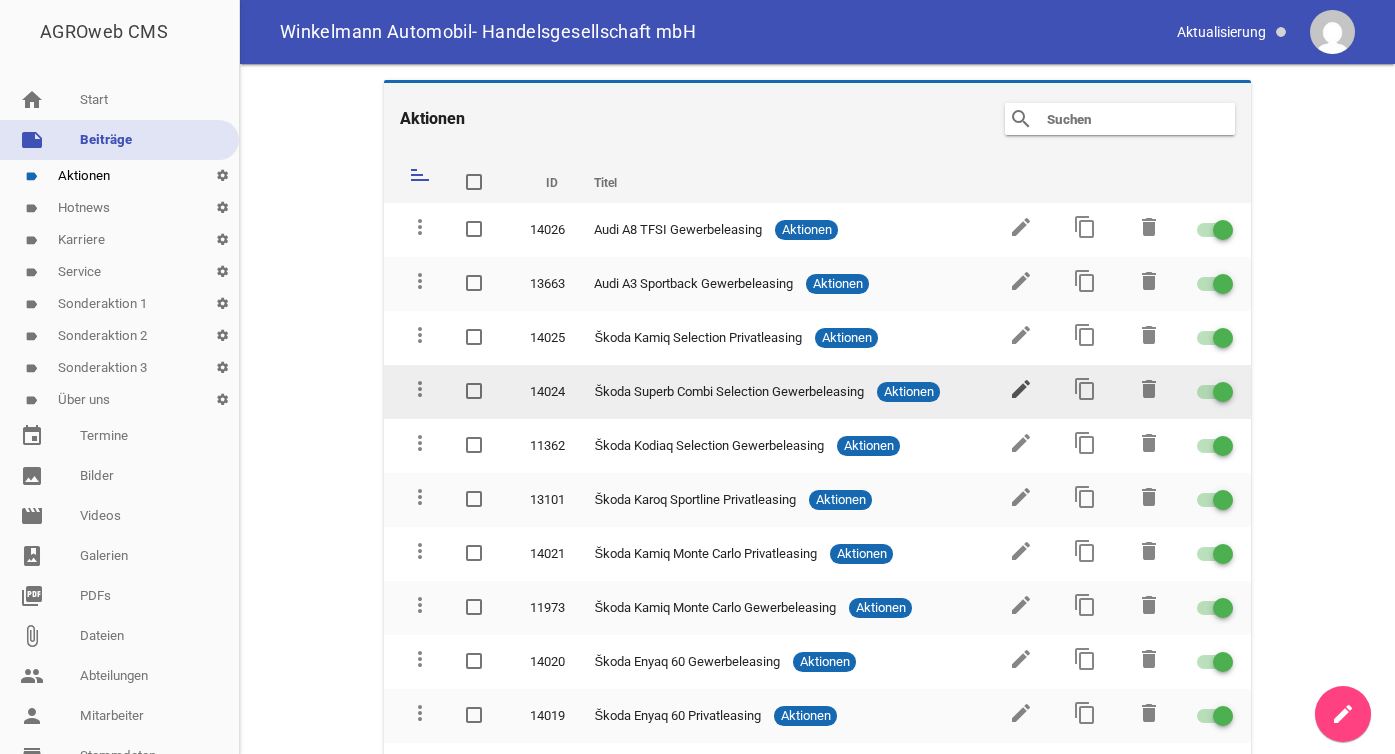 click on "edit" at bounding box center (1021, 389) 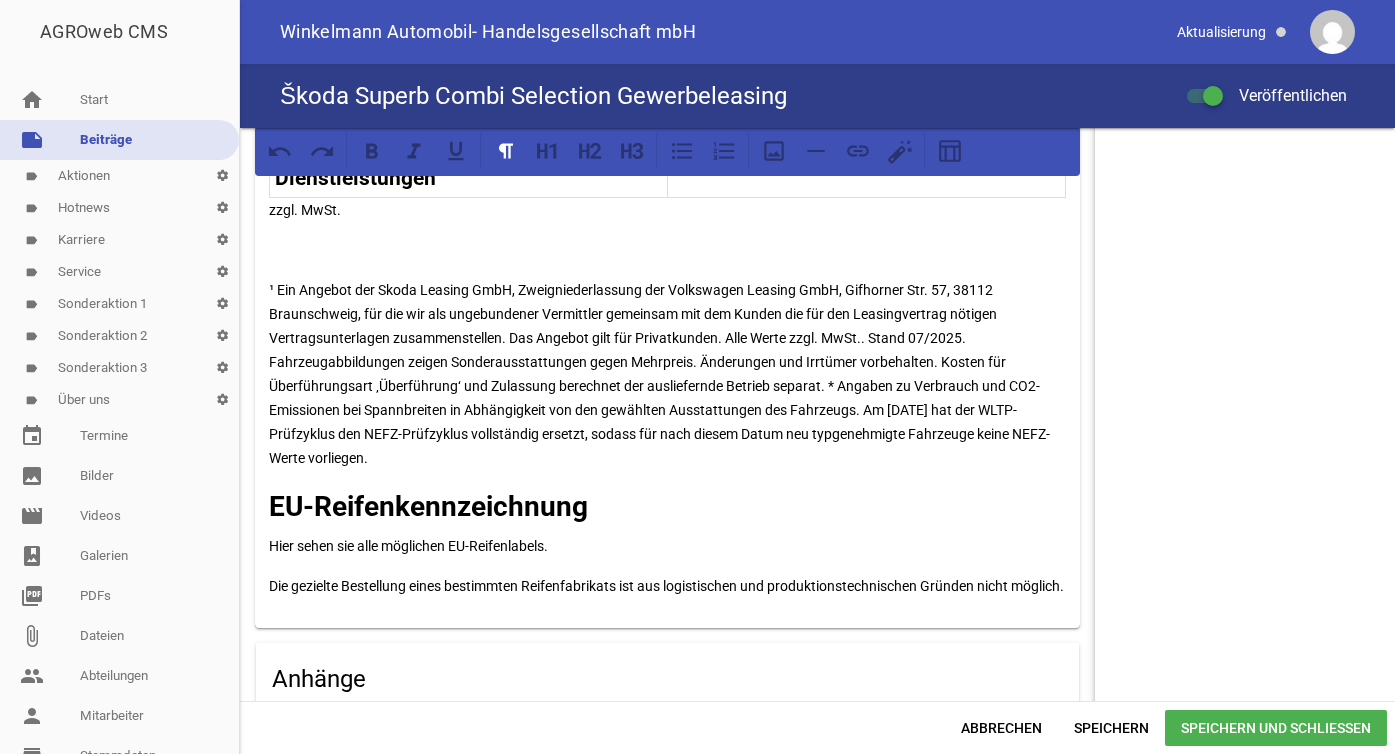 scroll, scrollTop: 1397, scrollLeft: 0, axis: vertical 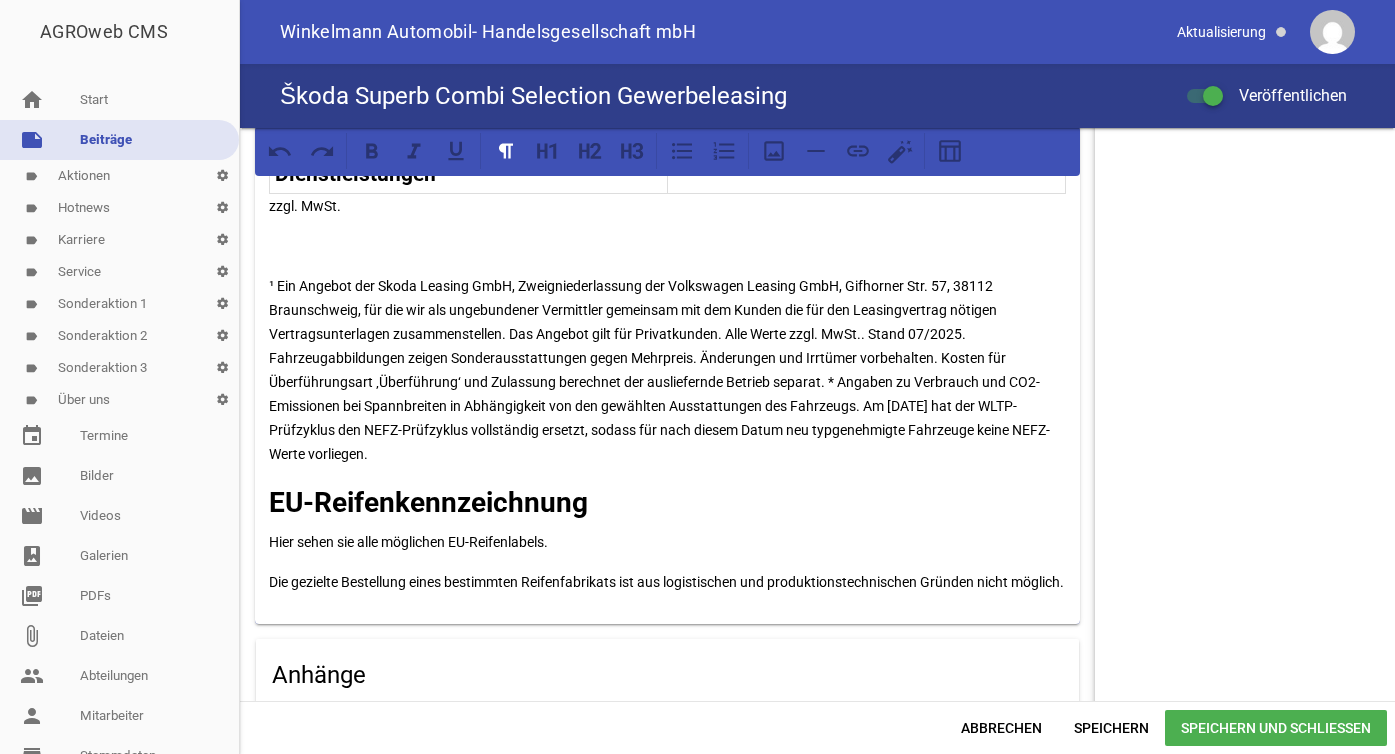 click on "¹ Ein Angebot der Skoda Leasing GmbH, Zweigniederlassung der Volkswagen Leasing GmbH, Gifhorner Str. 57, 38112 Braunschweig, für die wir als ungebundener Vermittler gemeinsam mit dem Kunden die für den Leasingvertrag nötigen Vertragsunterlagen zusammenstellen. Das Angebot gilt für Privatkunden. Alle Werte zzgl. MwSt.. Stand 07/2025. Fahrzeugabbildungen zeigen Sonderausstattungen gegen Mehrpreis. Änderungen und Irrtümer vorbehalten. Kosten für Überführungsart ‚Überführung‘ und Zulassung berechnet der ausliefernde Betrieb separat. * Angaben zu Verbrauch und CO2-Emissionen bei Spannbreiten in Abhängigkeit von den gewählten Ausstattungen des Fahrzeugs. Am 1. Januar 2022 hat der WLTP-Prüfzyklus den NEFZ-Prüfzyklus vollständig ersetzt, sodass für nach diesem Datum neu typgenehmigte Fahrzeuge keine NEFZ-Werte vorliegen." at bounding box center (667, 370) 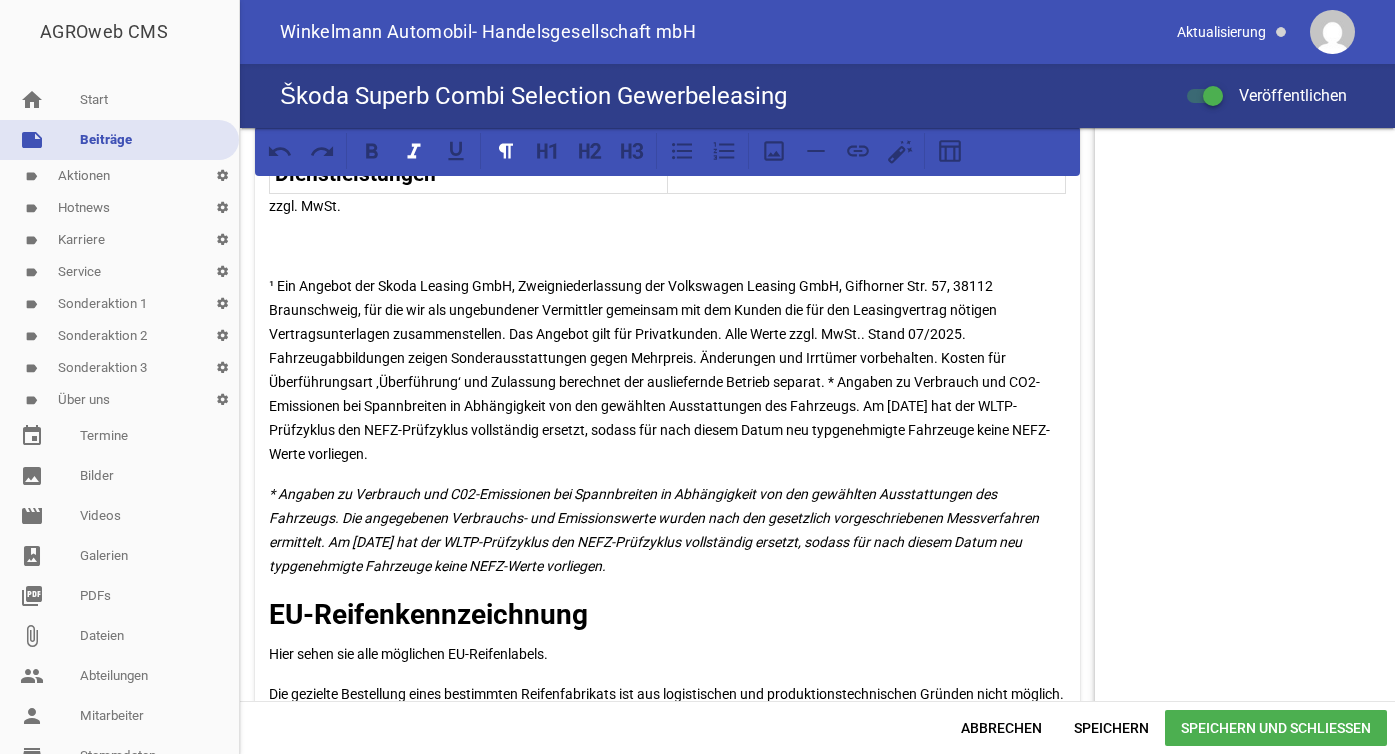 click on "* Angaben zu Verbrauch und C02-Emissionen bei Spannbreiten in Abhängigkeit von den gewählten Ausstattungen des Fahrzeugs. Die angegebenen Verbrauchs- und Emissionswerte wurden nach den gesetzlich vorgeschriebenen Messverfahren ermittelt. Am [DATE] hat der WLTP-Prüfzyklus den NEFZ-Prüfzyklus vollständig ersetzt, sodass für nach diesem Datum neu typgenehmigte Fahrzeuge keine NEFZ-Werte vorliegen." at bounding box center (655, 530) 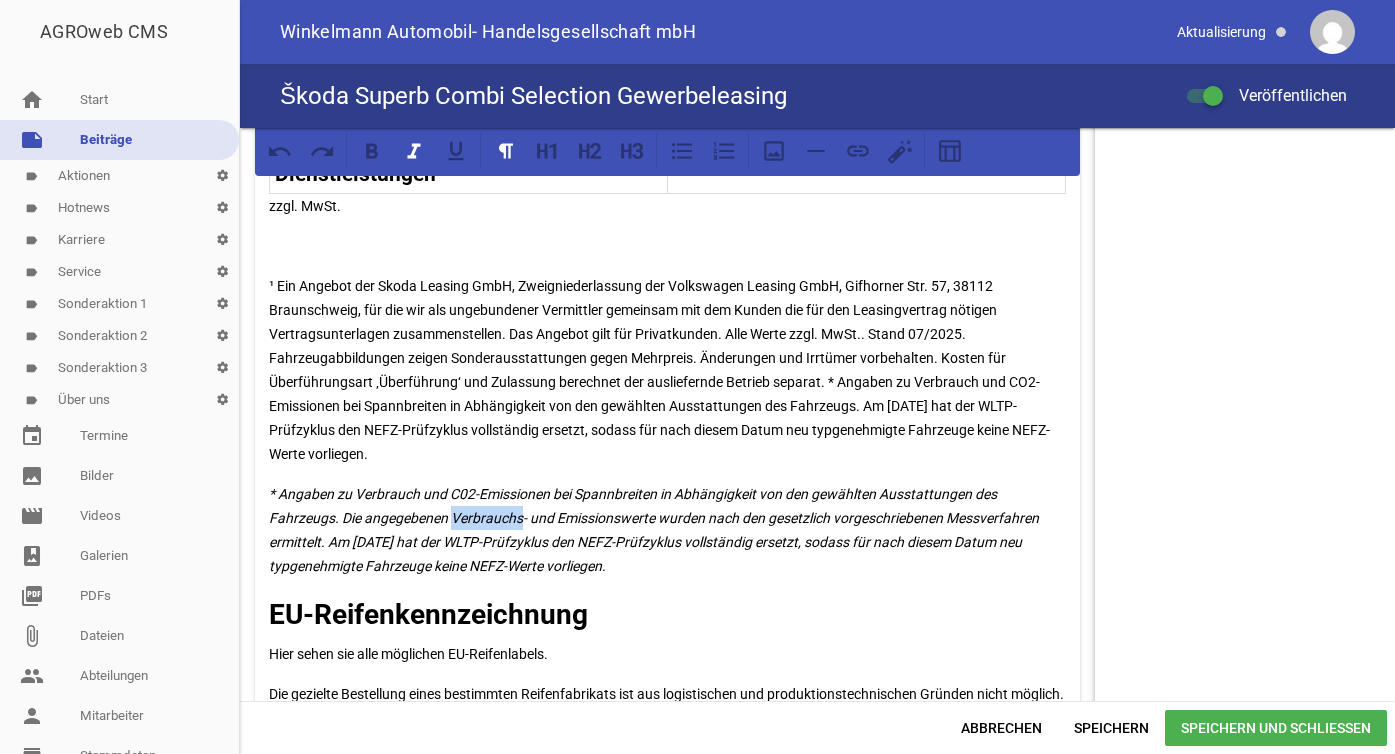 click on "* Angaben zu Verbrauch und C02-Emissionen bei Spannbreiten in Abhängigkeit von den gewählten Ausstattungen des Fahrzeugs. Die angegebenen Verbrauchs- und Emissionswerte wurden nach den gesetzlich vorgeschriebenen Messverfahren ermittelt. Am [DATE] hat der WLTP-Prüfzyklus den NEFZ-Prüfzyklus vollständig ersetzt, sodass für nach diesem Datum neu typgenehmigte Fahrzeuge keine NEFZ-Werte vorliegen." at bounding box center [655, 530] 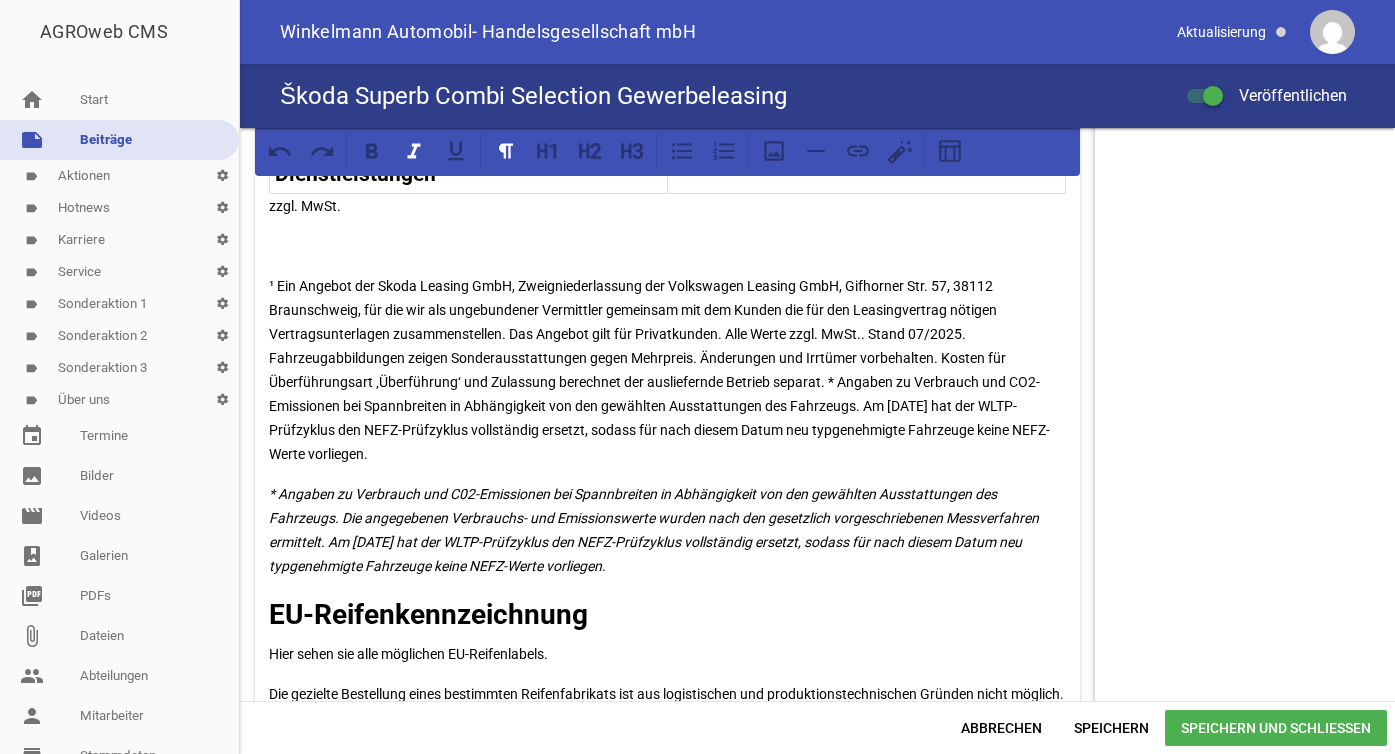 click on "* Angaben zu Verbrauch und C02-Emissionen bei Spannbreiten in Abhängigkeit von den gewählten Ausstattungen des Fahrzeugs. Die angegebenen Verbrauchs- und Emissionswerte wurden nach den gesetzlich vorgeschriebenen Messverfahren ermittelt. Am [DATE] hat der WLTP-Prüfzyklus den NEFZ-Prüfzyklus vollständig ersetzt, sodass für nach diesem Datum neu typgenehmigte Fahrzeuge keine NEFZ-Werte vorliegen." at bounding box center (655, 530) 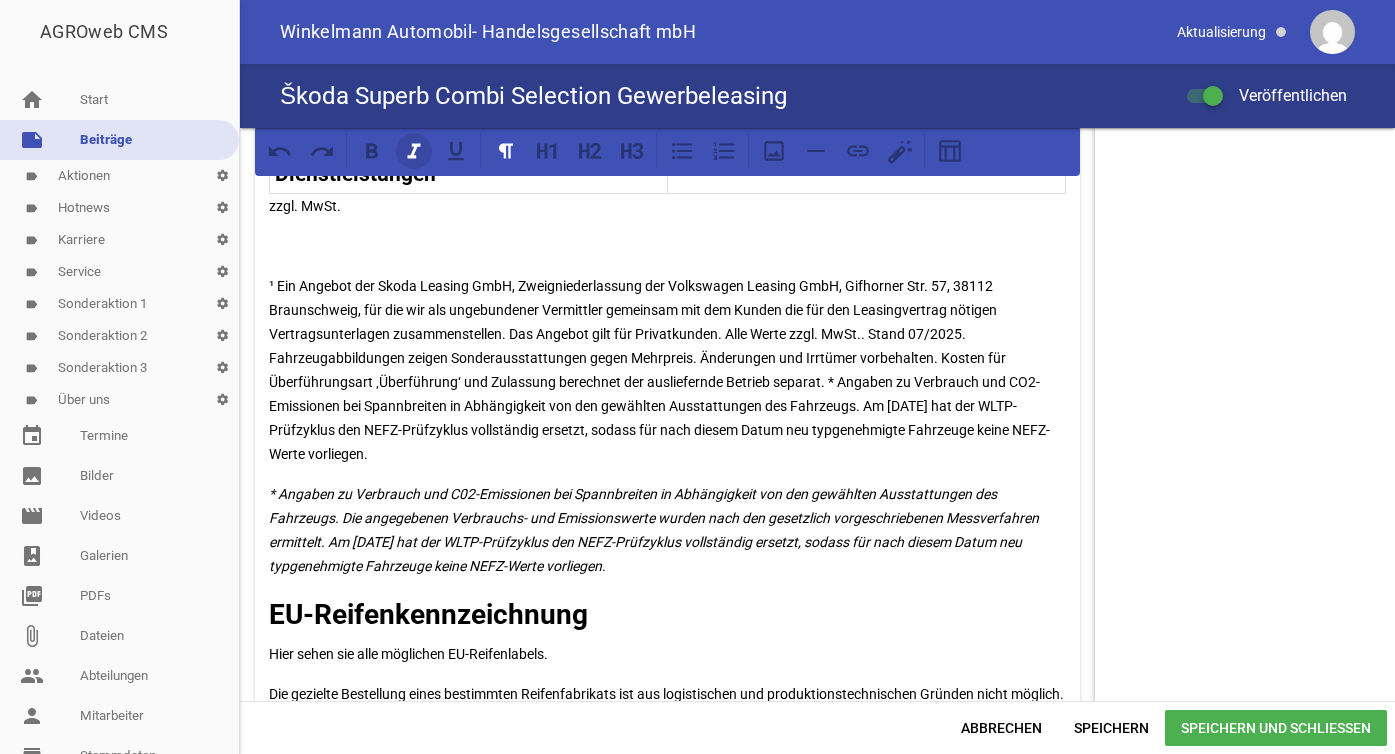 click 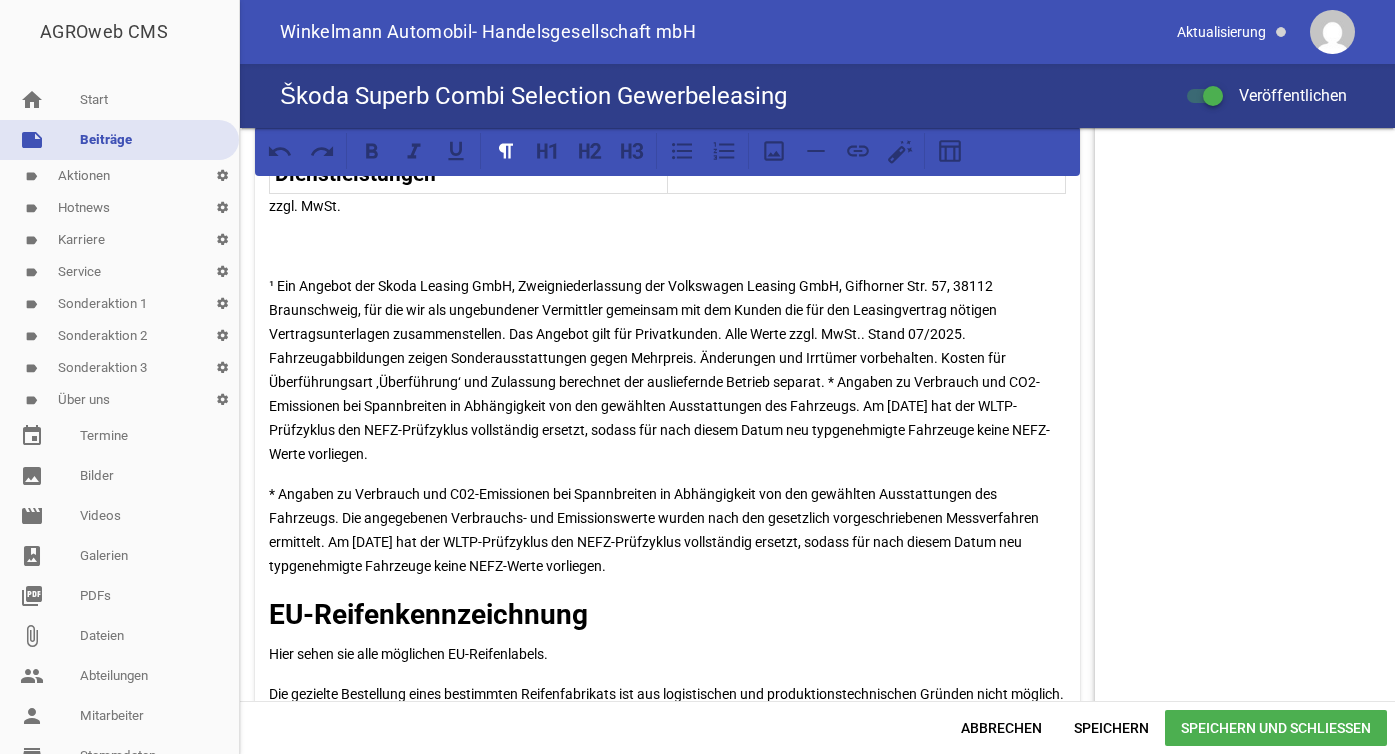 click on "Unser Leasingangebot für Businesskunden! Skoda Superb Combi Selection 1,5 TSI iV 150 kW 6-Gang-DSG Neuwagen Lackierung:  Energy-Blau Uni Effizienzdaten nach WLTP* Energieverbrauch (kombiniert) 0,3 l/100 km Energieverbrauch (kombiniert) 15,7 kWh/100 km CO2-Emissionen (kombiniert) 7 g/km CO2-Klasse (CO2-Emissionen kombiniert) B Elektrische Reichweite (kombiniert, EAER) 134 km Effizienzdaten nach NEFZ* Kraftstoffverbrauch in l/km: - innerorts; - außerorts; - kombiniert; CO2-Emission kombiniert - g/km. Ausstattung:  LED-Hauptscheinwerfer LED-Heckleuchten 17" Leichtmetallfelgen Alrakis Aero Schwarz glanzegdreht Beheizbare Vordersitze Beheizbares Lederlenkrad Fernlichtassistent (Light Assist) 10" Infotainmentdisplay Parksensoren vorn und hinten mit Rangierbremsfunktion Rückfahrkamera Schnellladeanschluss (CCS / Combo 2) SmartLink sowie Wireless SmartLink (Apple CarPlay & Android Auto) Spurwechsel- und Ausparkassistent sowie Ausstiegswarner (Side Assist) Beheizbare Vordersitze Beheizbares Lederlenkrad u.v.m." at bounding box center [667, -117] 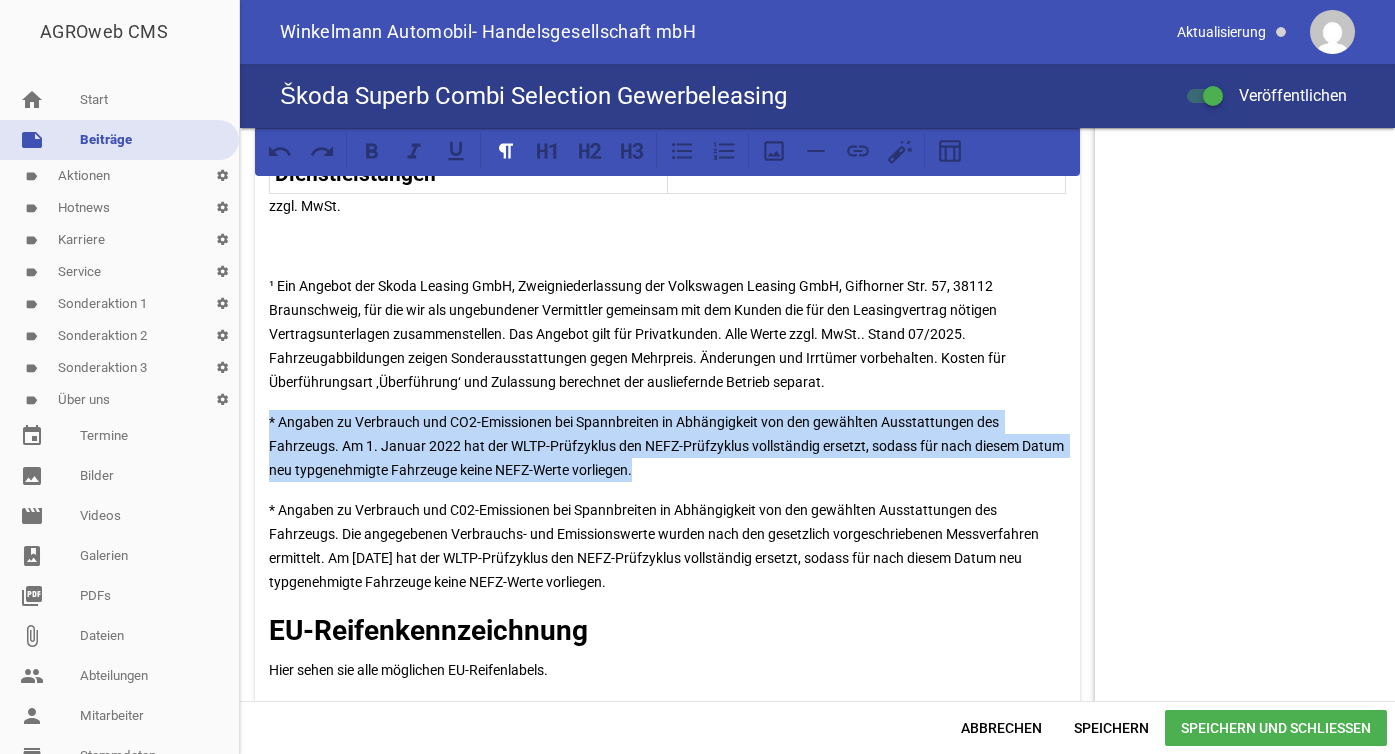 drag, startPoint x: 635, startPoint y: 472, endPoint x: 266, endPoint y: 421, distance: 372.50772 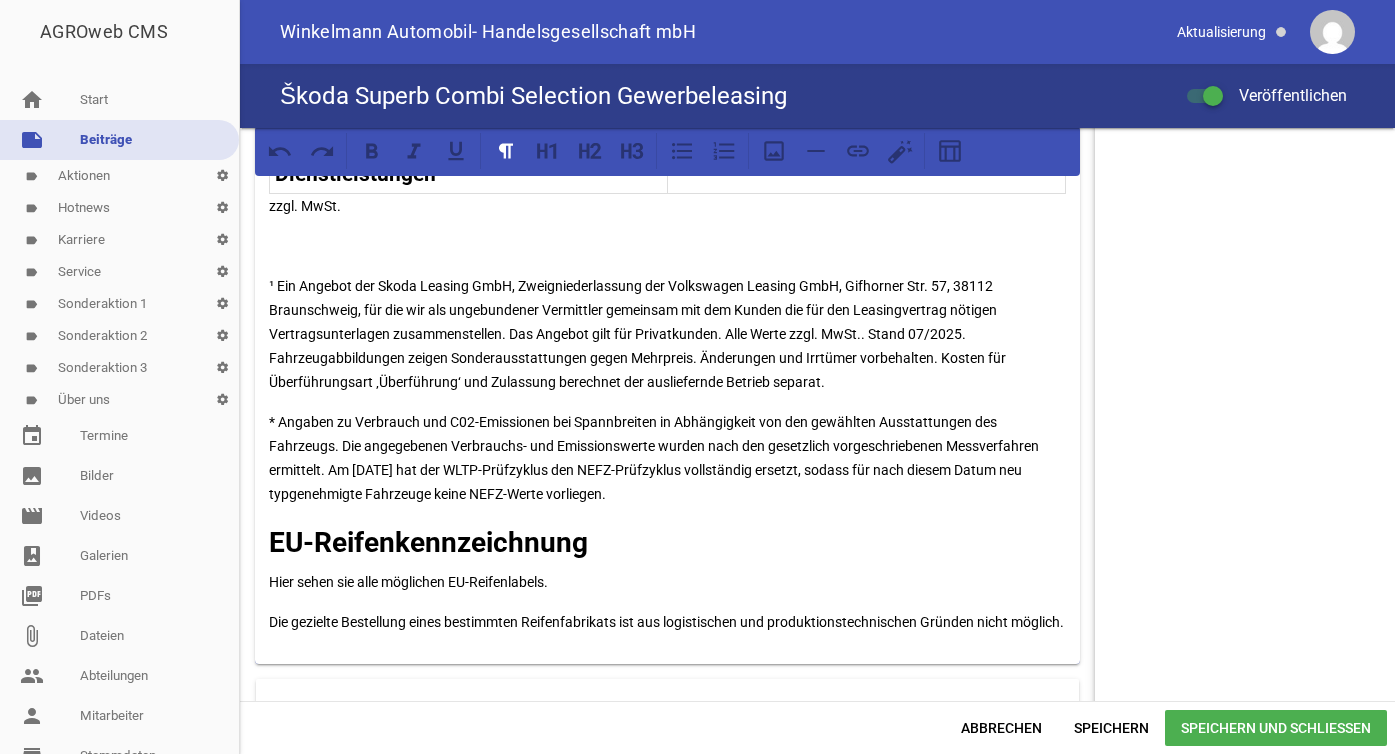 click on "Speichern und Schließen" at bounding box center (1276, 728) 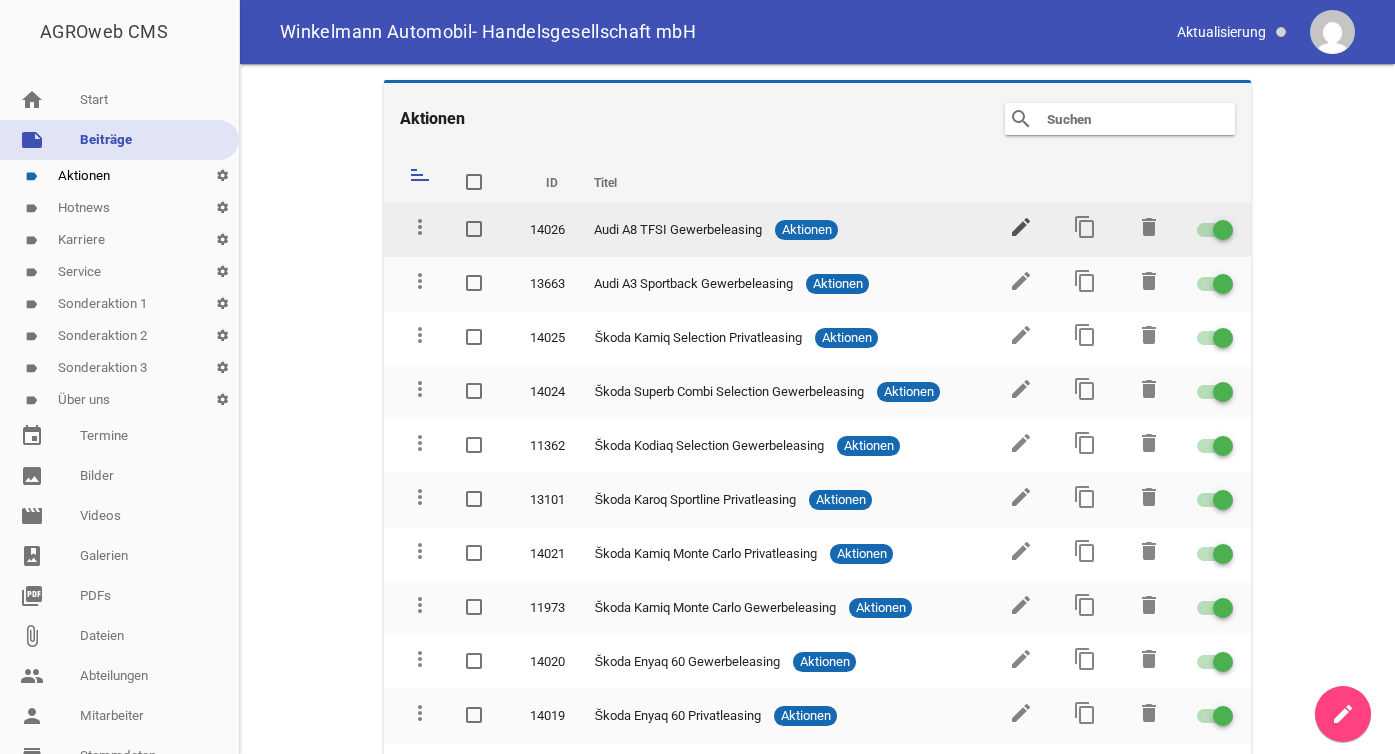 click on "edit" at bounding box center (1021, 227) 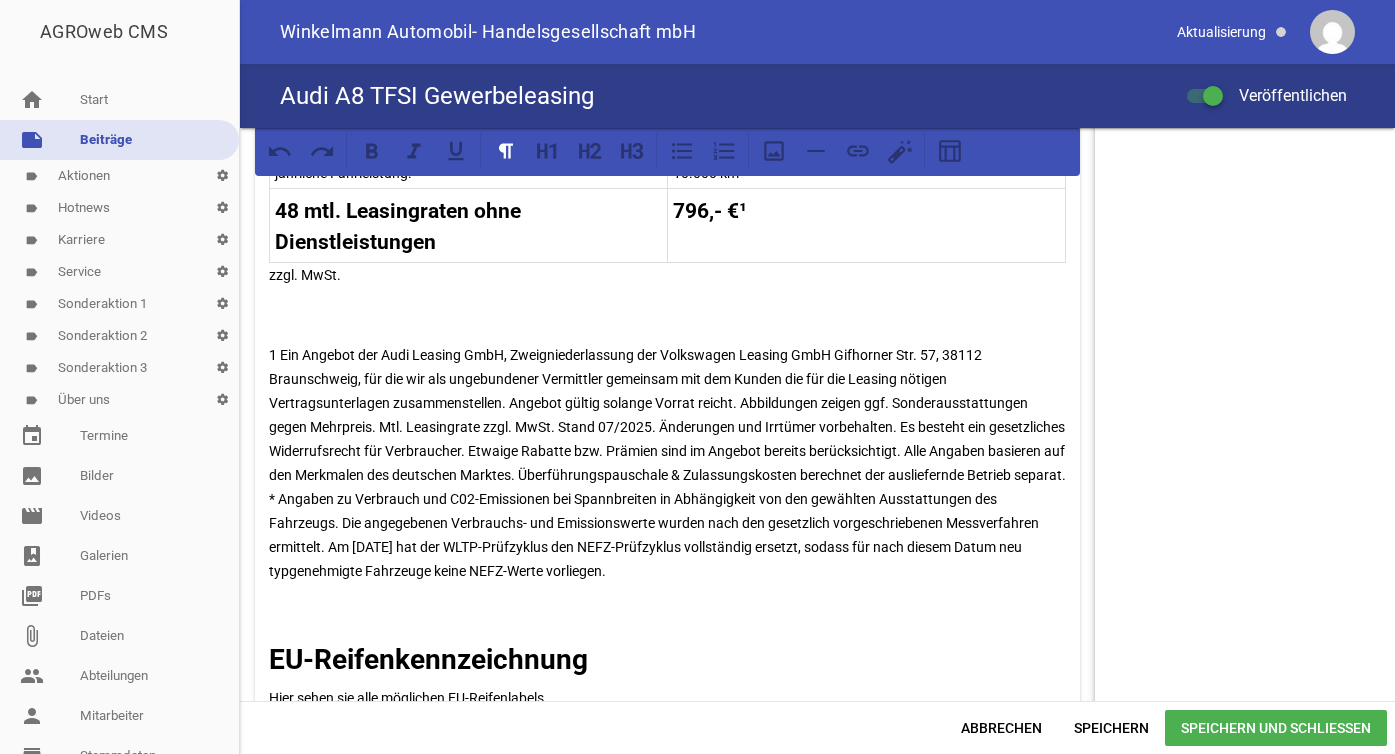 scroll, scrollTop: 1361, scrollLeft: 0, axis: vertical 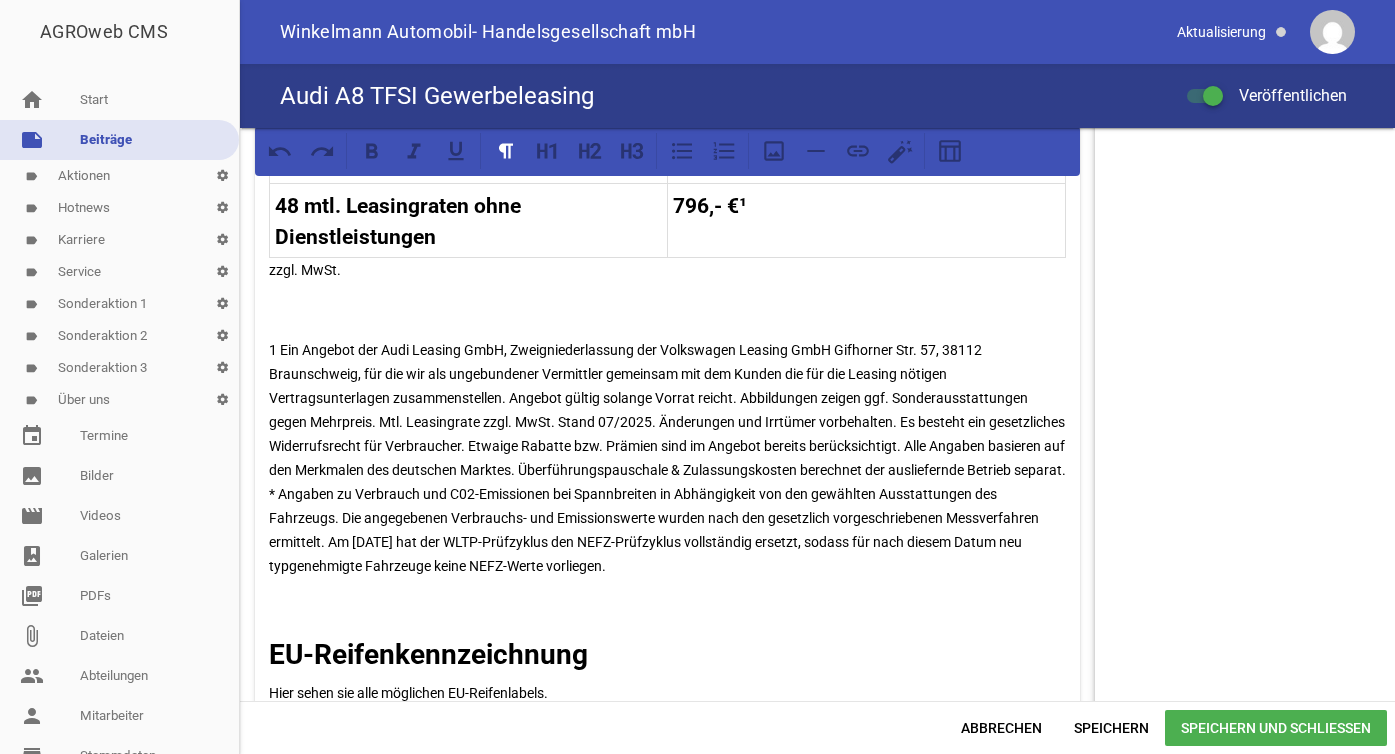 click on "1 Ein Angebot der Audi Leasing GmbH, Zweigniederlassung der Volkswagen Leasing GmbH Gifhorner Str. 57, 38112 Braunschweig, für die wir als ungebundener Vermittler gemeinsam mit dem Kunden die für die Leasing nötigen Vertragsunterlagen zusammenstellen. Angebot gültig solange Vorrat reicht. Abbildungen zeigen ggf. Sonderausstattungen gegen Mehrpreis. Mtl. Leasingrate zzgl. MwSt. Stand 07/2025. Änderungen und Irrtümer vorbehalten. Es besteht ein gesetzliches Widerrufsrecht für Verbraucher. Etwaige Rabatte bzw. Prämien sind im Angebot bereits berücksichtigt. Alle Angaben basieren auf den Merkmalen des deutschen Marktes. Überführungspauschale & Zulassungskosten berechnet der ausliefernde Betrieb separat." at bounding box center (667, 458) 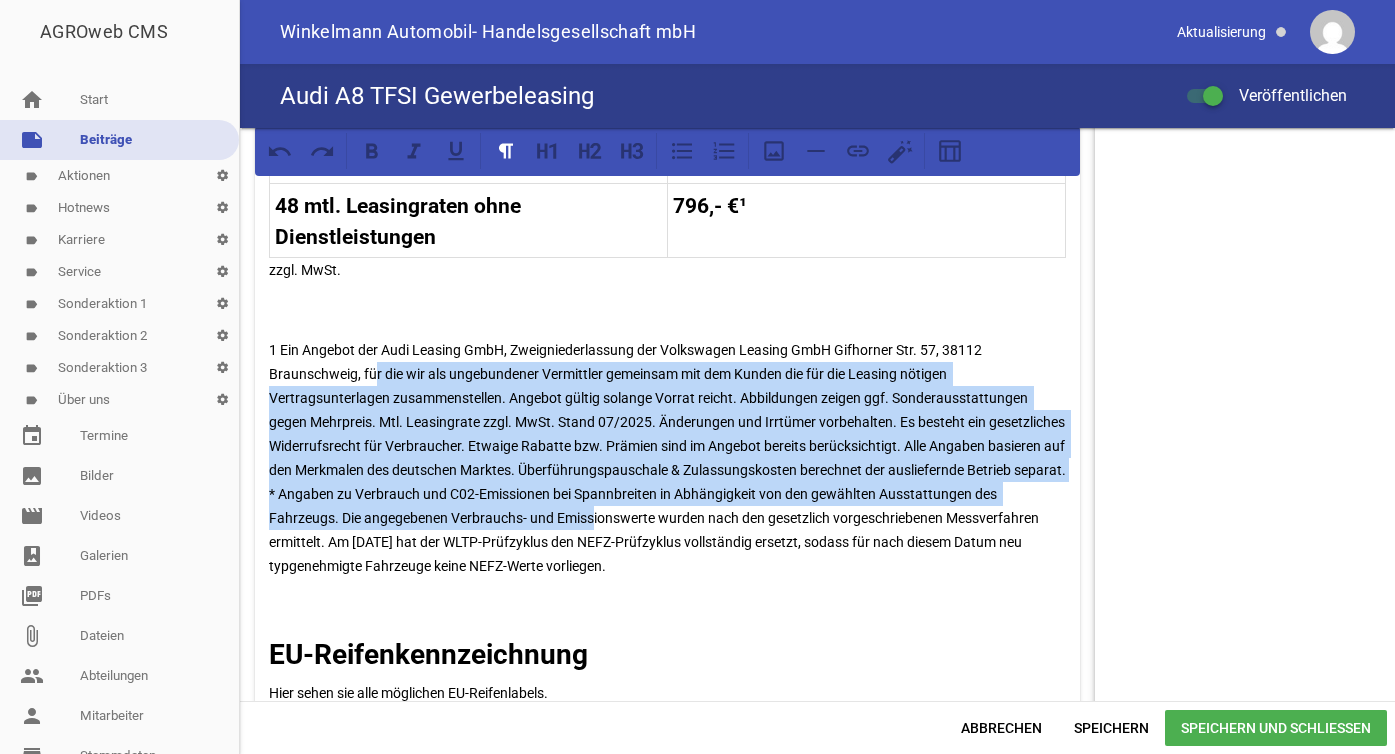 drag, startPoint x: 371, startPoint y: 359, endPoint x: 595, endPoint y: 534, distance: 284.25516 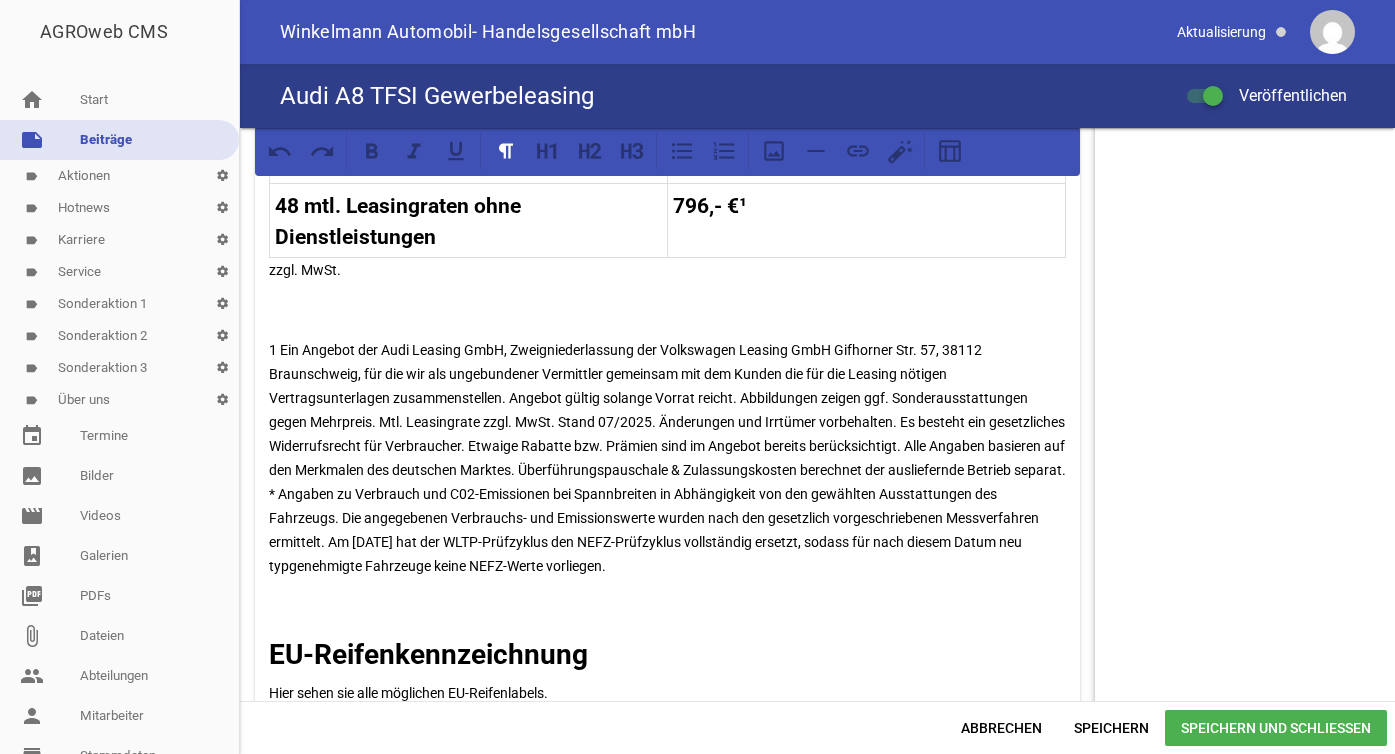 click on "1 Ein Angebot der Audi Leasing GmbH, Zweigniederlassung der Volkswagen Leasing GmbH Gifhorner Str. 57, 38112 Braunschweig, für die wir als ungebundener Vermittler gemeinsam mit dem Kunden die für die Leasing nötigen Vertragsunterlagen zusammenstellen. Angebot gültig solange Vorrat reicht. Abbildungen zeigen ggf. Sonderausstattungen gegen Mehrpreis. Mtl. Leasingrate zzgl. MwSt. Stand 07/2025. Änderungen und Irrtümer vorbehalten. Es besteht ein gesetzliches Widerrufsrecht für Verbraucher. Etwaige Rabatte bzw. Prämien sind im Angebot bereits berücksichtigt. Alle Angaben basieren auf den Merkmalen des deutschen Marktes. Überführungspauschale & Zulassungskosten berechnet der ausliefernde Betrieb separat." at bounding box center [667, 458] 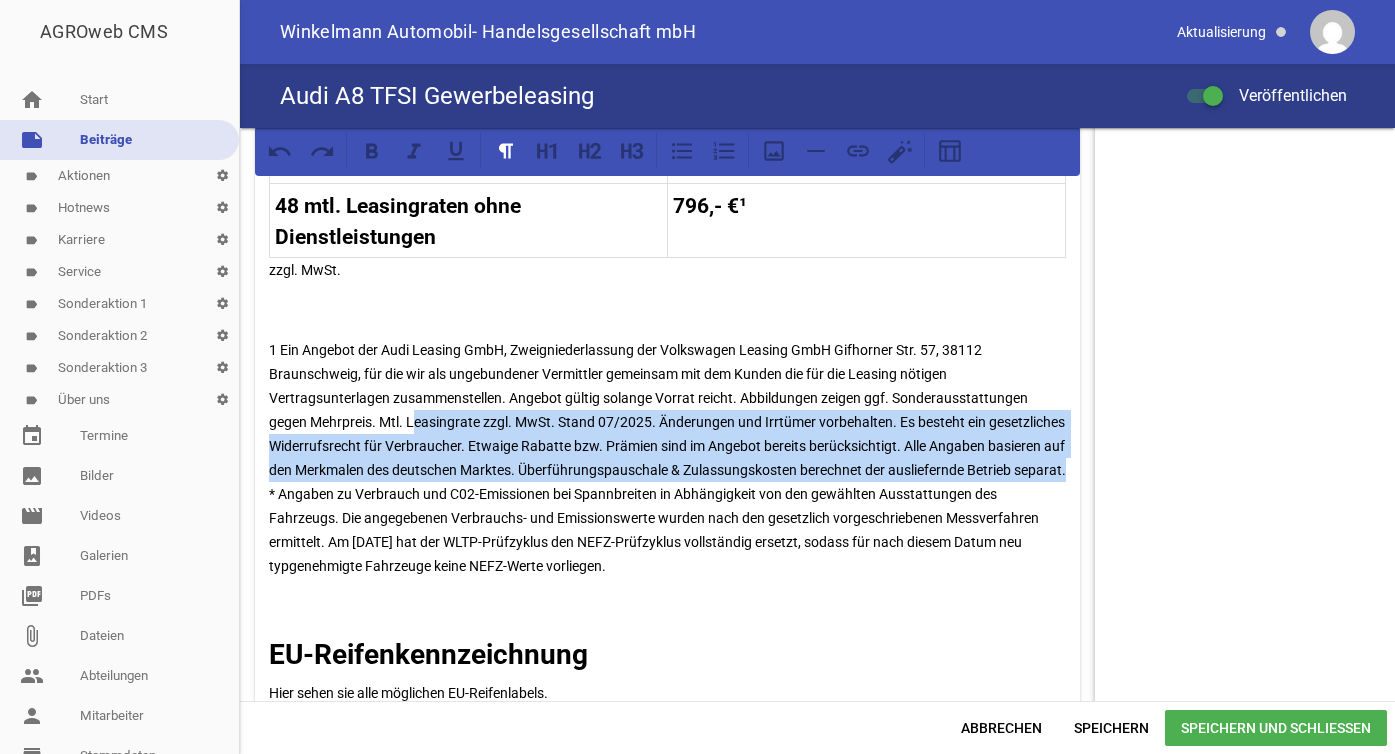 drag, startPoint x: 417, startPoint y: 412, endPoint x: 578, endPoint y: 501, distance: 183.96196 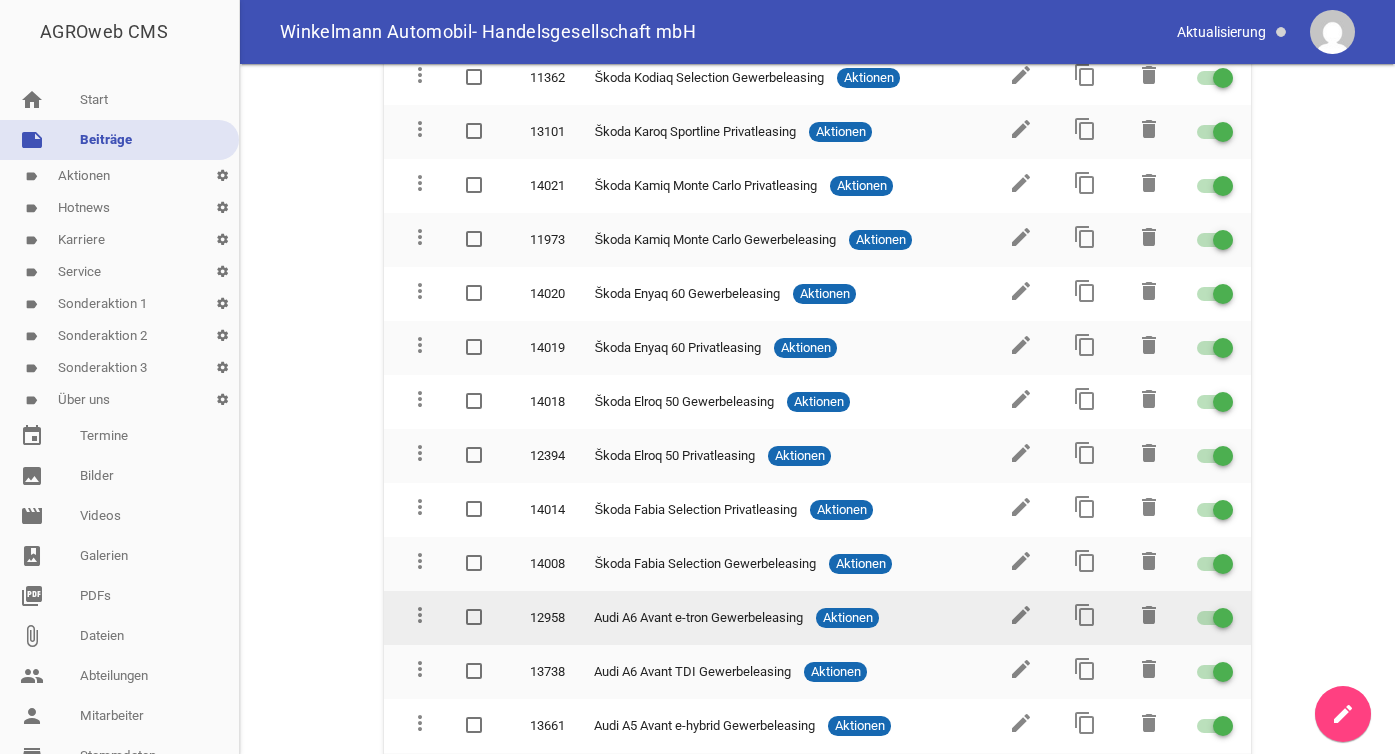 scroll, scrollTop: 467, scrollLeft: 0, axis: vertical 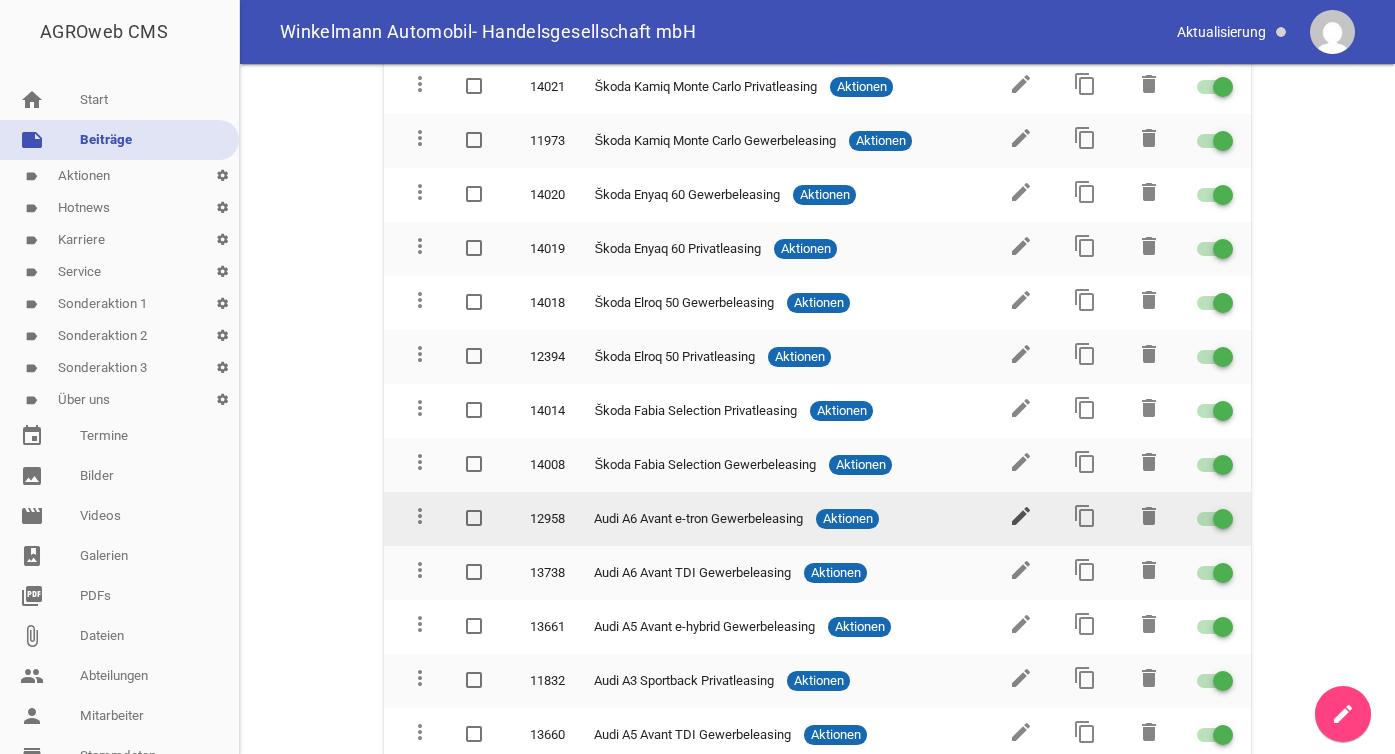 click on "edit" at bounding box center [1021, 516] 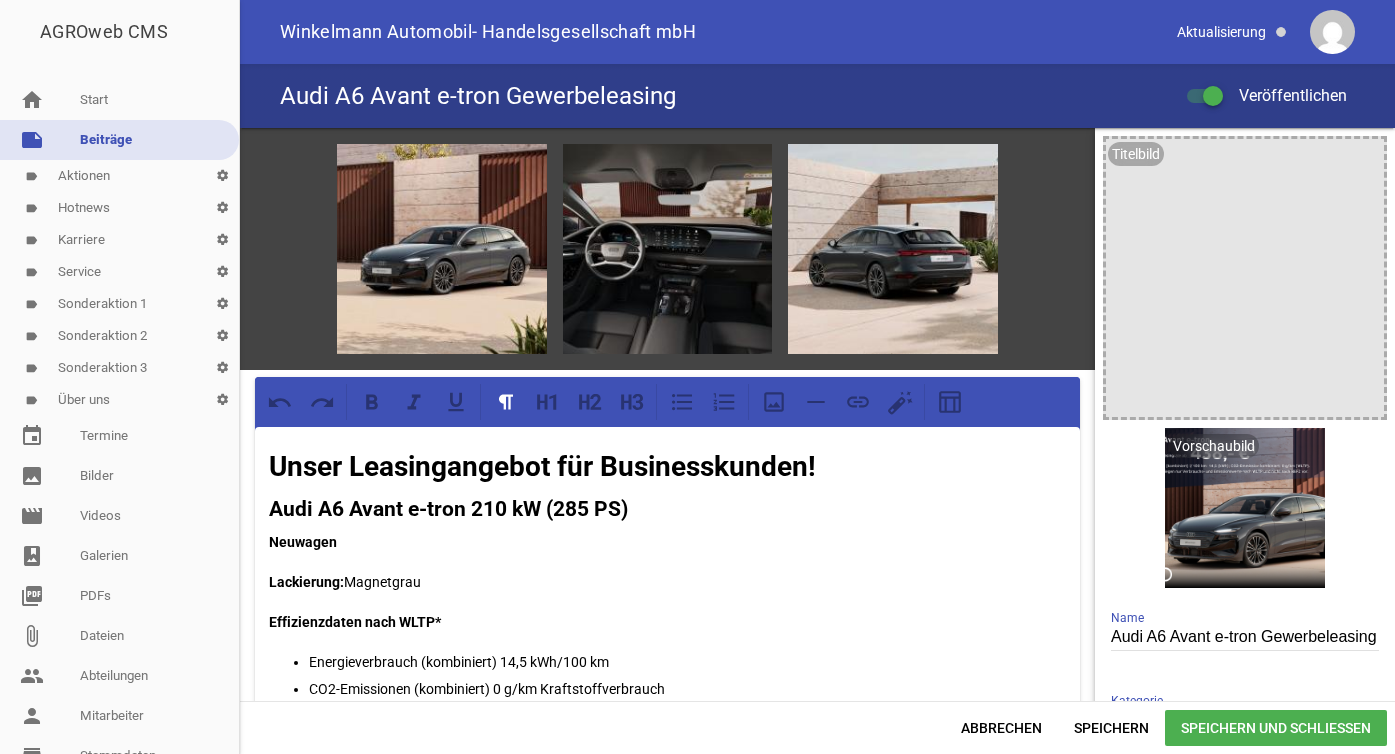 scroll, scrollTop: 0, scrollLeft: 0, axis: both 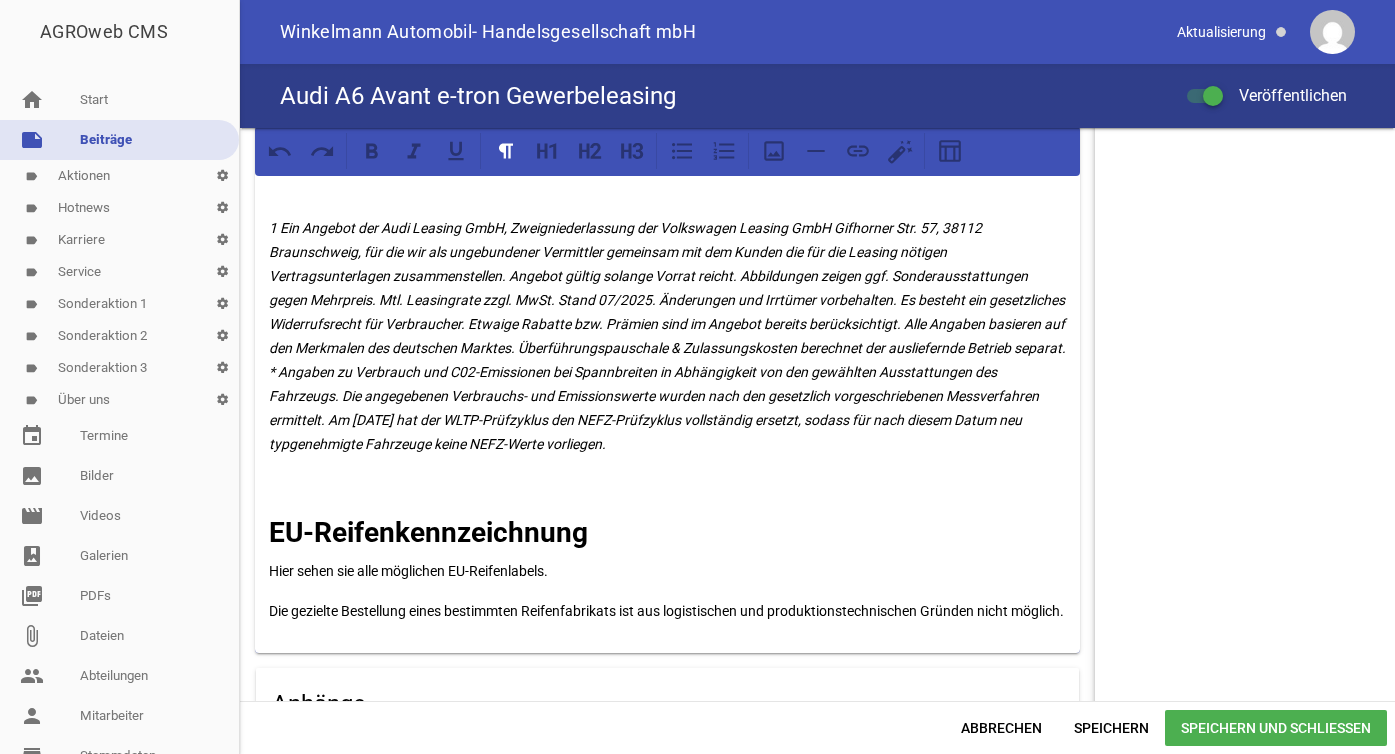 click on "1 Ein Angebot der Audi Leasing GmbH, Zweigniederlassung der Volkswagen Leasing GmbH Gifhorner Str. 57, 38112 Braunschweig, für die wir als ungebundener Vermittler gemeinsam mit dem Kunden die für die Leasing nötigen Vertragsunterlagen zusammenstellen. Angebot gültig solange Vorrat reicht. Abbildungen zeigen ggf. Sonderausstattungen gegen Mehrpreis. Mtl. Leasingrate zzgl. MwSt. Stand 07/2025. Änderungen und Irrtümer vorbehalten. Es besteht ein gesetzliches Widerrufsrecht für Verbraucher. Etwaige Rabatte bzw. Prämien sind im Angebot bereits berücksichtigt. Alle Angaben basieren auf den Merkmalen des deutschen Marktes. Überführungspauschale & Zulassungskosten berechnet der ausliefernde Betrieb separat." at bounding box center (667, 336) 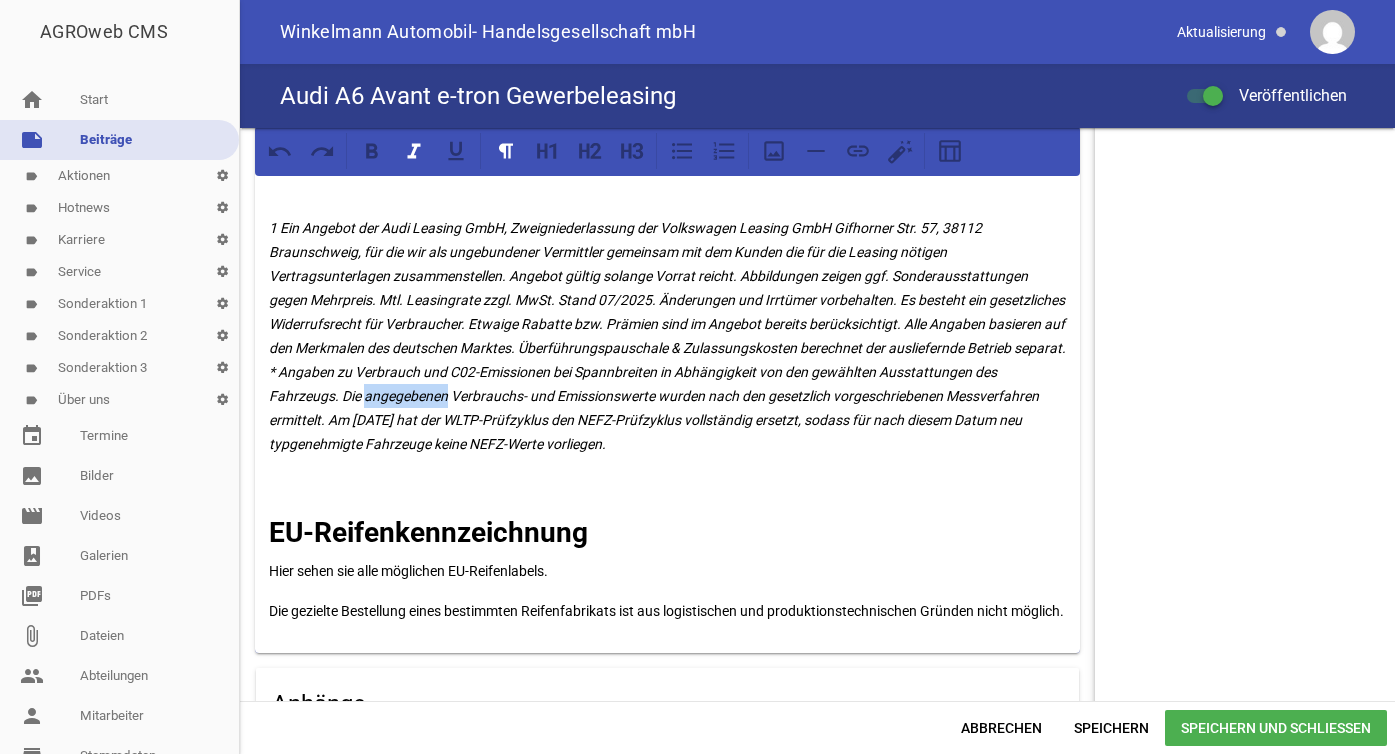 click on "1 Ein Angebot der Audi Leasing GmbH, Zweigniederlassung der Volkswagen Leasing GmbH Gifhorner Str. 57, 38112 Braunschweig, für die wir als ungebundener Vermittler gemeinsam mit dem Kunden die für die Leasing nötigen Vertragsunterlagen zusammenstellen. Angebot gültig solange Vorrat reicht. Abbildungen zeigen ggf. Sonderausstattungen gegen Mehrpreis. Mtl. Leasingrate zzgl. MwSt. Stand 07/2025. Änderungen und Irrtümer vorbehalten. Es besteht ein gesetzliches Widerrufsrecht für Verbraucher. Etwaige Rabatte bzw. Prämien sind im Angebot bereits berücksichtigt. Alle Angaben basieren auf den Merkmalen des deutschen Marktes. Überführungspauschale & Zulassungskosten berechnet der ausliefernde Betrieb separat." at bounding box center (667, 336) 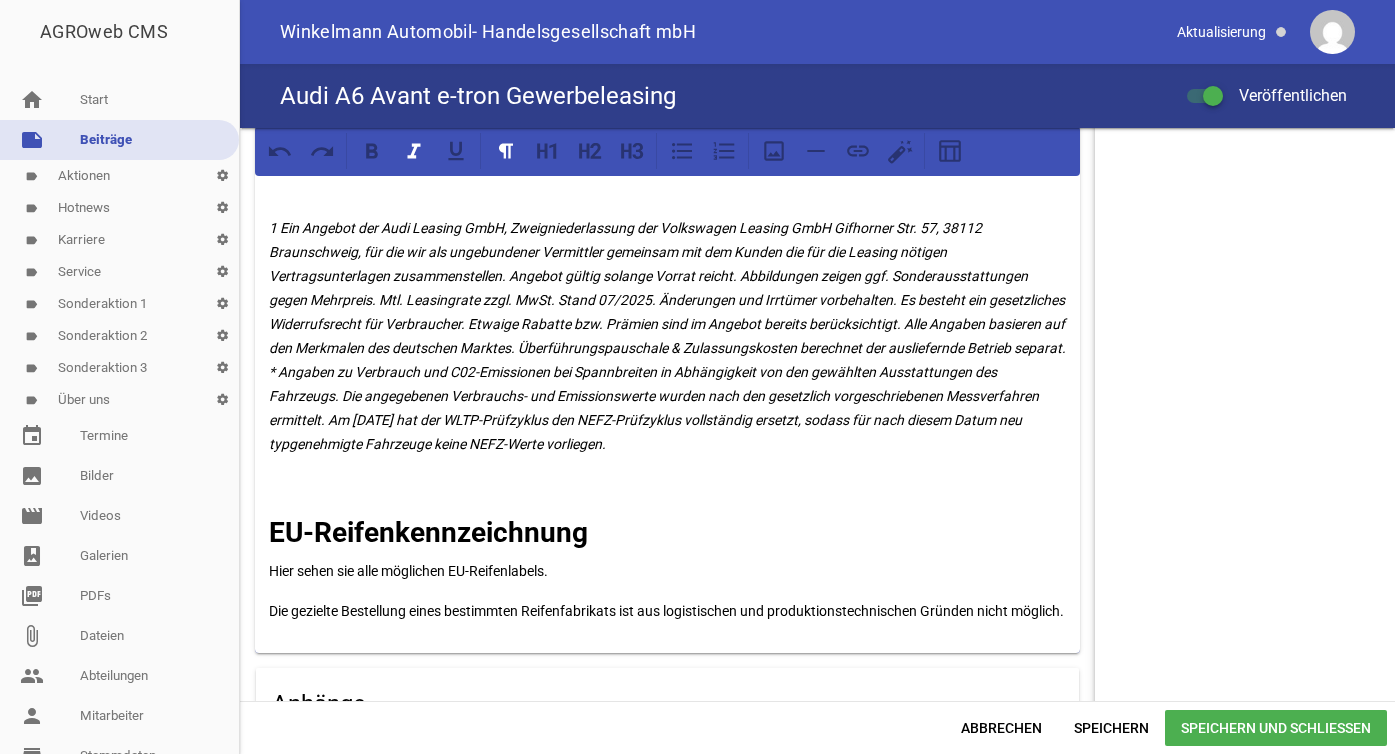 click on "1 Ein Angebot der Audi Leasing GmbH, Zweigniederlassung der Volkswagen Leasing GmbH Gifhorner Str. 57, 38112 Braunschweig, für die wir als ungebundener Vermittler gemeinsam mit dem Kunden die für die Leasing nötigen Vertragsunterlagen zusammenstellen. Angebot gültig solange Vorrat reicht. Abbildungen zeigen ggf. Sonderausstattungen gegen Mehrpreis. Mtl. Leasingrate zzgl. MwSt. Stand 07/2025. Änderungen und Irrtümer vorbehalten. Es besteht ein gesetzliches Widerrufsrecht für Verbraucher. Etwaige Rabatte bzw. Prämien sind im Angebot bereits berücksichtigt. Alle Angaben basieren auf den Merkmalen des deutschen Marktes. Überführungspauschale & Zulassungskosten berechnet der ausliefernde Betrieb separat." at bounding box center (667, 336) 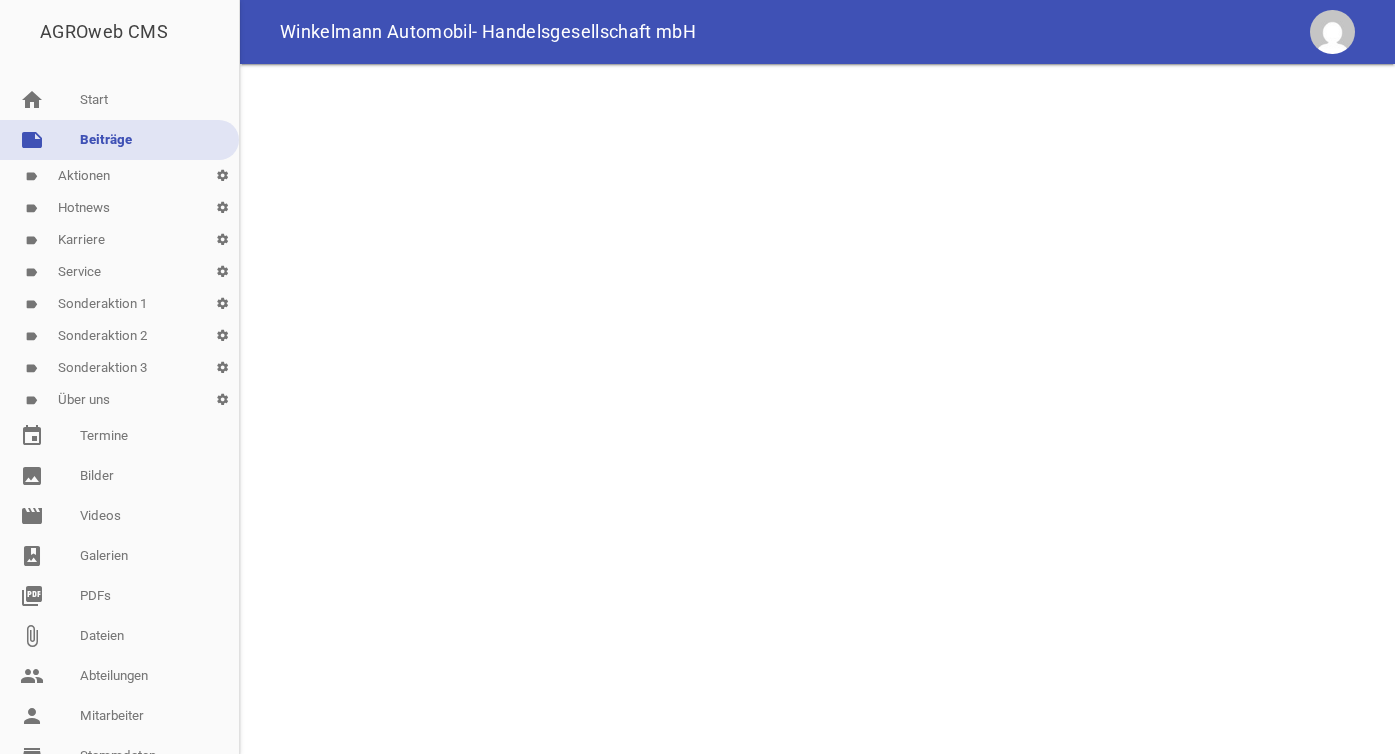 scroll, scrollTop: 0, scrollLeft: 0, axis: both 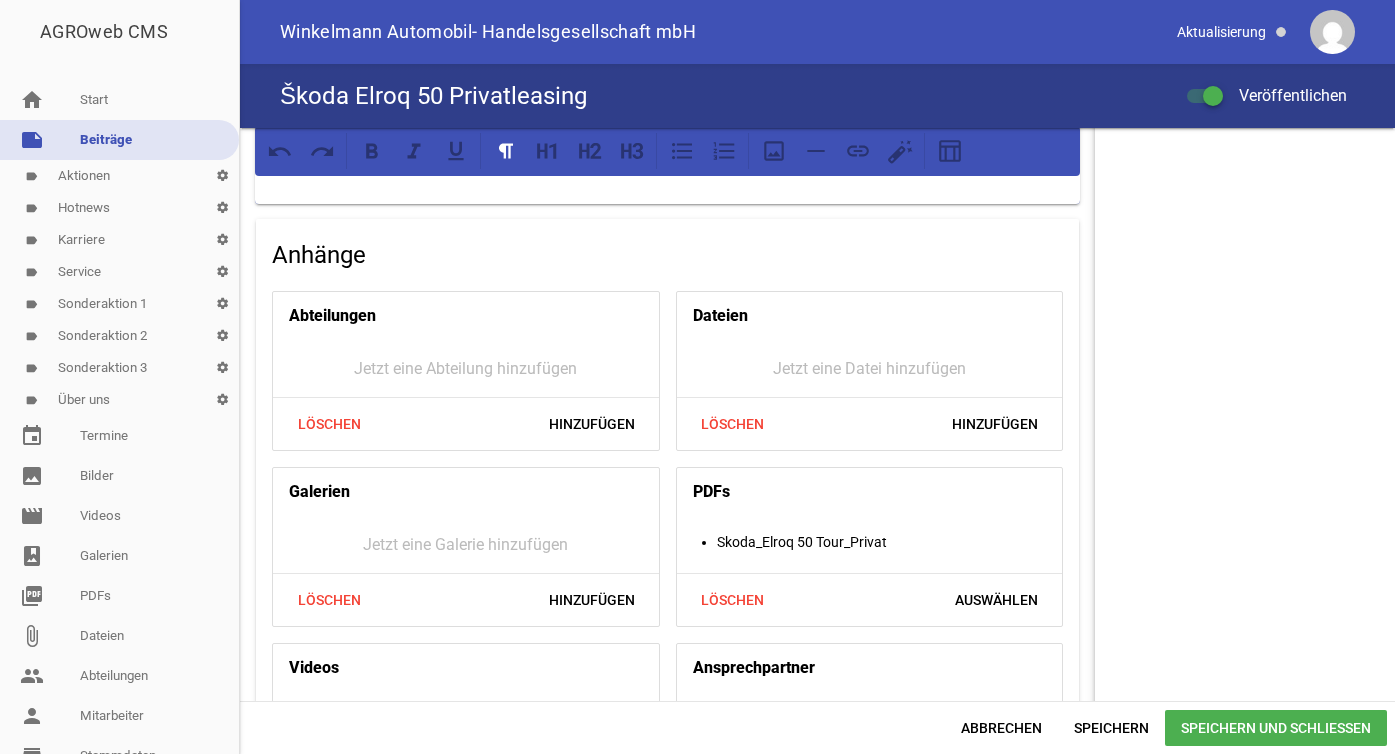 click on "Löschen     Hinzufügen" at bounding box center (466, 599) 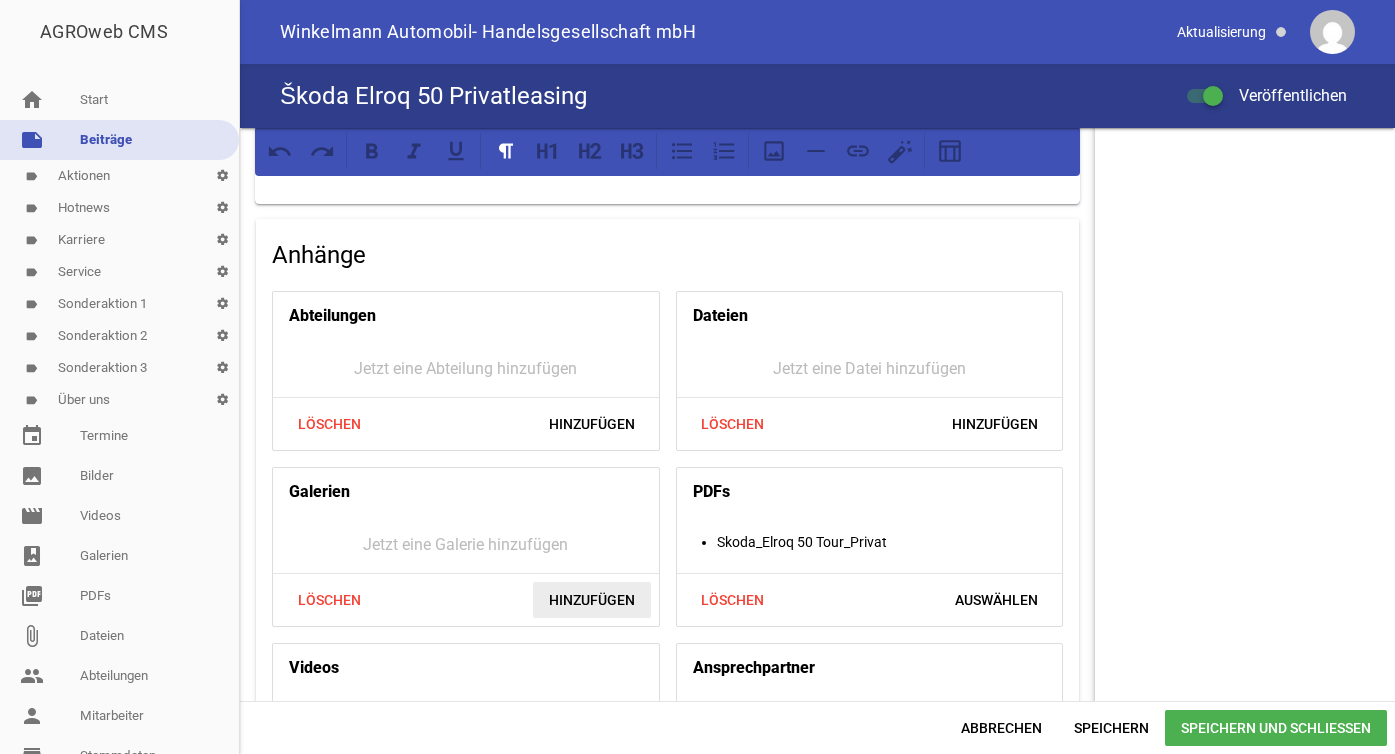 click on "Hinzufügen" at bounding box center [592, 600] 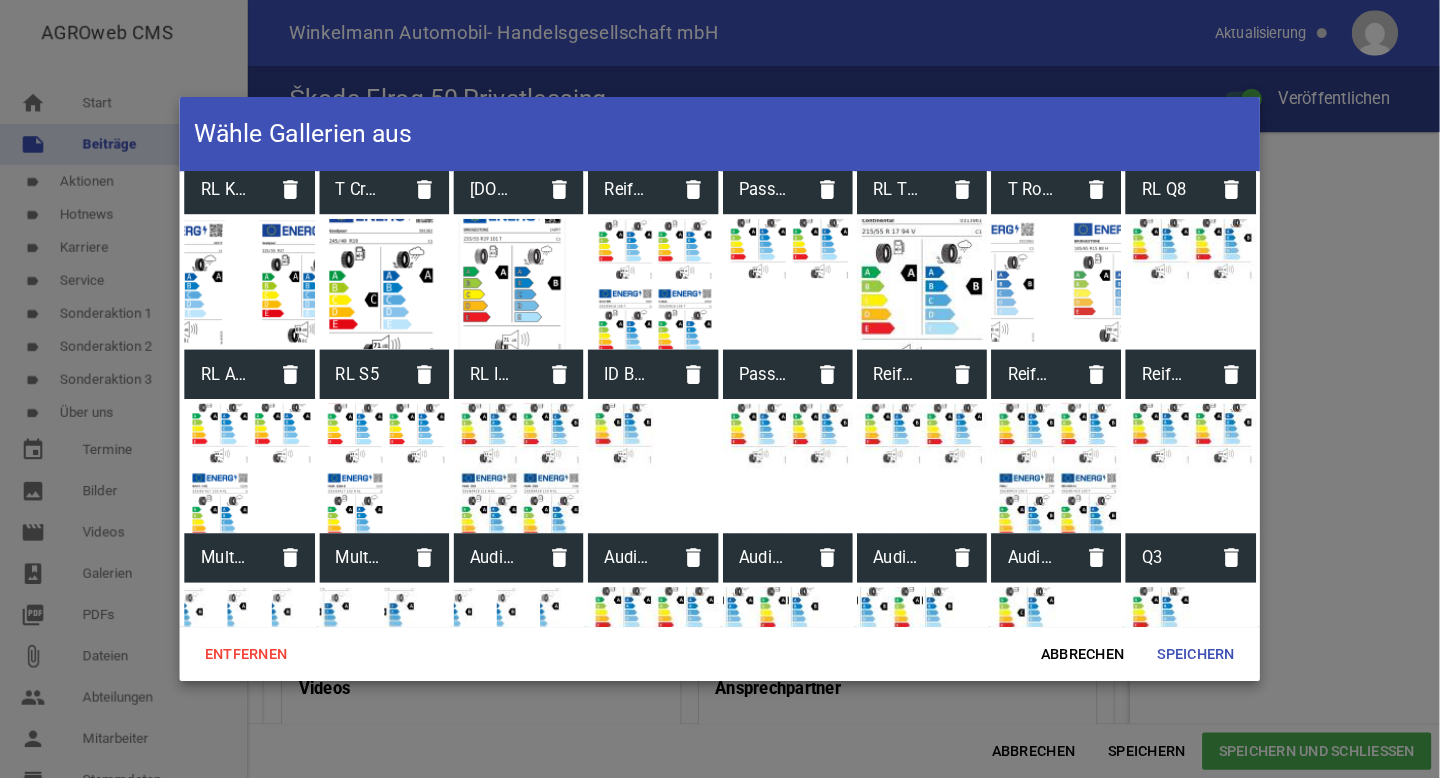 scroll, scrollTop: 2396, scrollLeft: 0, axis: vertical 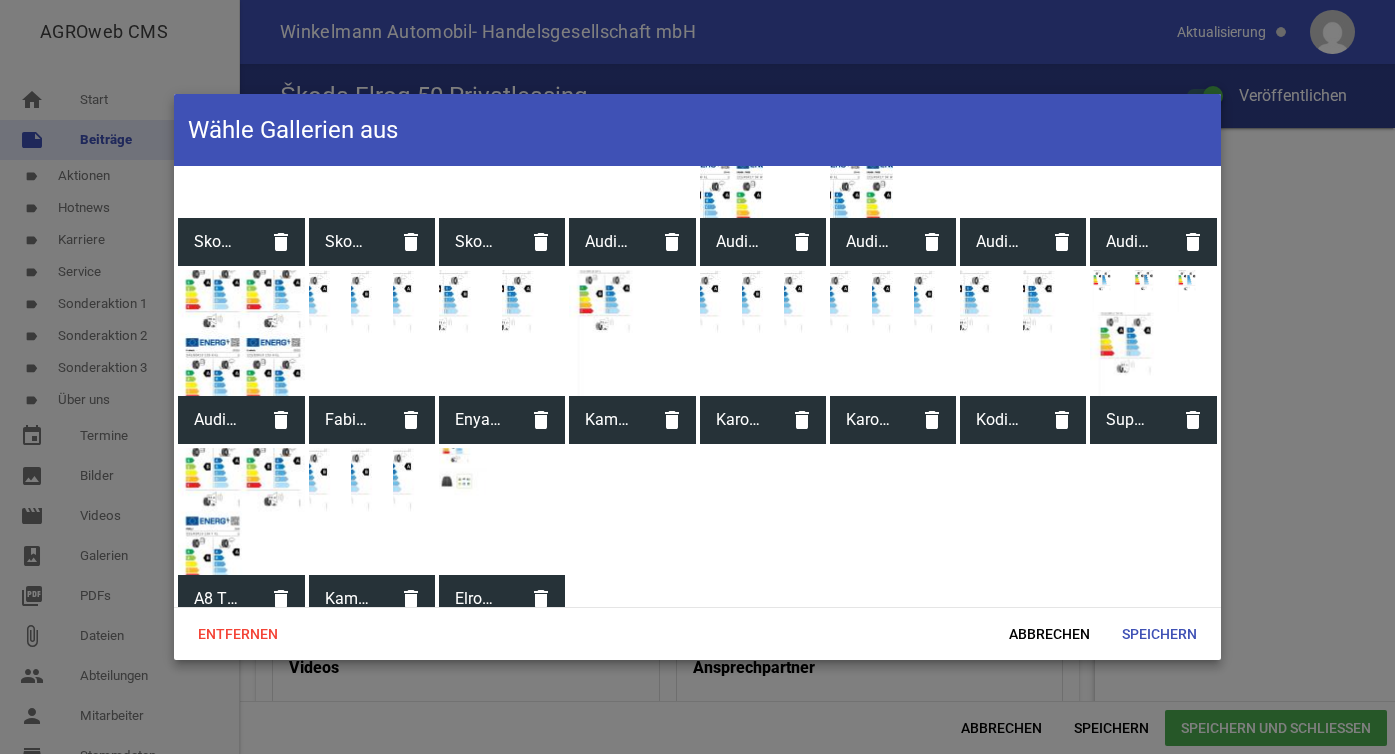 click at bounding box center (502, 511) 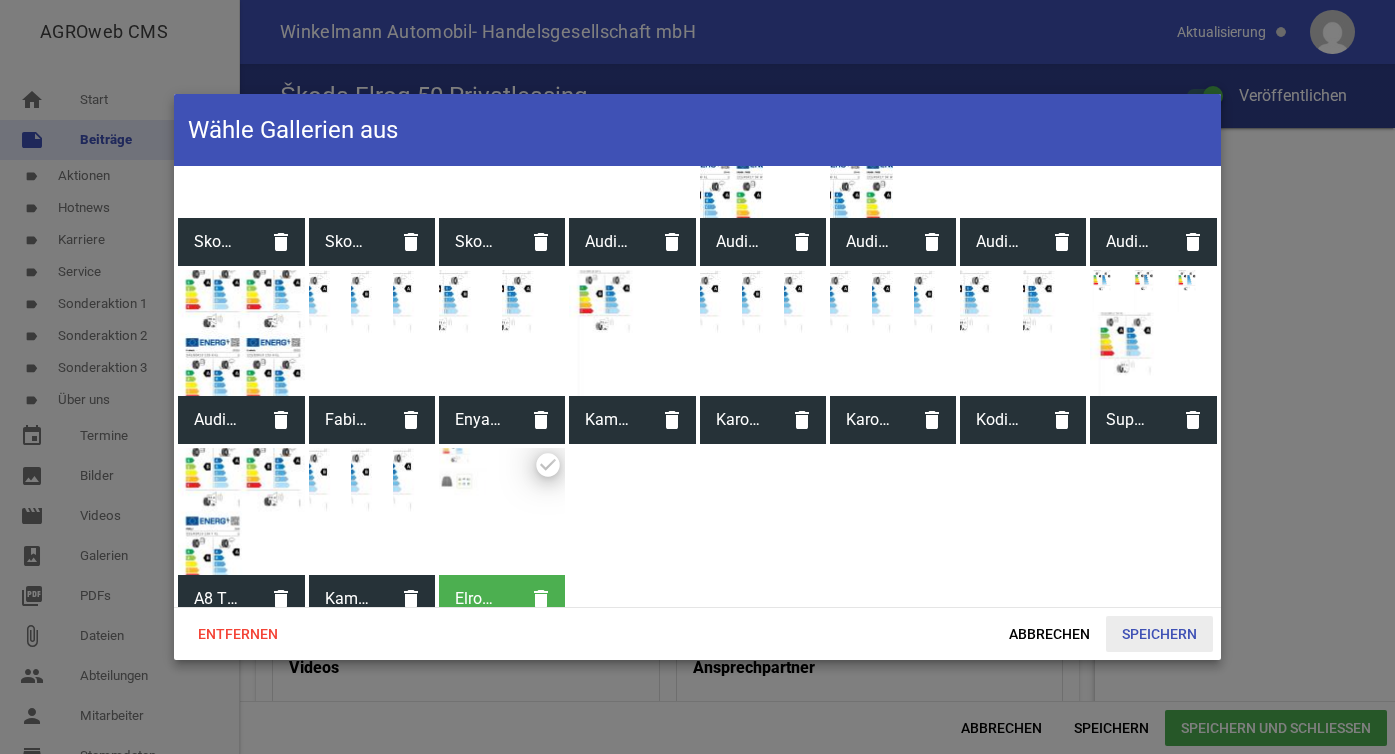 click on "Speichern" at bounding box center (1159, 634) 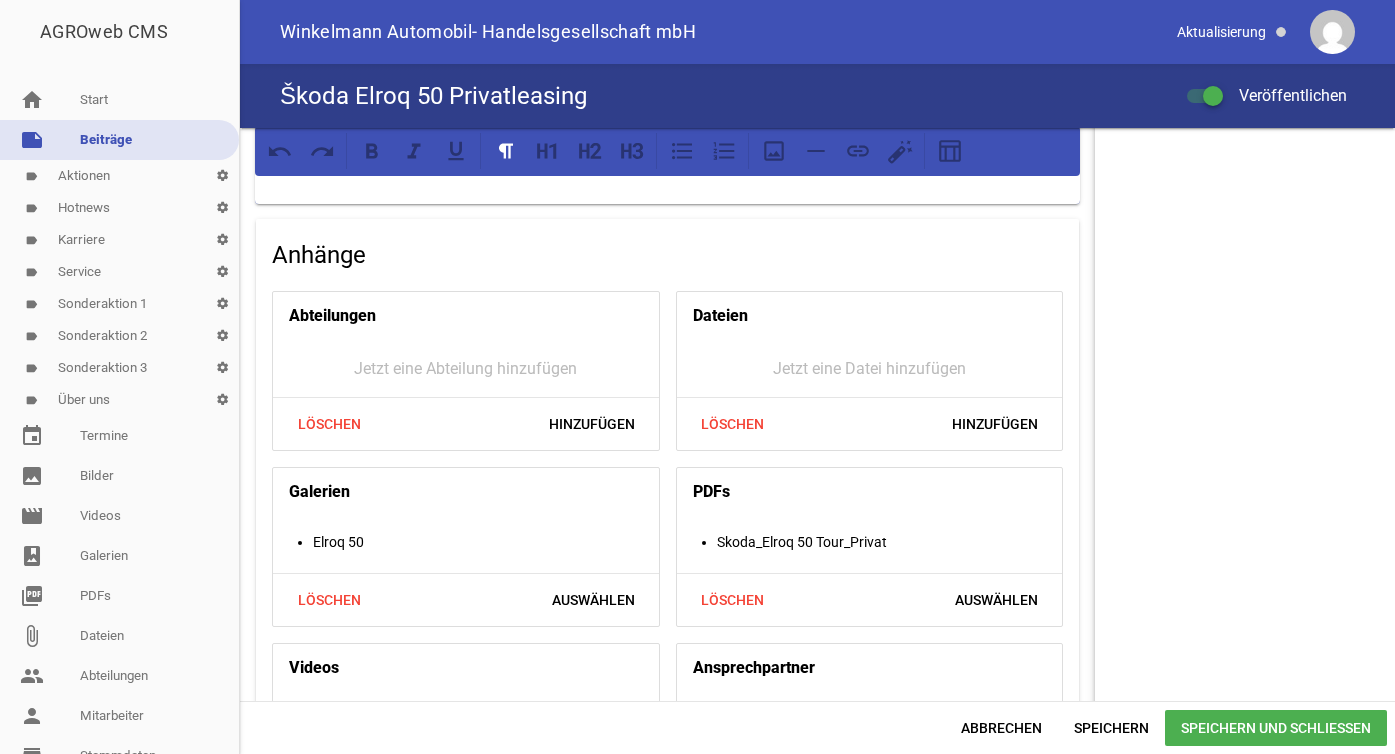 click on "Speichern und Schließen" at bounding box center (1276, 728) 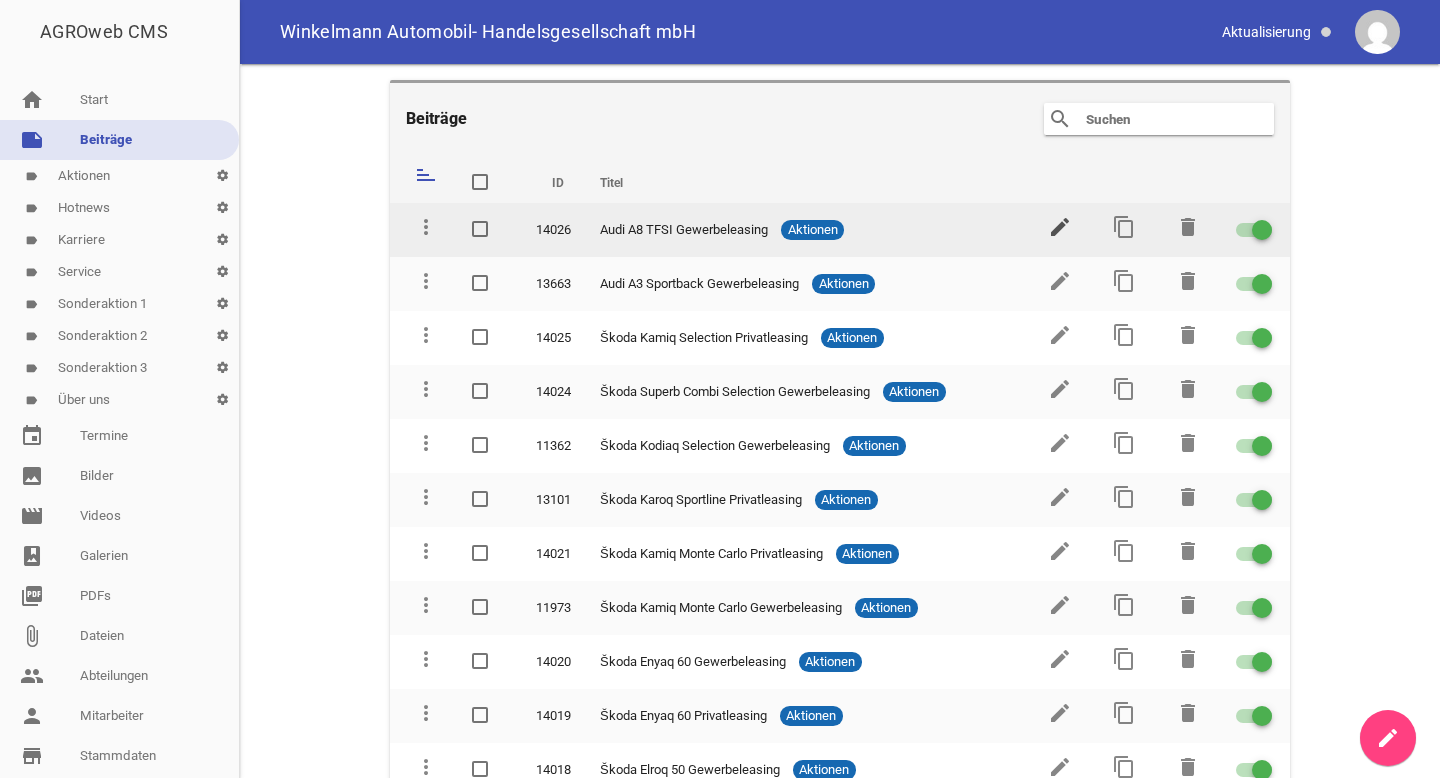 click on "edit" at bounding box center (1060, 227) 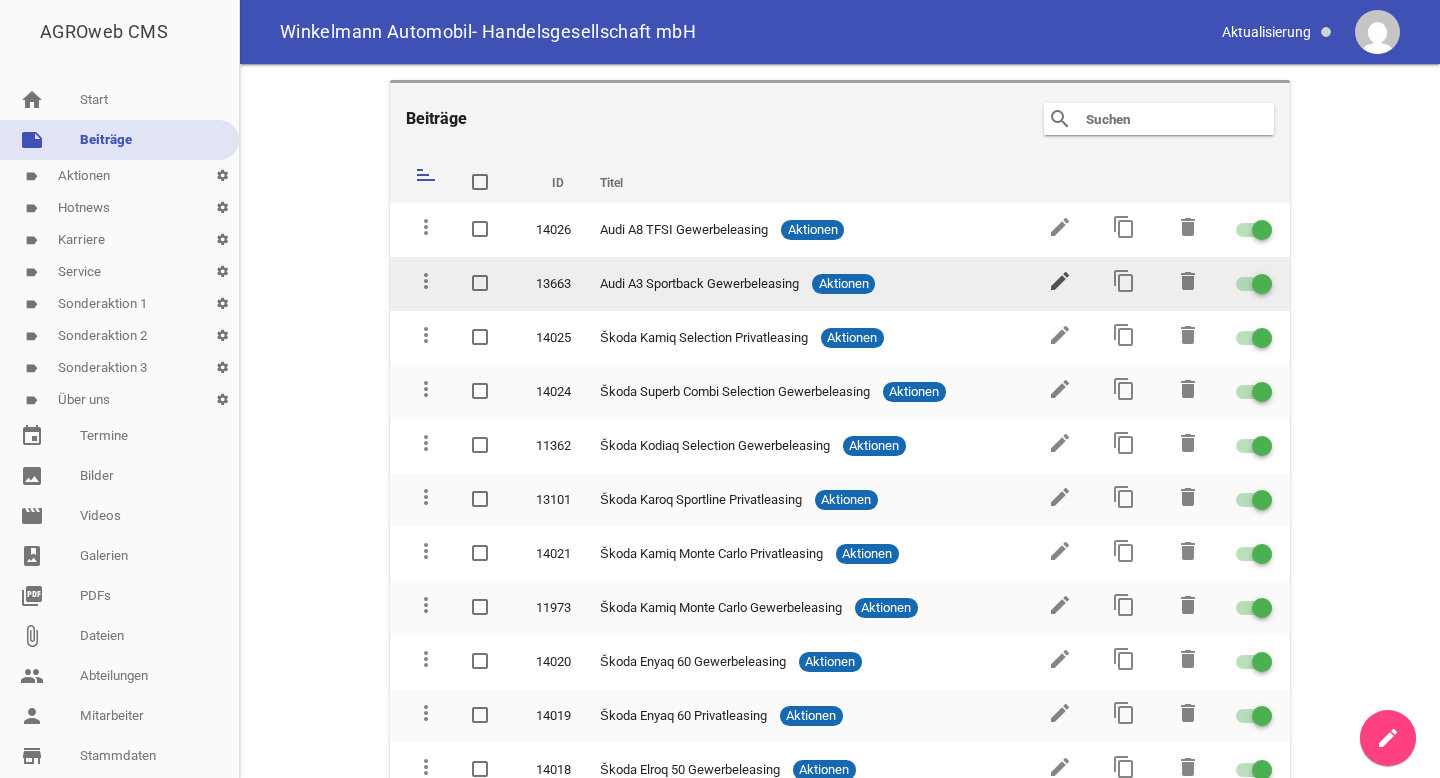 click on "edit" at bounding box center (1060, 281) 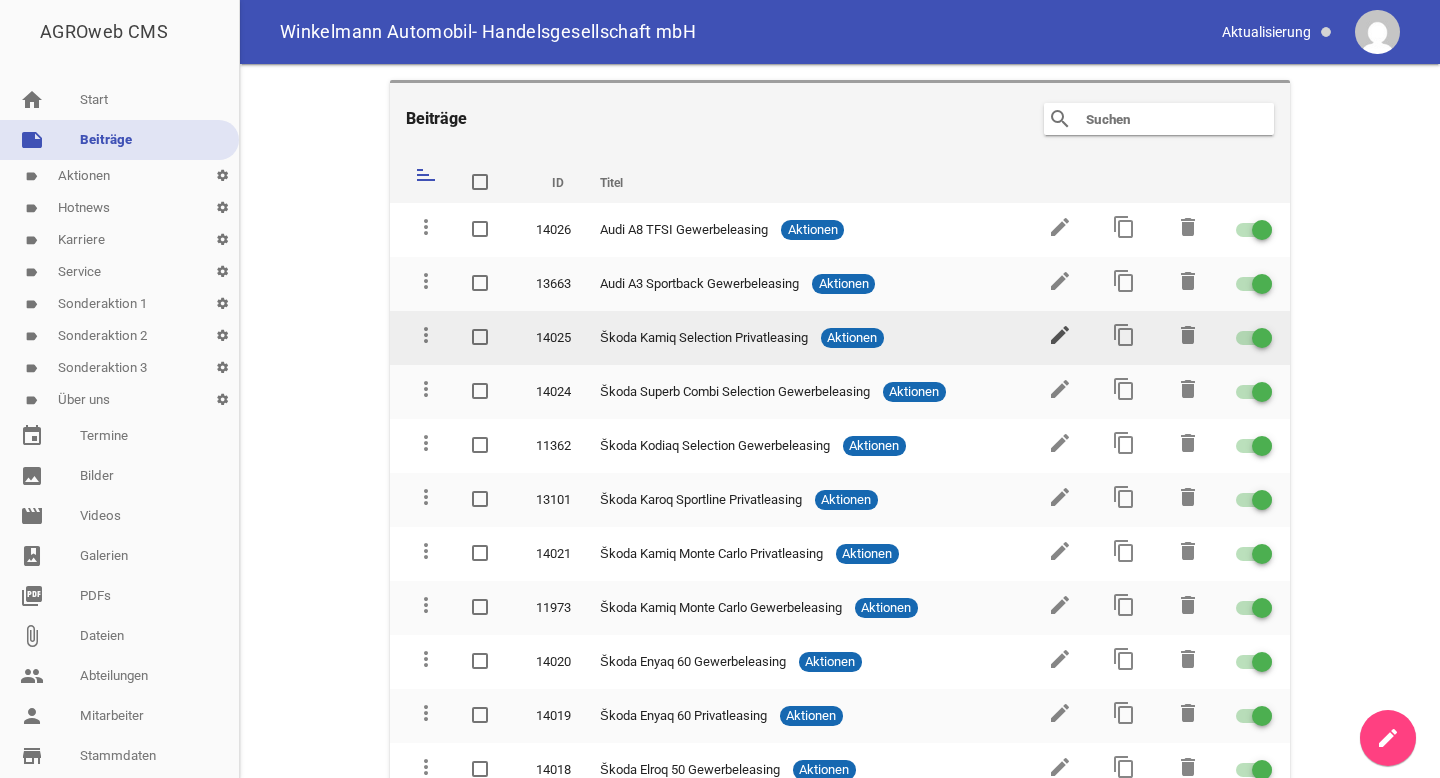 click on "edit" at bounding box center (1060, 335) 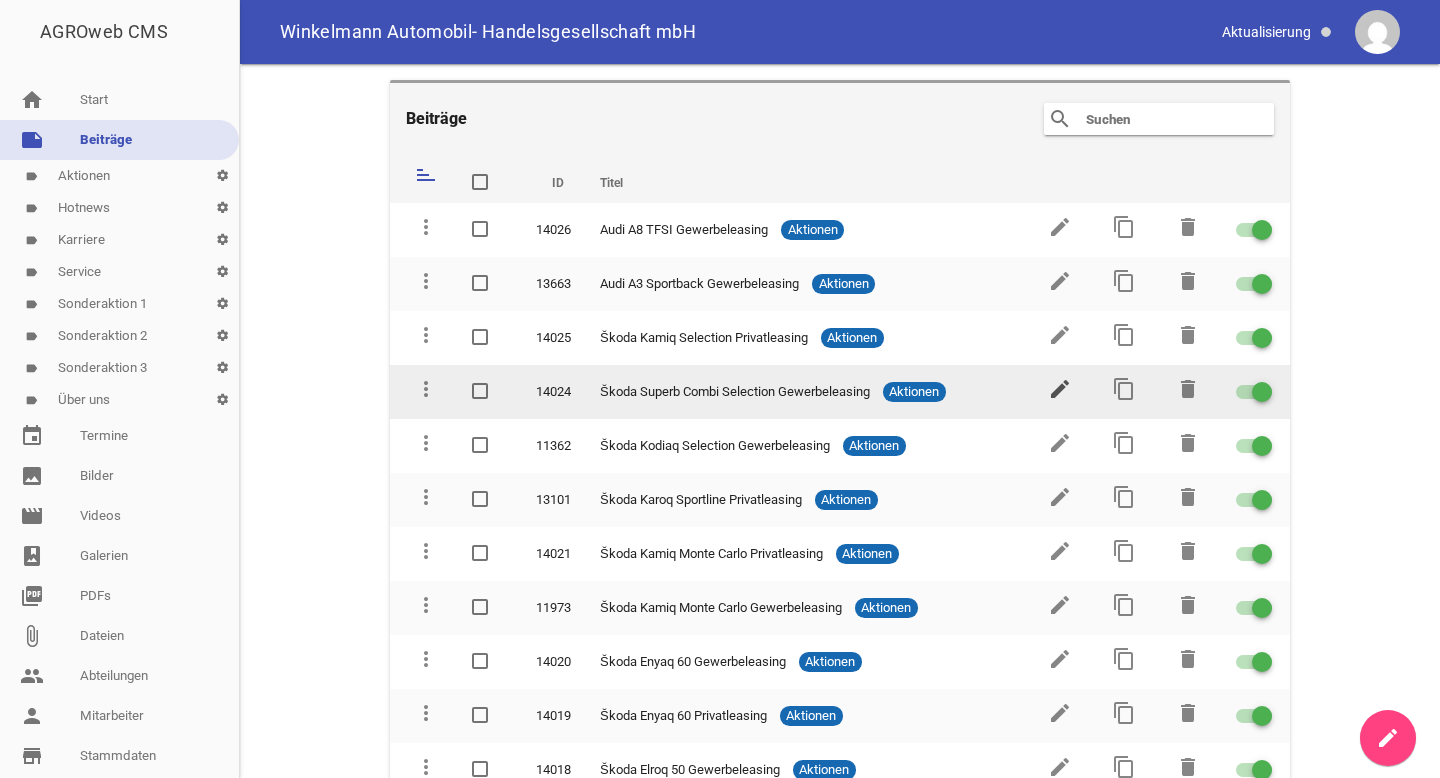 click on "edit" at bounding box center (1060, 389) 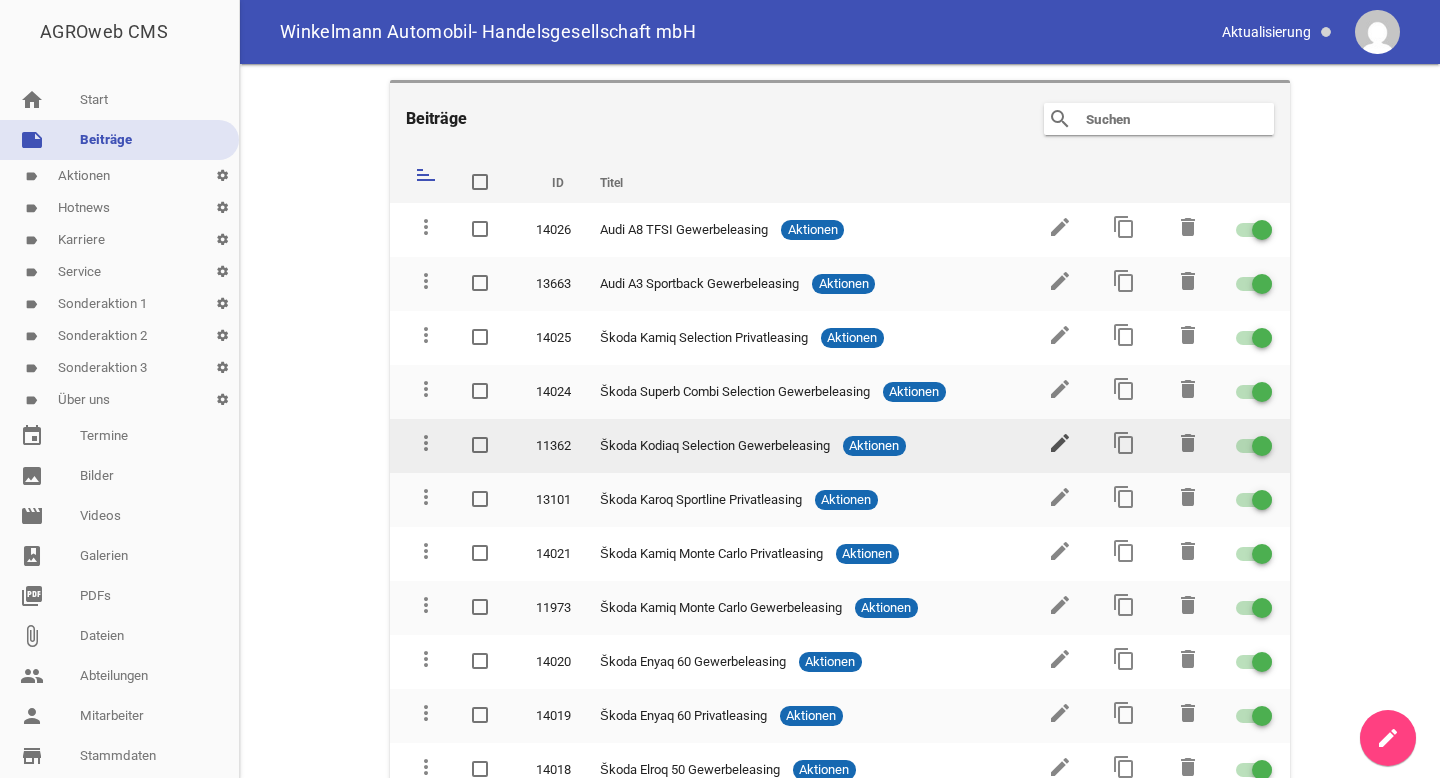 click on "edit" at bounding box center (1060, 443) 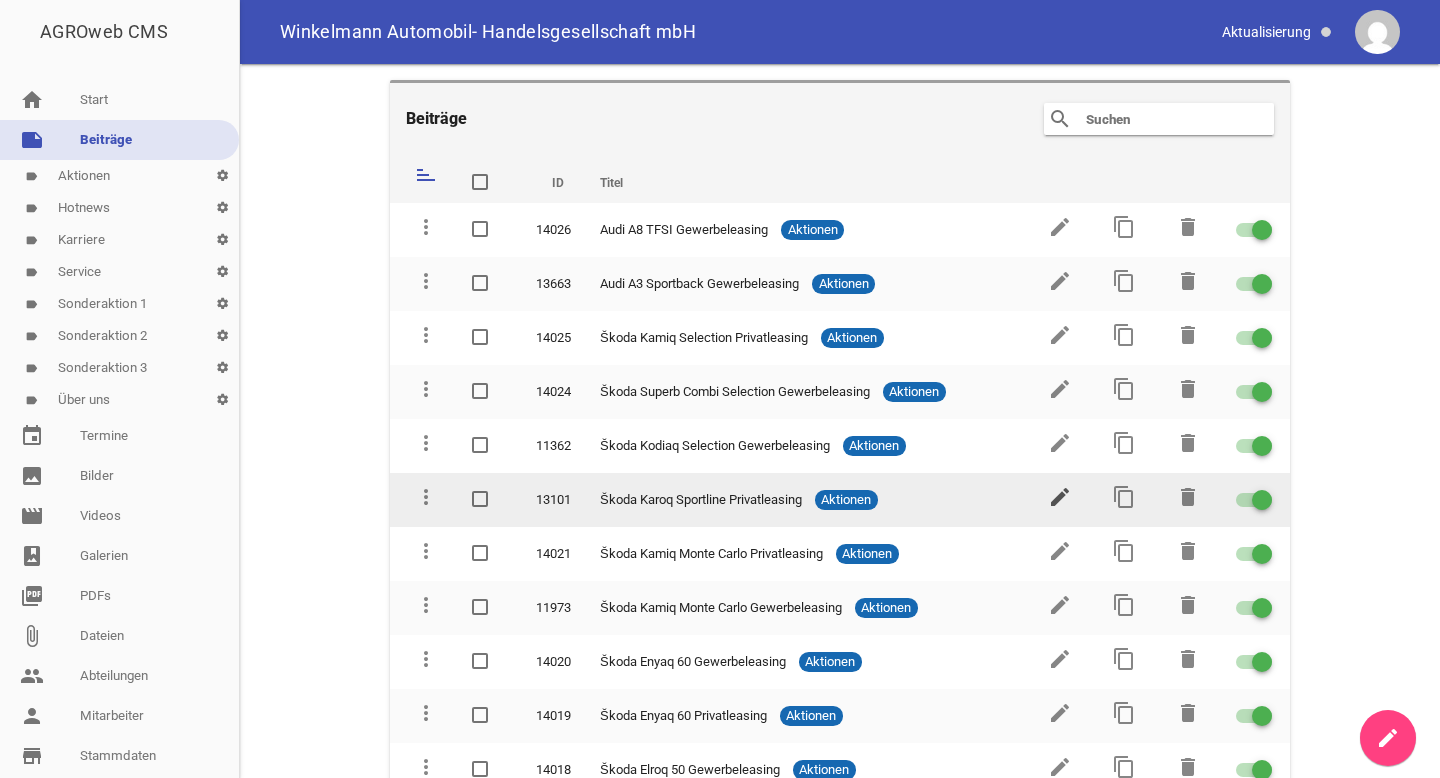 click on "edit" at bounding box center [1060, 497] 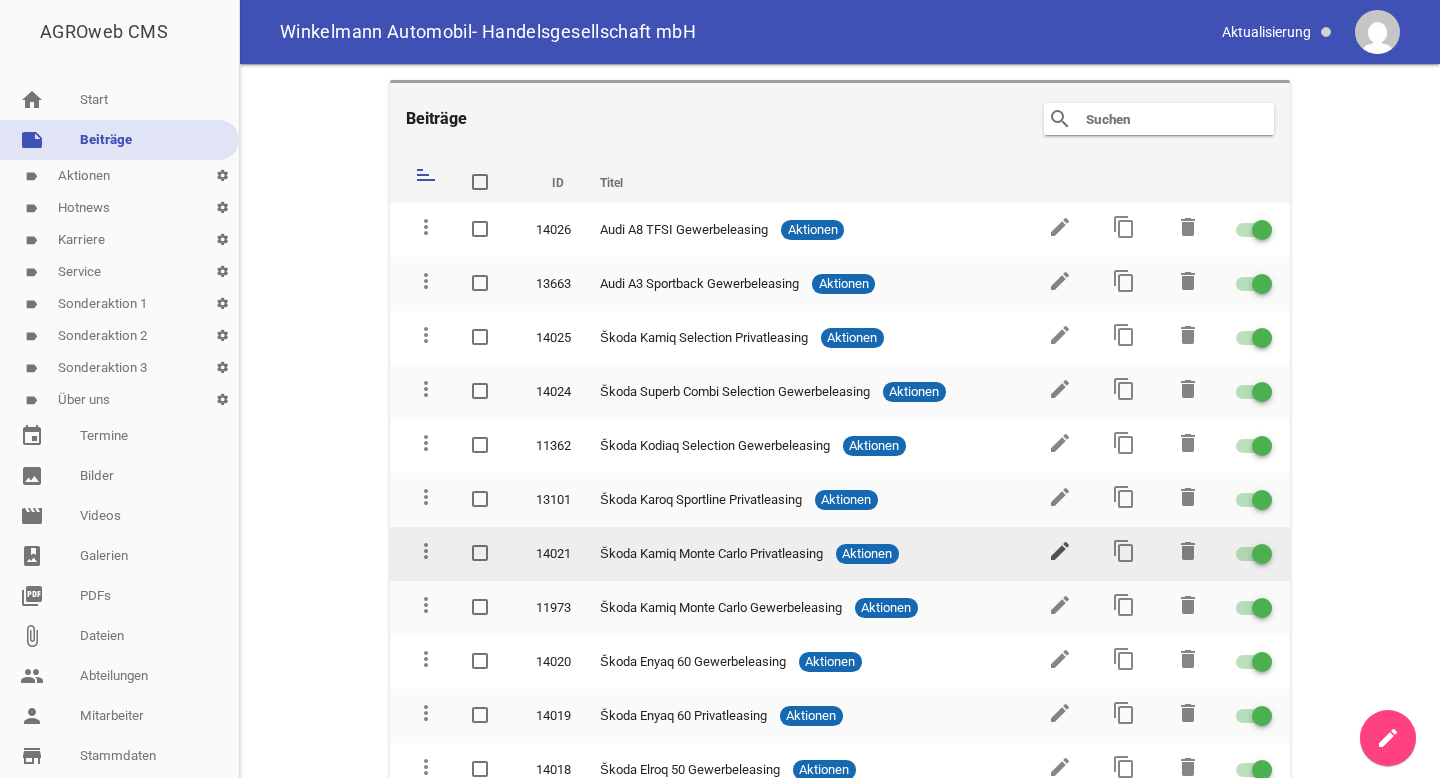 click on "edit" at bounding box center [1060, 551] 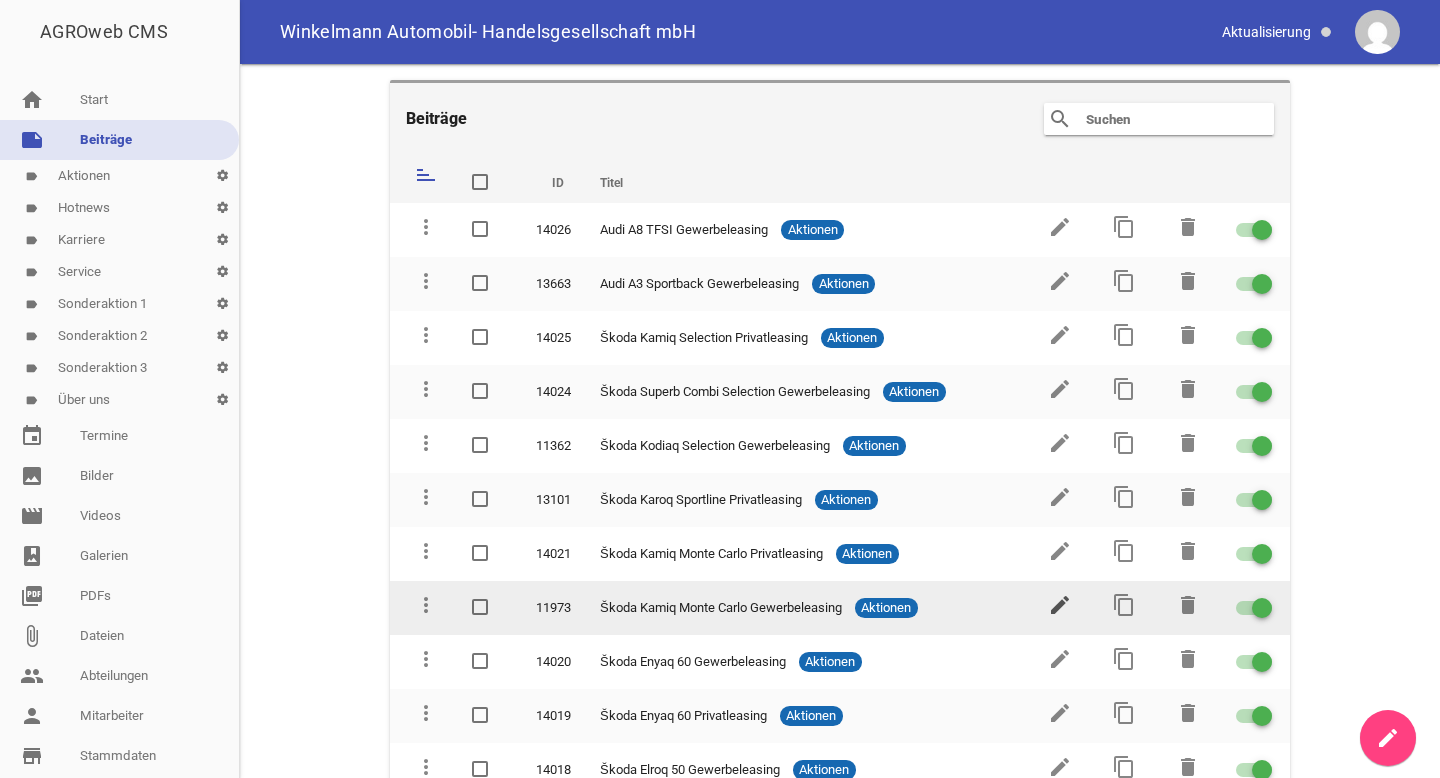 click on "edit" at bounding box center [1060, 605] 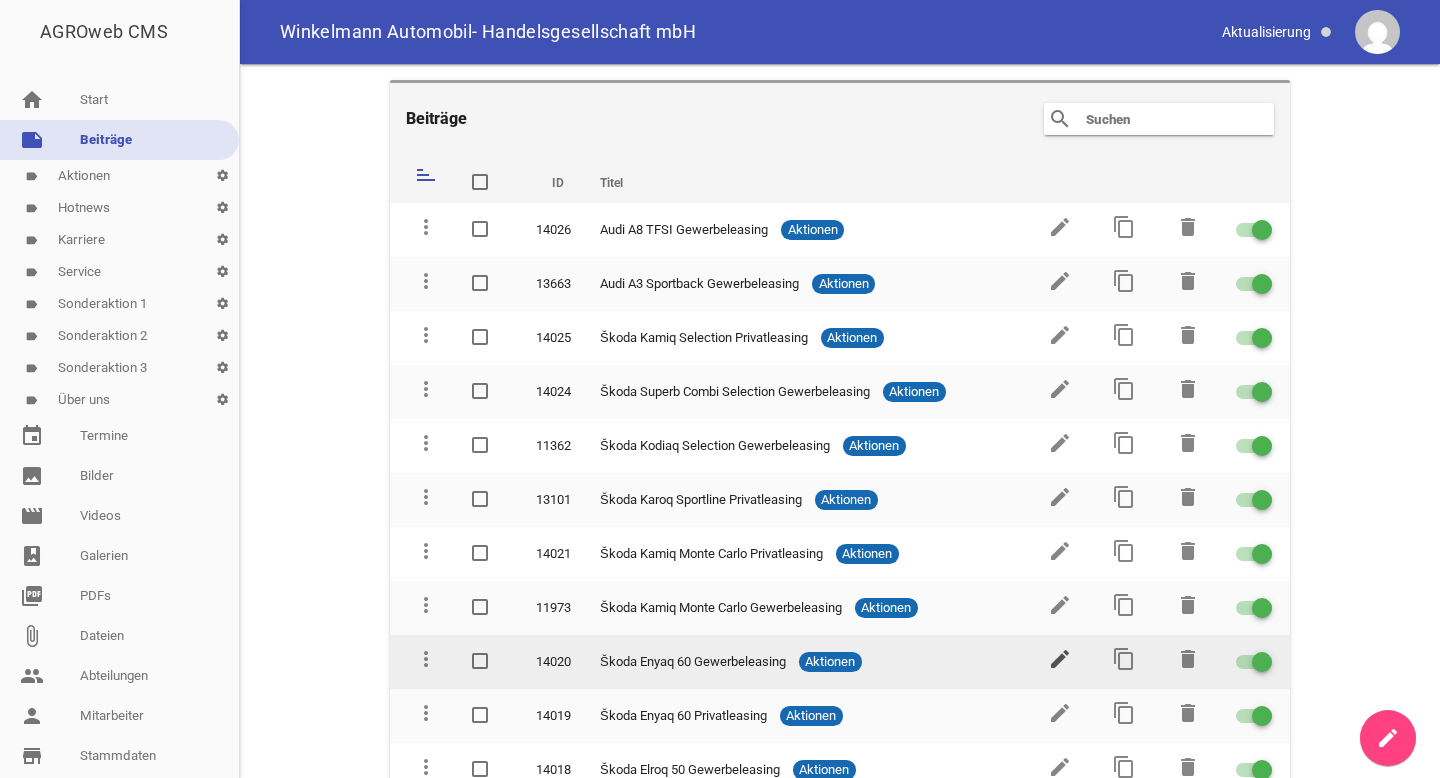 click on "edit" at bounding box center (1060, 659) 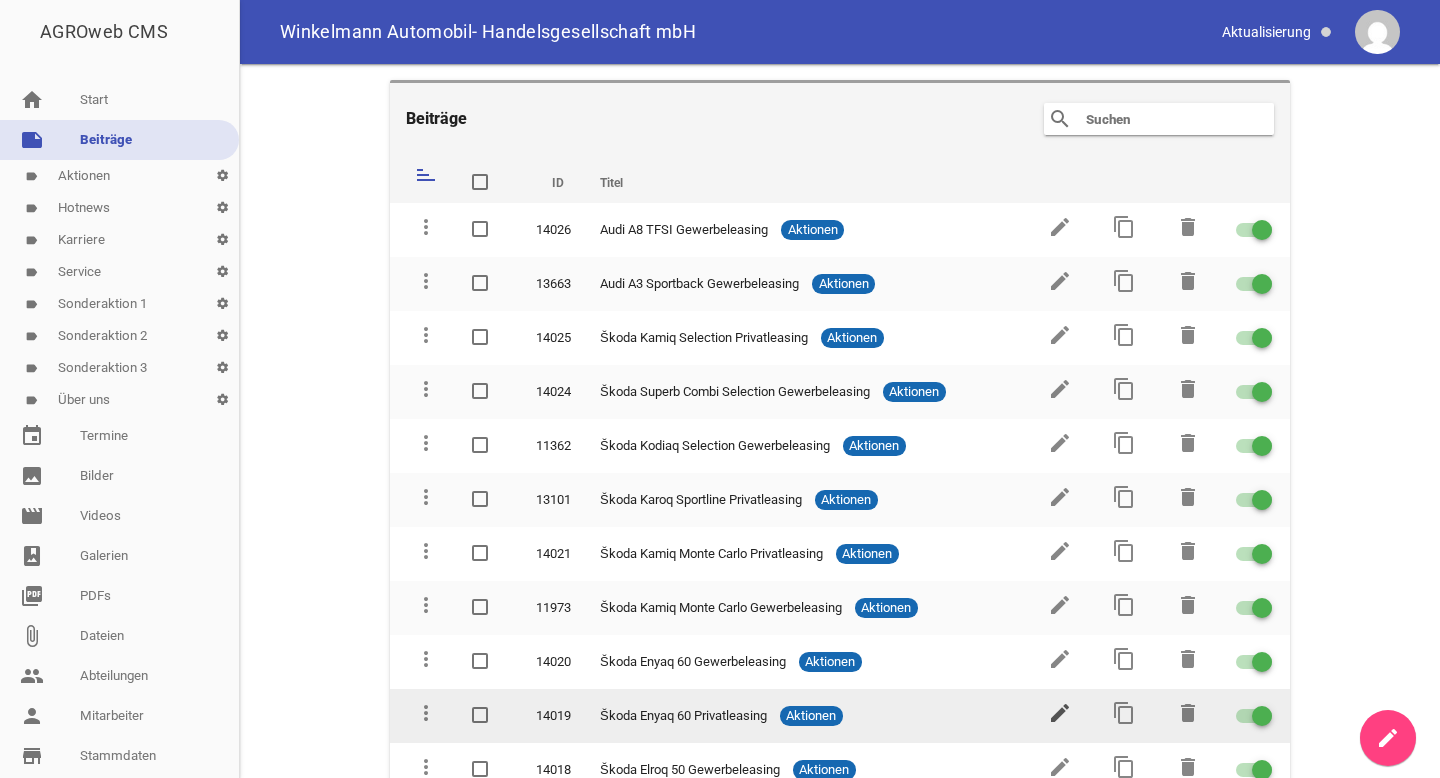 click on "edit" at bounding box center (1060, 713) 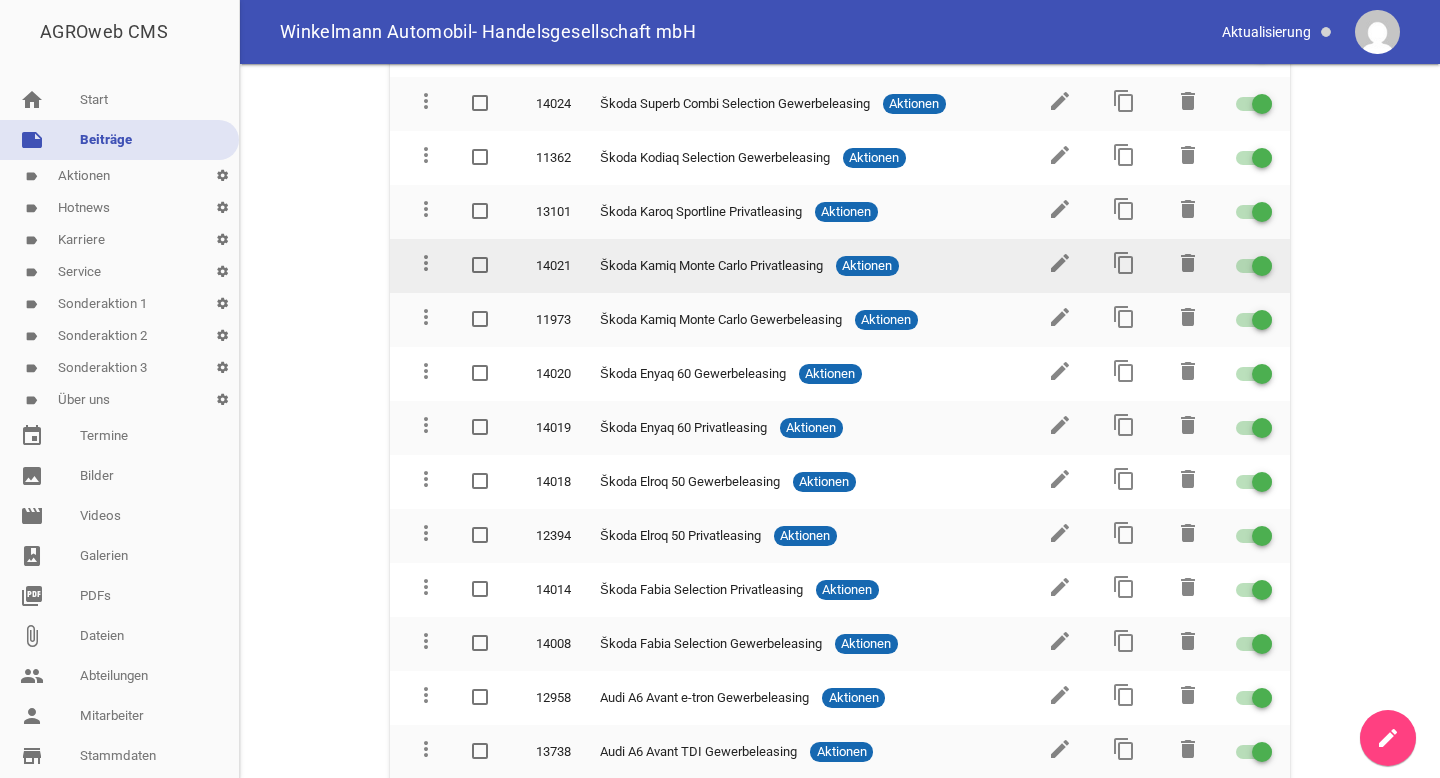scroll, scrollTop: 304, scrollLeft: 0, axis: vertical 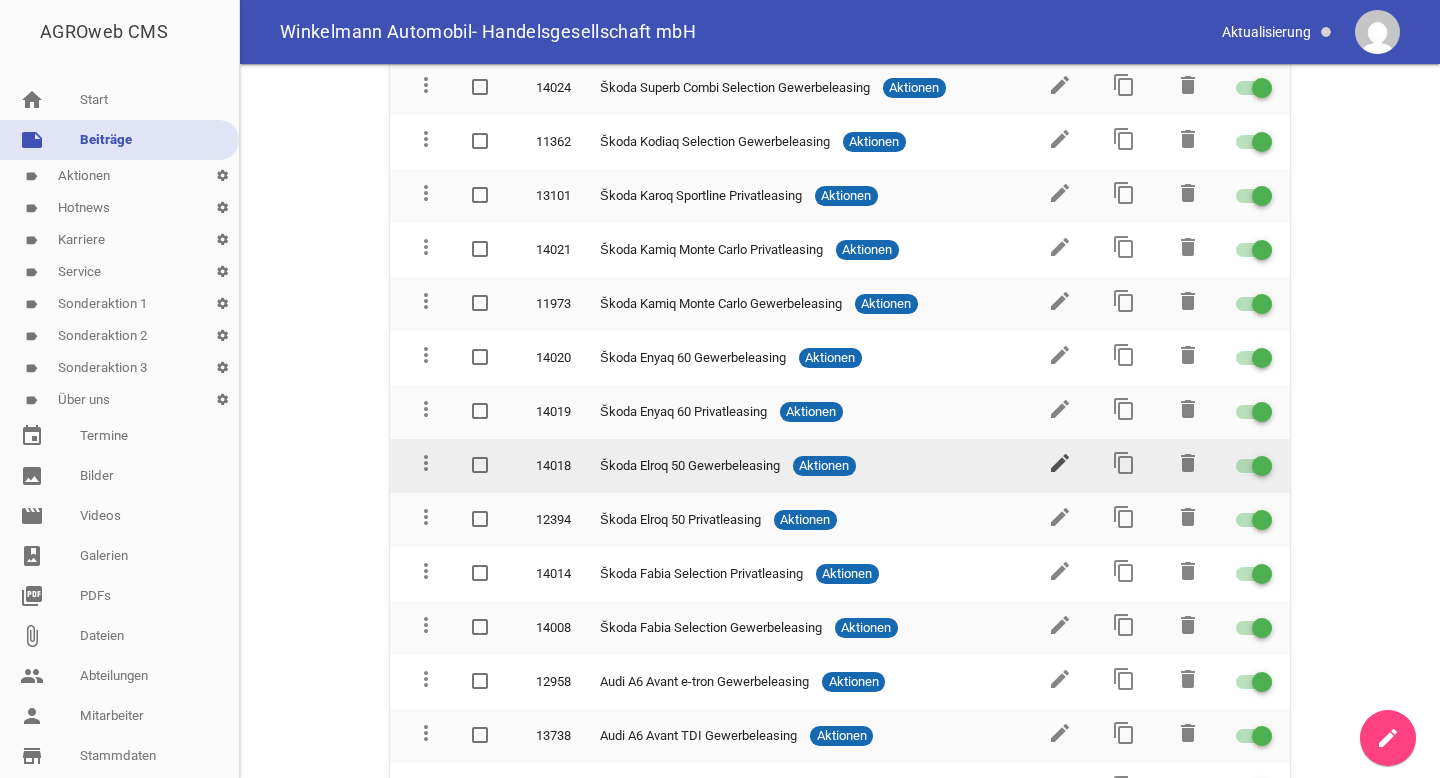 click on "edit" at bounding box center (1060, 463) 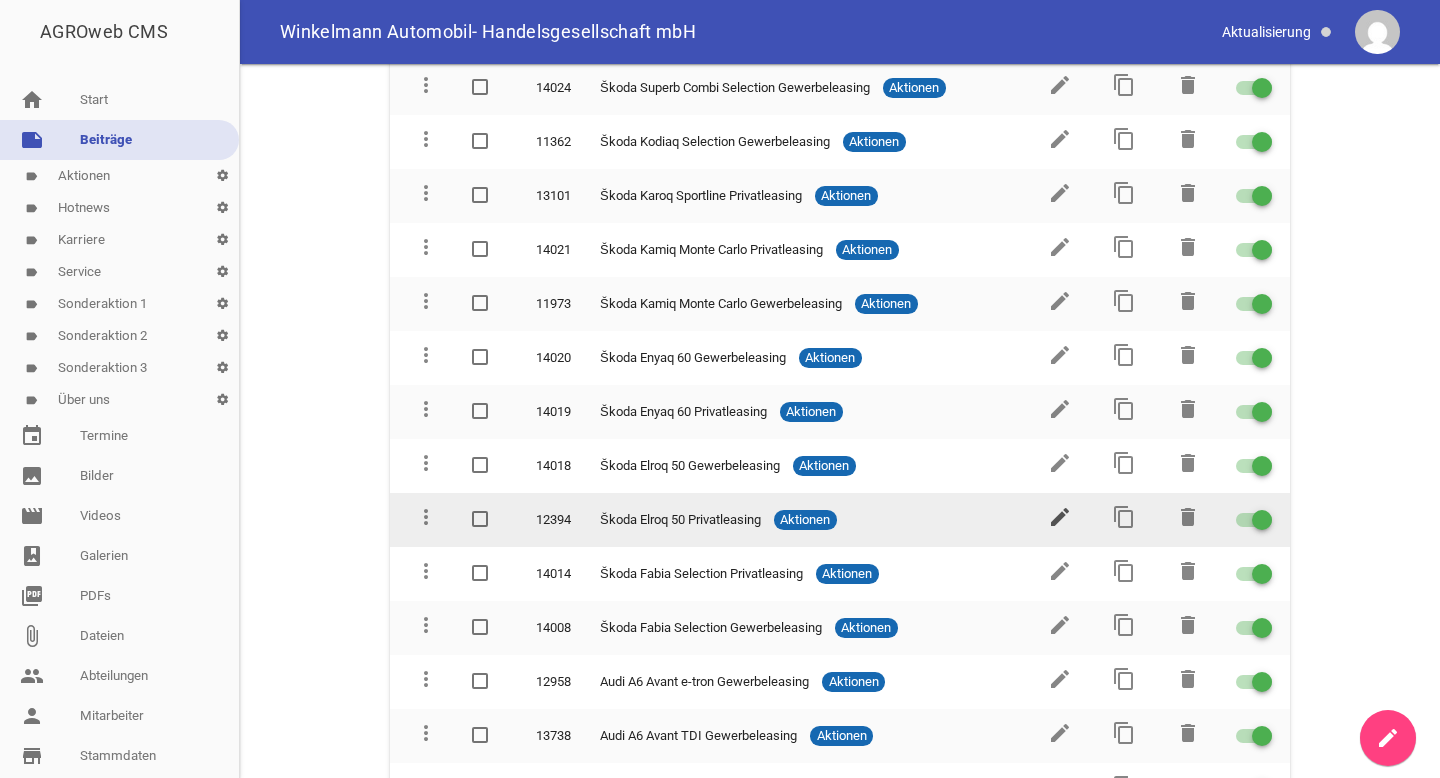 click on "edit" at bounding box center (1060, 517) 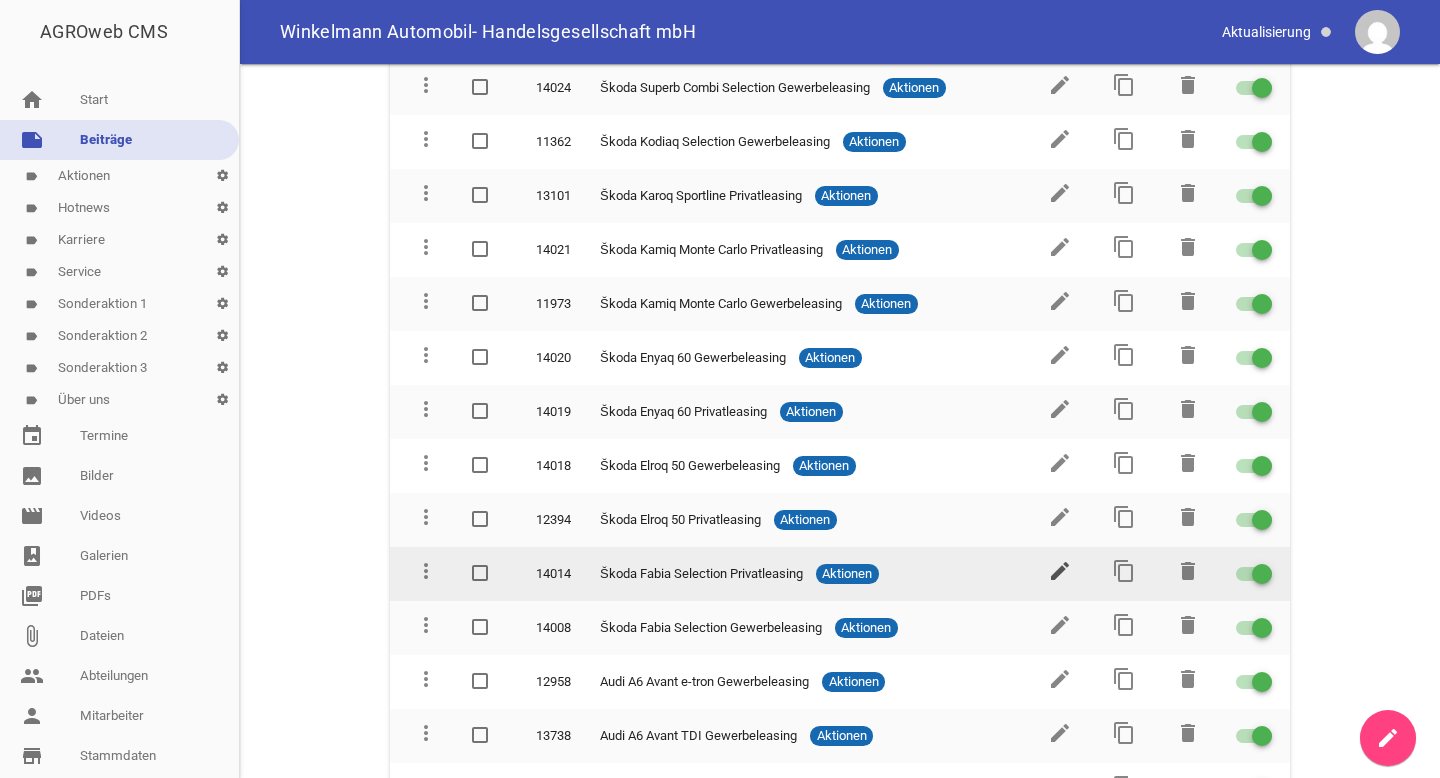 click on "edit" at bounding box center [1060, 571] 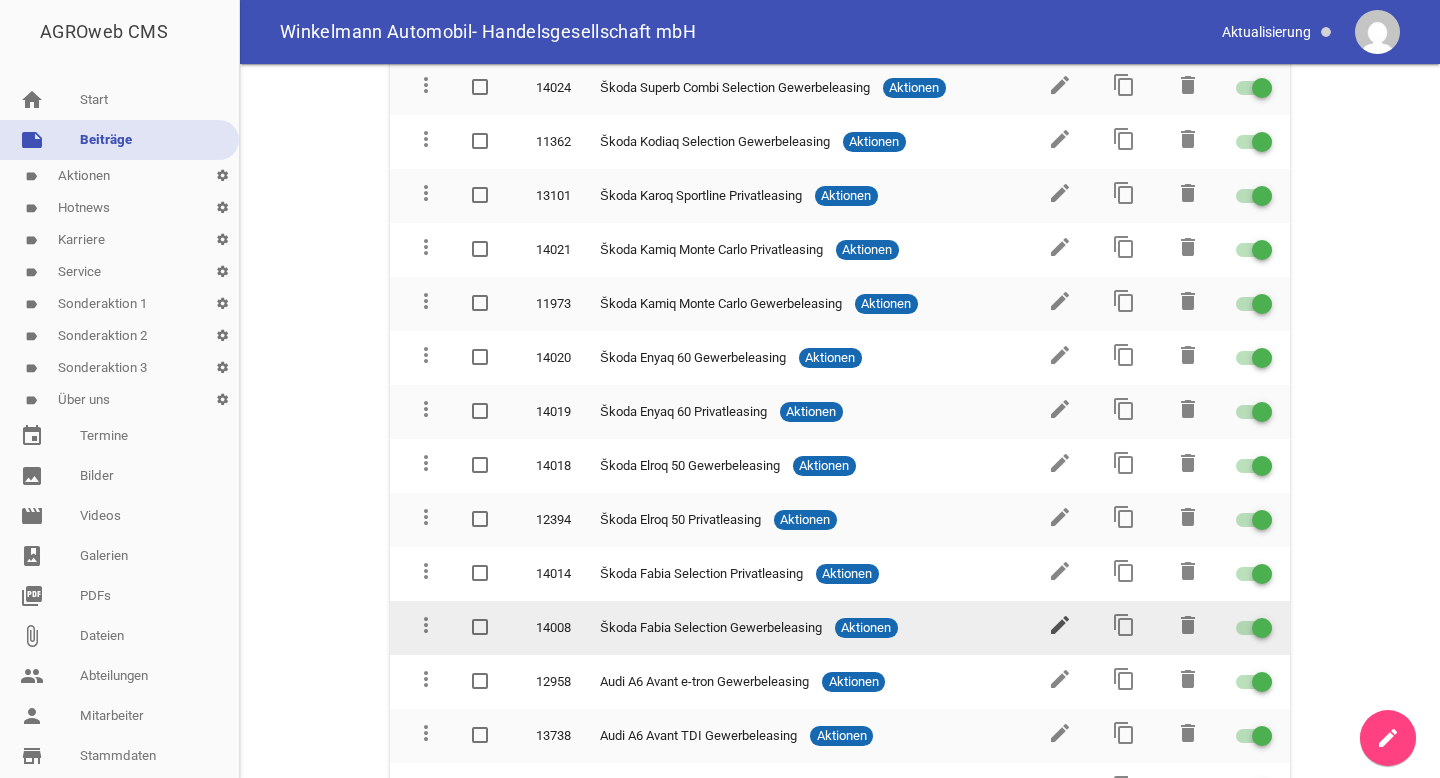 click on "edit" at bounding box center (1060, 625) 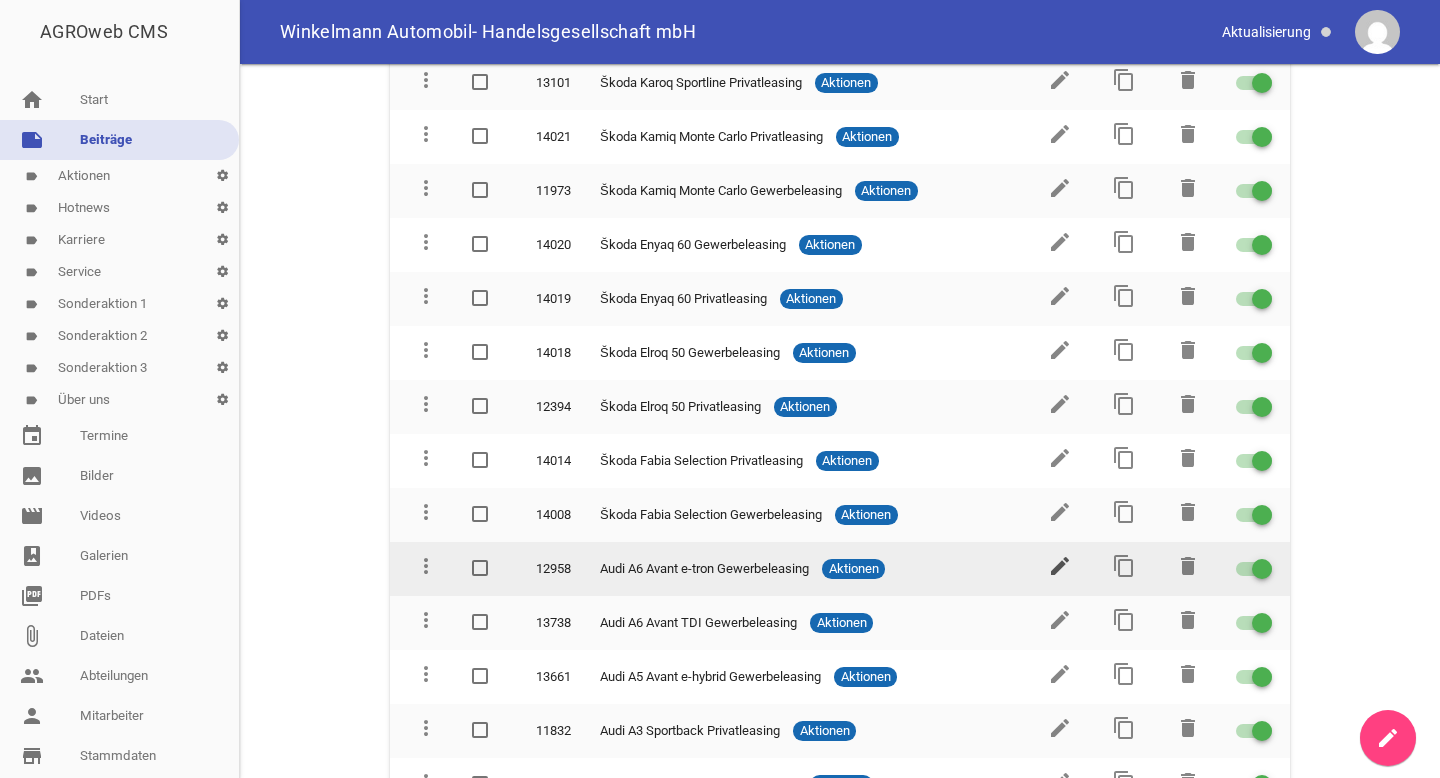 scroll, scrollTop: 469, scrollLeft: 0, axis: vertical 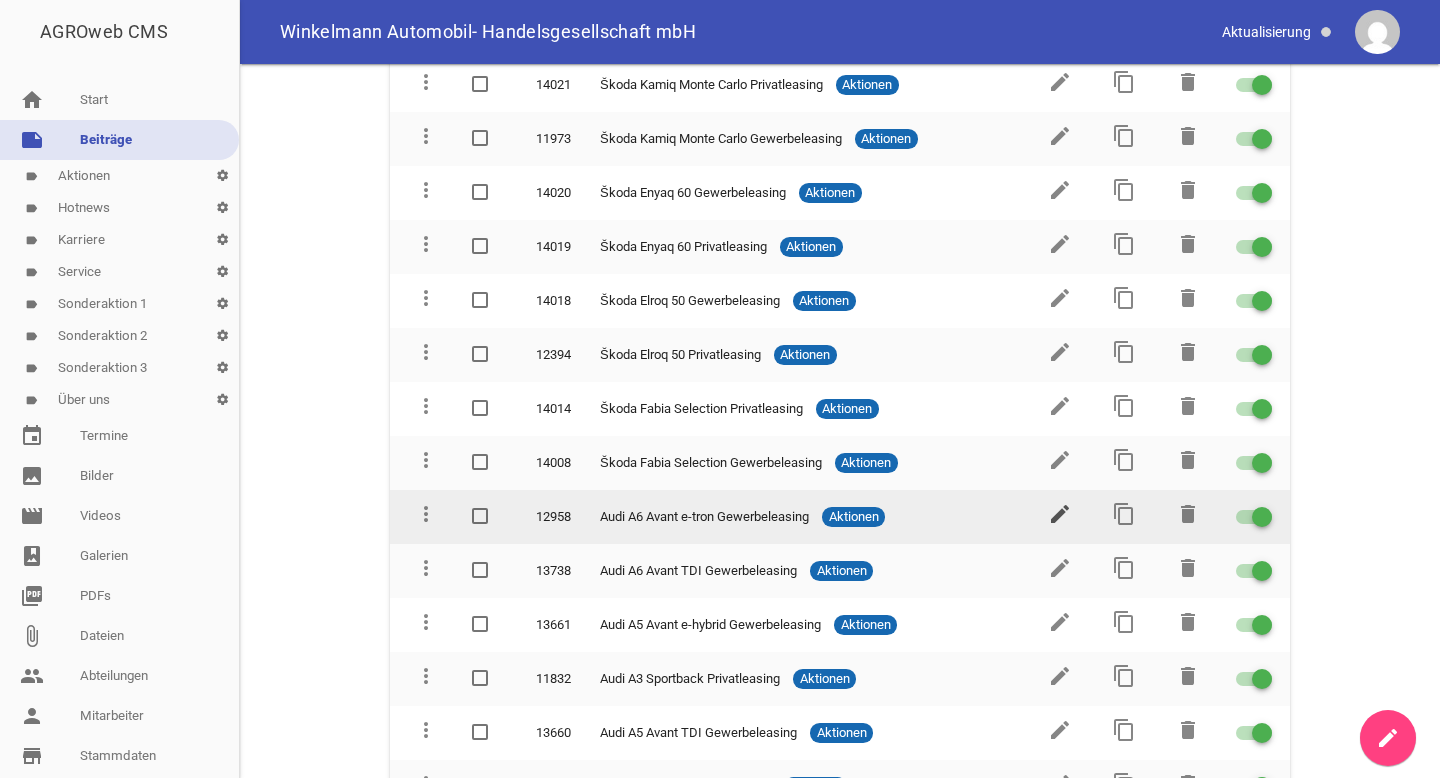 click on "edit" at bounding box center [1060, 514] 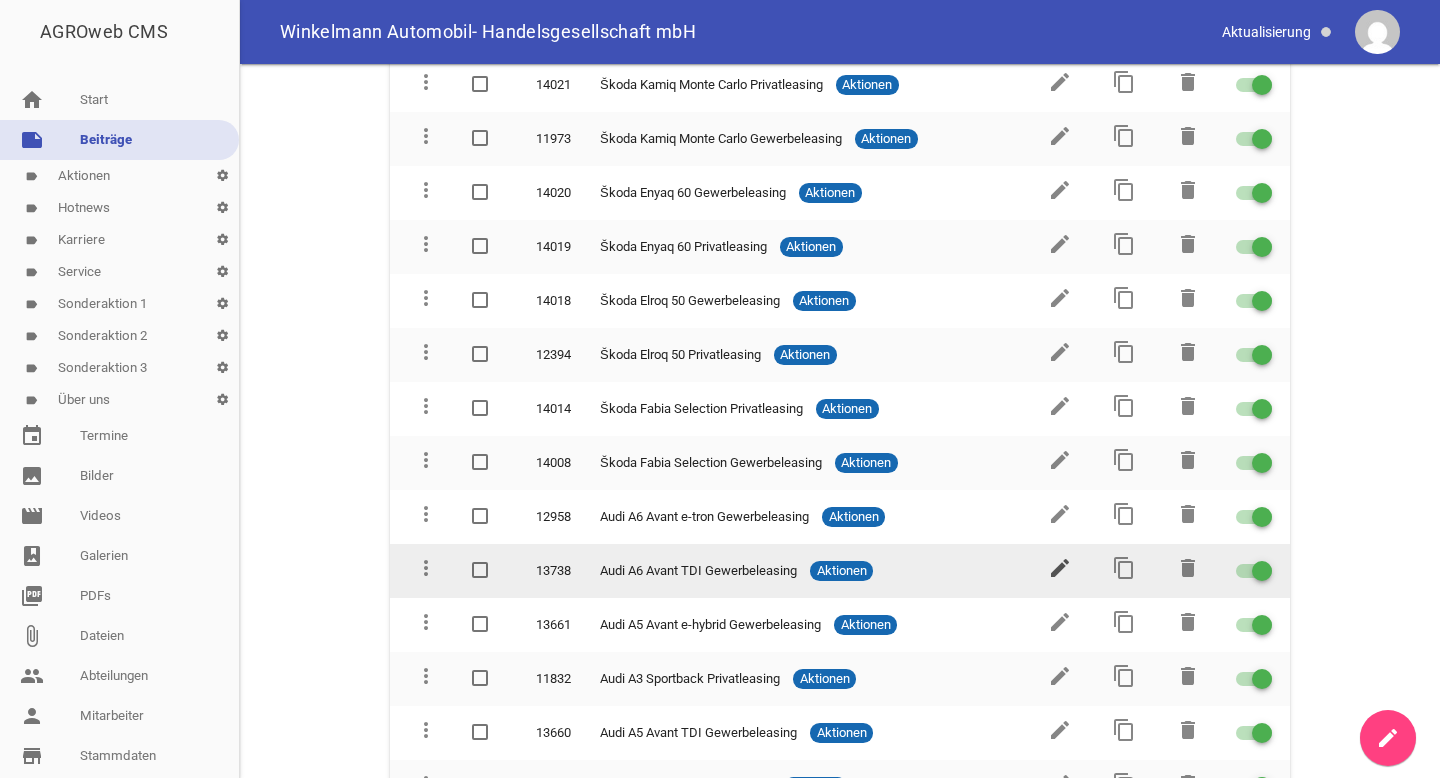 click on "edit" at bounding box center [1060, 568] 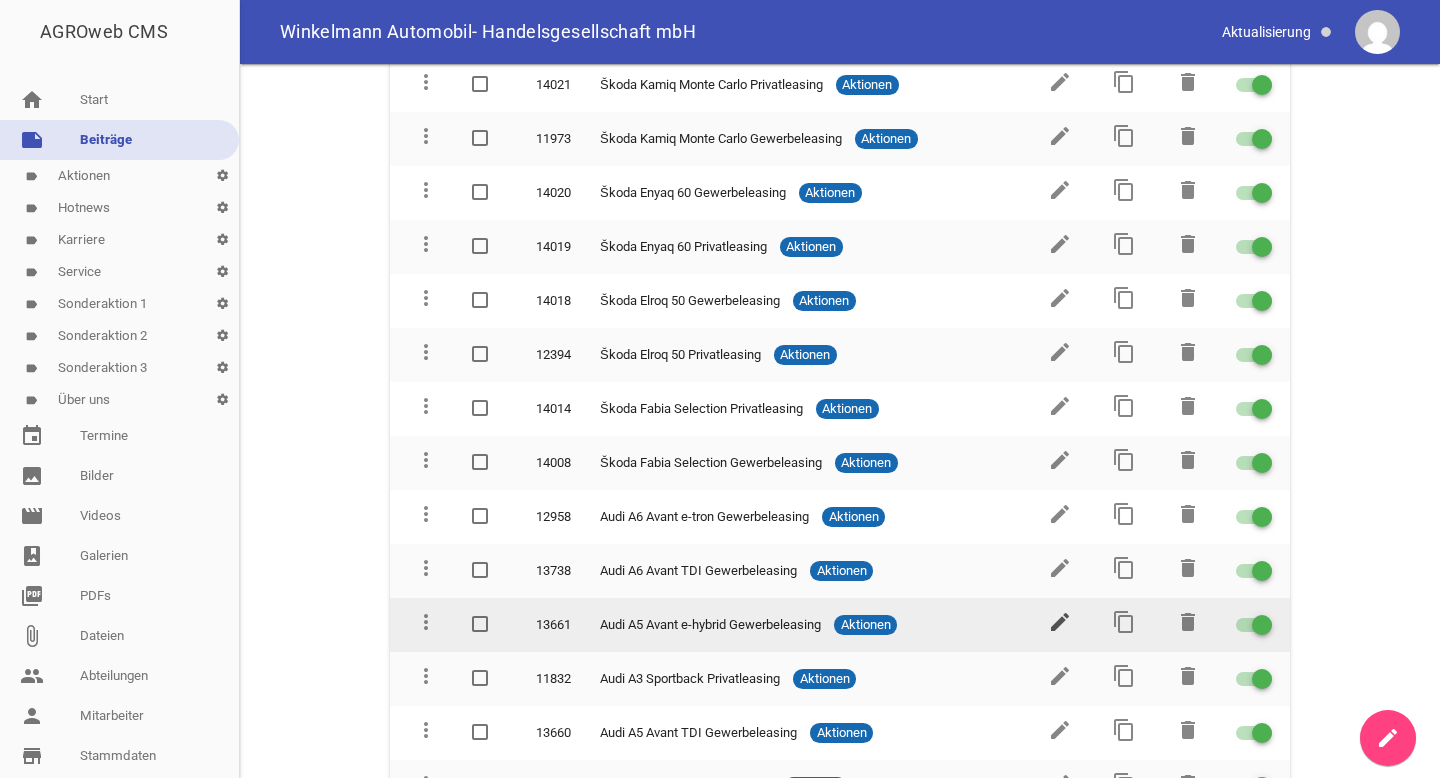 click on "edit" at bounding box center (1060, 622) 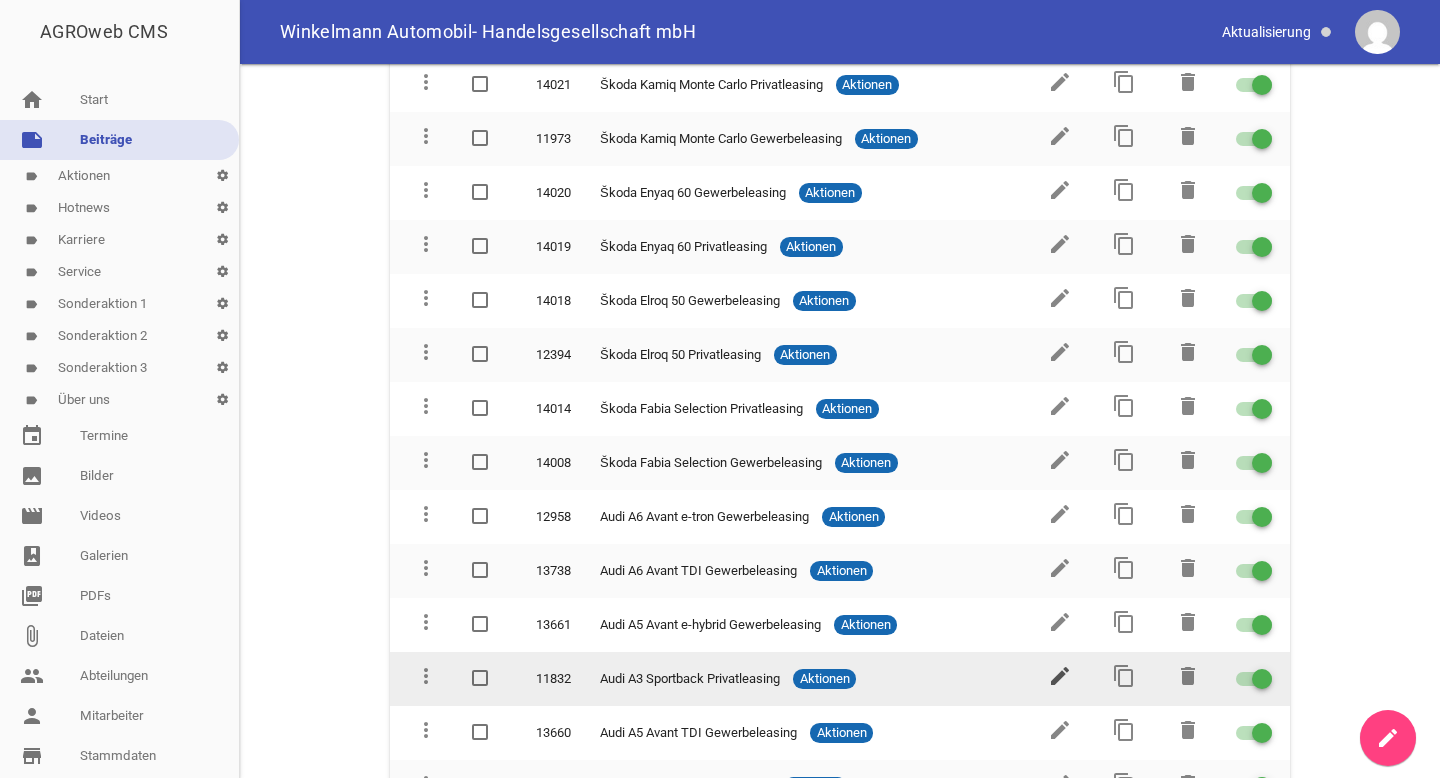 click on "edit" at bounding box center (1060, 676) 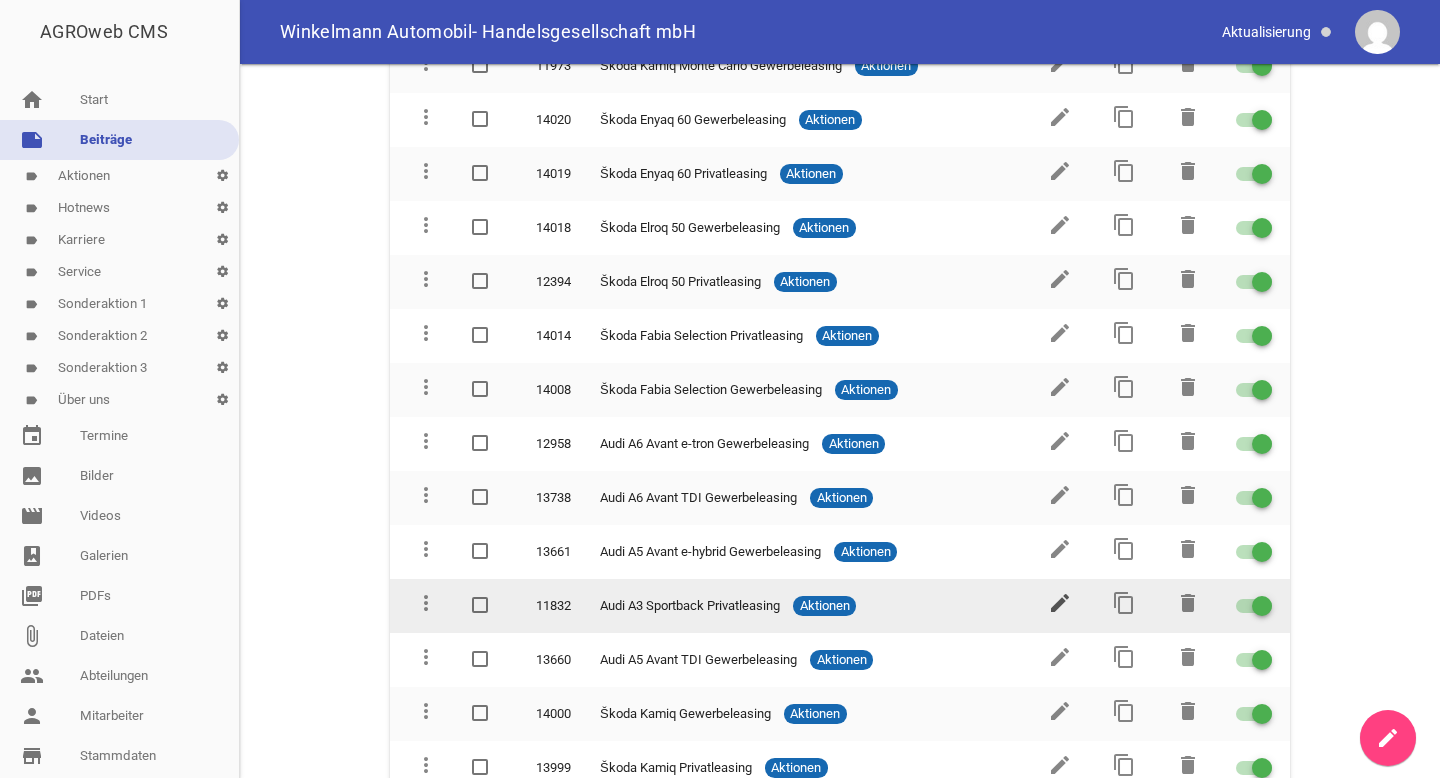 scroll, scrollTop: 611, scrollLeft: 0, axis: vertical 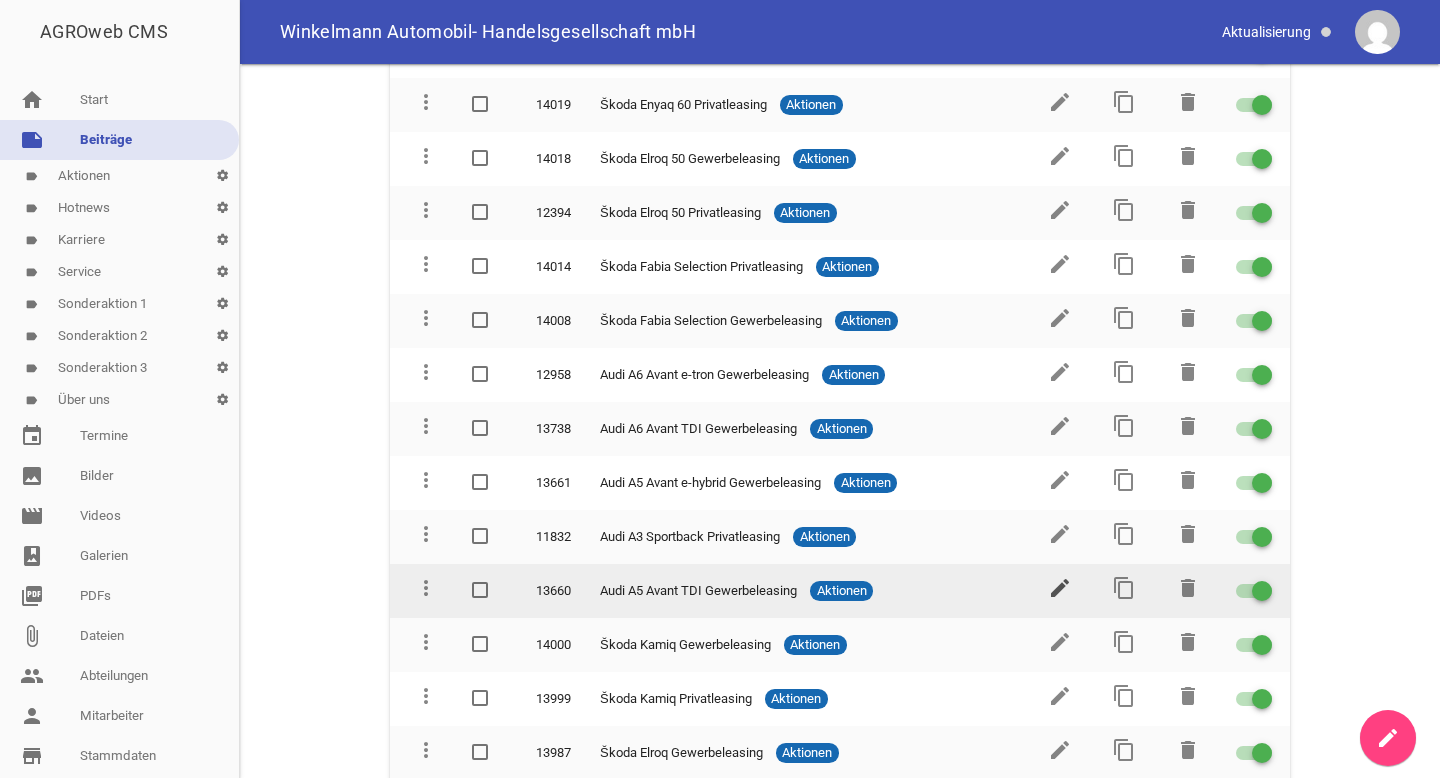 click on "edit" at bounding box center [1060, 588] 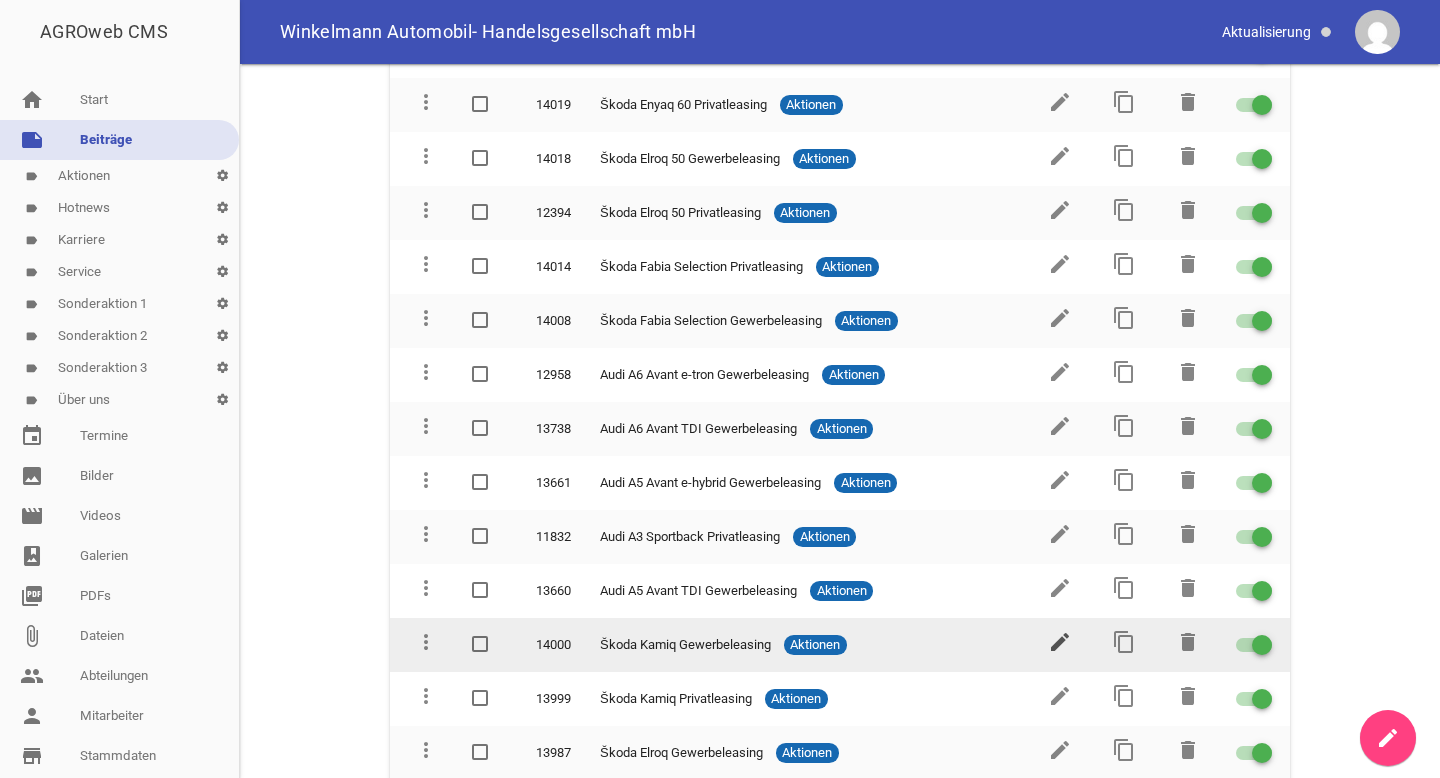 click on "edit" at bounding box center (1060, 642) 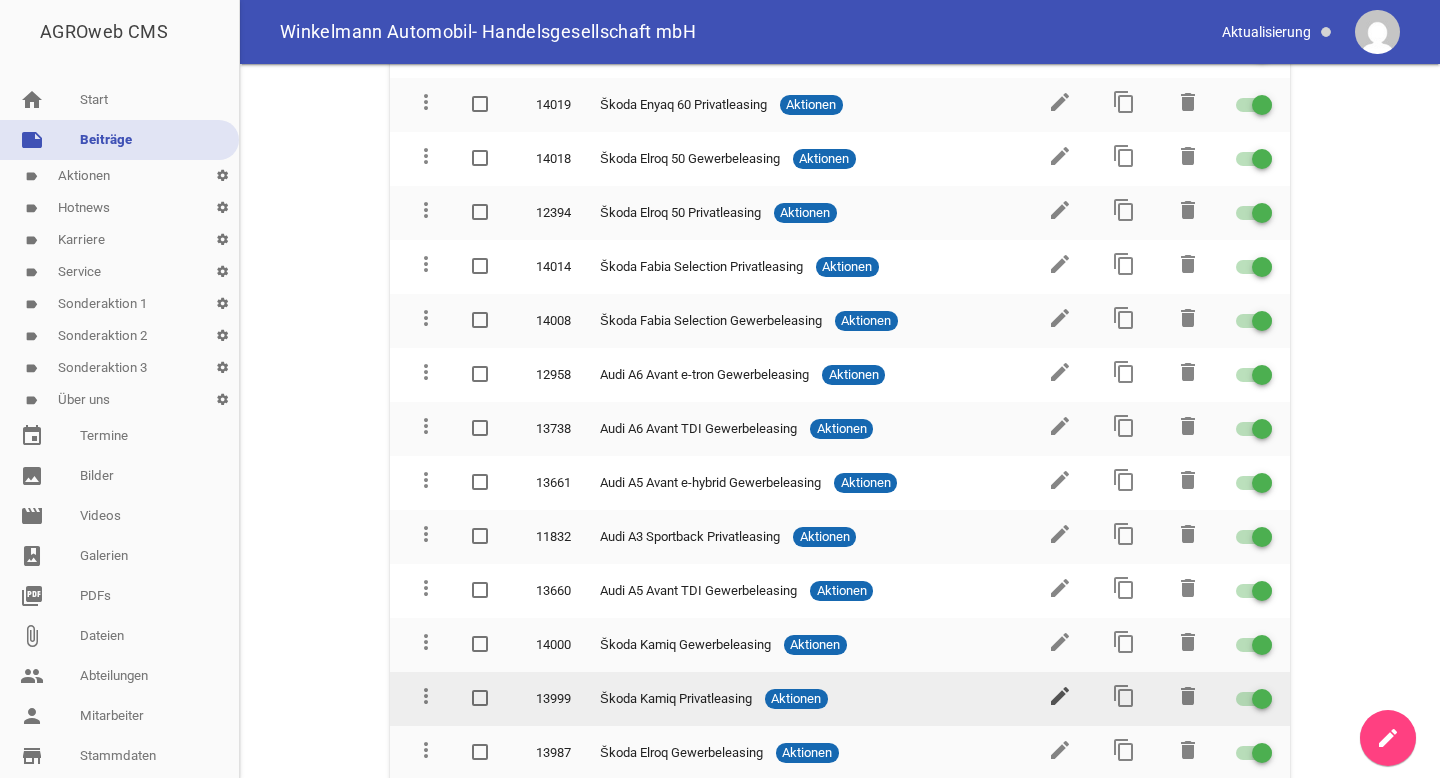 click on "edit" at bounding box center [1060, 696] 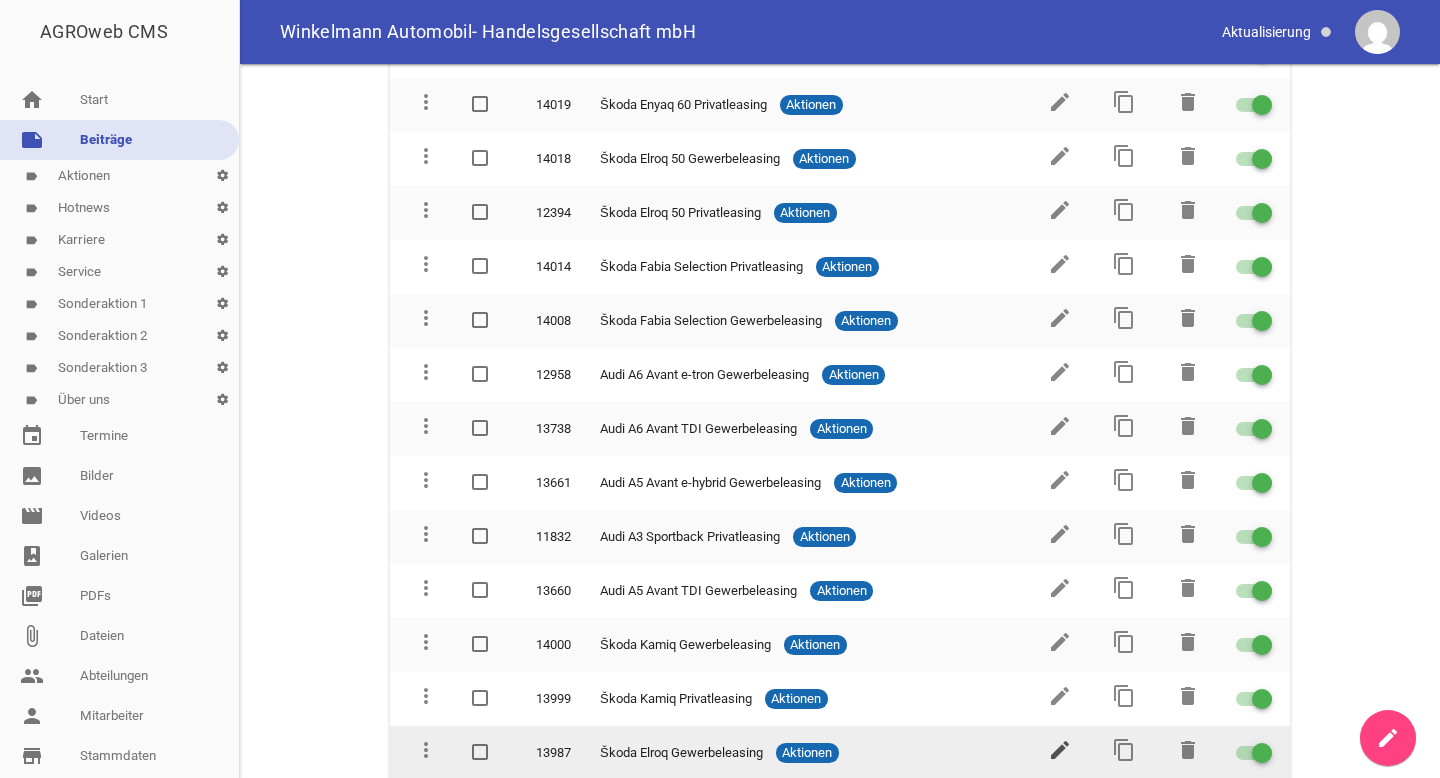 click on "edit" at bounding box center (1060, 750) 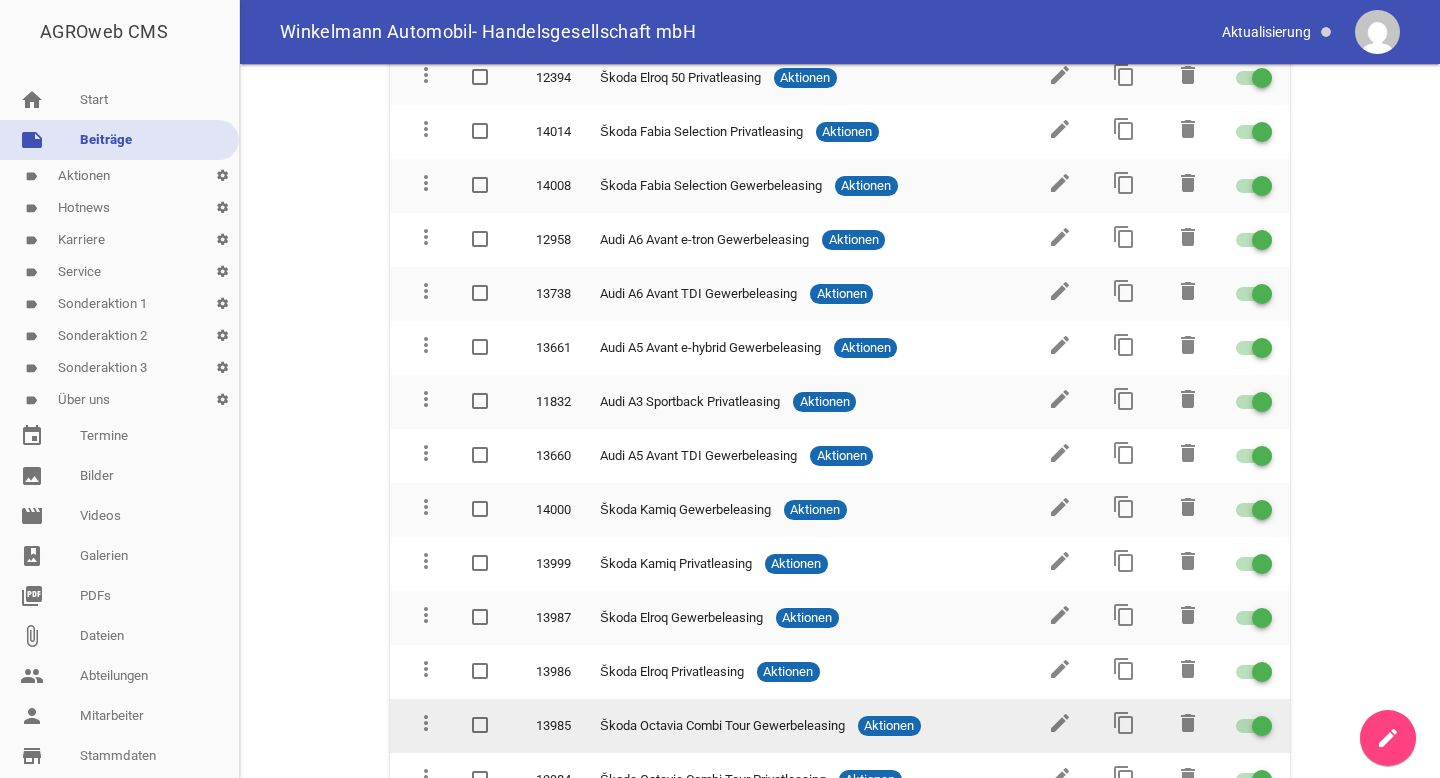 scroll, scrollTop: 751, scrollLeft: 0, axis: vertical 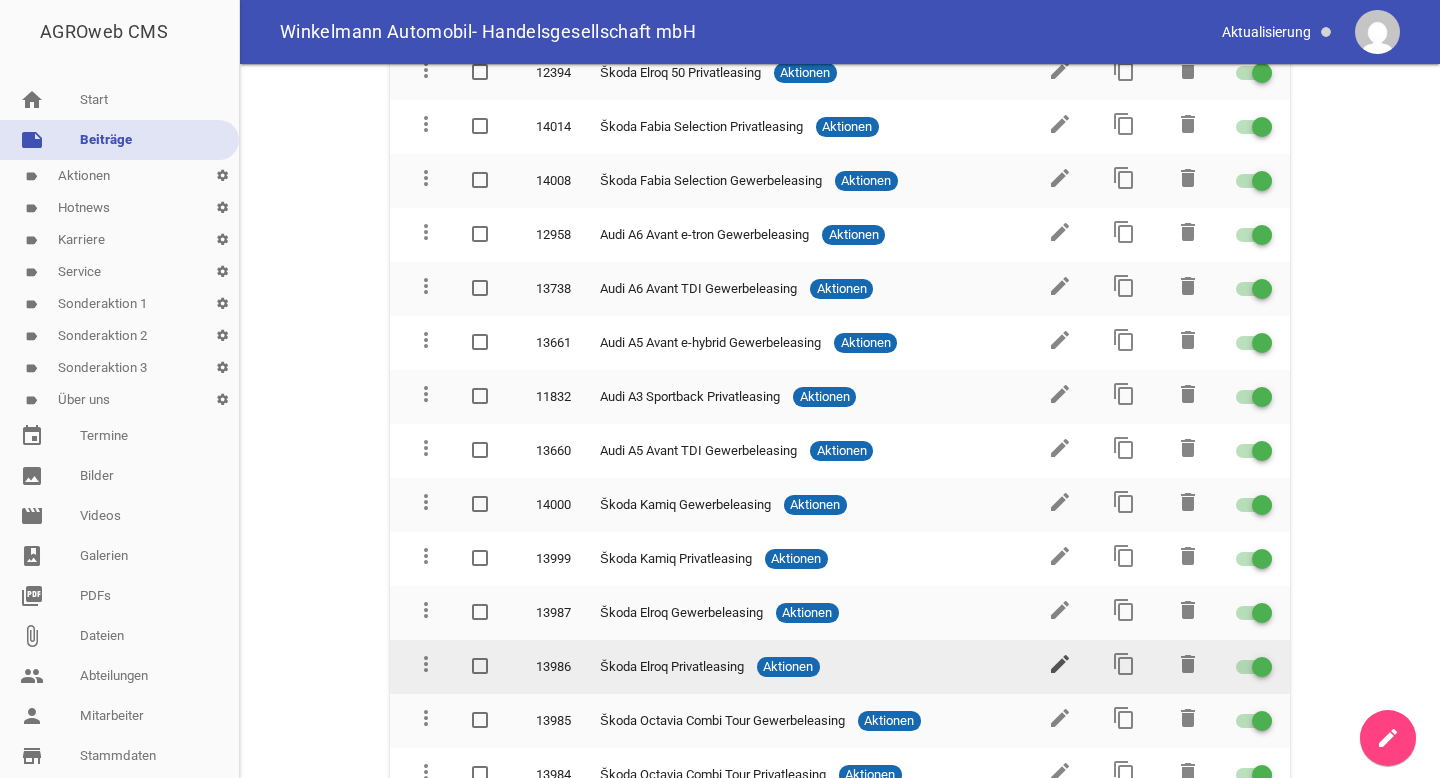 click on "edit" at bounding box center [1060, 664] 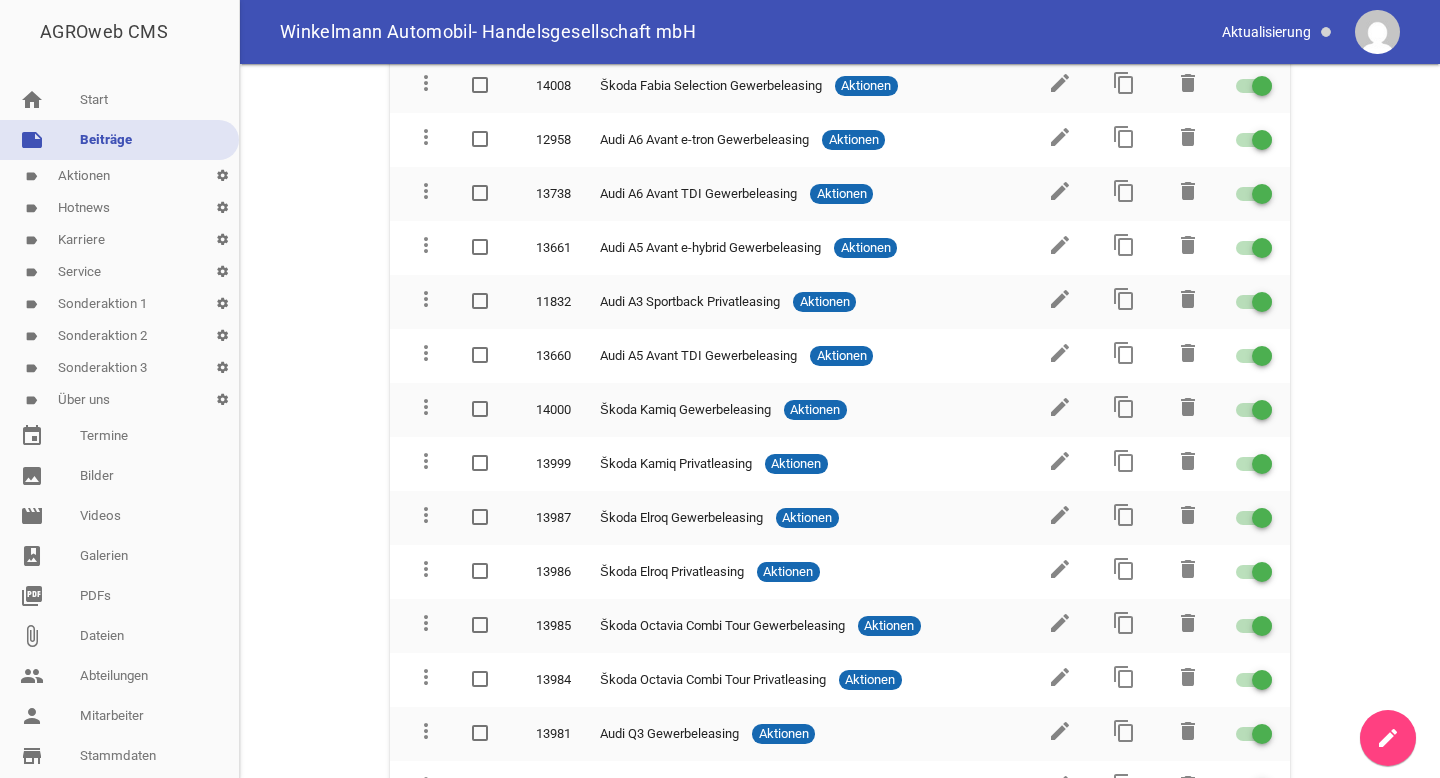 scroll, scrollTop: 830, scrollLeft: 0, axis: vertical 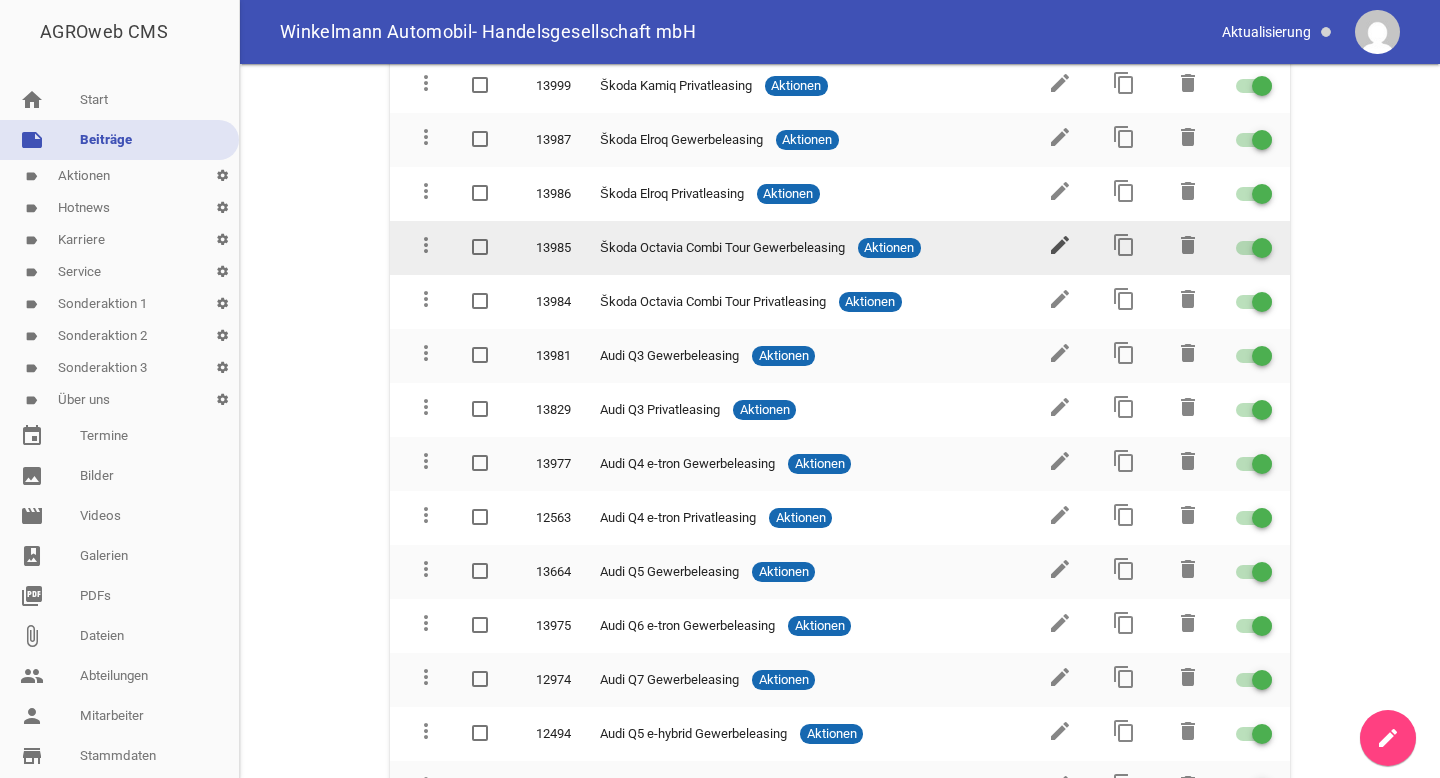 click on "edit" at bounding box center [1060, 245] 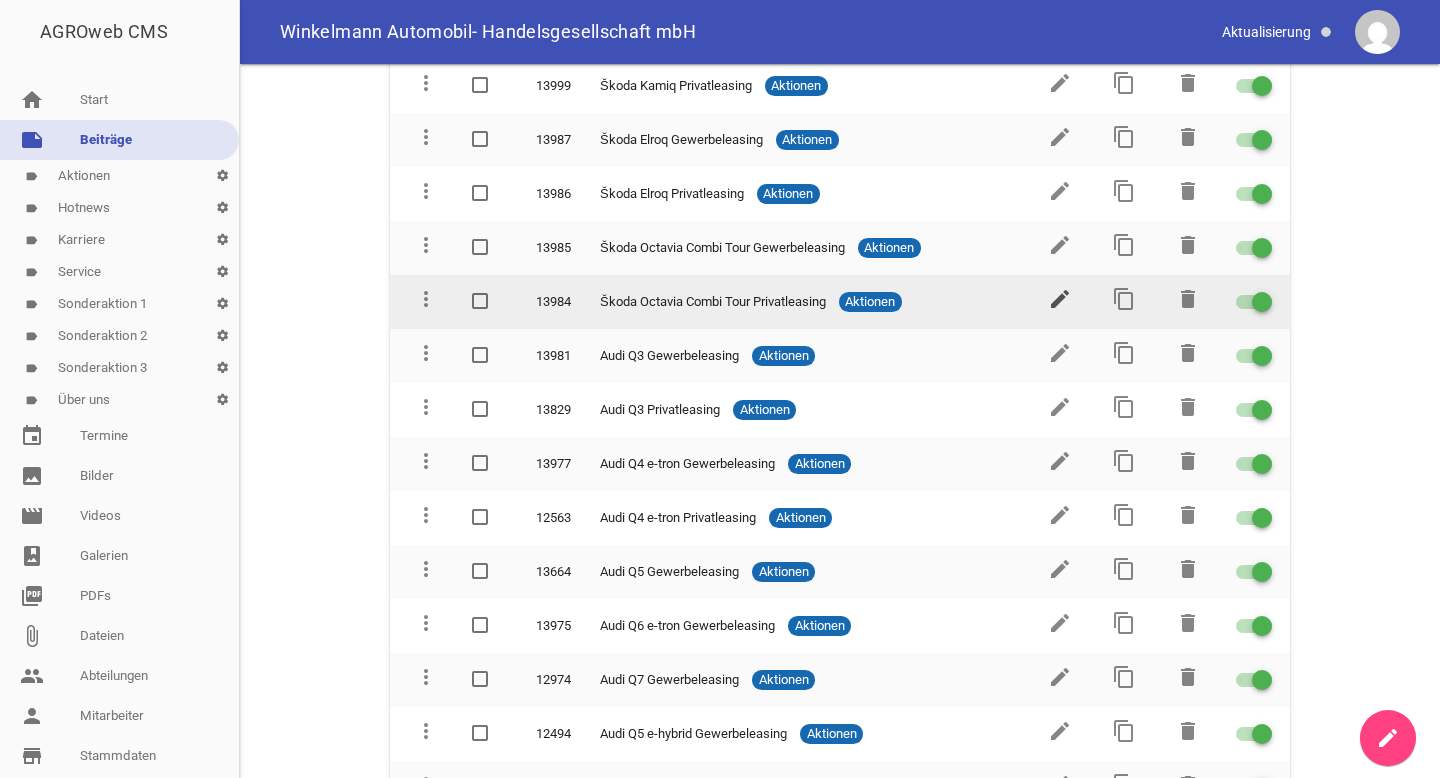 click on "edit" at bounding box center (1060, 299) 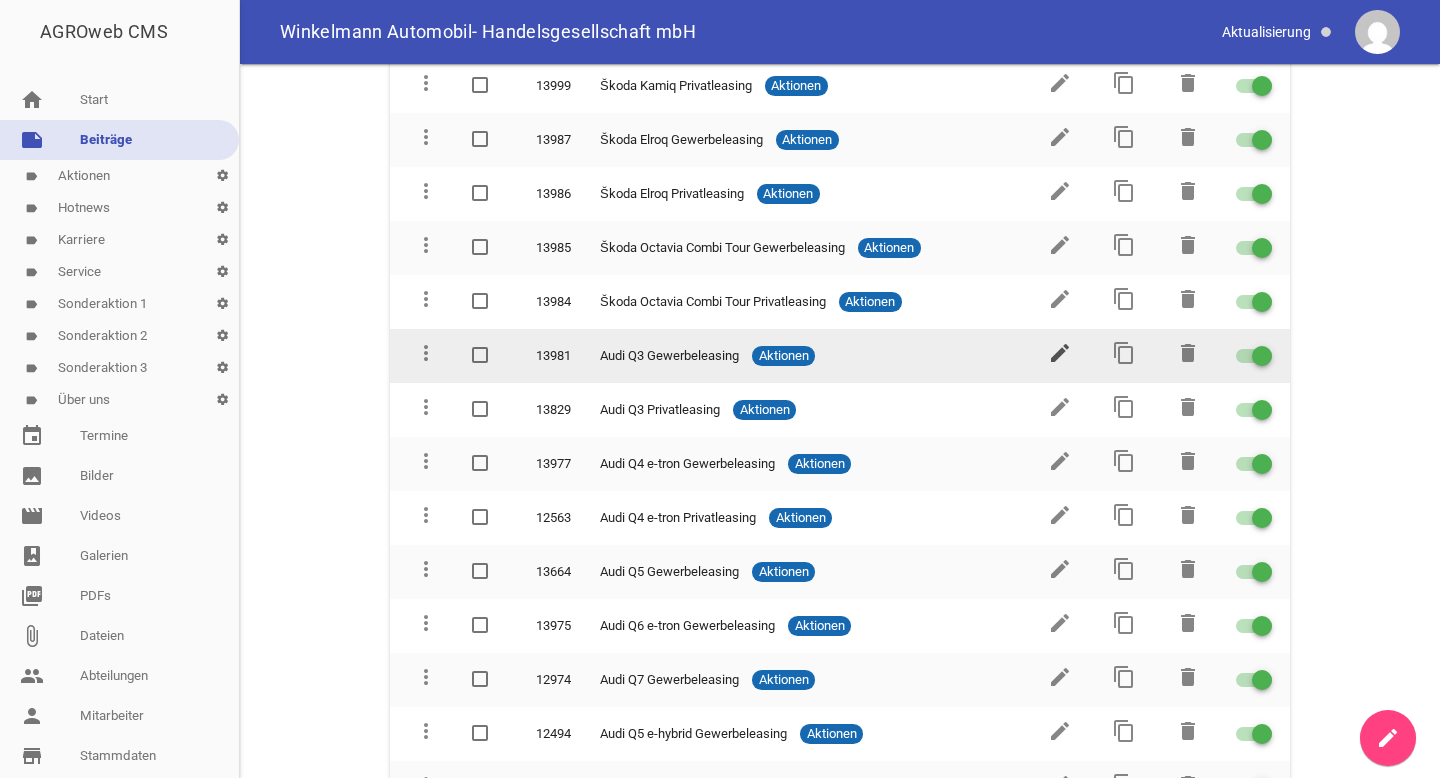 click on "edit" at bounding box center (1060, 353) 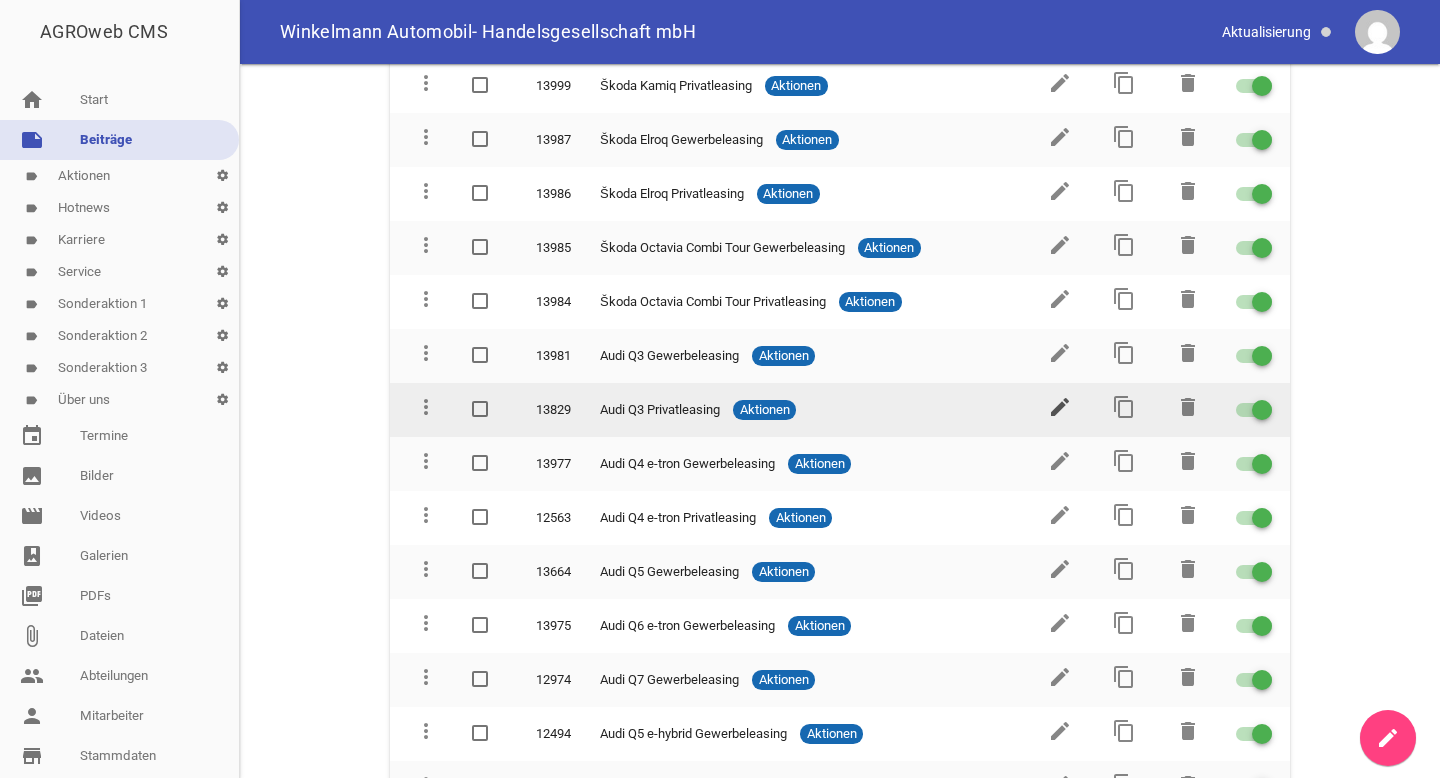 click on "edit" at bounding box center [1060, 407] 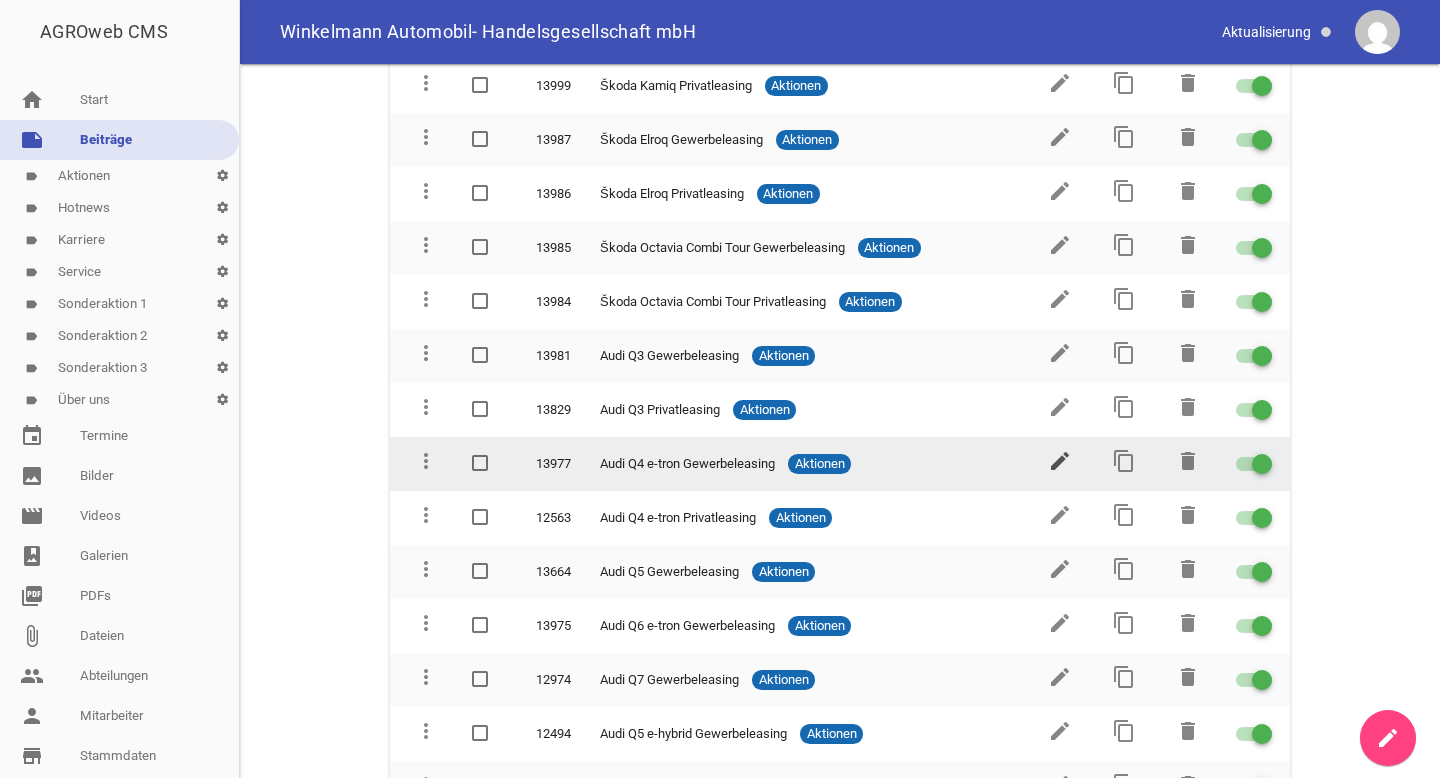 click on "edit" at bounding box center (1060, 461) 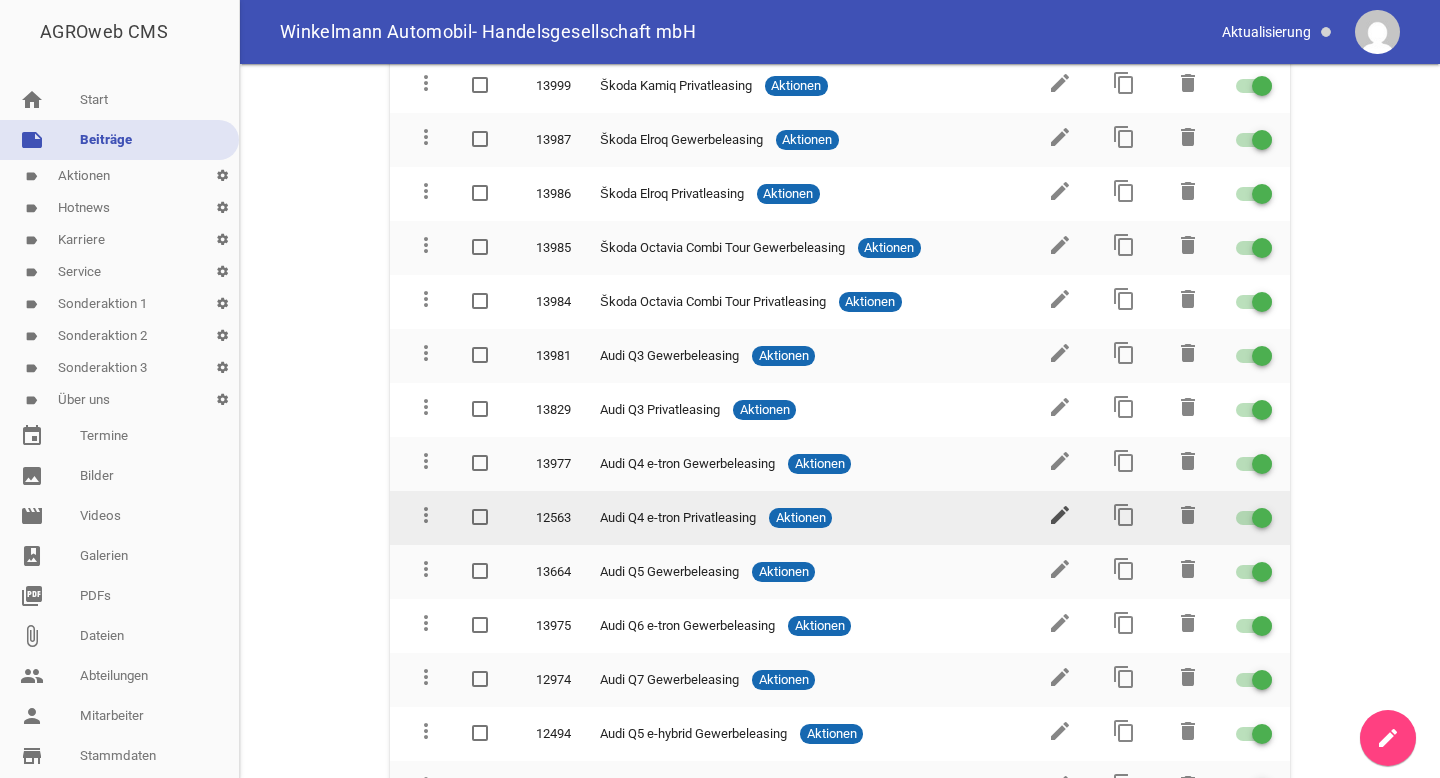 click on "edit" at bounding box center [1060, 515] 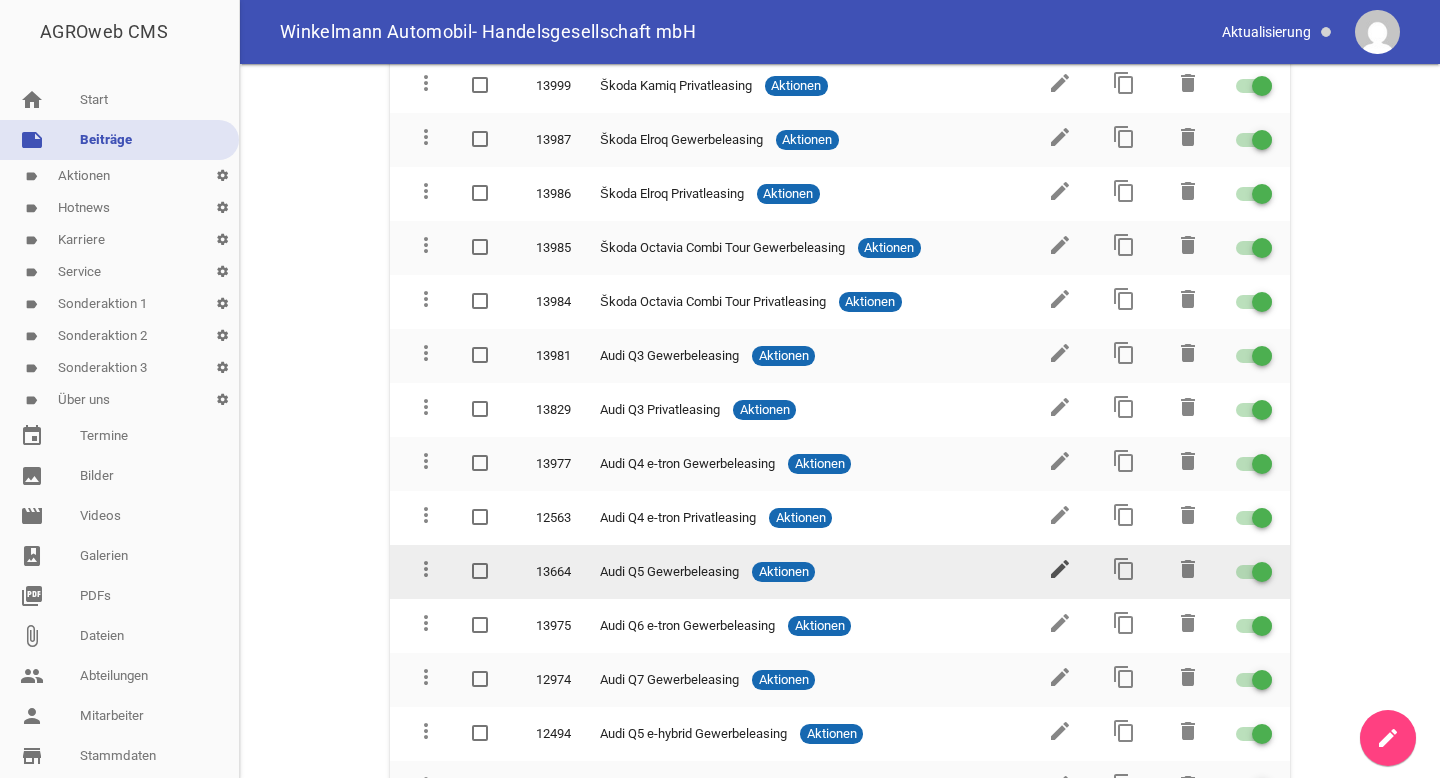 click on "edit" at bounding box center [1060, 569] 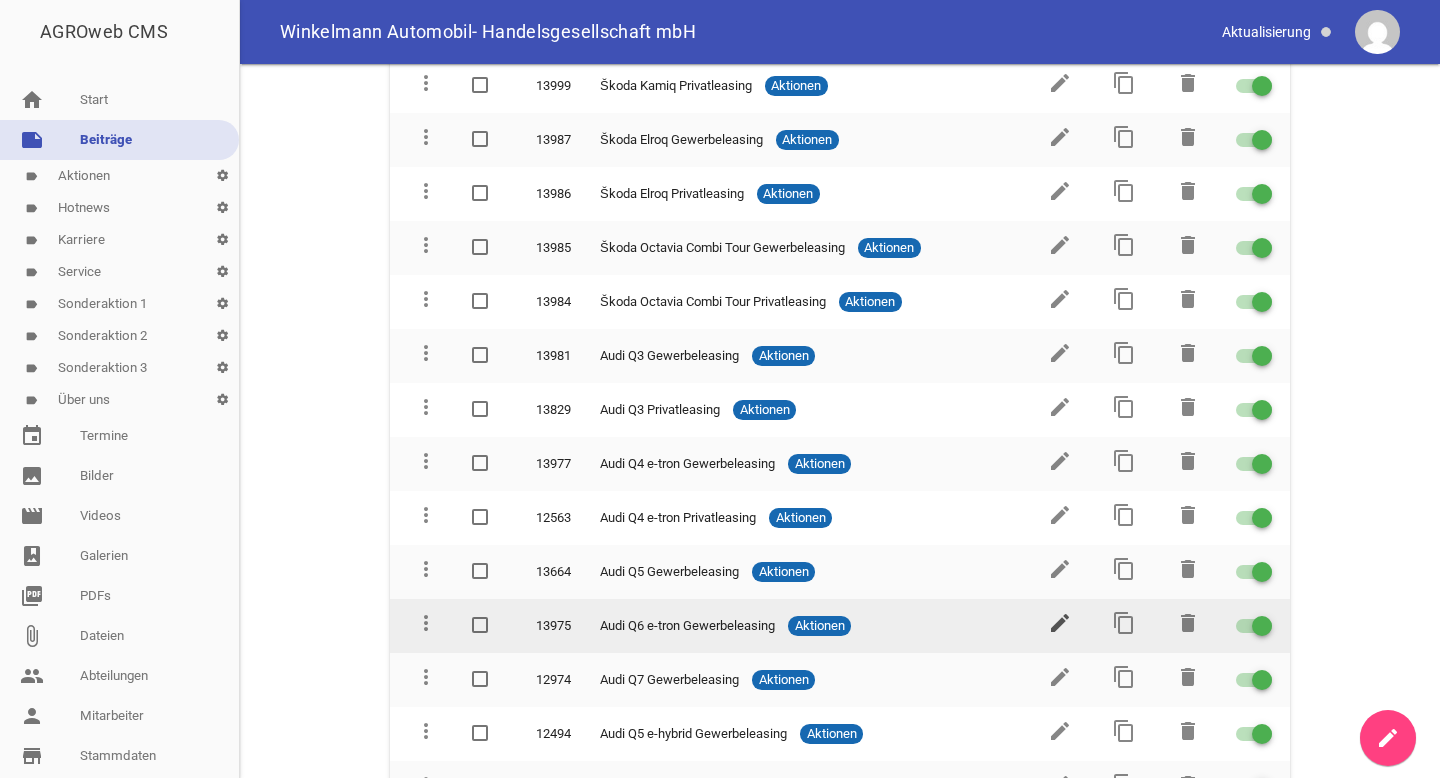 click on "edit" at bounding box center [1060, 623] 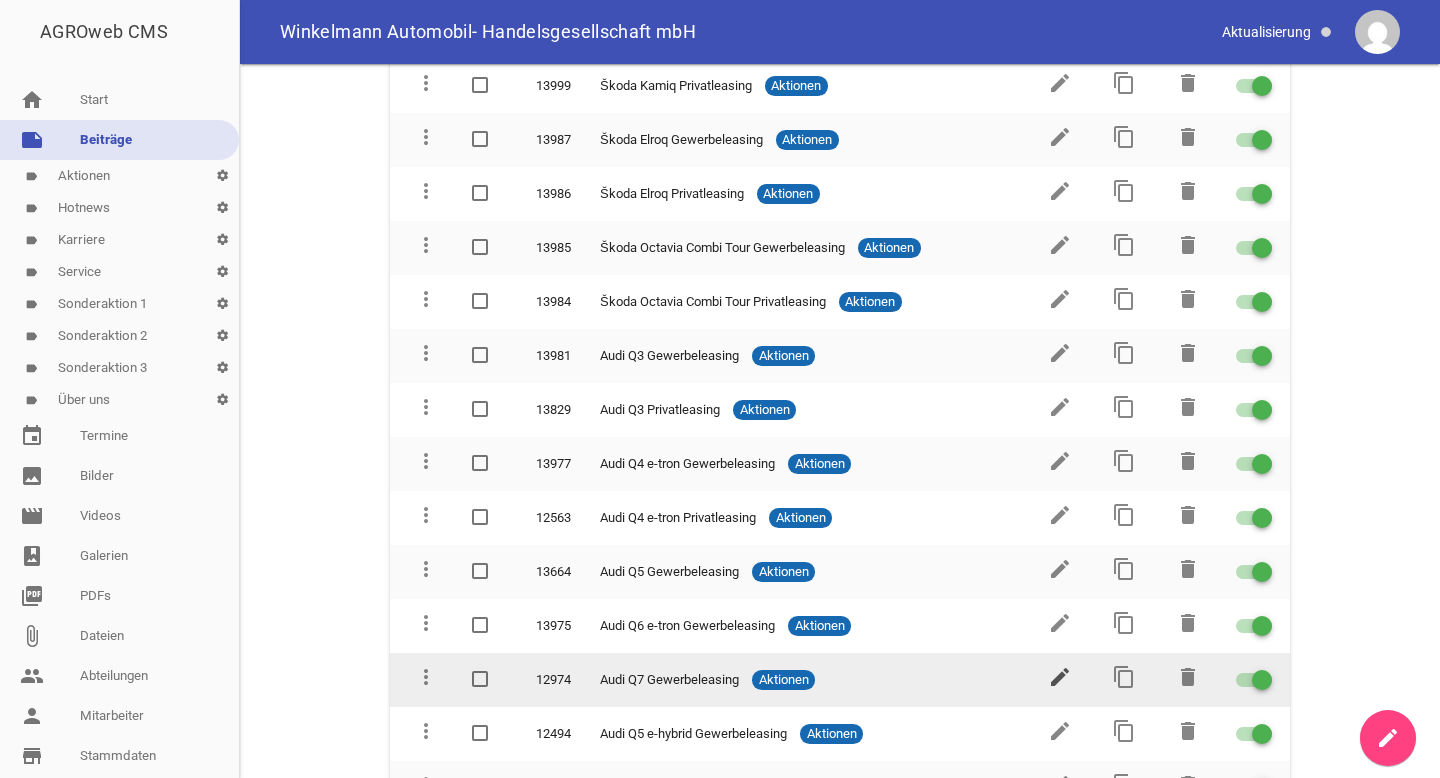 click on "edit" at bounding box center [1060, 677] 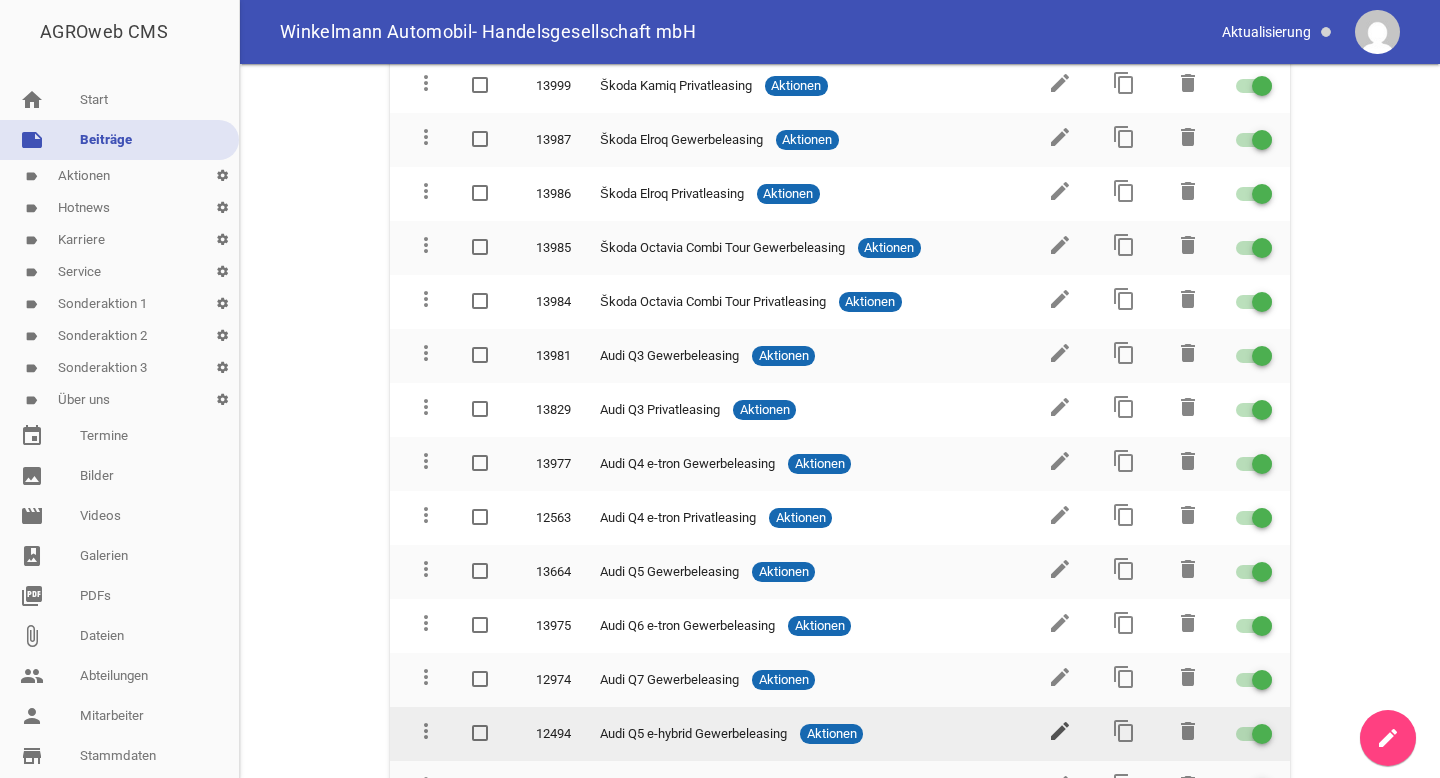 click on "edit" at bounding box center [1060, 731] 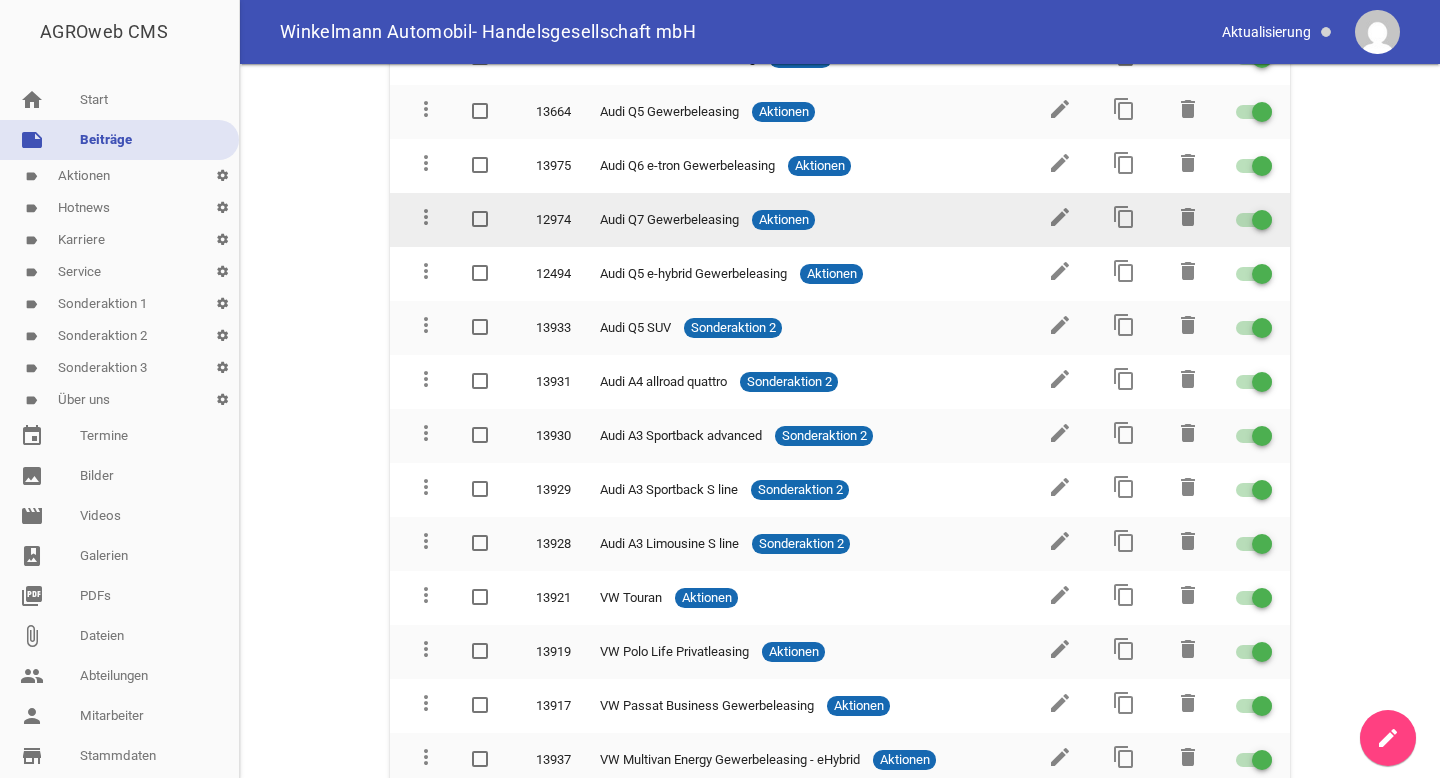scroll, scrollTop: 1686, scrollLeft: 0, axis: vertical 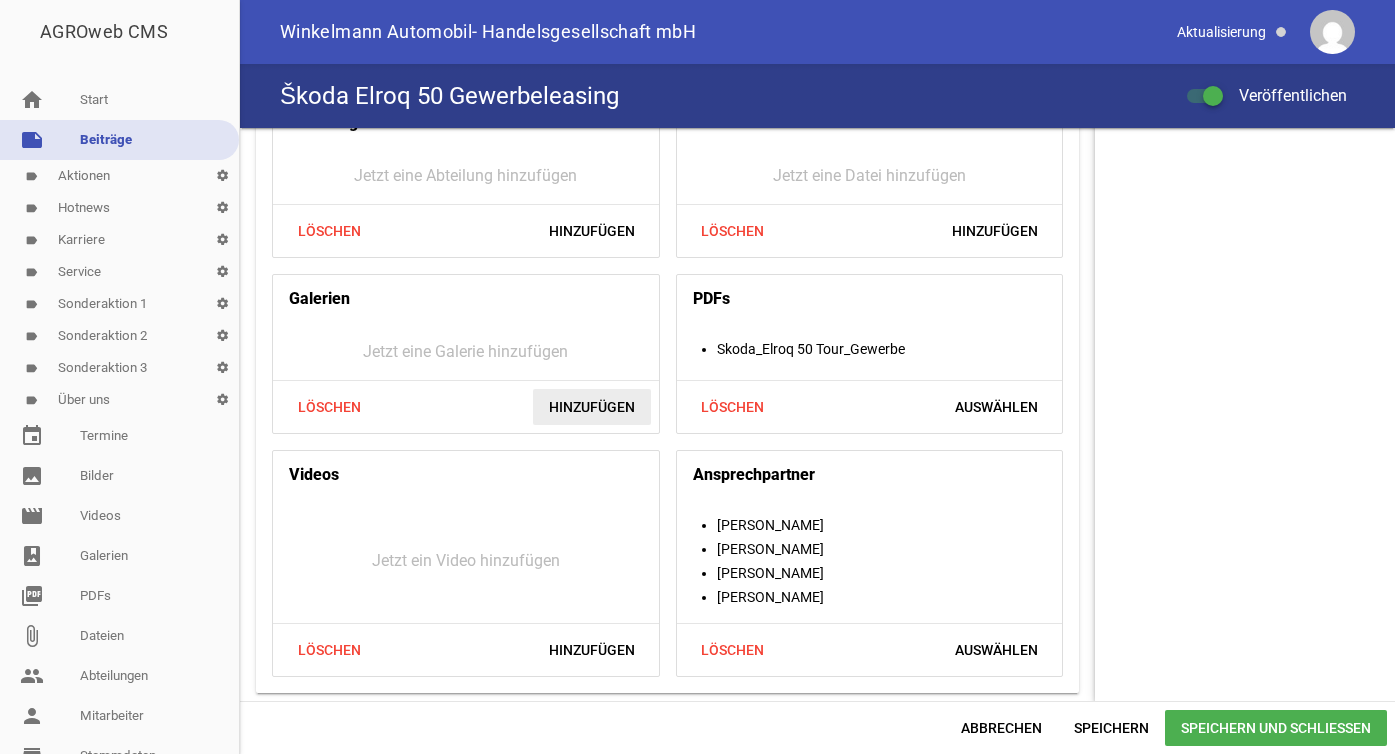 click on "Hinzufügen" at bounding box center [592, 407] 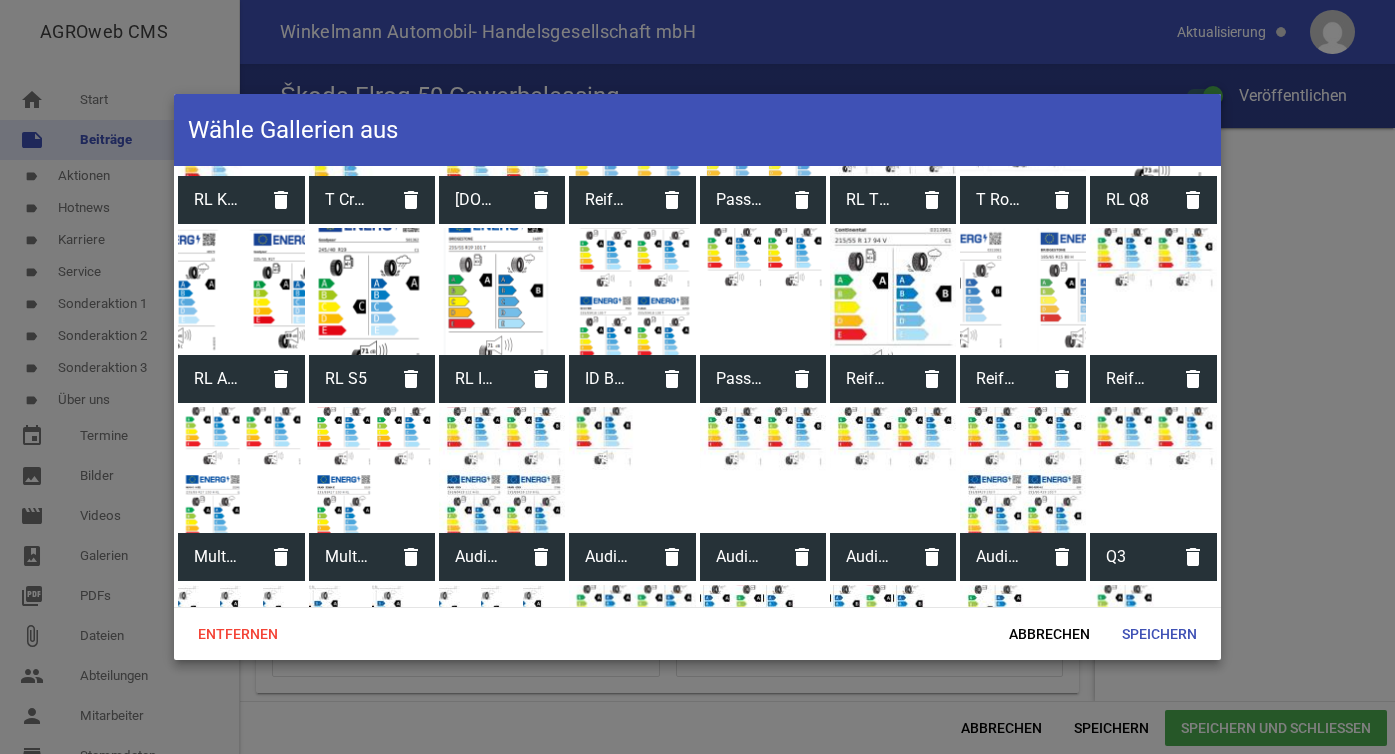 scroll, scrollTop: 2396, scrollLeft: 0, axis: vertical 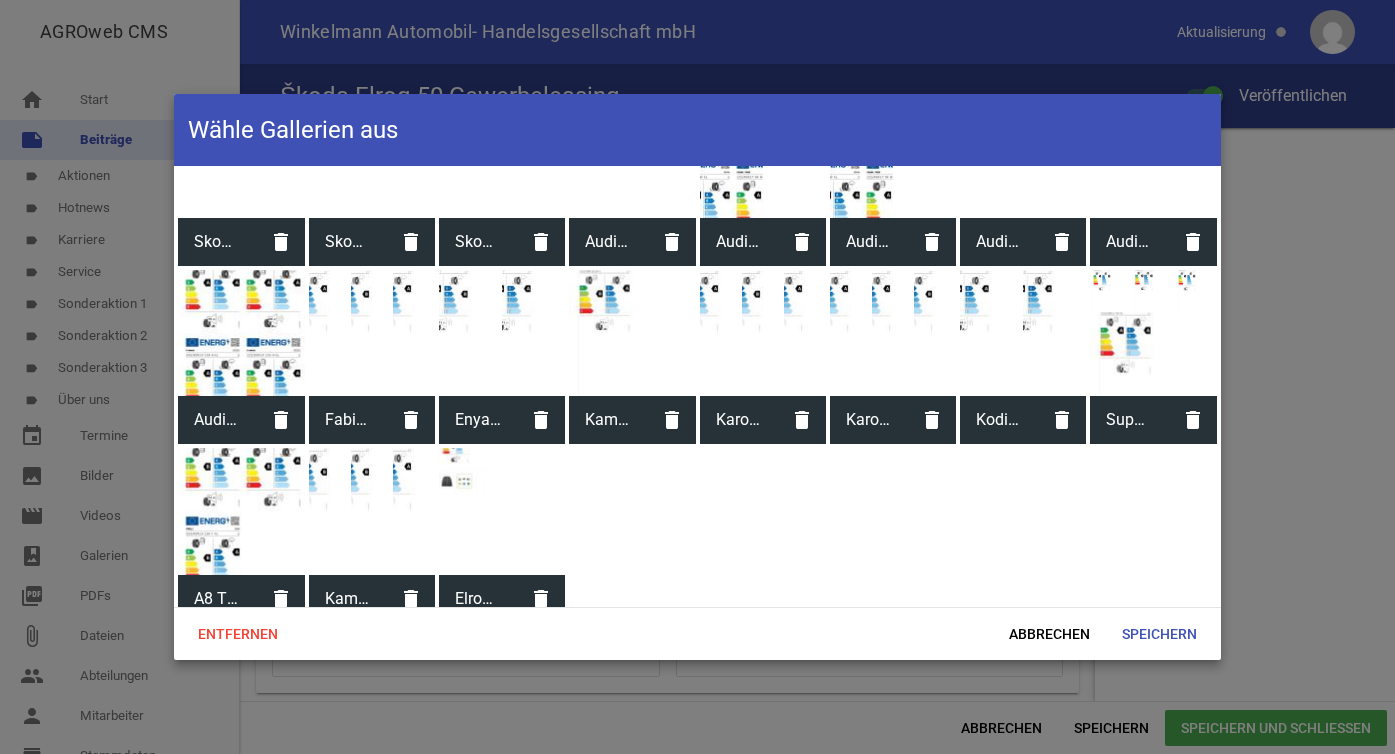 click at bounding box center (502, 511) 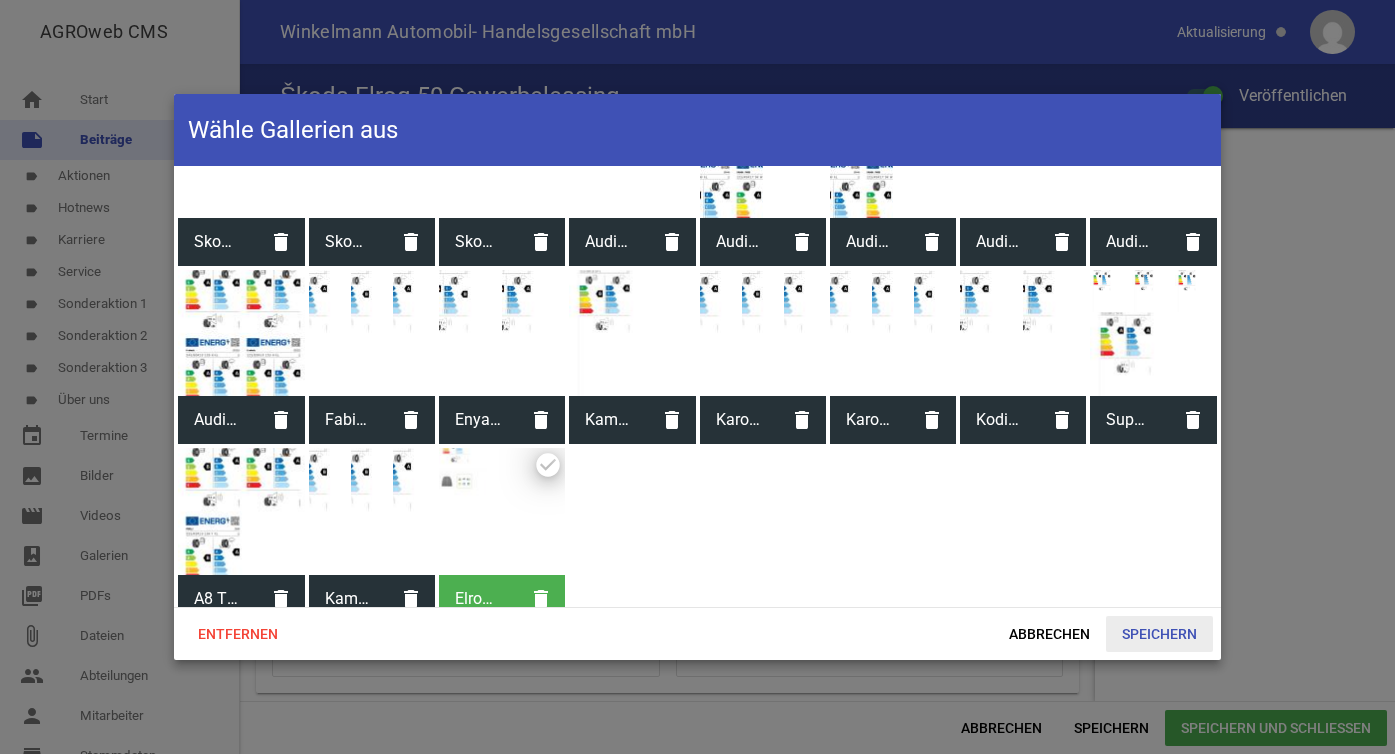 click on "Speichern" at bounding box center (1159, 634) 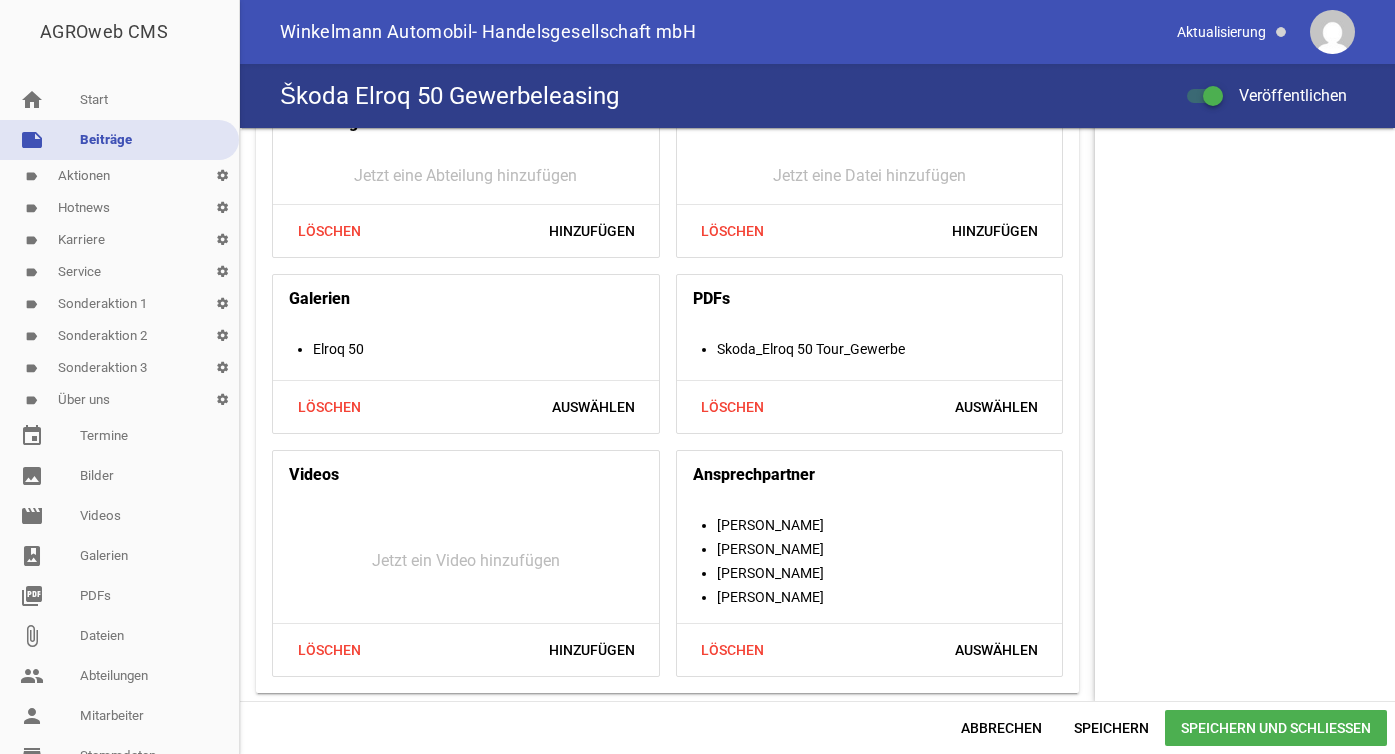 click on "Speichern und Schließen" at bounding box center (1276, 728) 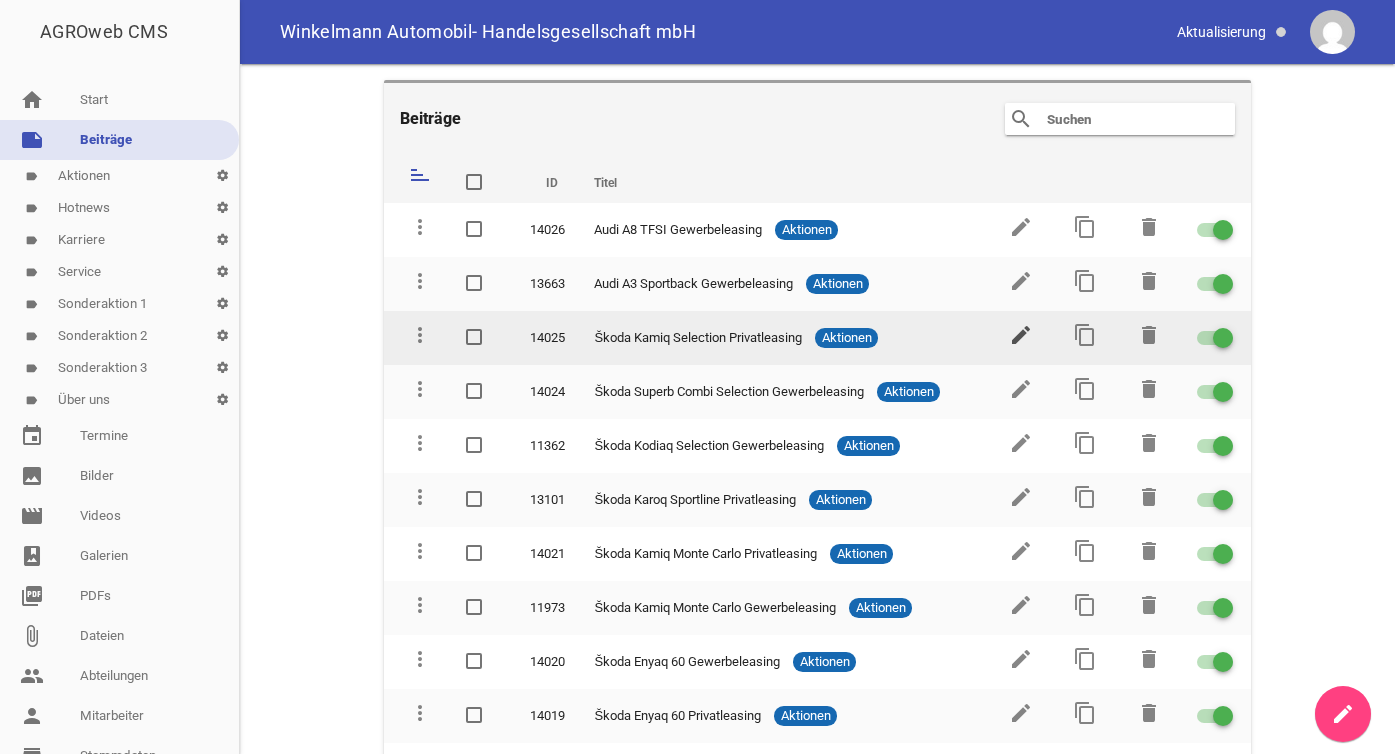 click on "edit" at bounding box center (1021, 335) 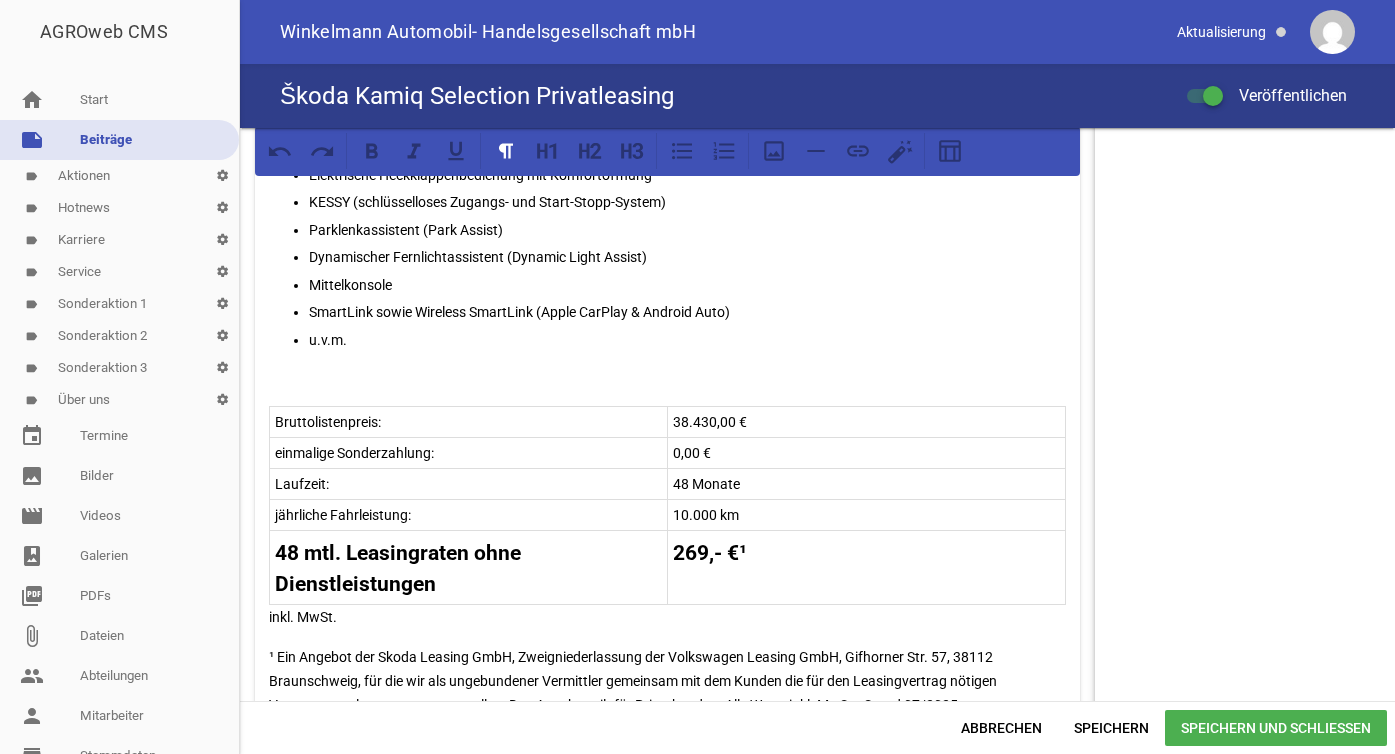scroll, scrollTop: 1118, scrollLeft: 0, axis: vertical 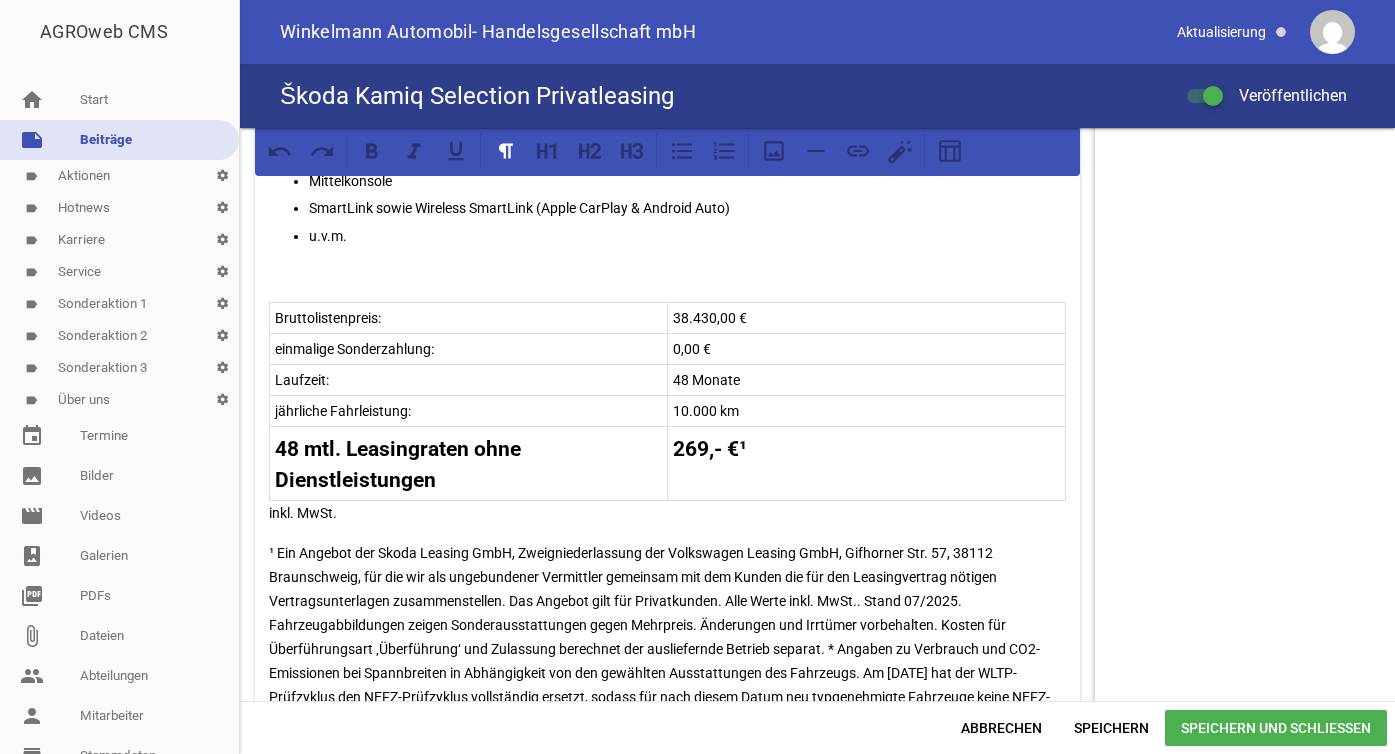 click on "Bruttolistenpreis: 38.430,00   €" at bounding box center (668, 317) 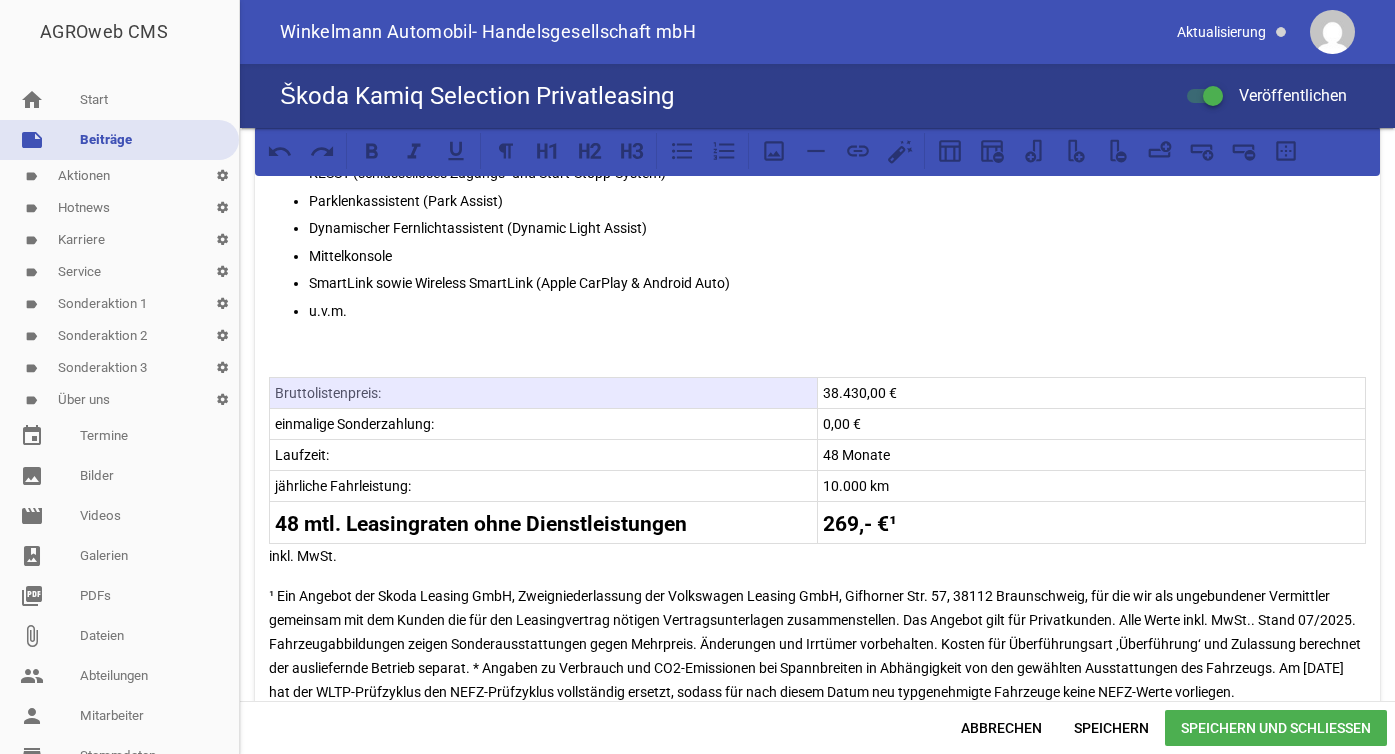 scroll, scrollTop: 1193, scrollLeft: 0, axis: vertical 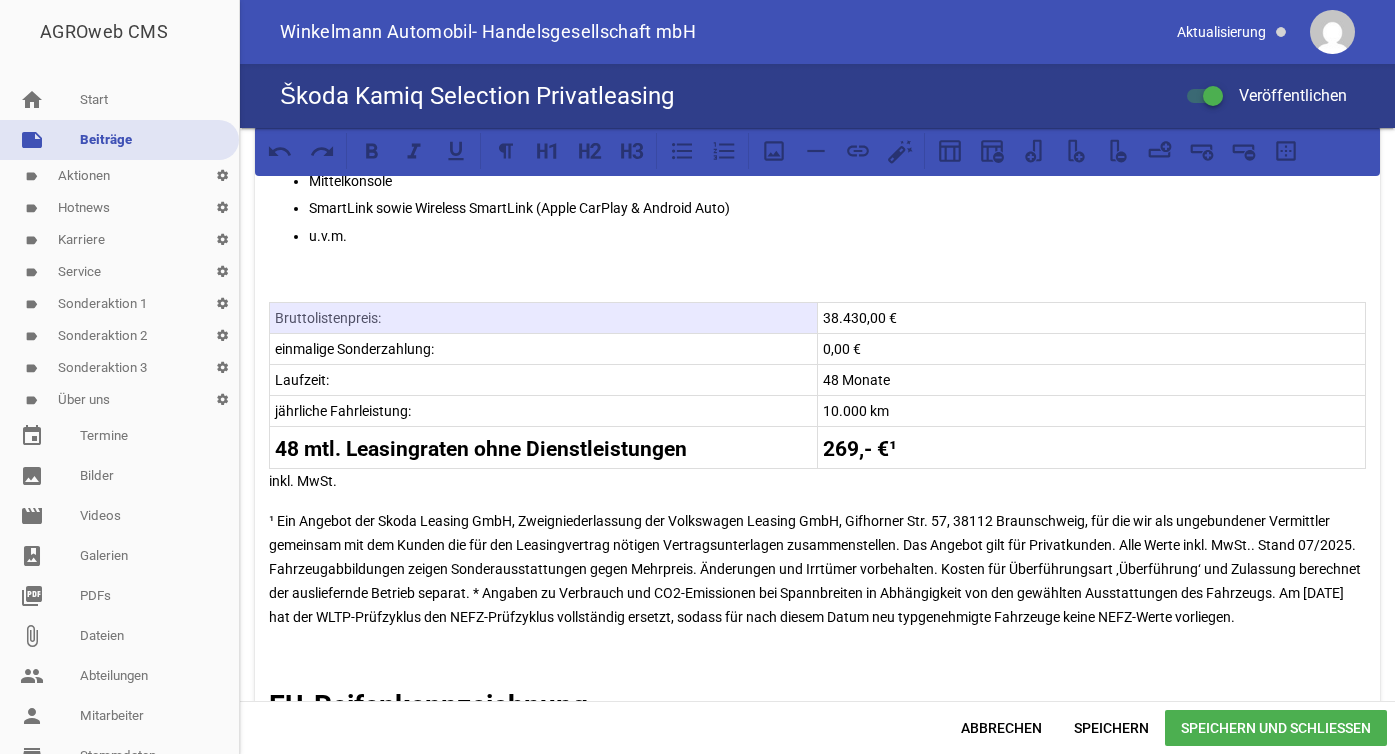 click on "Bruttolistenpreis:" at bounding box center (543, 318) 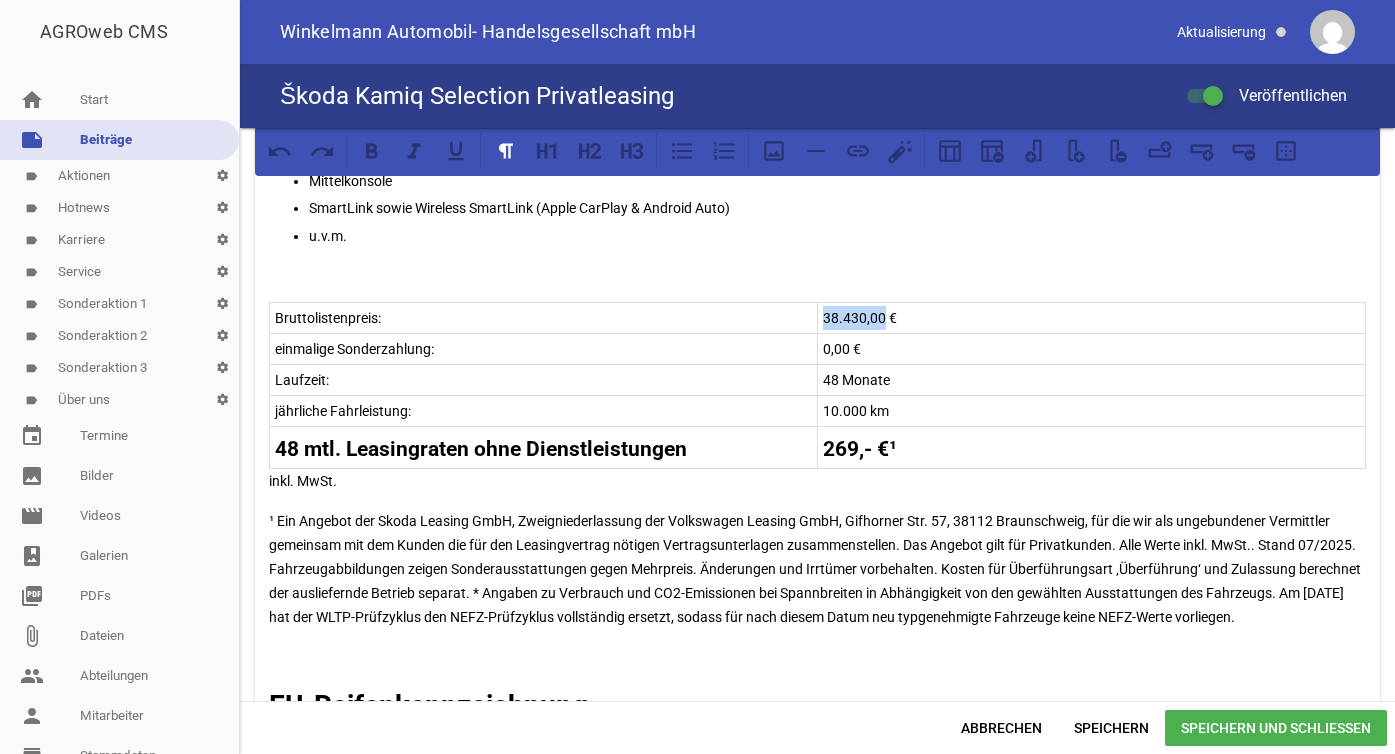 click on "38.430,00   €" at bounding box center [1091, 318] 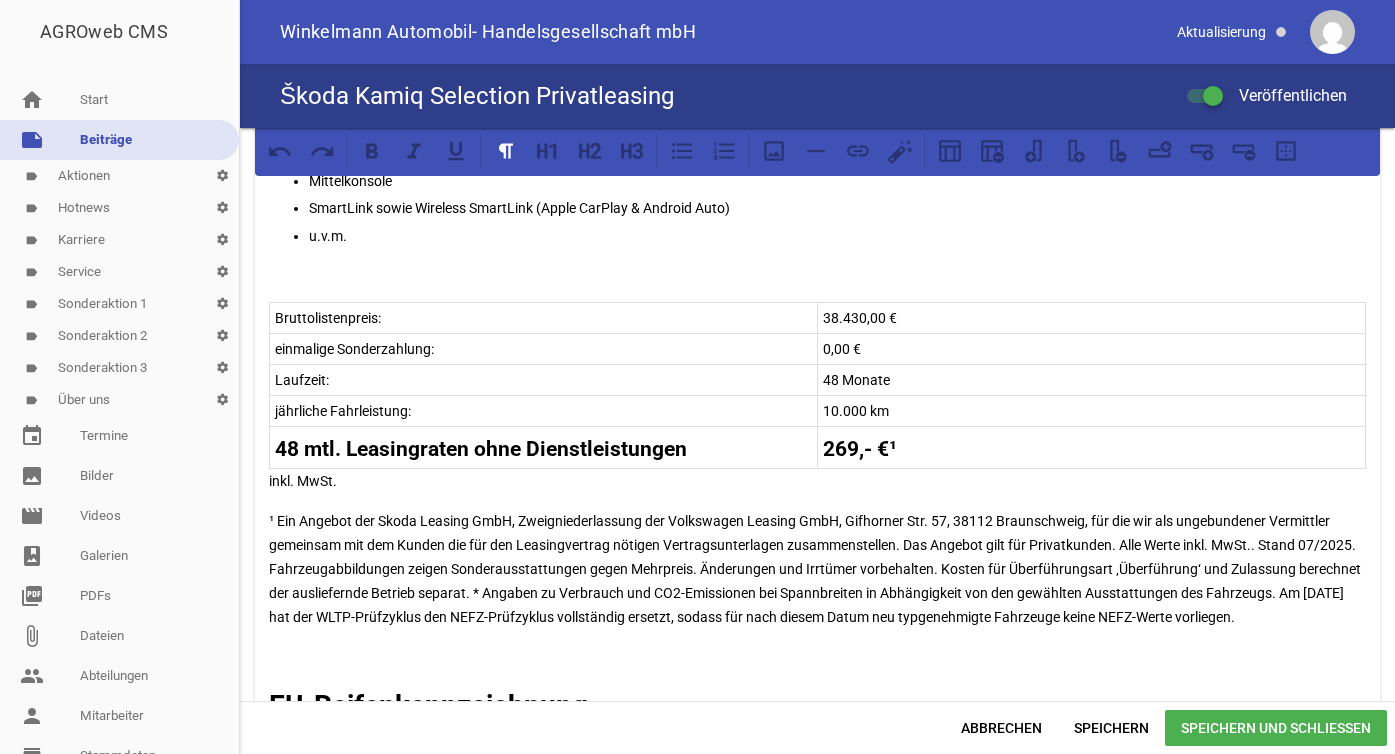 click on "38.430,00   €" at bounding box center (1091, 318) 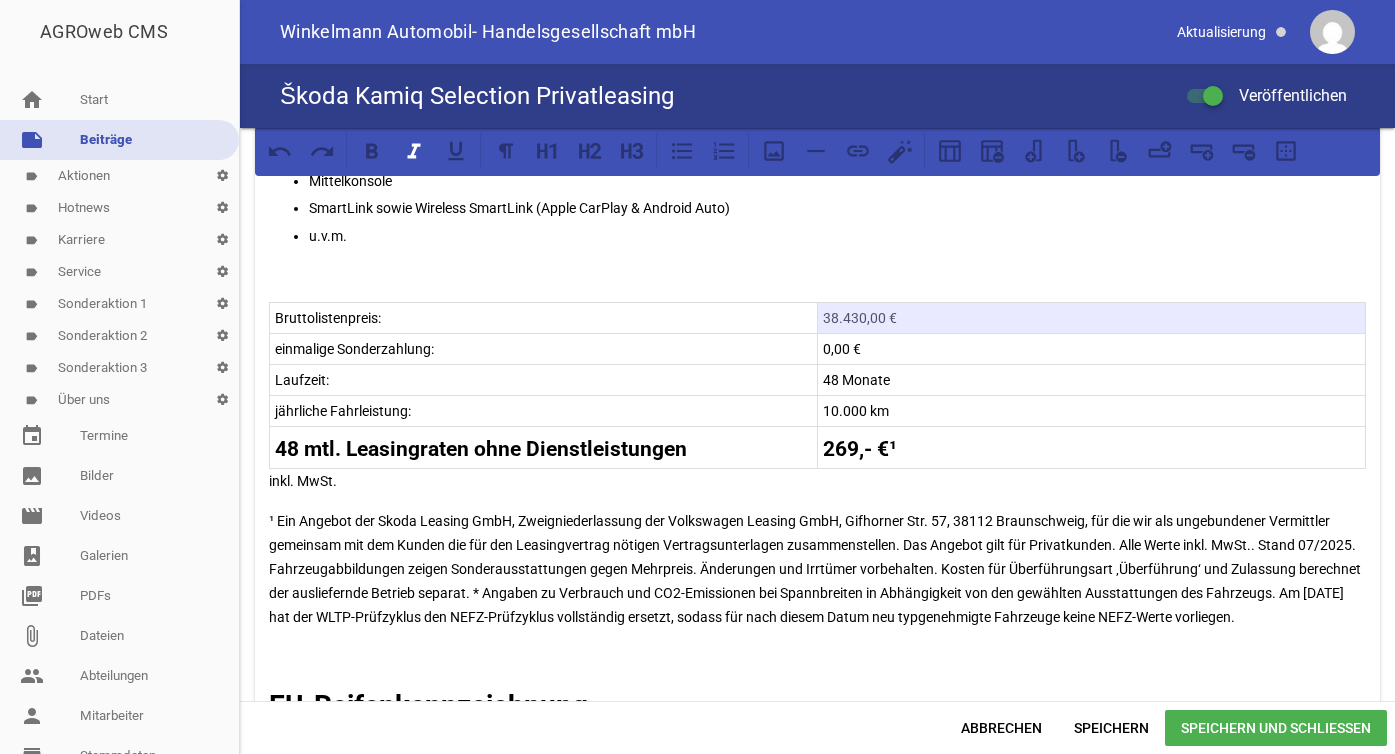 click on "38.430,00   €" at bounding box center [1091, 318] 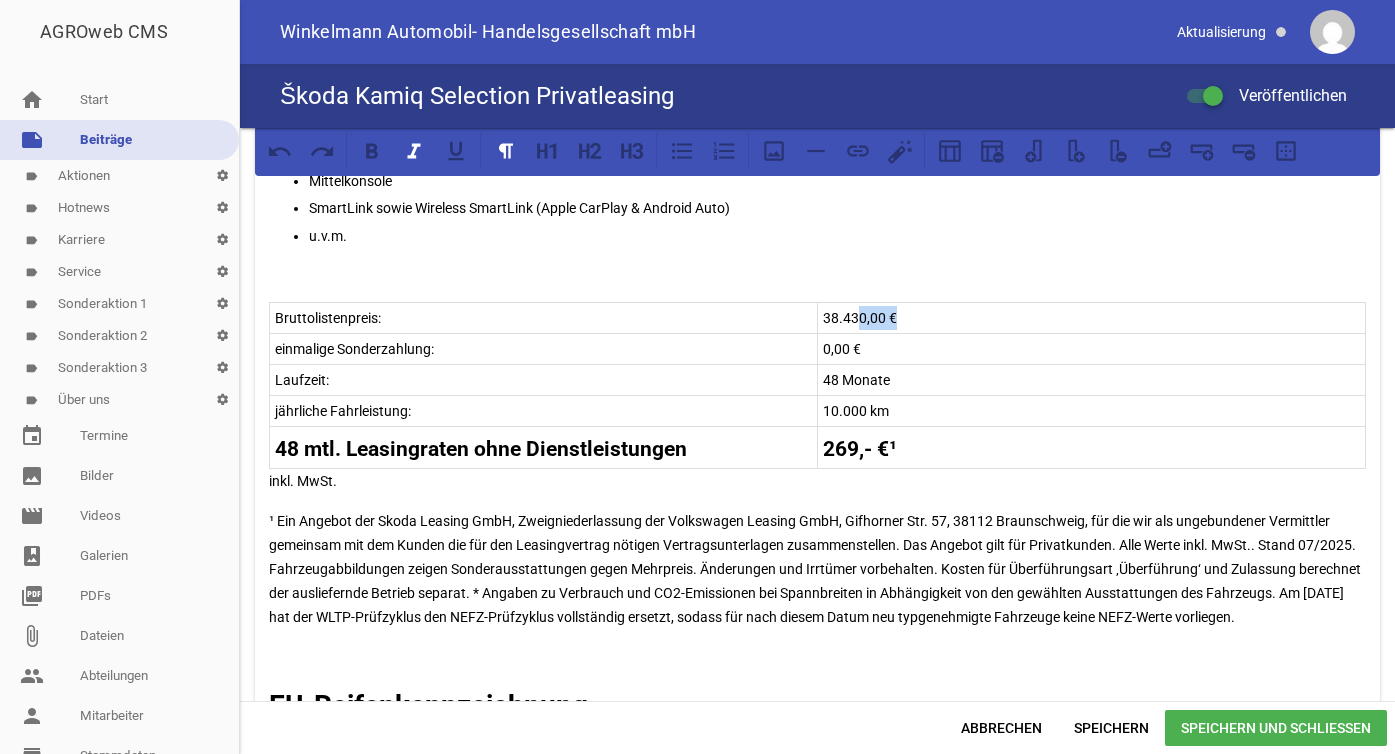 drag, startPoint x: 893, startPoint y: 313, endPoint x: 854, endPoint y: 313, distance: 39 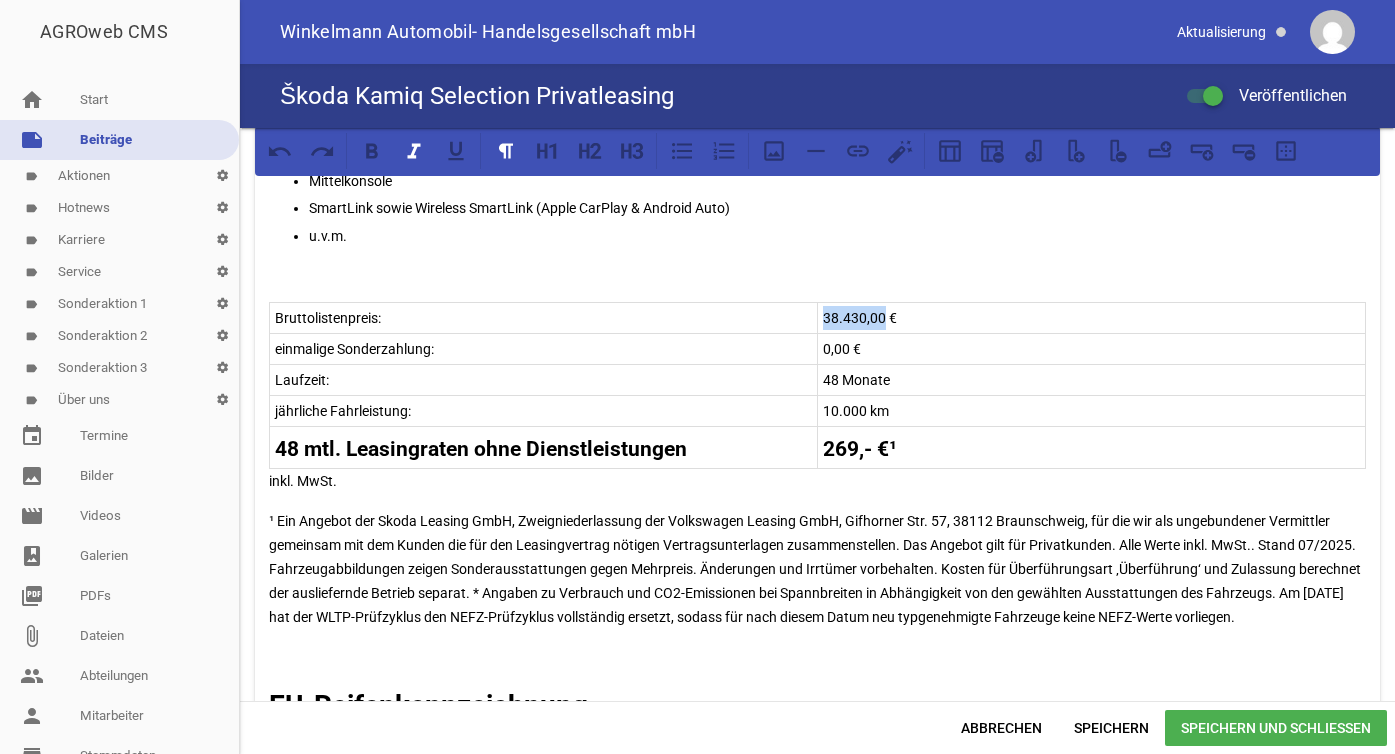 click on "38.430,00   €" at bounding box center [1091, 318] 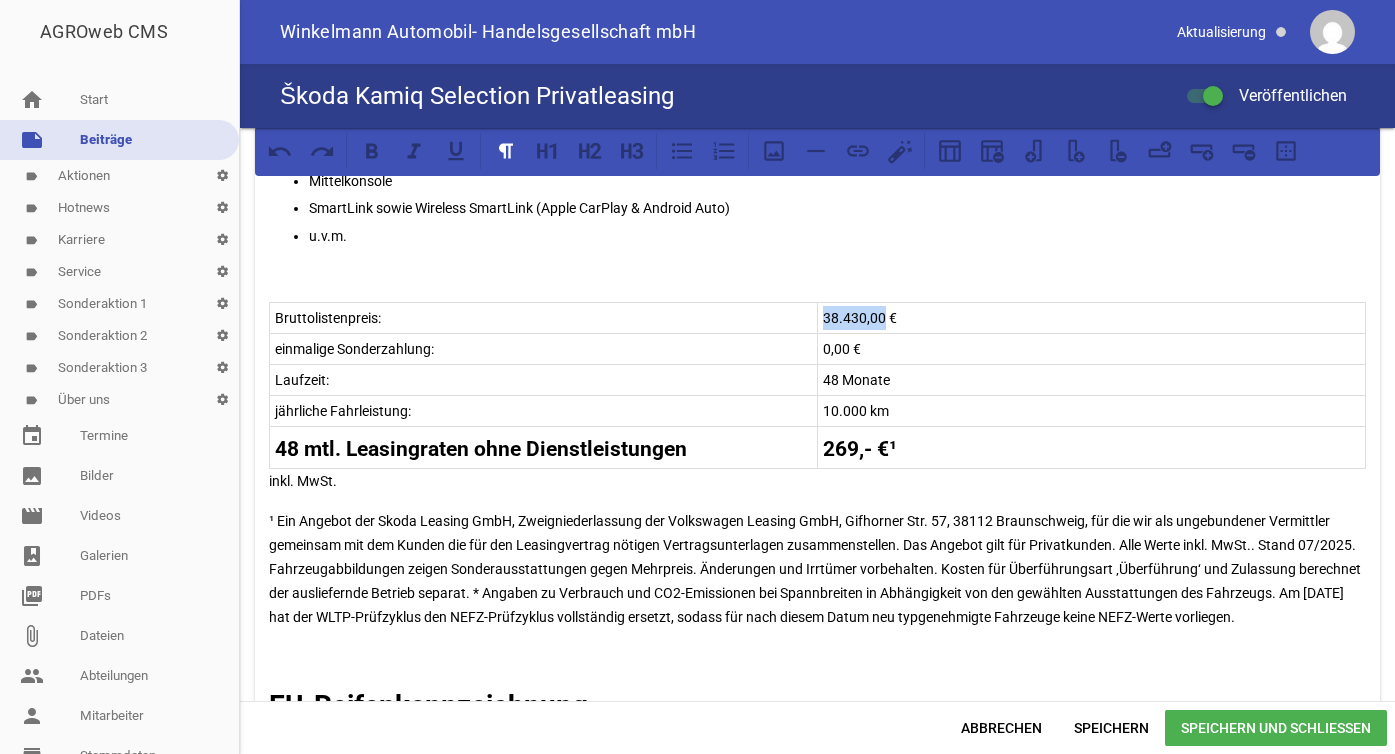 click on "38.430,00   €" at bounding box center [1091, 318] 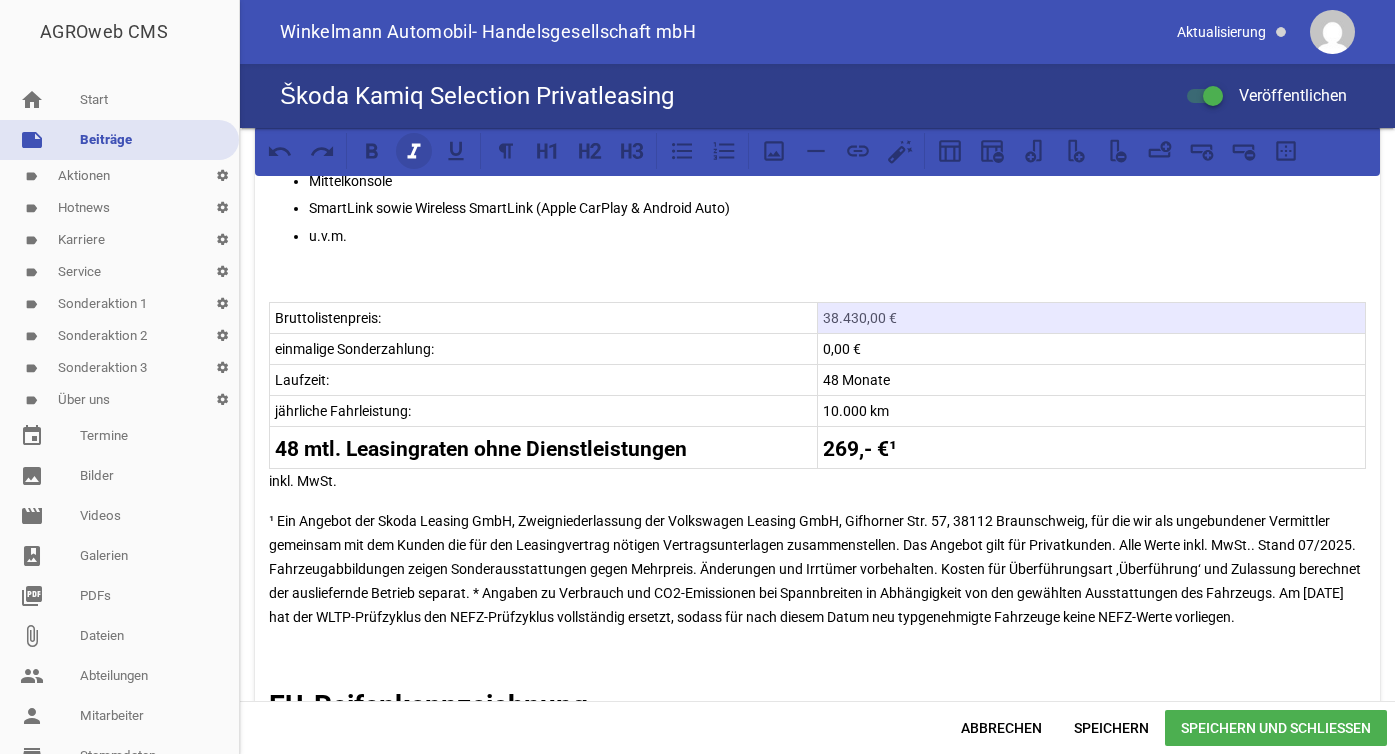 click 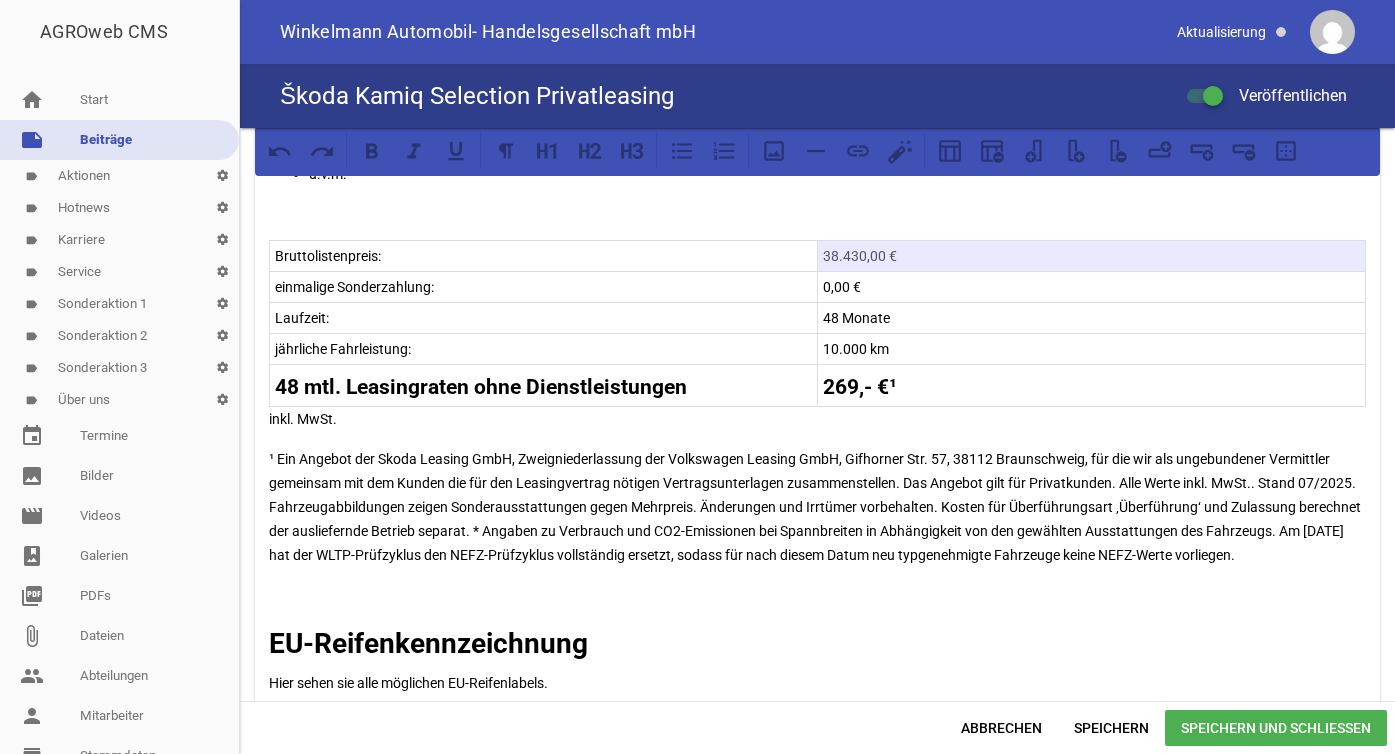 scroll, scrollTop: 1268, scrollLeft: 0, axis: vertical 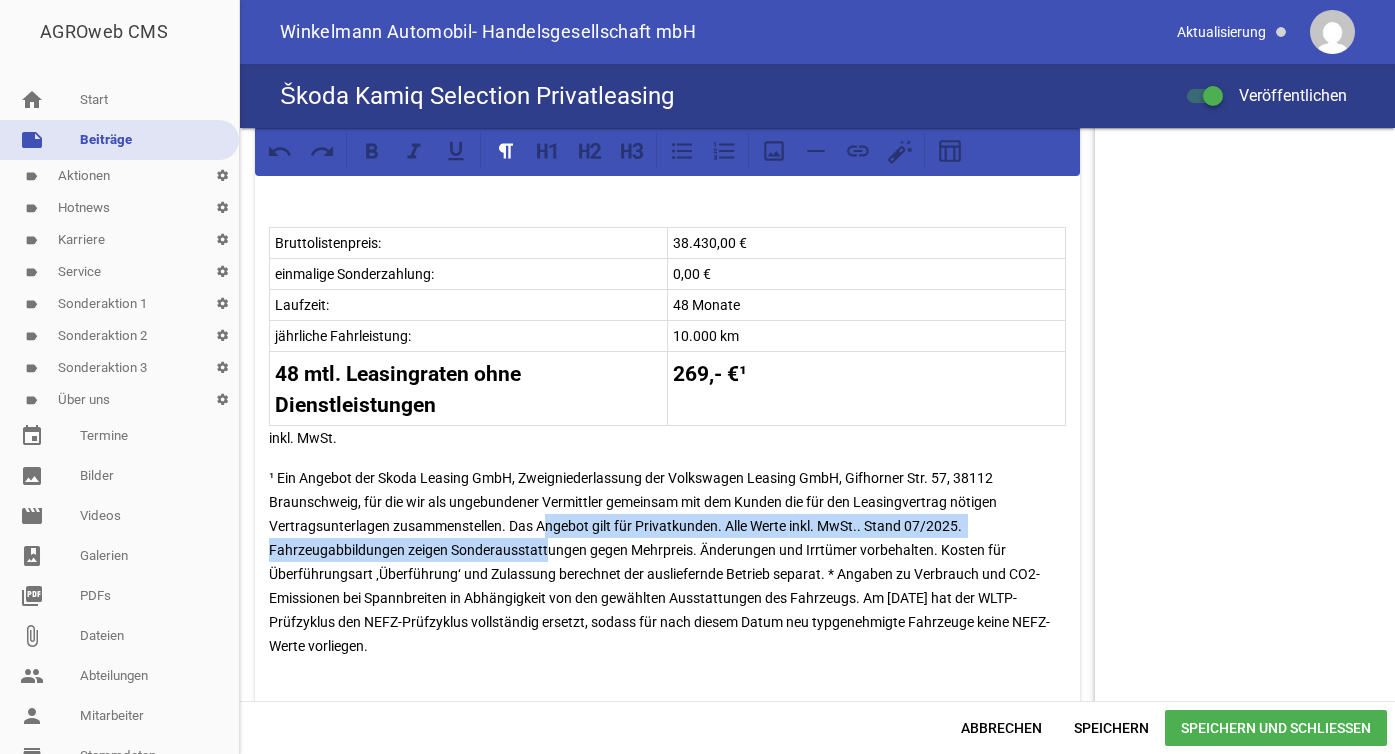 drag, startPoint x: 542, startPoint y: 514, endPoint x: 545, endPoint y: 541, distance: 27.166155 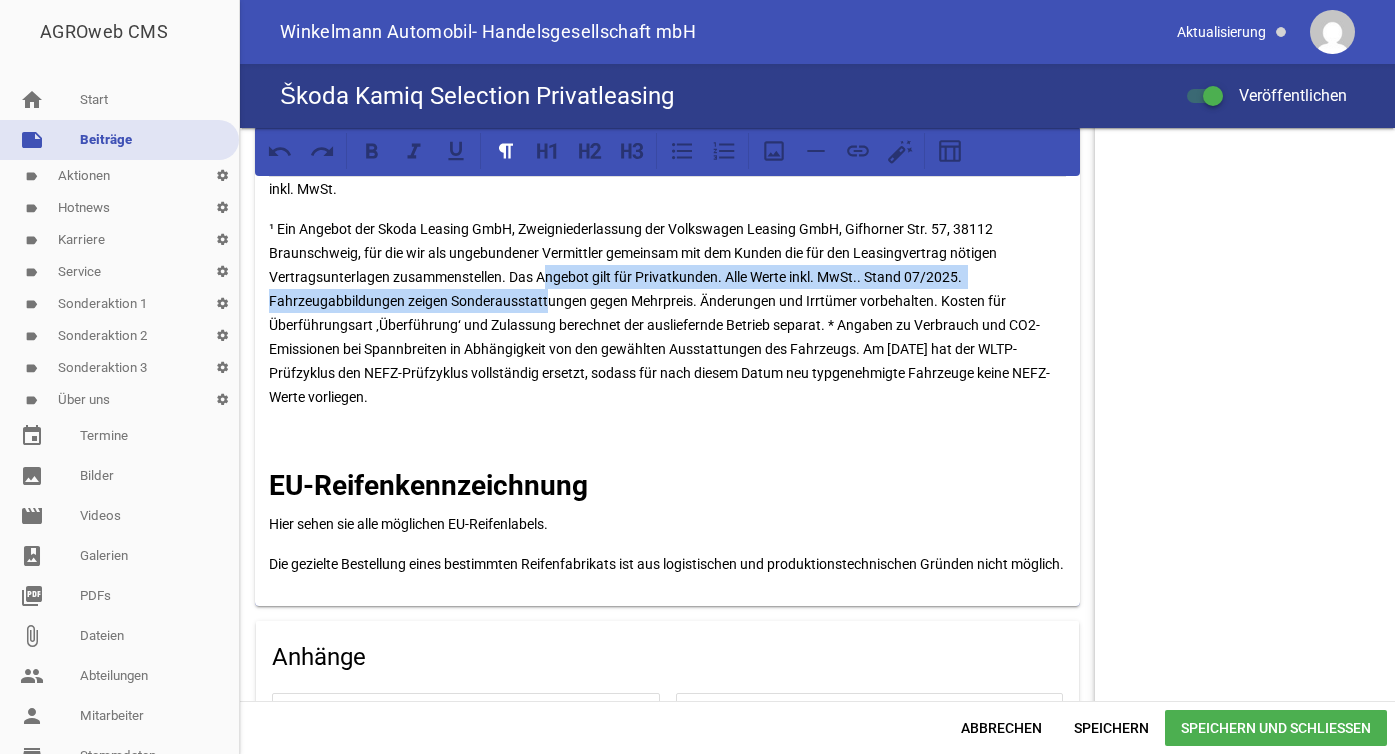 scroll, scrollTop: 1455, scrollLeft: 0, axis: vertical 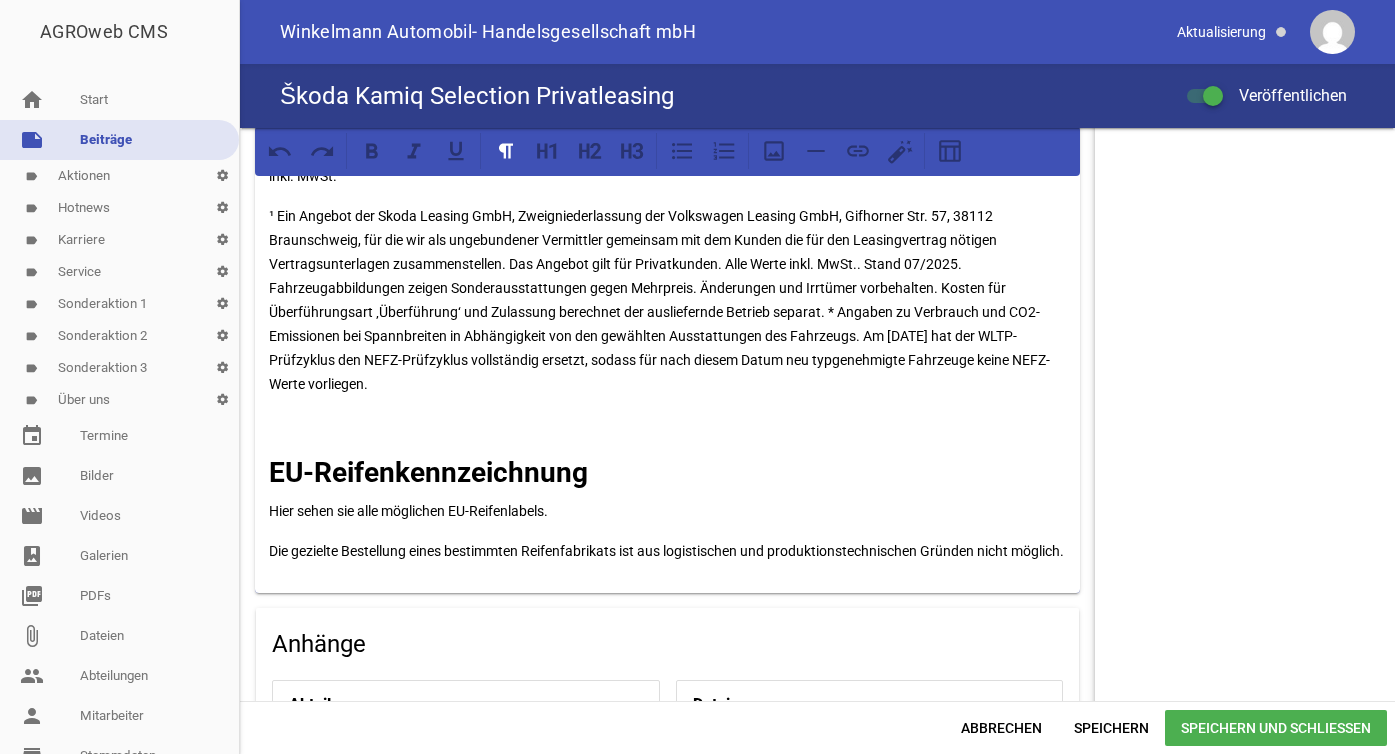 click at bounding box center [667, 424] 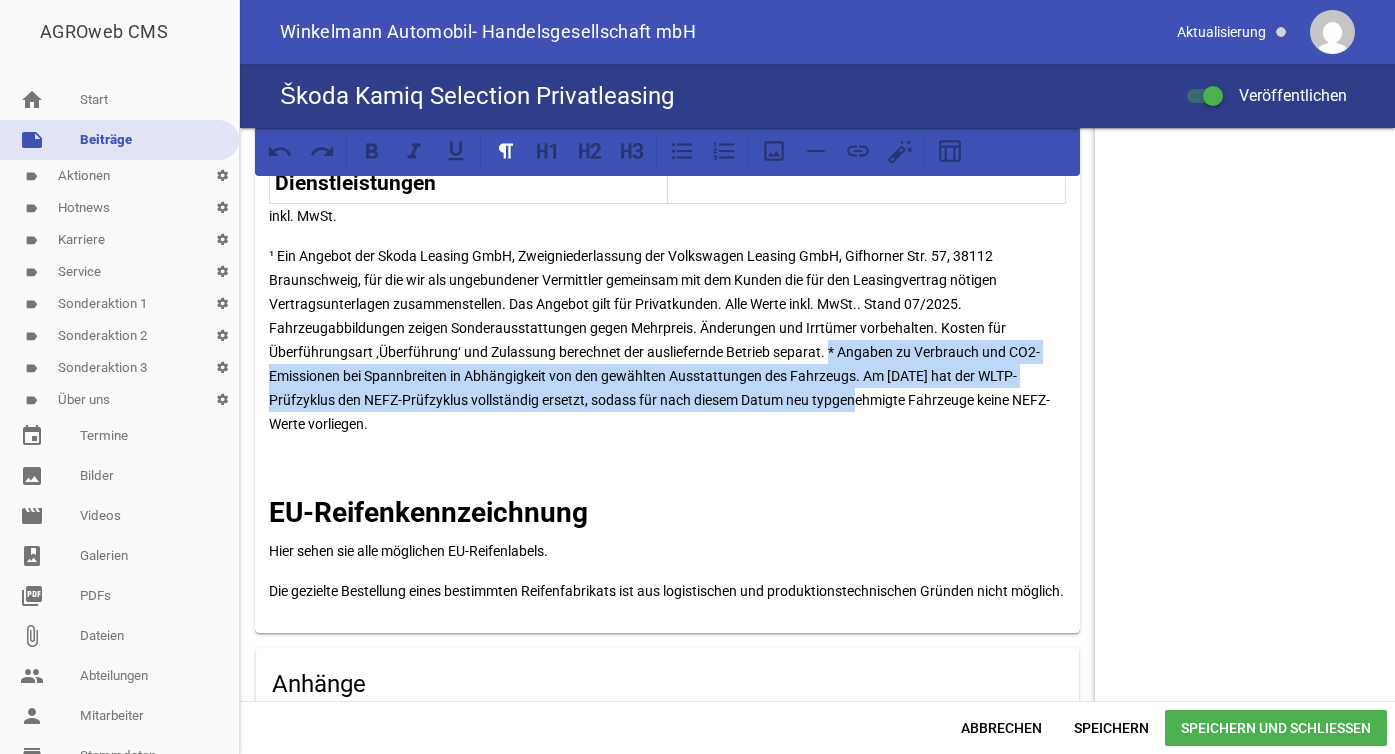 drag, startPoint x: 825, startPoint y: 349, endPoint x: 840, endPoint y: 403, distance: 56.044624 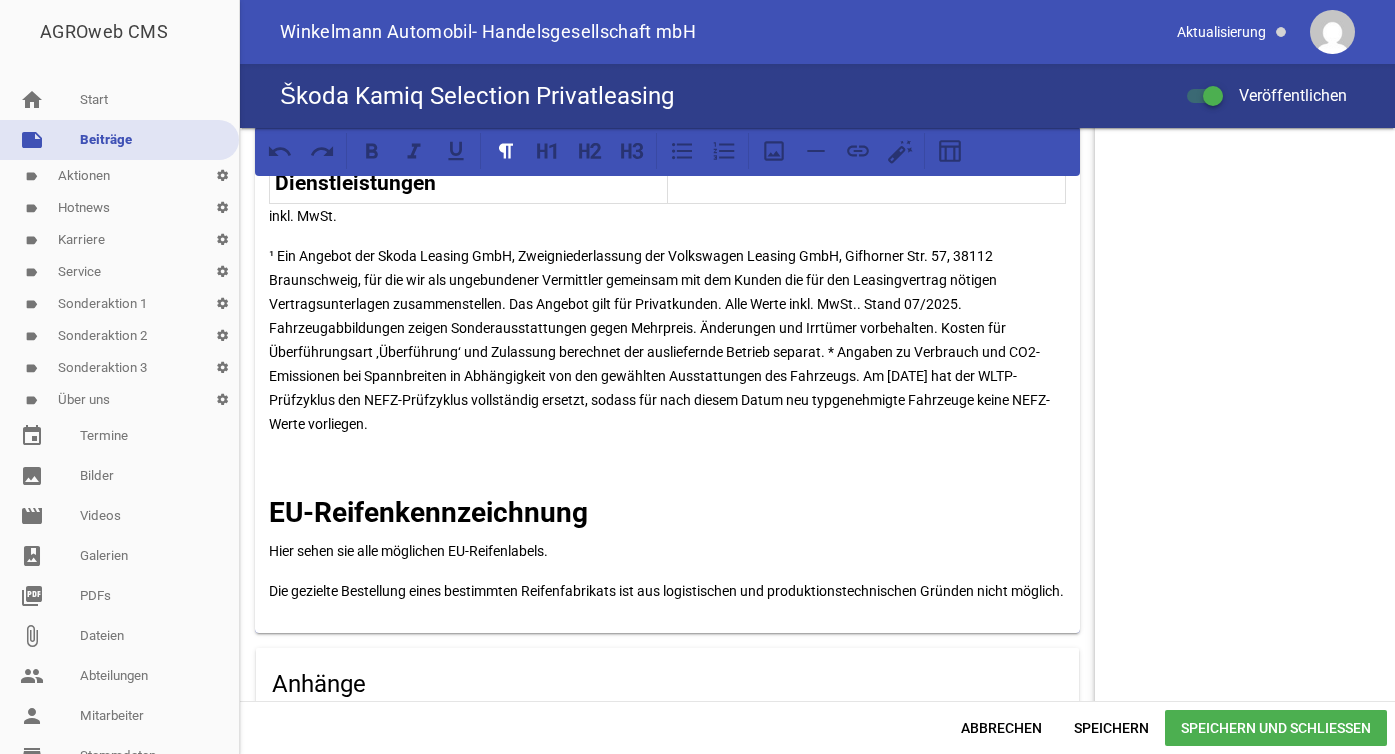 click on "¹ Ein Angebot der Skoda Leasing GmbH, Zweigniederlassung der Volkswagen Leasing GmbH, Gifhorner Str. 57, 38112 Braunschweig, für die wir als ungebundener Vermittler gemeinsam mit dem Kunden die für den Leasingvertrag nötigen Vertragsunterlagen zusammenstellen. Das Angebot gilt für Privatkunden. Alle Werte inkl. MwSt.. Stand 07/2025. Fahrzeugabbildungen zeigen Sonderausstattungen gegen Mehrpreis. Änderungen und Irrtümer vorbehalten. Kosten für Überführungsart ‚Überführung‘ und Zulassung berechnet der ausliefernde Betrieb separat. * Angaben zu Verbrauch und CO2-Emissionen bei Spannbreiten in Abhängigkeit von den gewählten Ausstattungen des Fahrzeugs. Am 1. Januar 2022 hat der WLTP-Prüfzyklus den NEFZ-Prüfzyklus vollständig ersetzt, sodass für nach diesem Datum neu typgenehmigte Fahrzeuge keine NEFZ-Werte vorliegen." at bounding box center (667, 340) 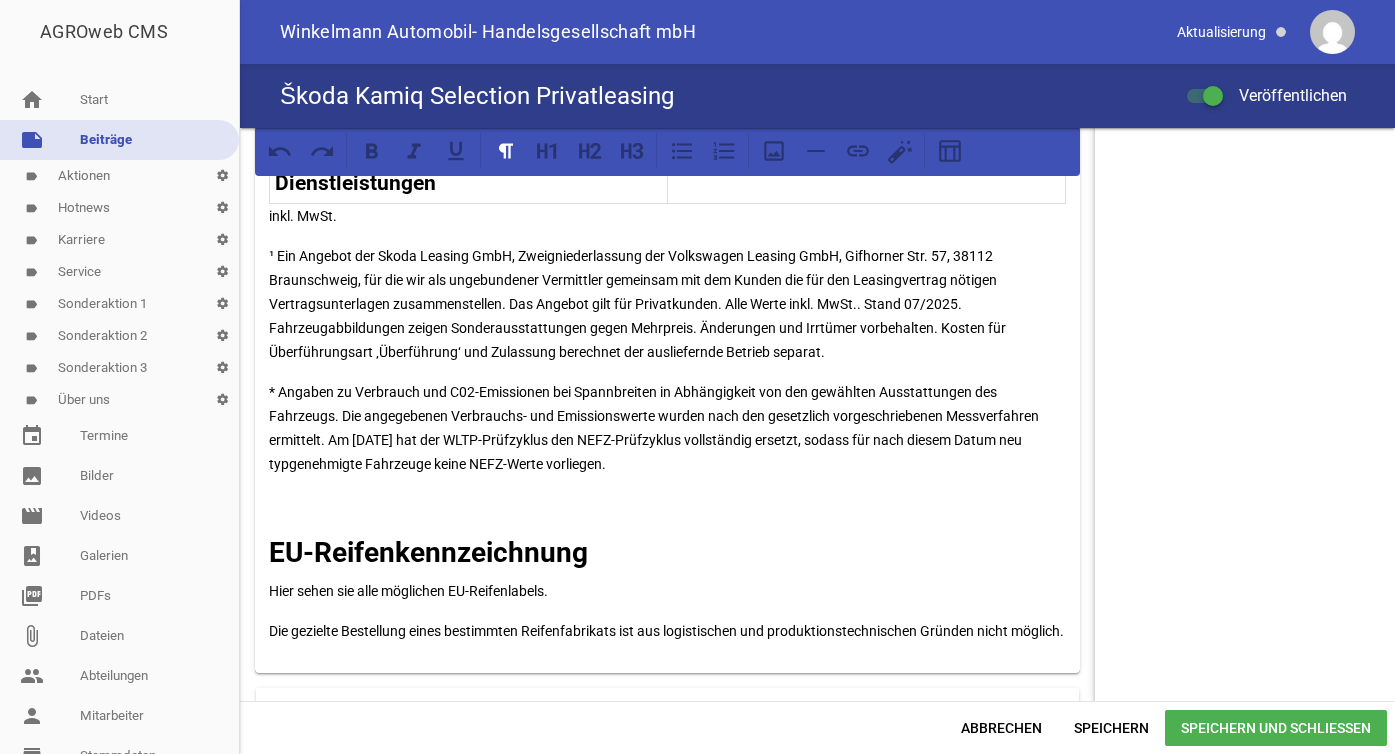 click on "Speichern und Schließen" at bounding box center (1276, 728) 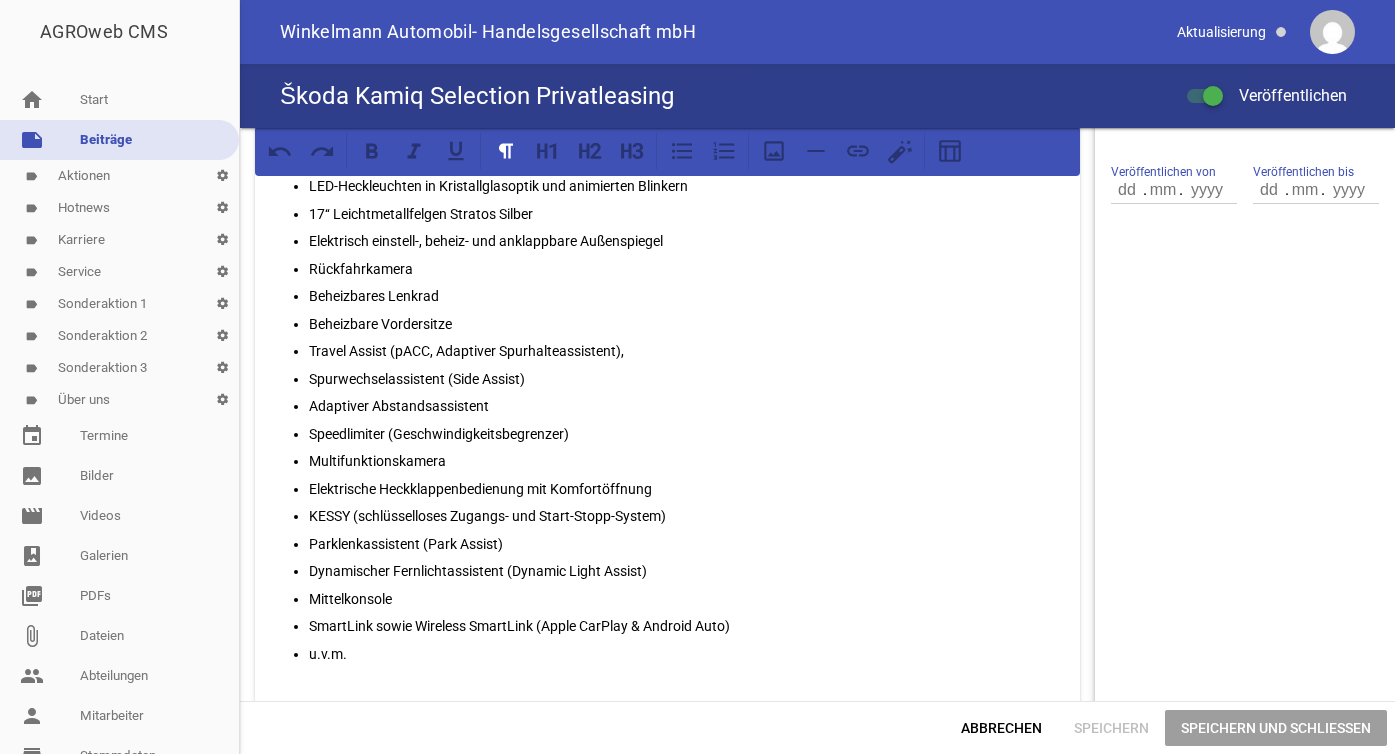 scroll, scrollTop: 499, scrollLeft: 0, axis: vertical 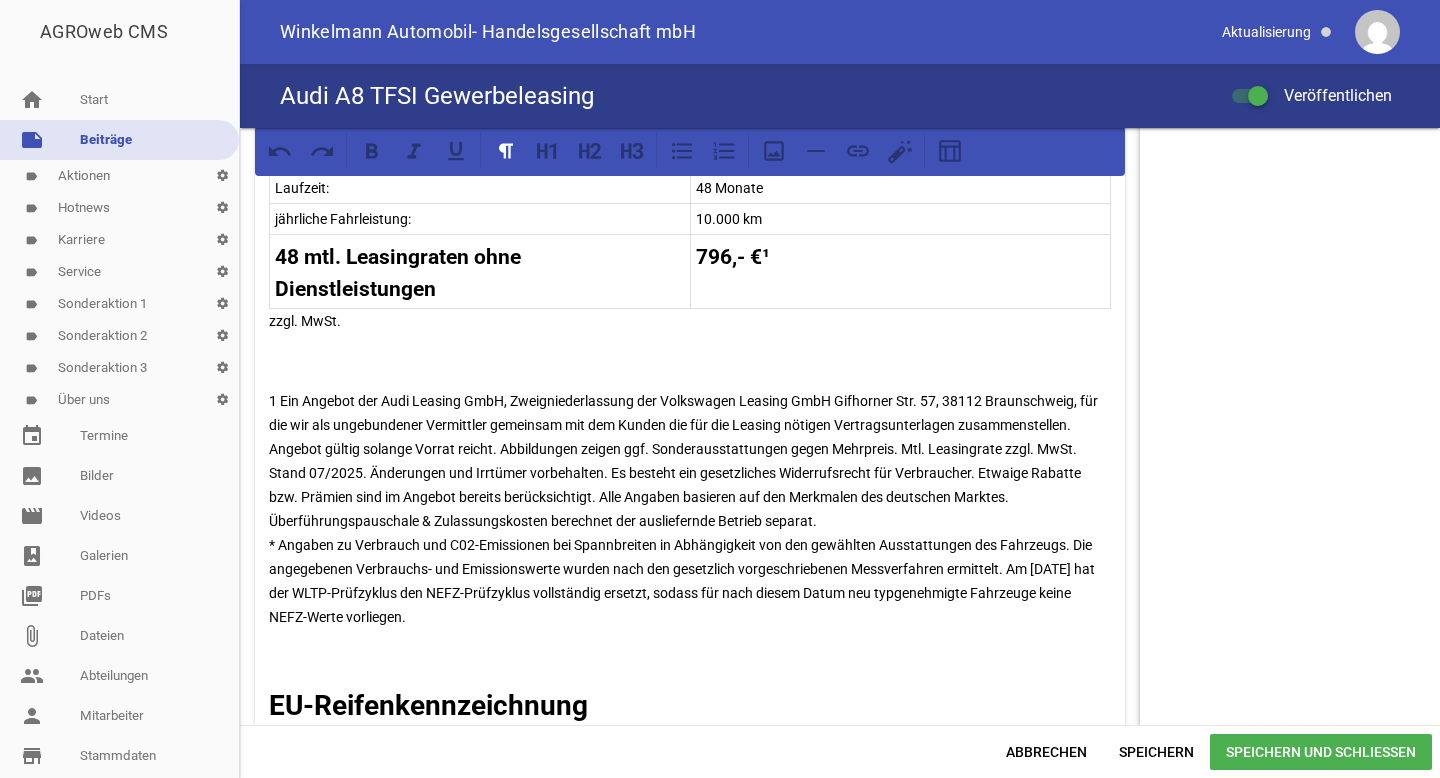 drag, startPoint x: 463, startPoint y: 624, endPoint x: 268, endPoint y: 407, distance: 291.74304 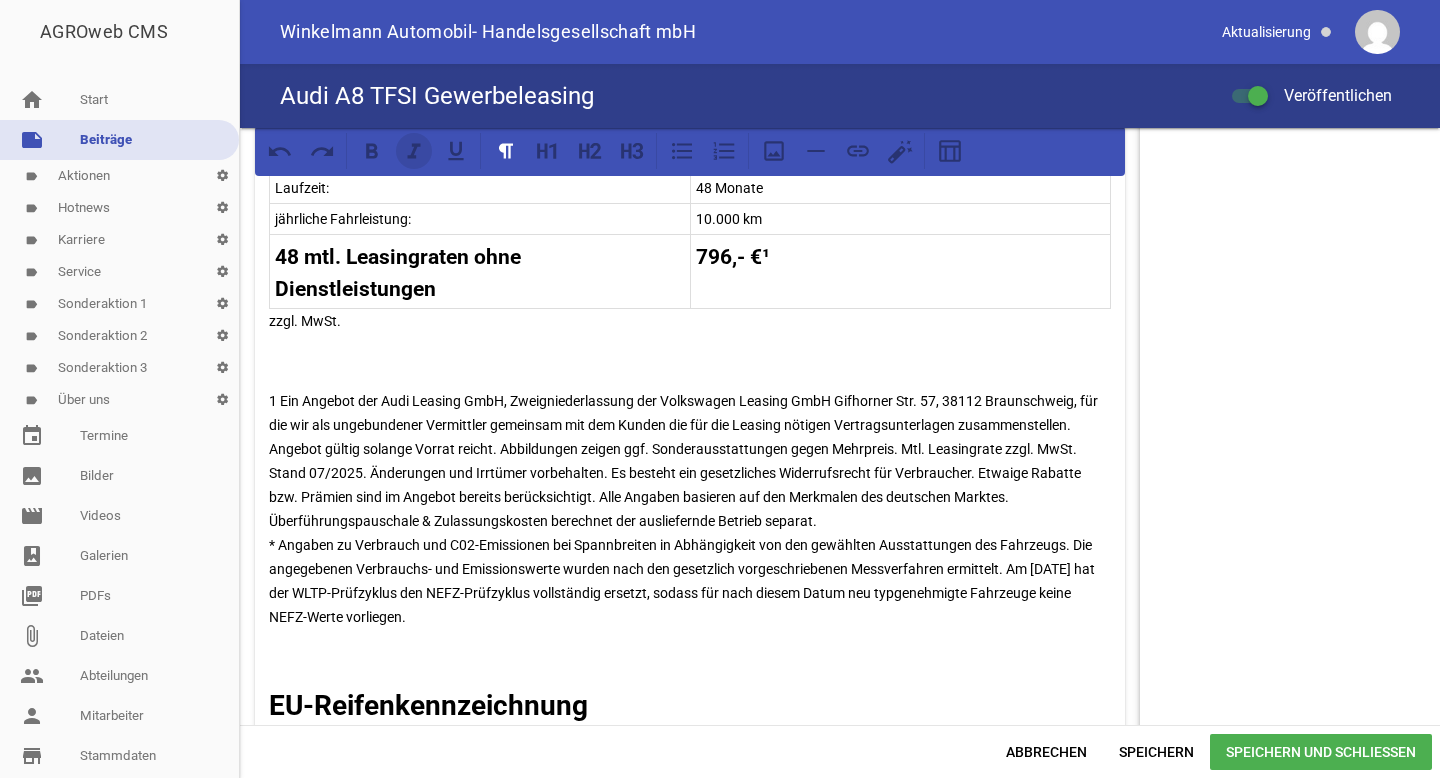 click 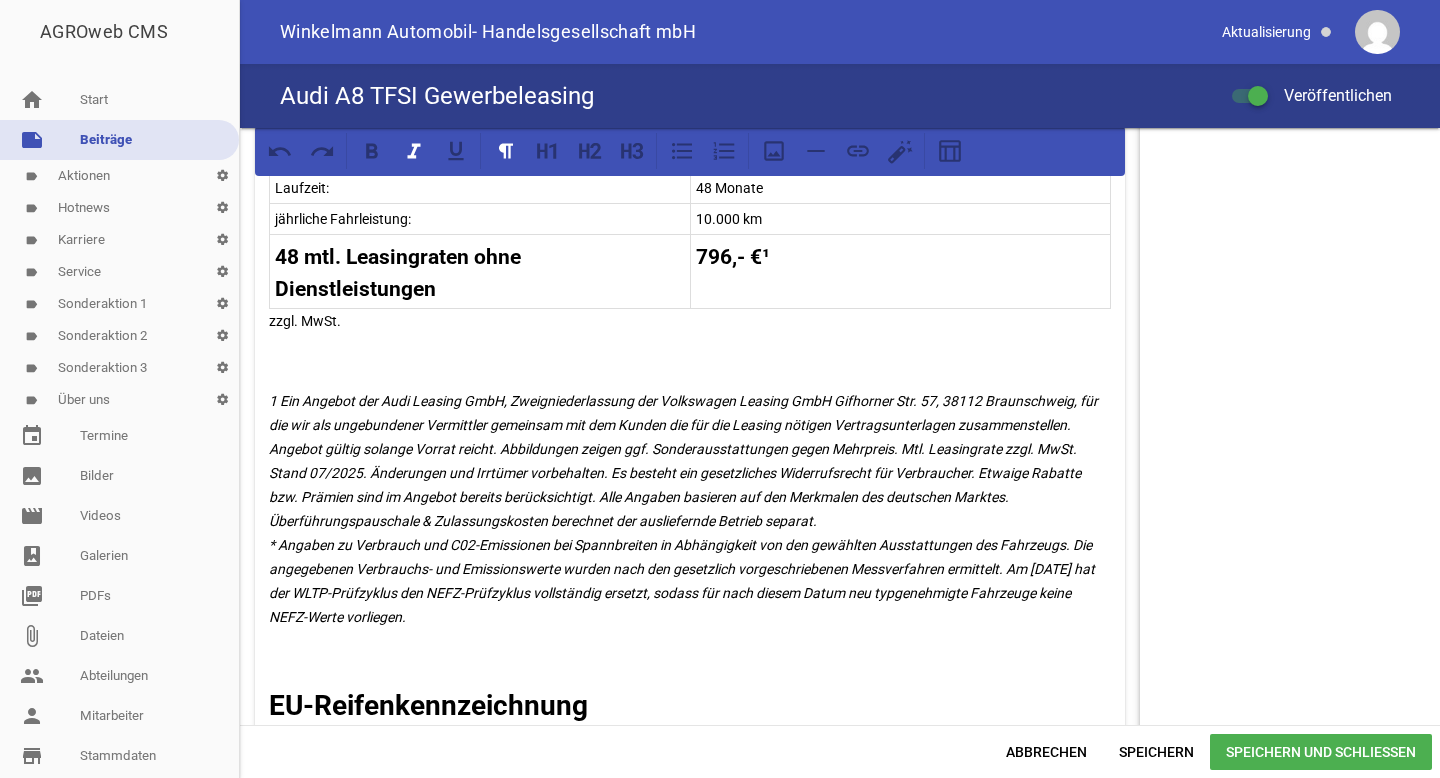 click on "Speichern und Schließen" at bounding box center [1321, 752] 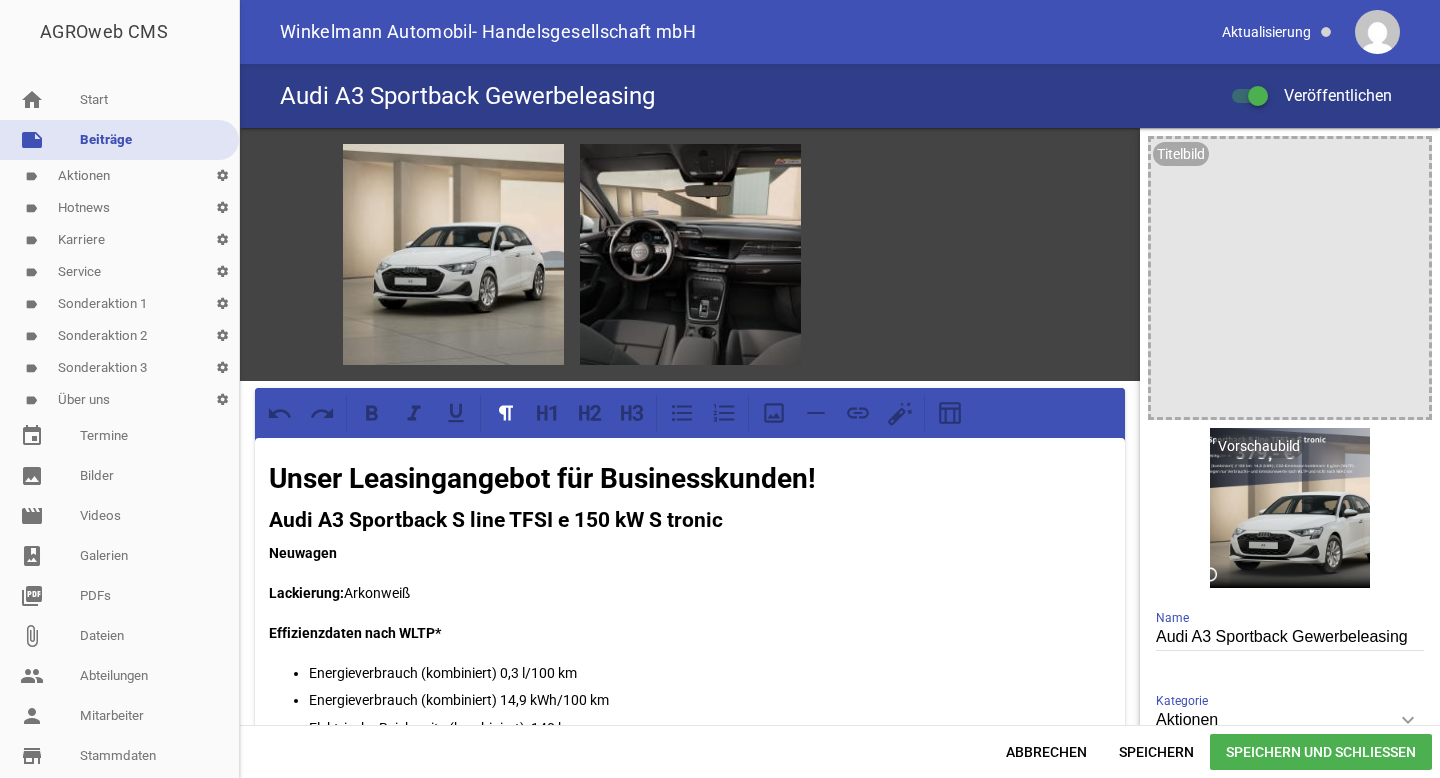 scroll, scrollTop: 0, scrollLeft: 0, axis: both 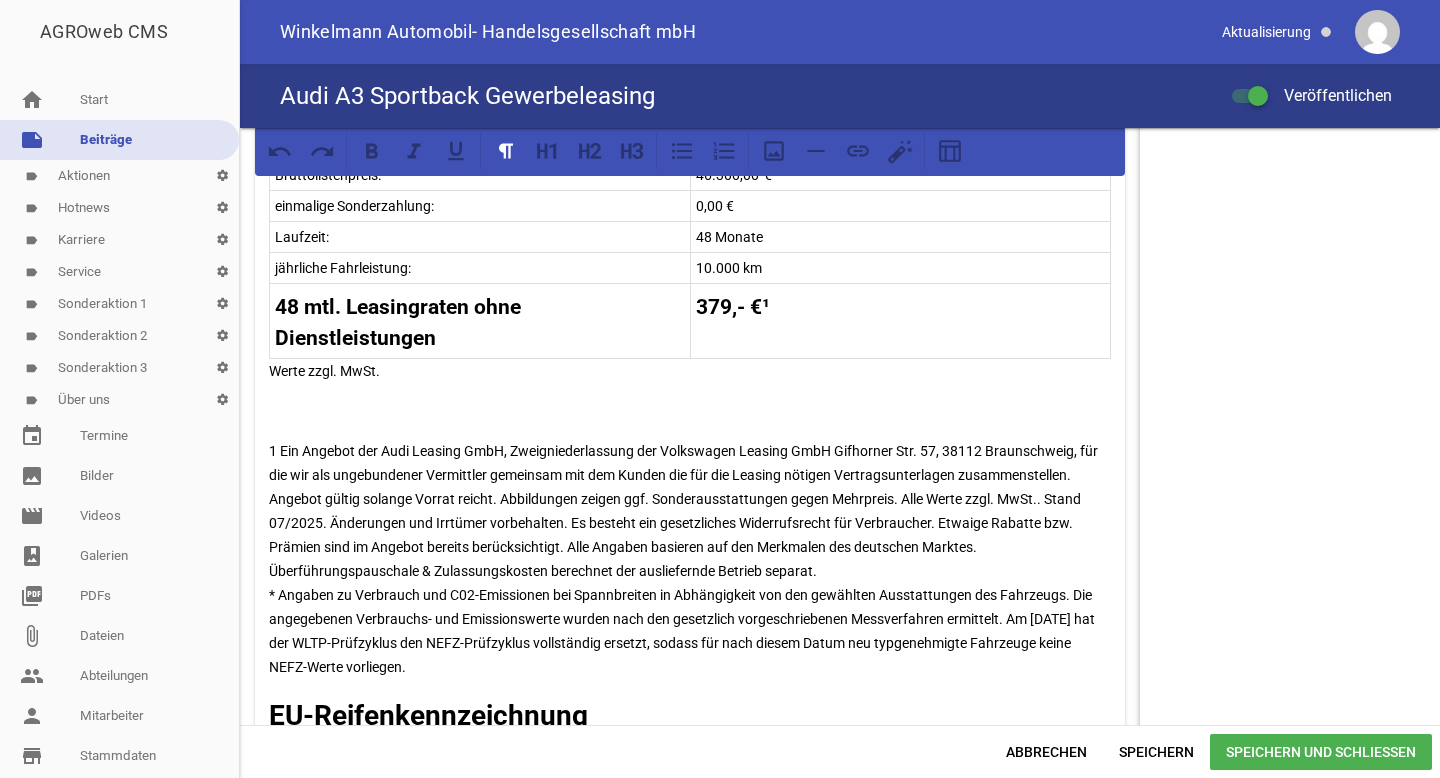 drag, startPoint x: 462, startPoint y: 663, endPoint x: 251, endPoint y: 440, distance: 307.00162 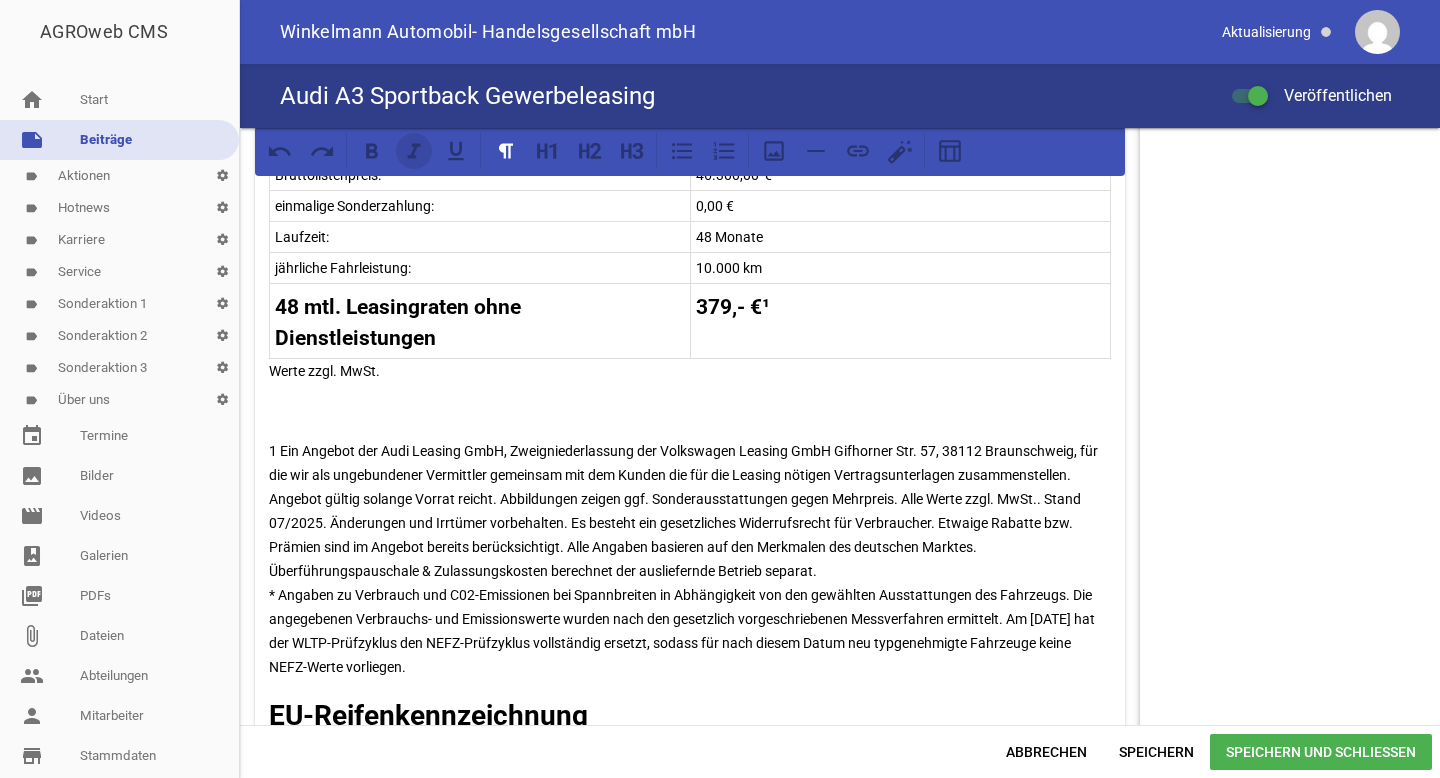 click 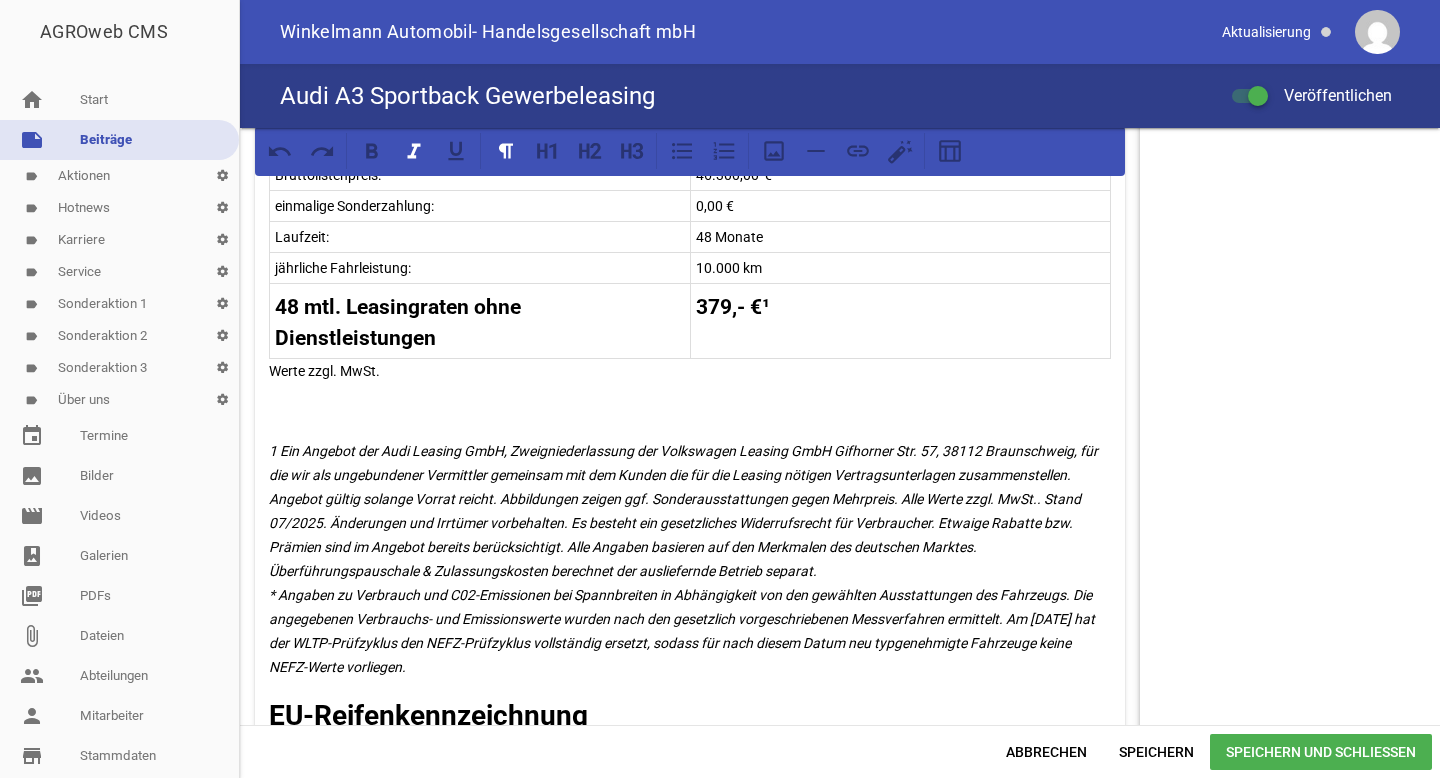 click on "Speichern und Schließen" at bounding box center [1321, 752] 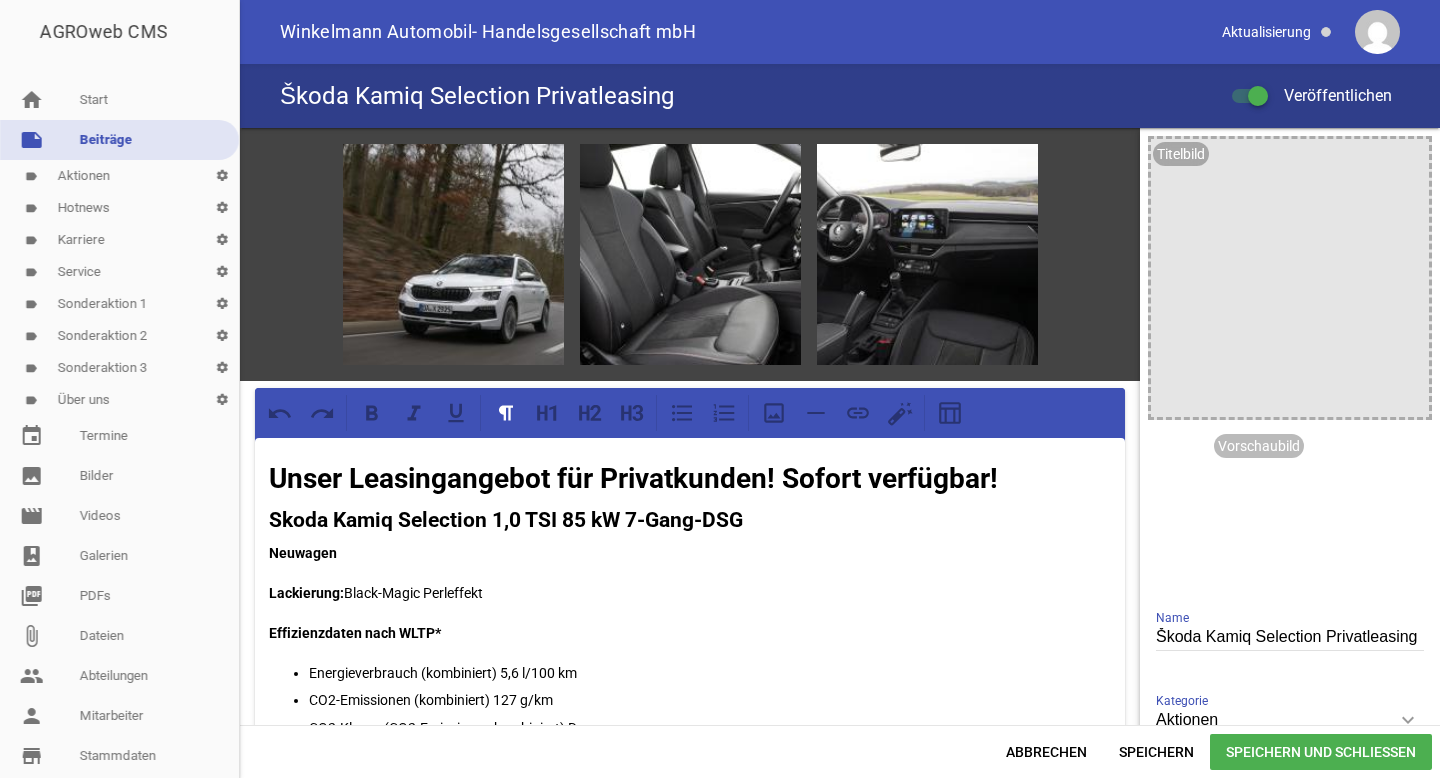 scroll, scrollTop: 0, scrollLeft: 0, axis: both 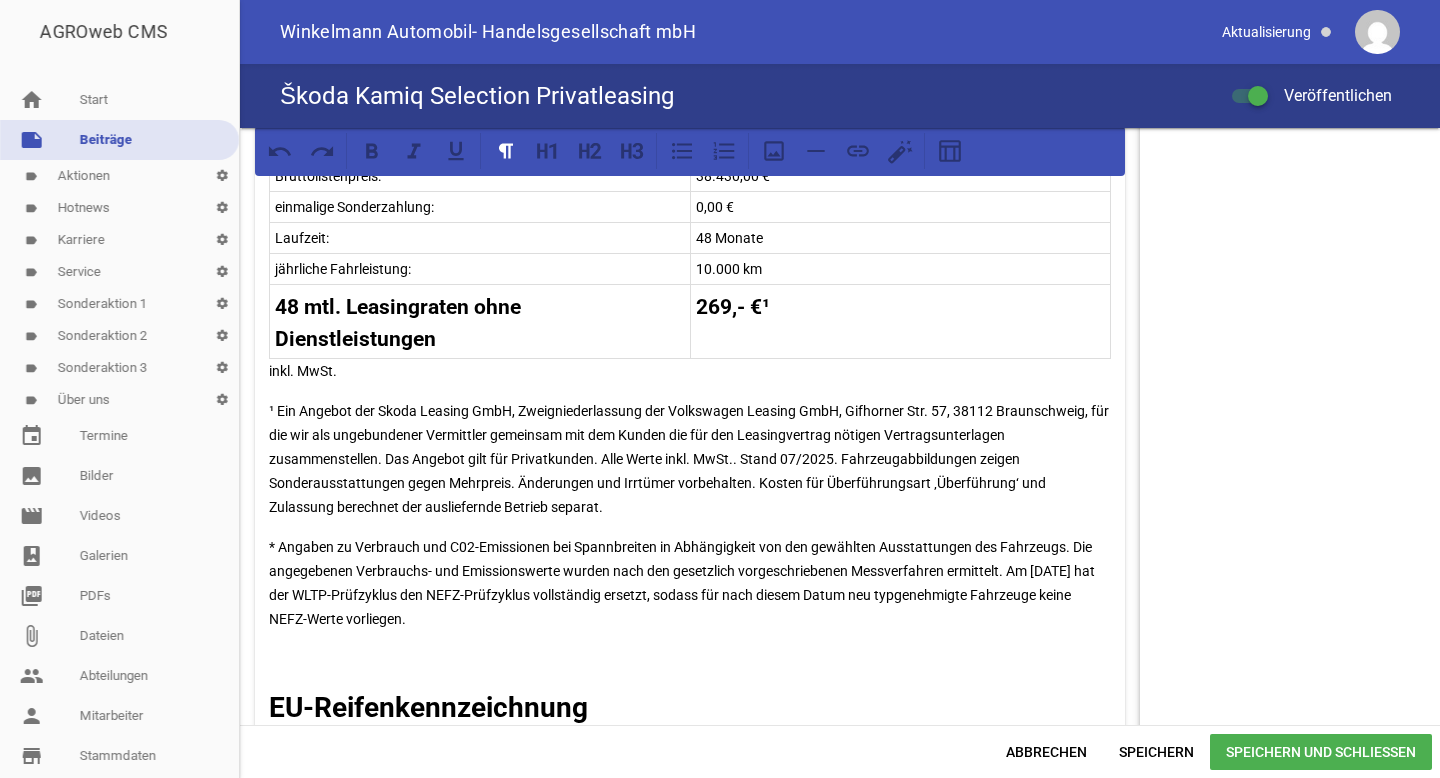 drag, startPoint x: 459, startPoint y: 623, endPoint x: 262, endPoint y: 407, distance: 292.34396 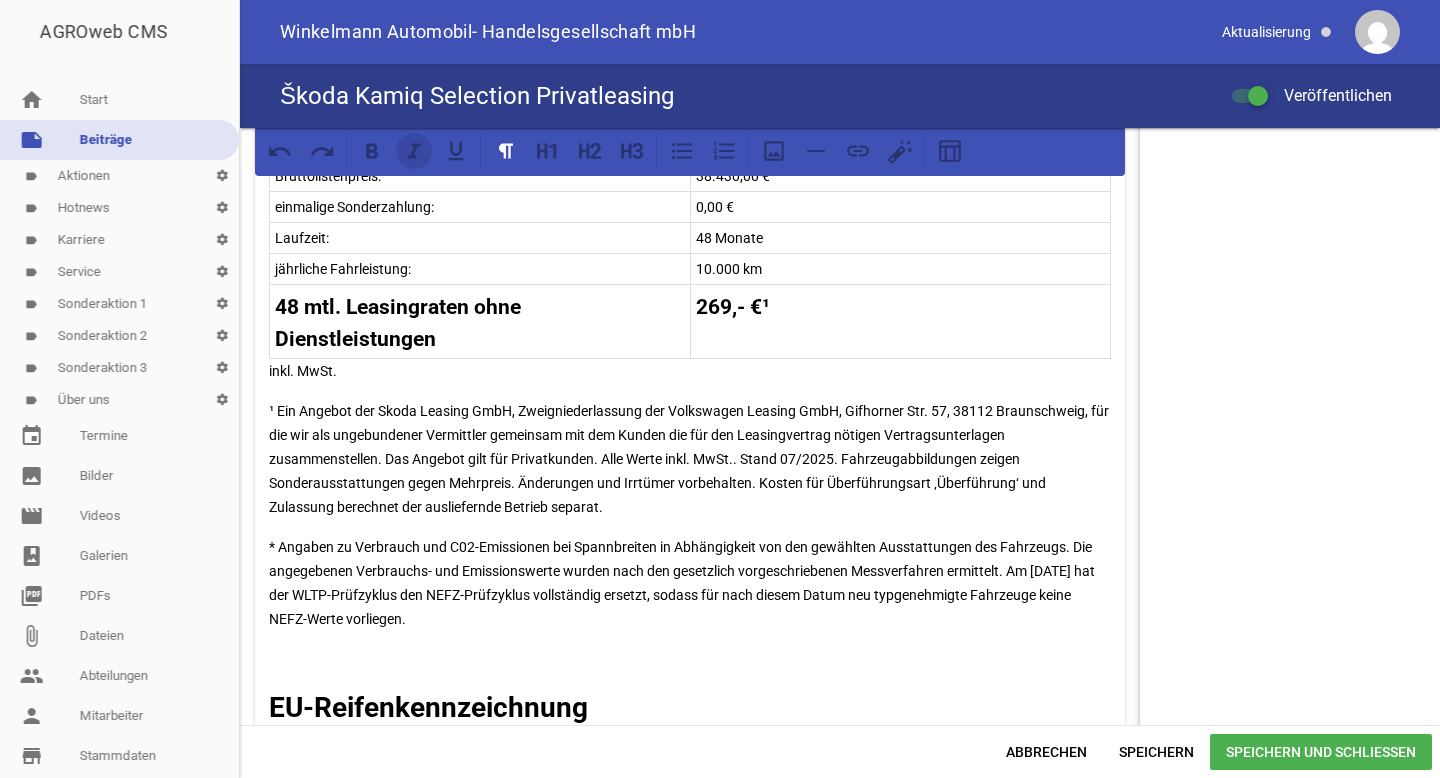 click 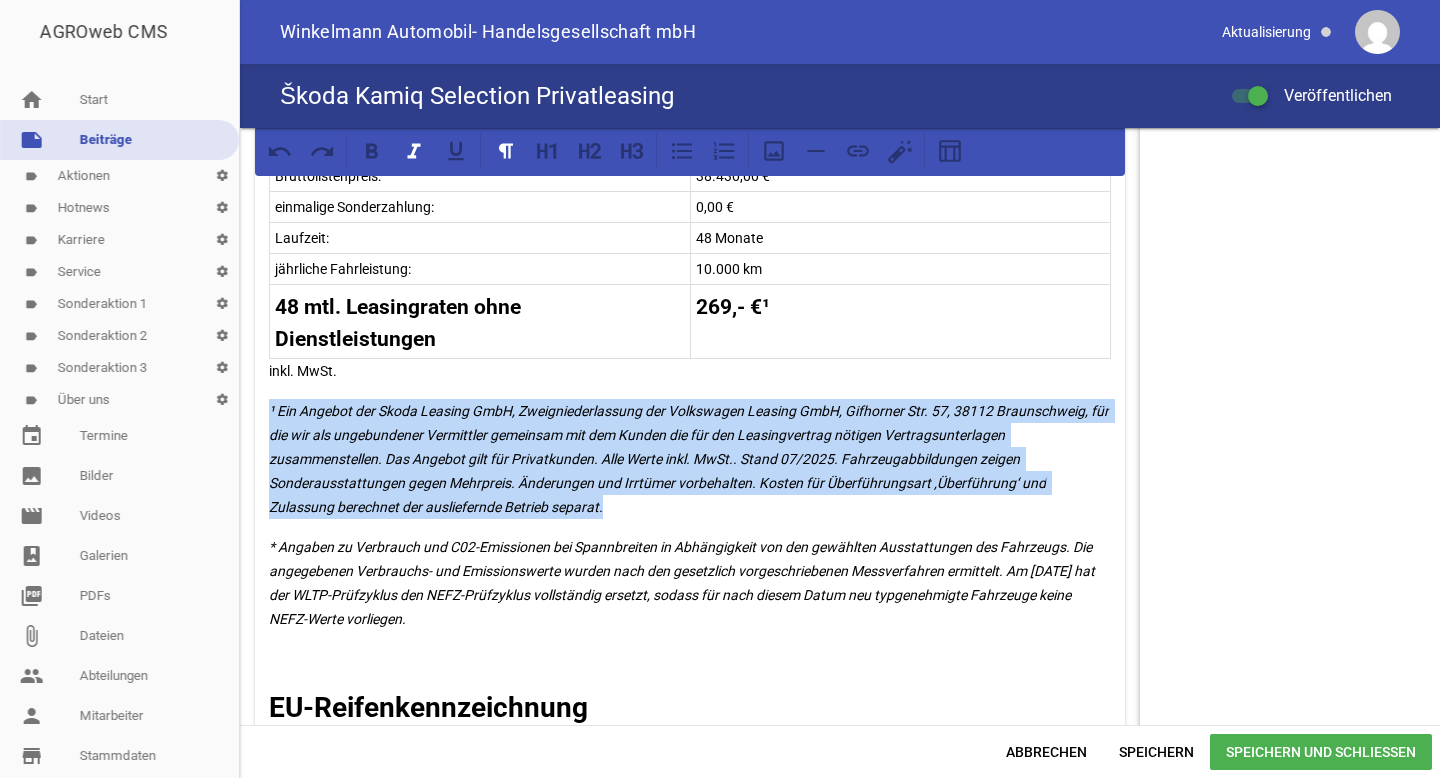 click on "* Angaben zu Verbrauch und C02-Emissionen bei Spannbreiten in Abhängigkeit von den gewählten Ausstattungen des Fahrzeugs. Die angegebenen Verbrauchs- und Emissionswerte wurden nach den gesetzlich vorgeschriebenen Messverfahren ermittelt. Am [DATE] hat der WLTP-Prüfzyklus den NEFZ-Prüfzyklus vollständig ersetzt, sodass für nach diesem Datum neu typgenehmigte Fahrzeuge keine NEFZ-Werte vorliegen." at bounding box center (683, 583) 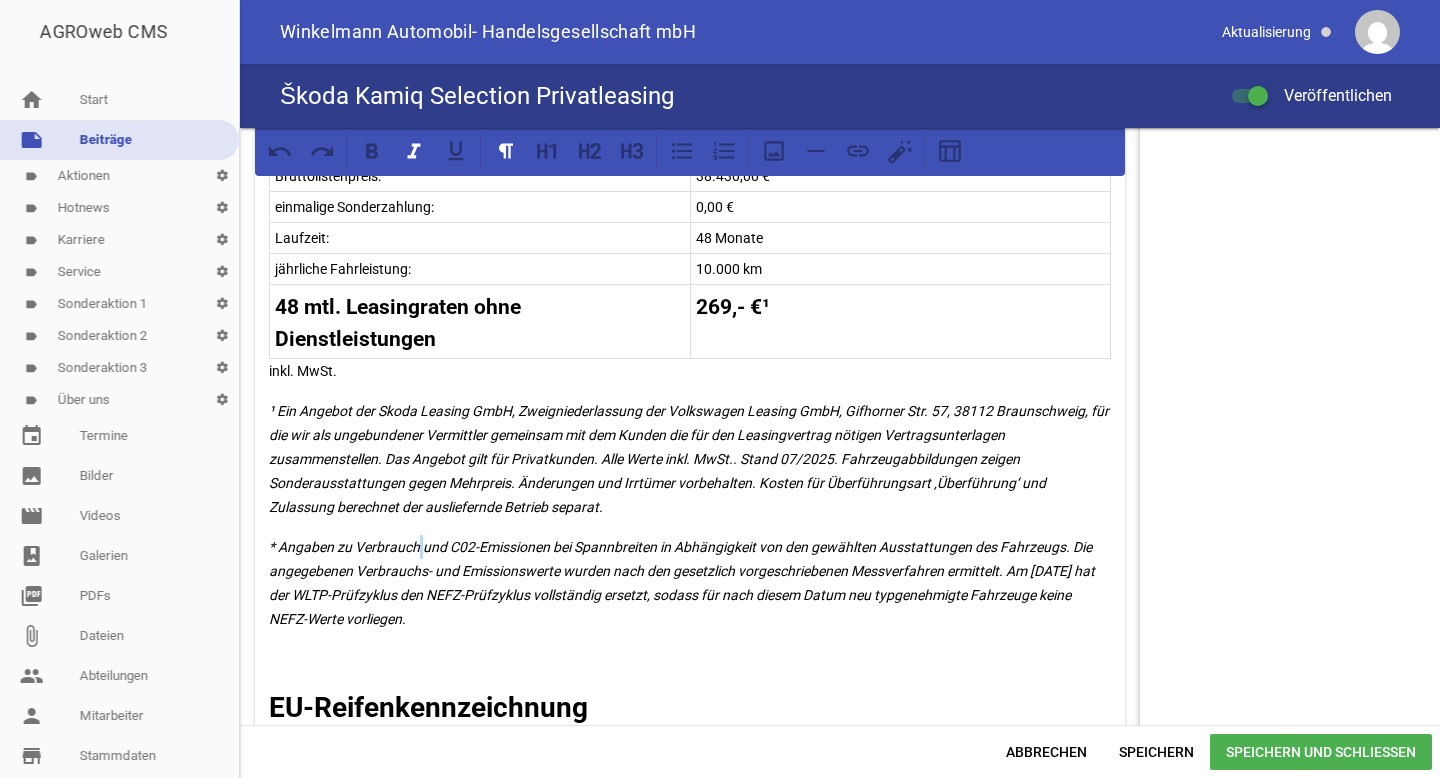click on "* Angaben zu Verbrauch und C02-Emissionen bei Spannbreiten in Abhängigkeit von den gewählten Ausstattungen des Fahrzeugs. Die angegebenen Verbrauchs- und Emissionswerte wurden nach den gesetzlich vorgeschriebenen Messverfahren ermittelt. Am [DATE] hat der WLTP-Prüfzyklus den NEFZ-Prüfzyklus vollständig ersetzt, sodass für nach diesem Datum neu typgenehmigte Fahrzeuge keine NEFZ-Werte vorliegen." at bounding box center [683, 583] 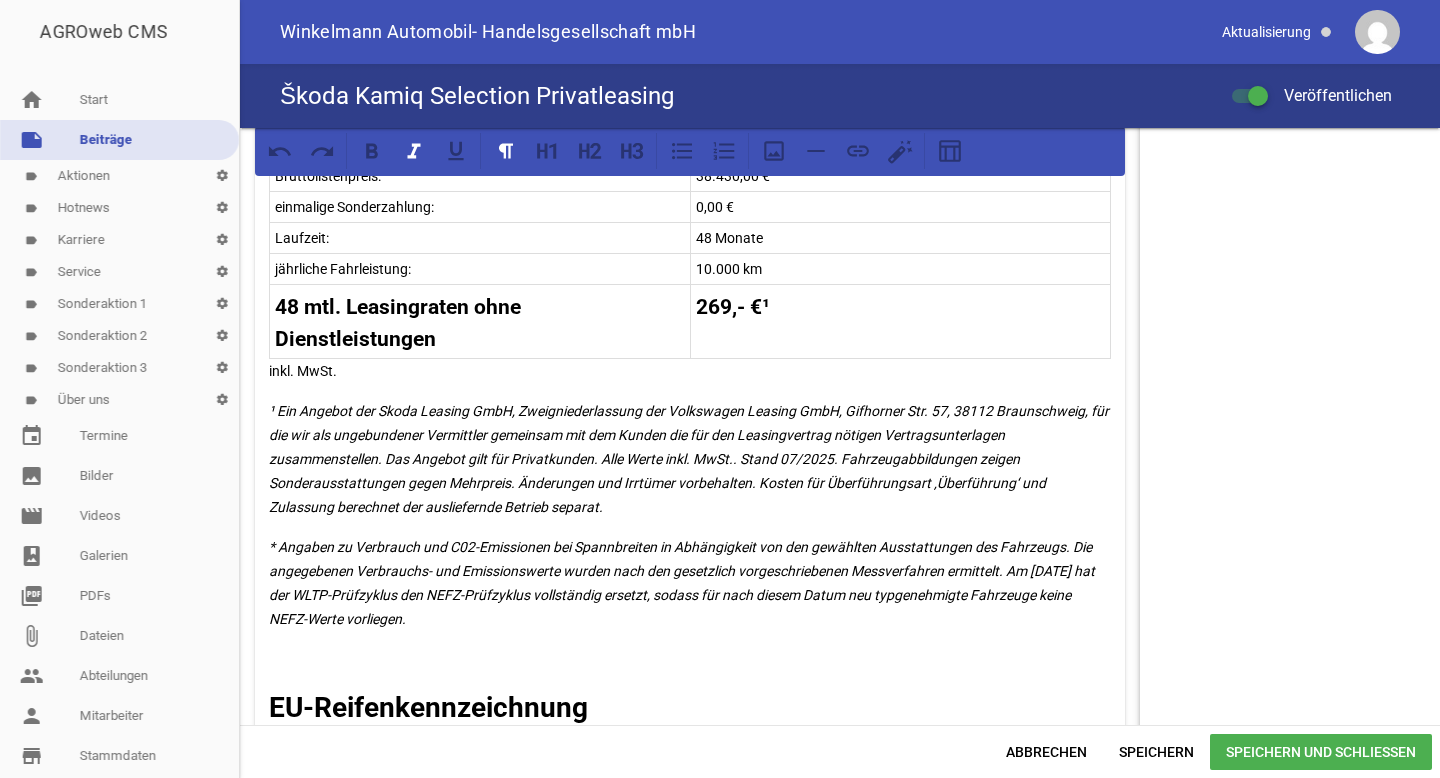 click on "* Angaben zu Verbrauch und C02-Emissionen bei Spannbreiten in Abhängigkeit von den gewählten Ausstattungen des Fahrzeugs. Die angegebenen Verbrauchs- und Emissionswerte wurden nach den gesetzlich vorgeschriebenen Messverfahren ermittelt. Am [DATE] hat der WLTP-Prüfzyklus den NEFZ-Prüfzyklus vollständig ersetzt, sodass für nach diesem Datum neu typgenehmigte Fahrzeuge keine NEFZ-Werte vorliegen." at bounding box center (683, 583) 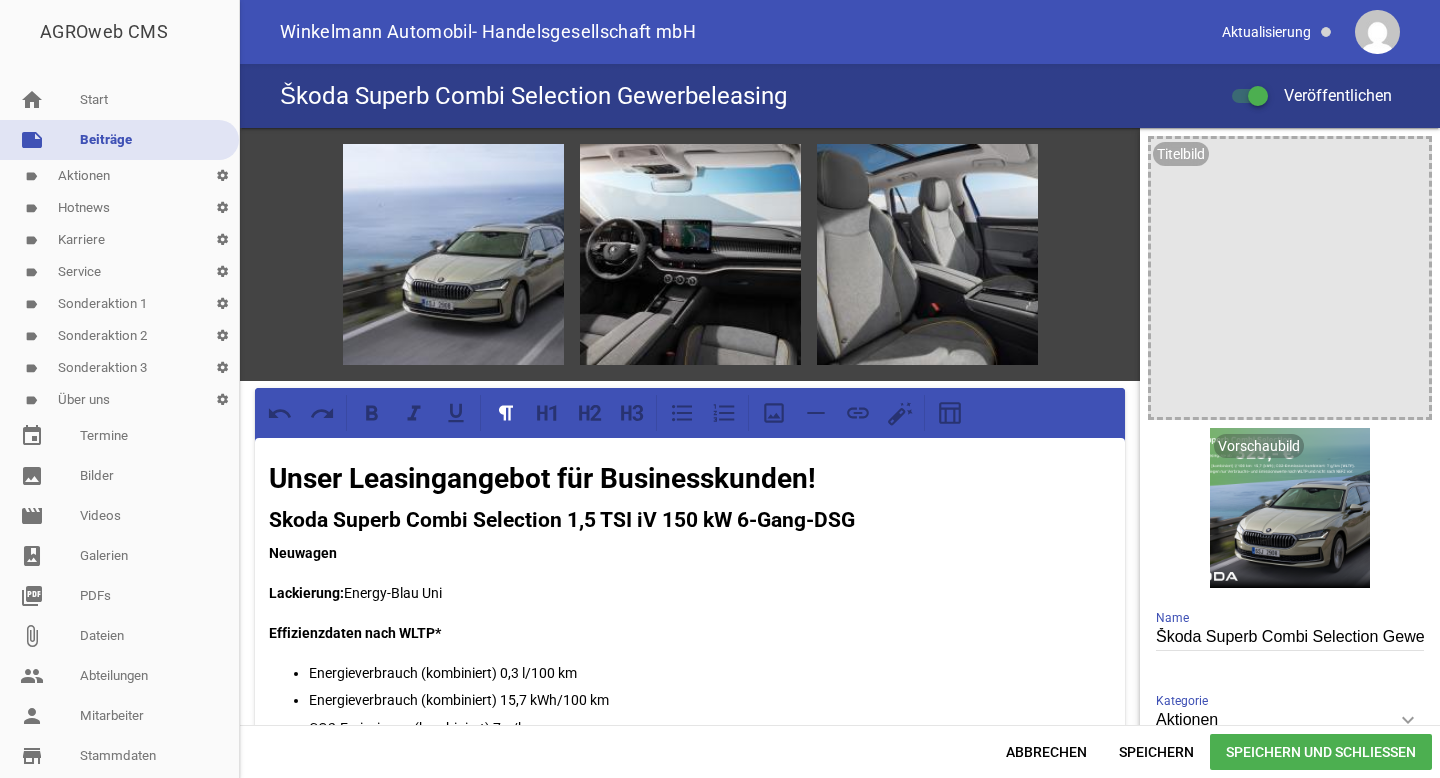 scroll, scrollTop: 0, scrollLeft: 0, axis: both 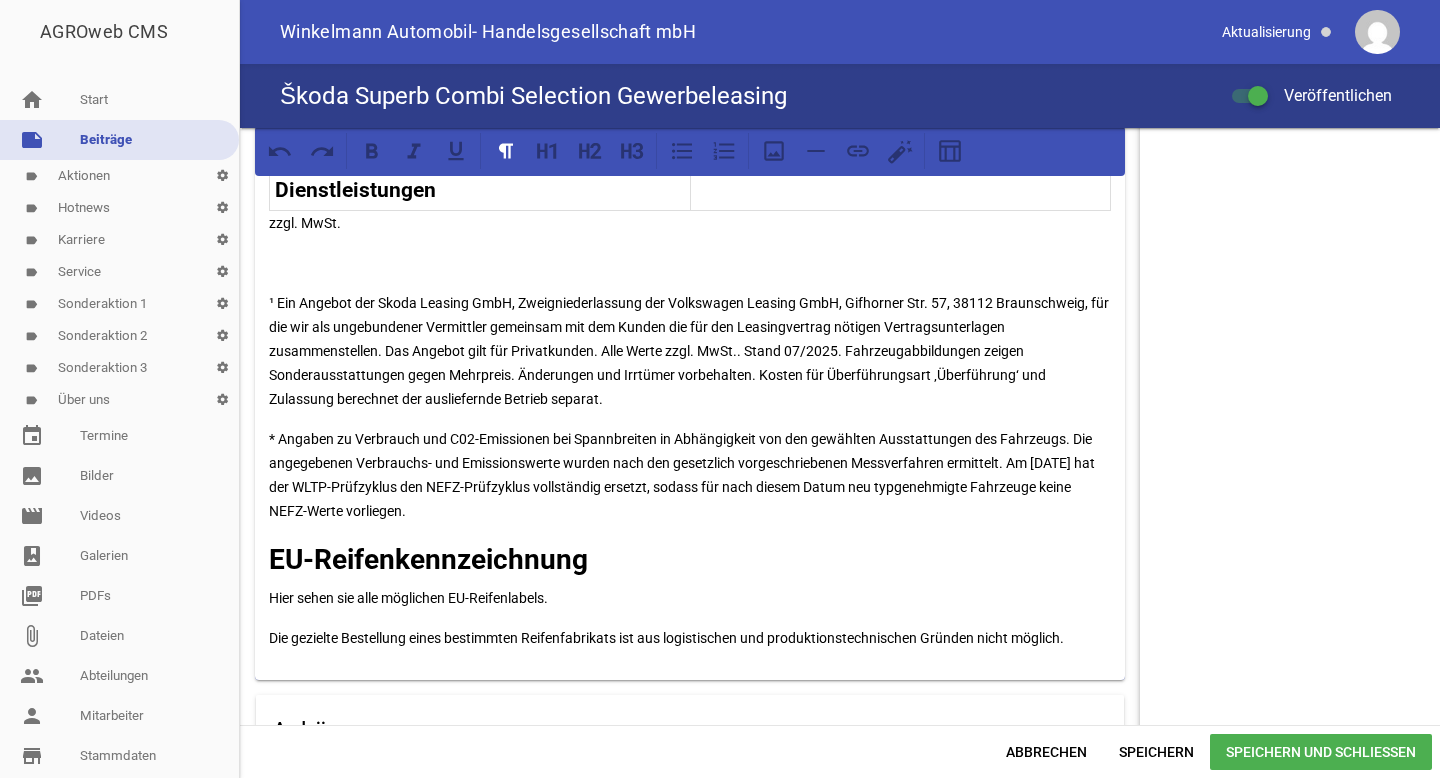 drag, startPoint x: 470, startPoint y: 501, endPoint x: 255, endPoint y: 299, distance: 295.00677 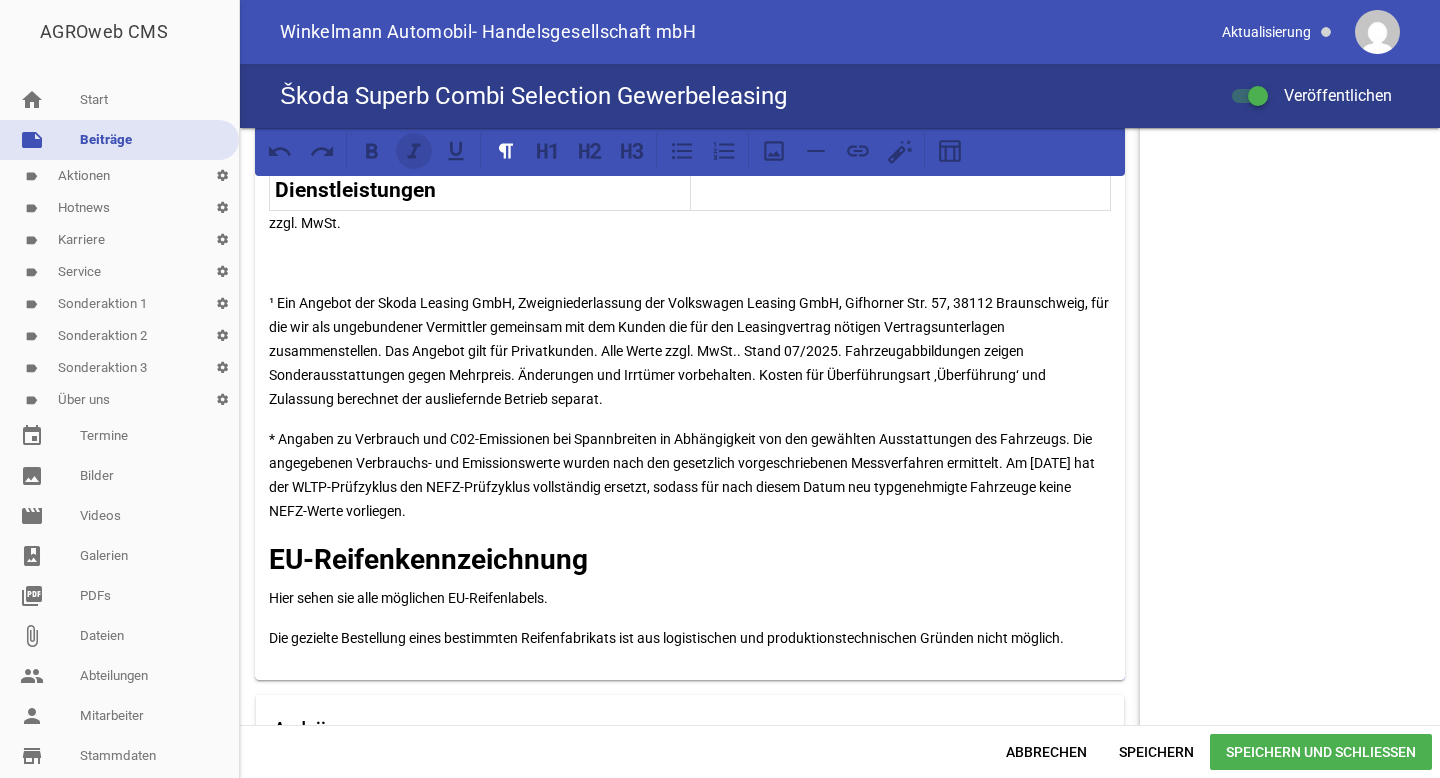 click 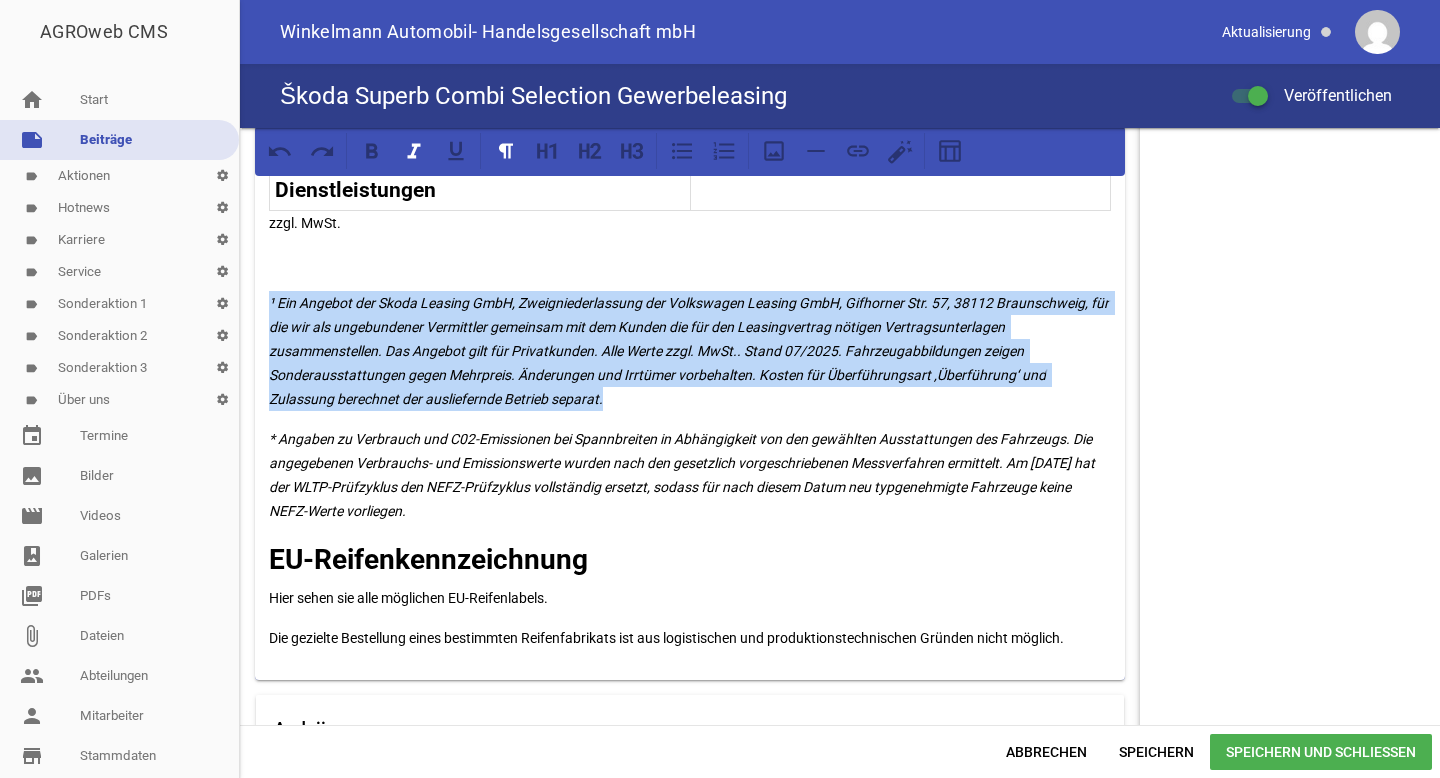 click on "Speichern und Schließen" at bounding box center (1321, 752) 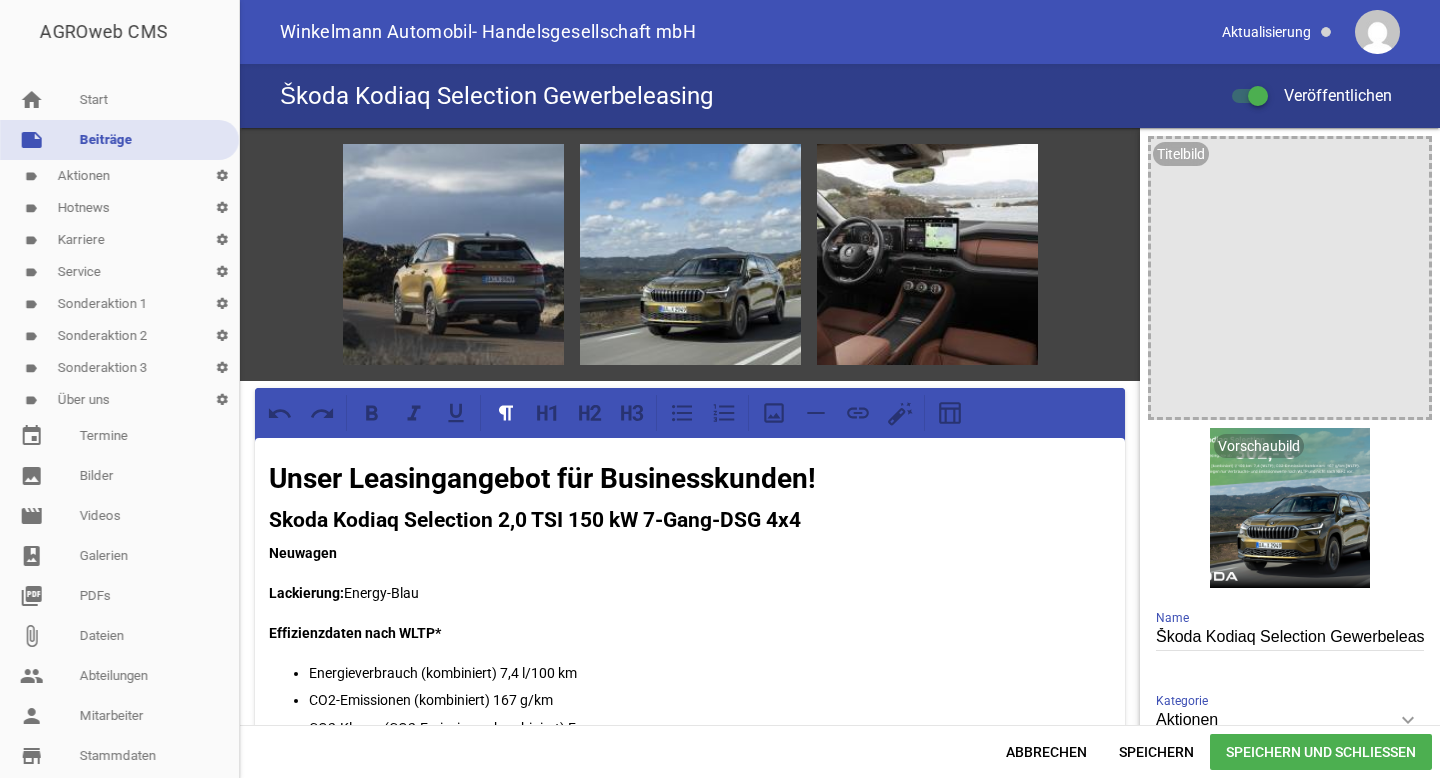 scroll, scrollTop: 0, scrollLeft: 0, axis: both 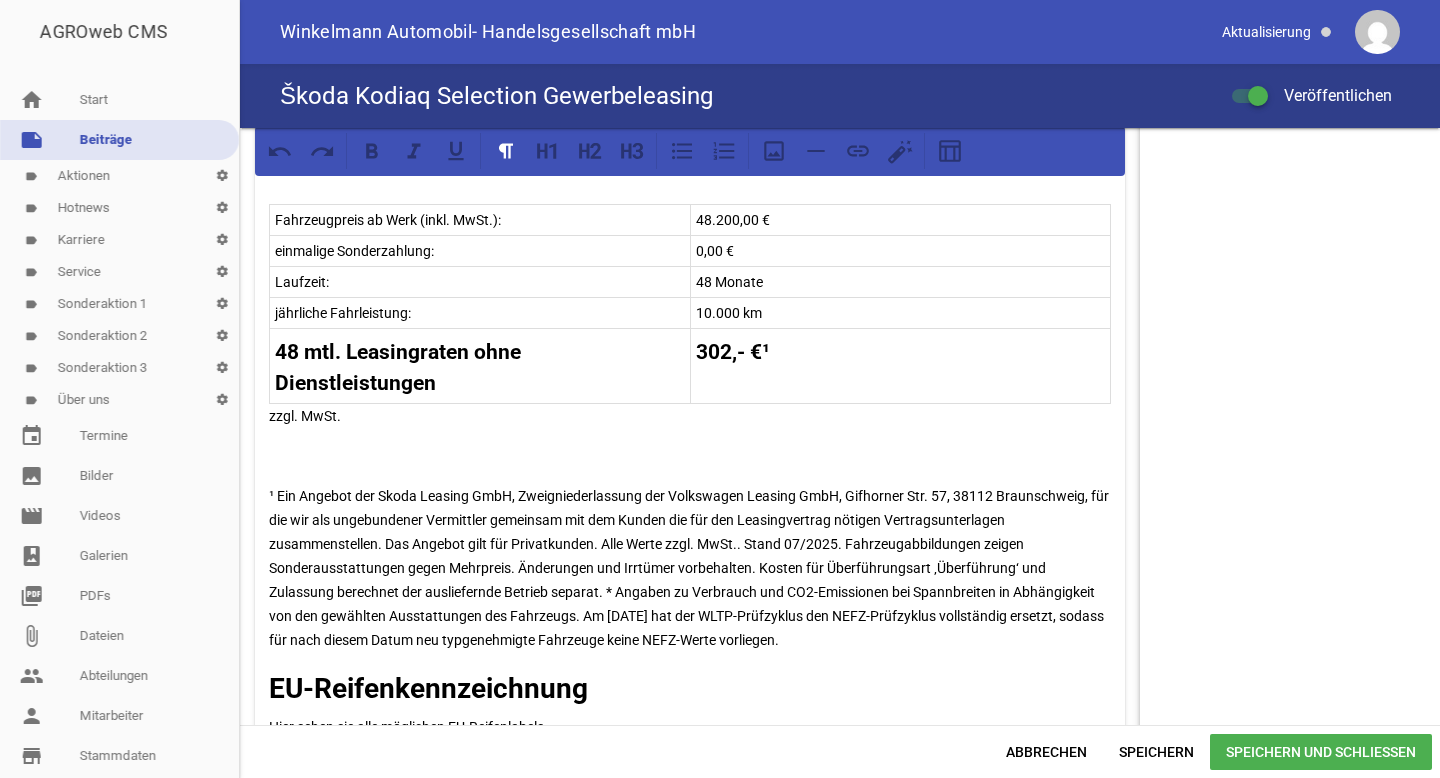 drag, startPoint x: 610, startPoint y: 586, endPoint x: 893, endPoint y: 630, distance: 286.40005 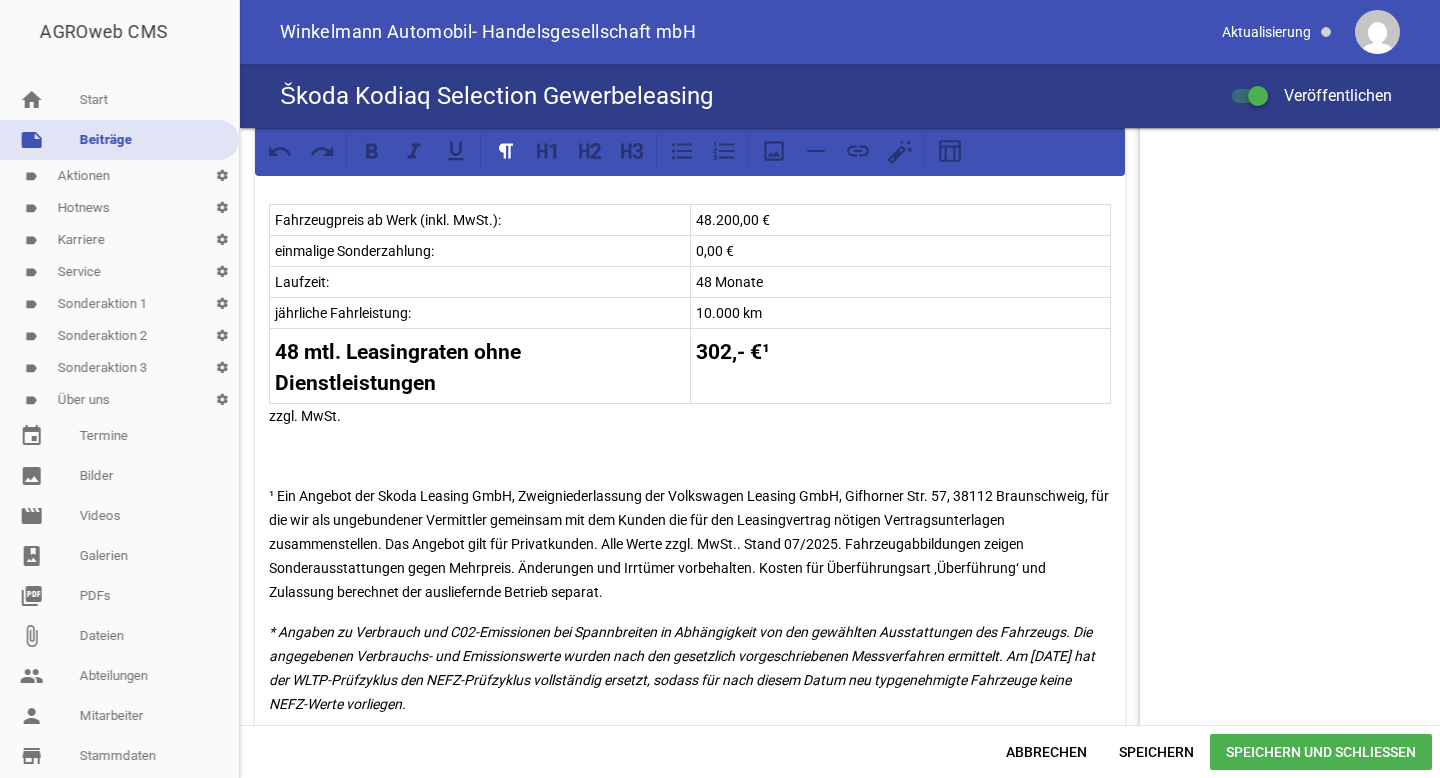 drag, startPoint x: 630, startPoint y: 588, endPoint x: 261, endPoint y: 486, distance: 382.83807 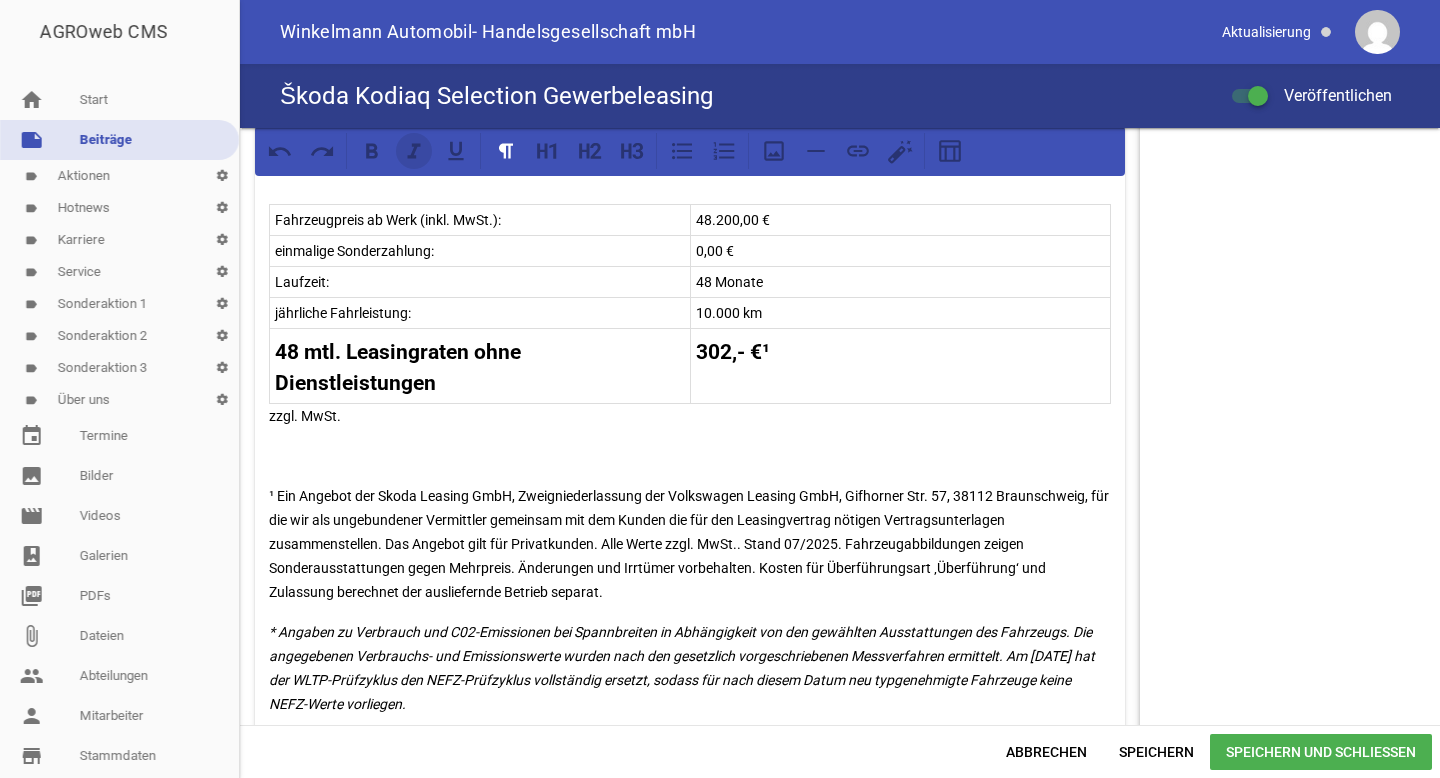 click at bounding box center [414, 151] 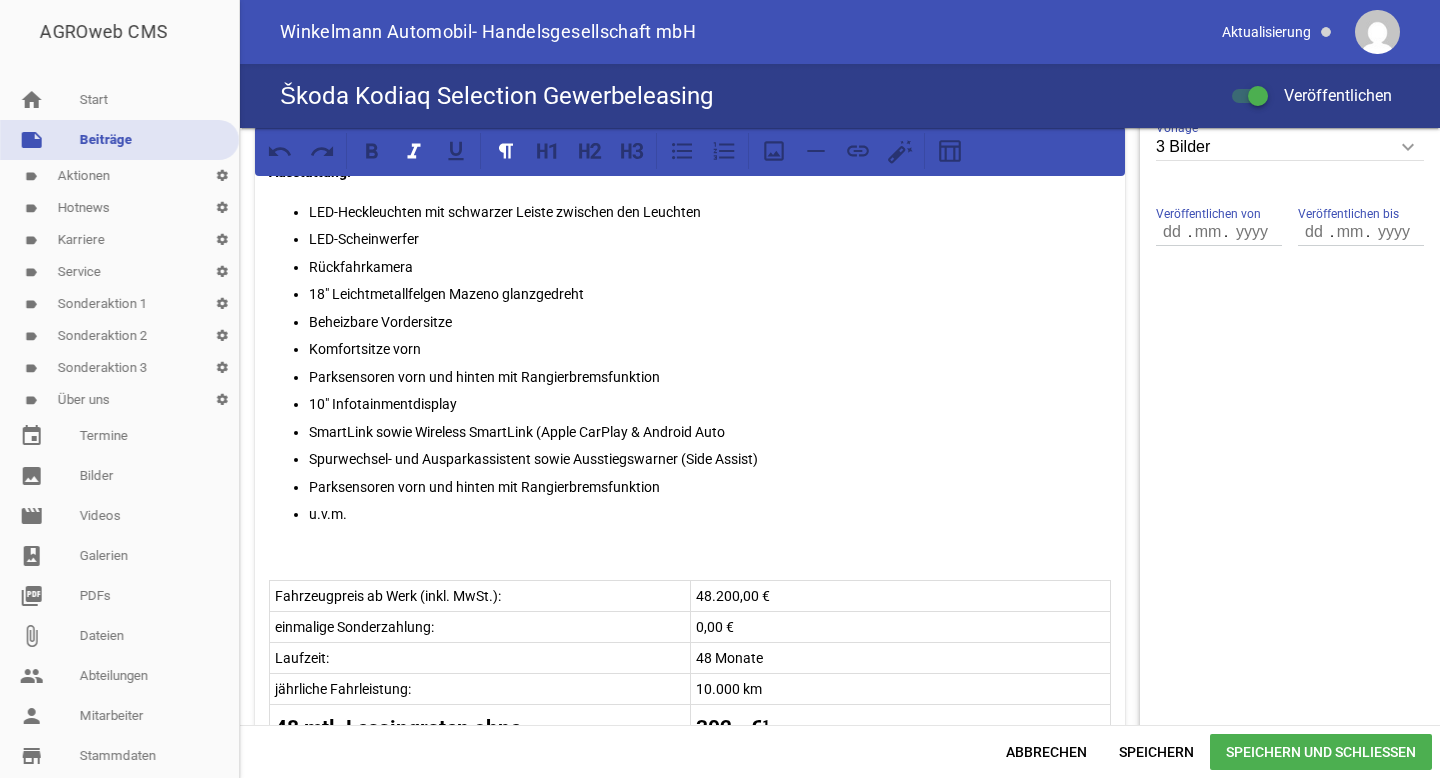 scroll, scrollTop: 525, scrollLeft: 0, axis: vertical 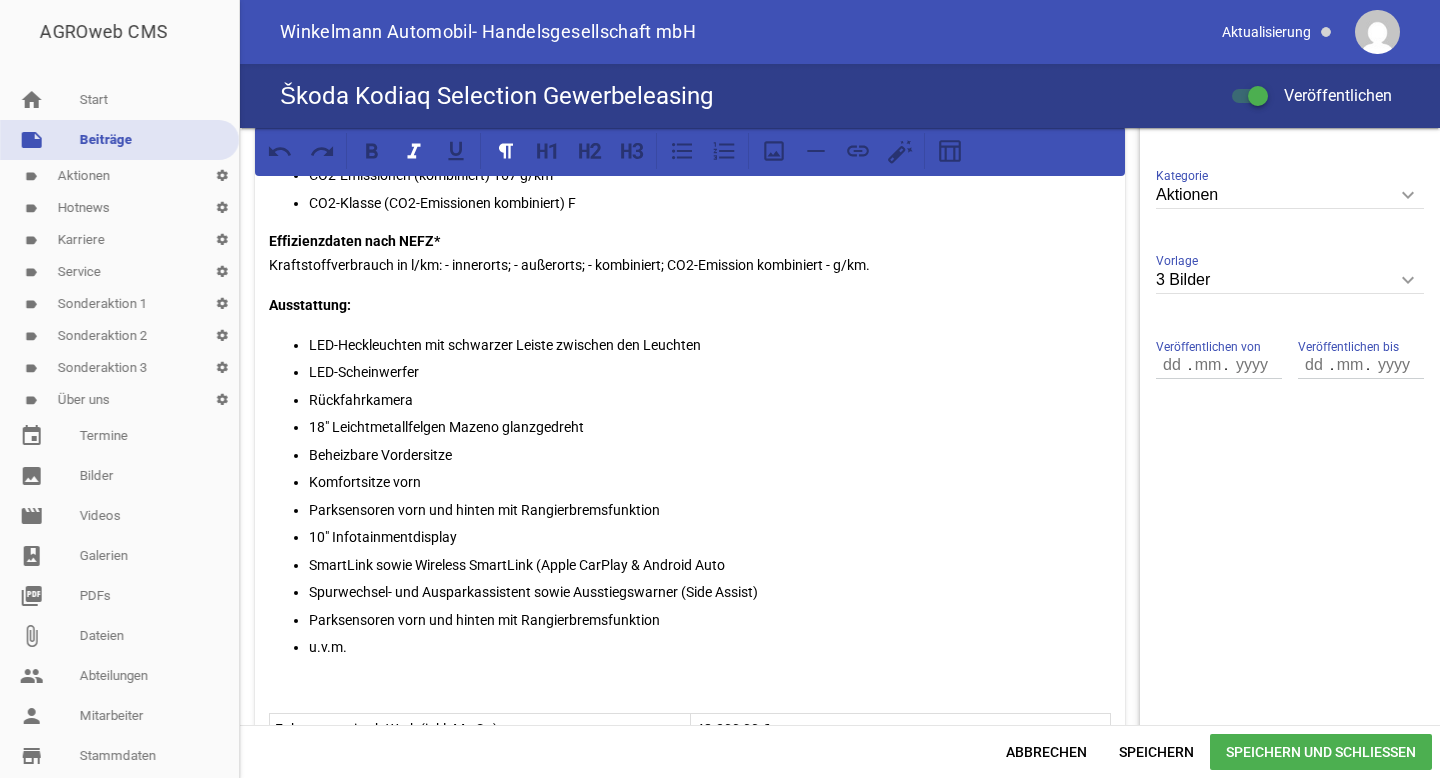 click on "Speichern und Schließen" at bounding box center (1321, 752) 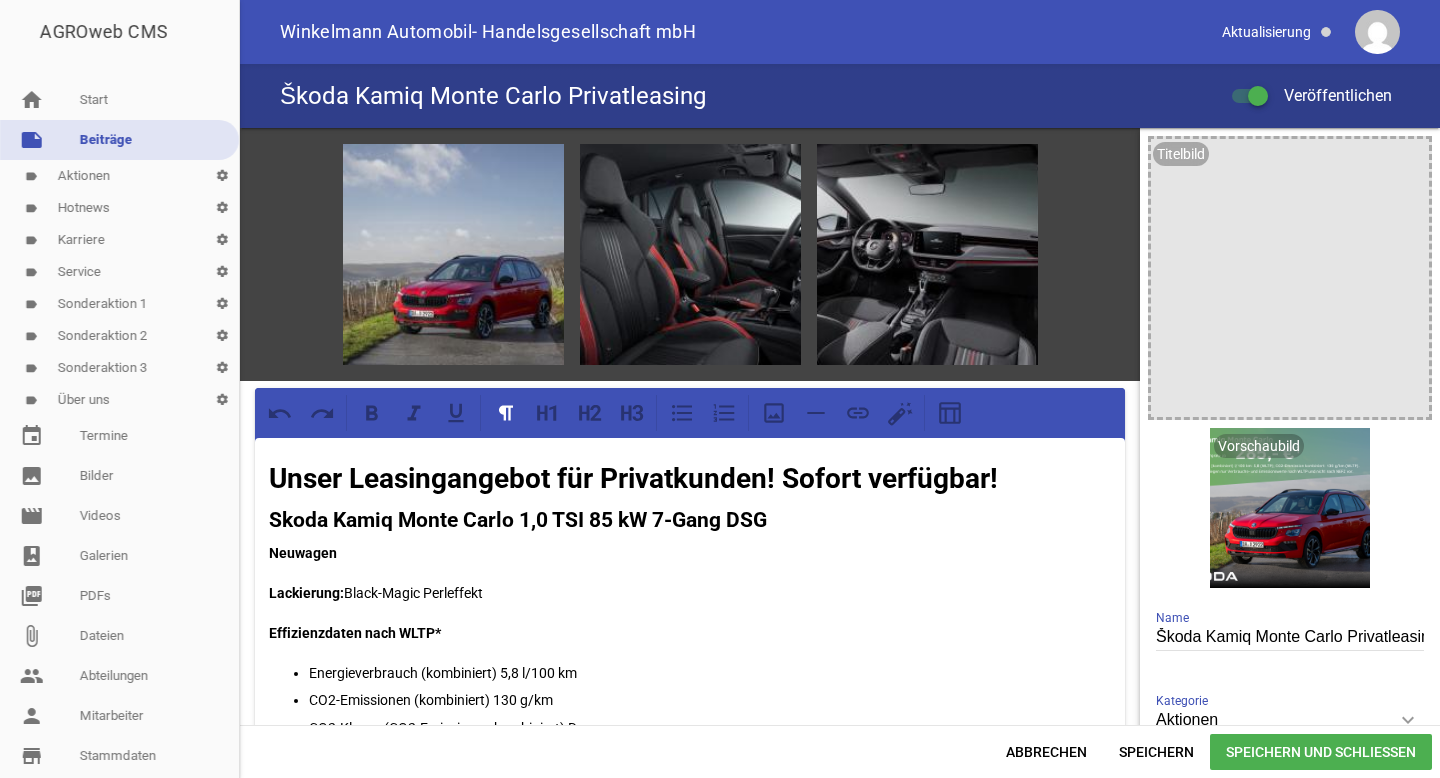 scroll, scrollTop: 0, scrollLeft: 0, axis: both 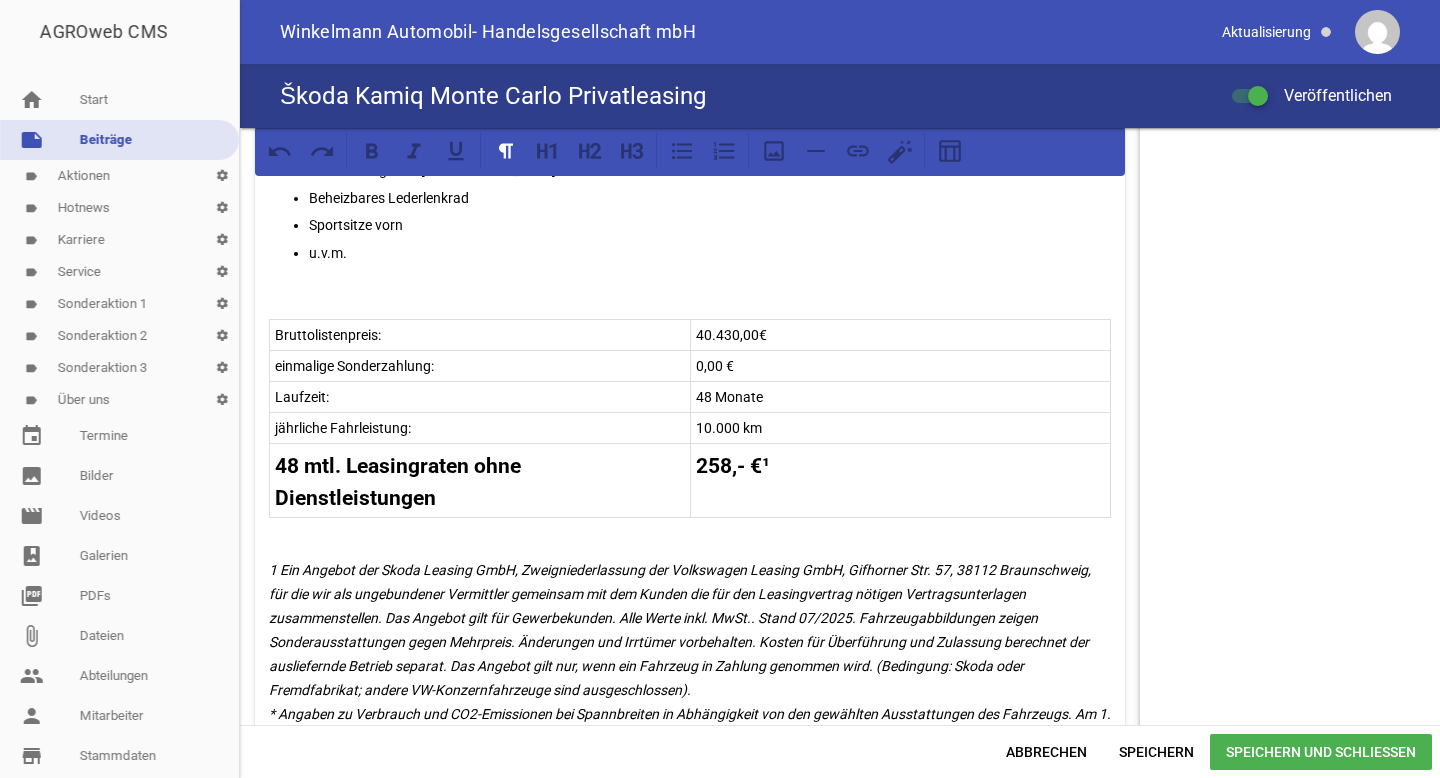 click at bounding box center (690, 530) 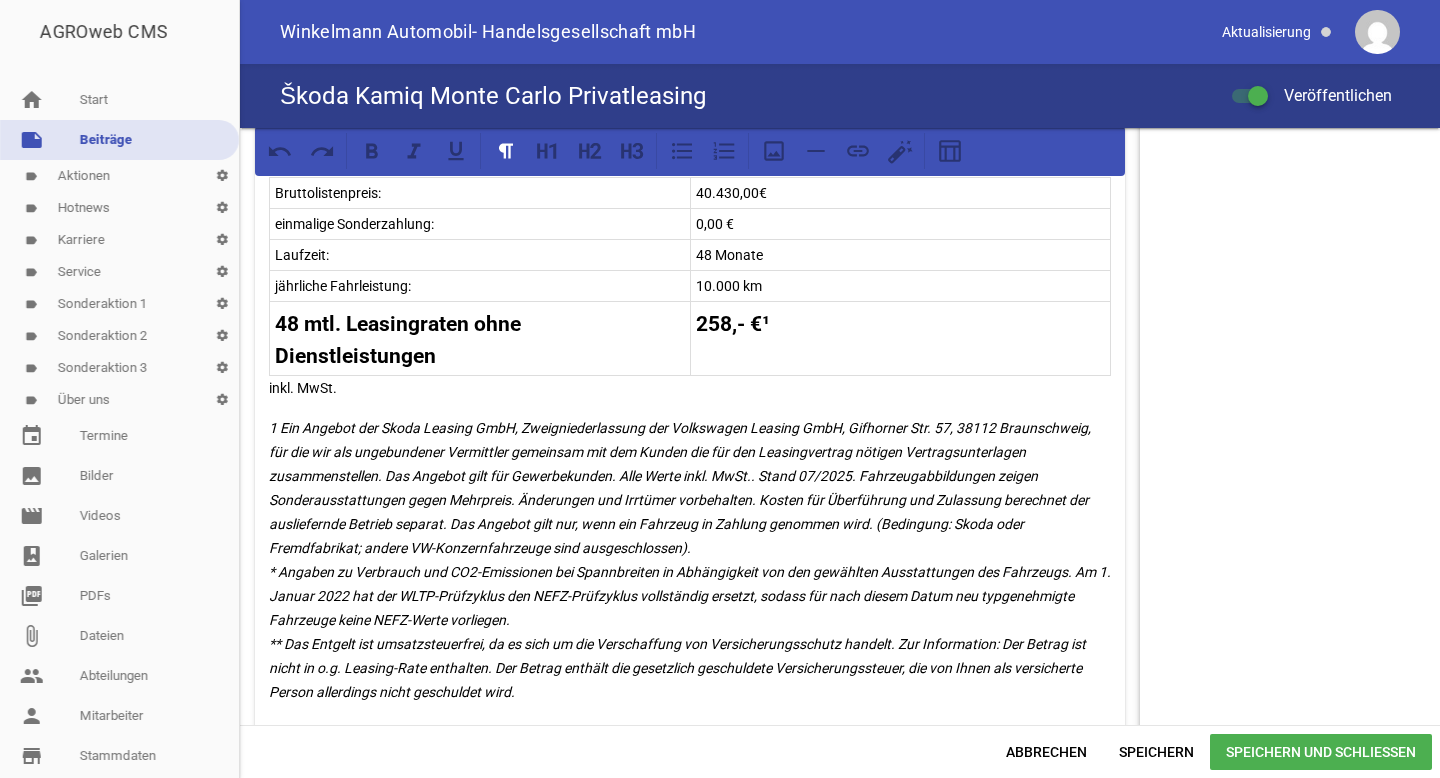 scroll, scrollTop: 1389, scrollLeft: 0, axis: vertical 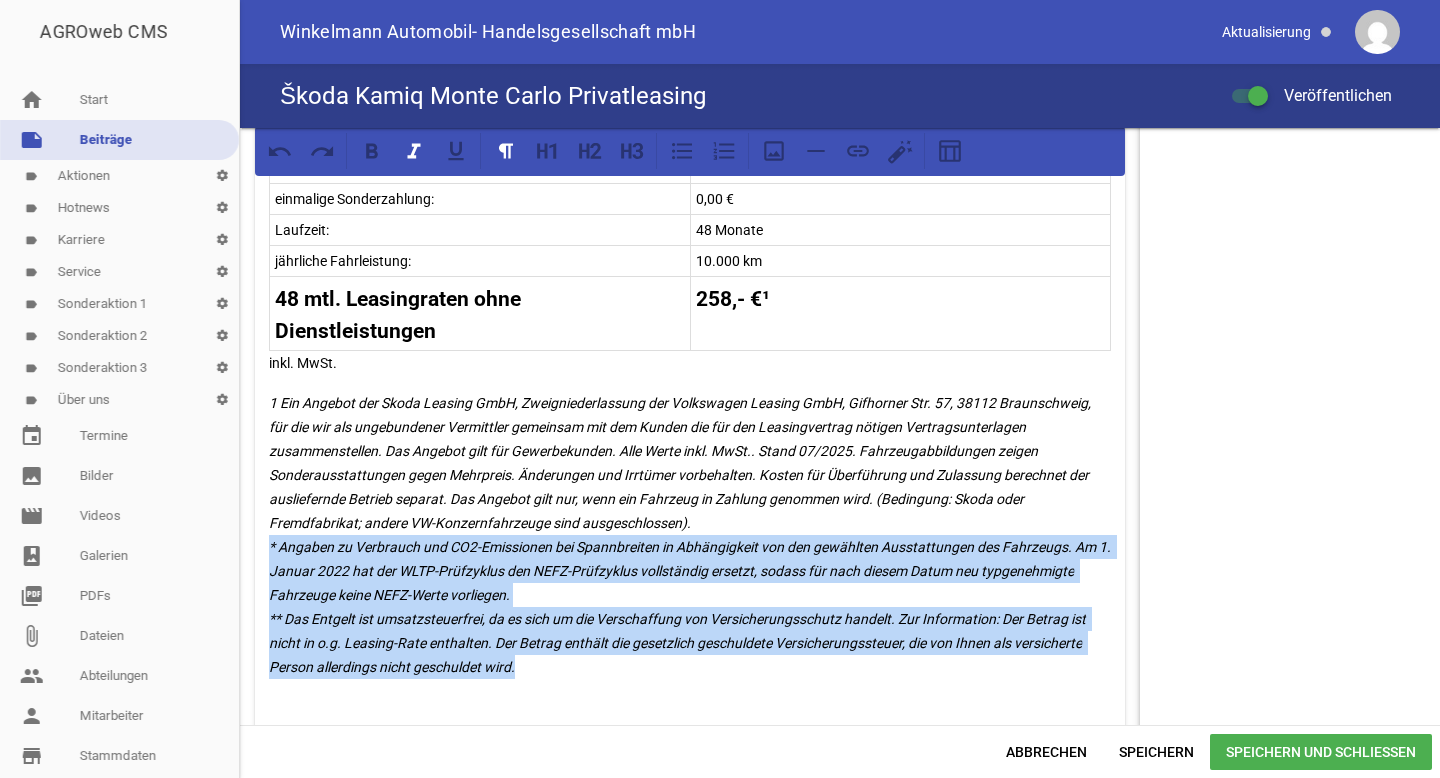 drag, startPoint x: 540, startPoint y: 664, endPoint x: 265, endPoint y: 551, distance: 297.31128 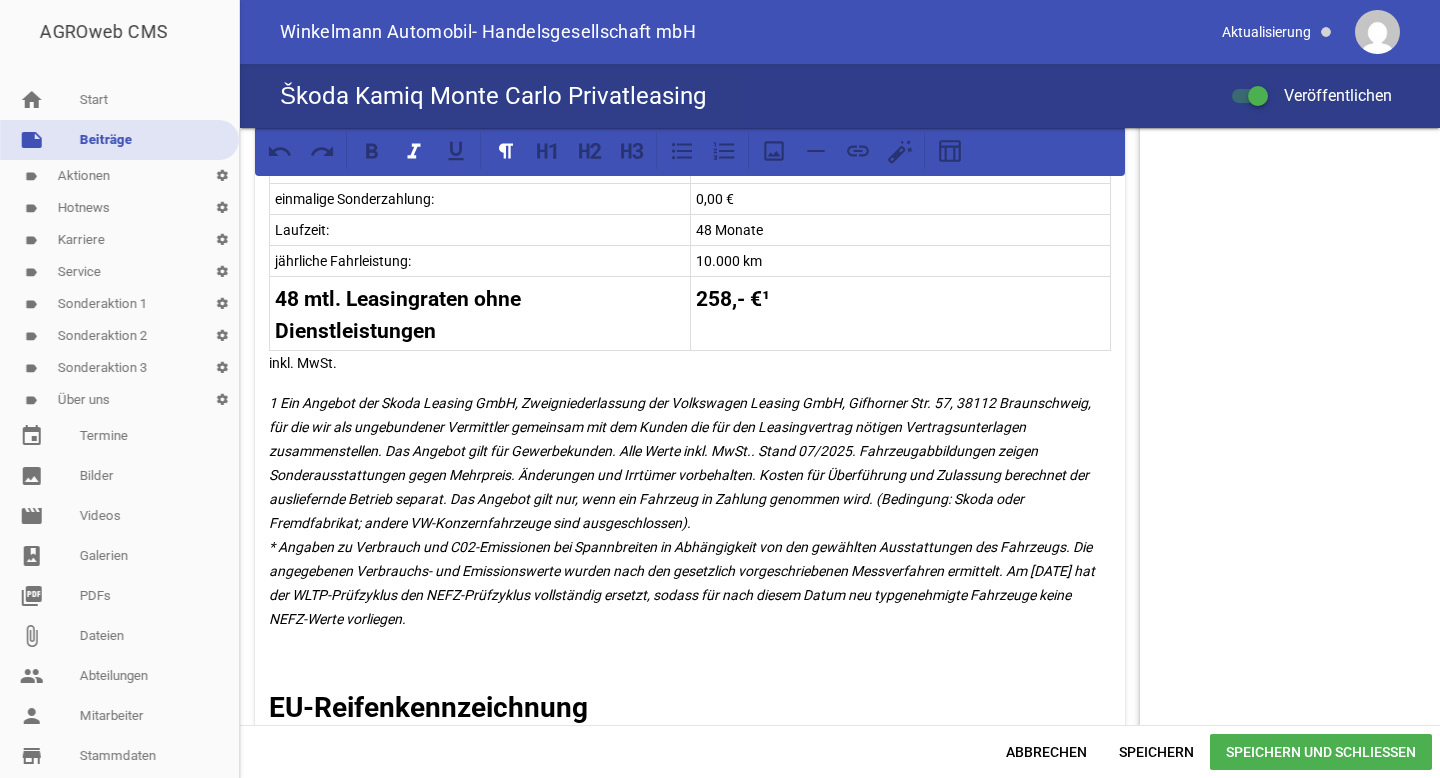 click on "1 Ein Angebot der Skoda Leasing GmbH, Zweigniederlassung der Volkswagen Leasing GmbH, Gifhorner Str. 57, 38112 Braunschweig, für die wir als ungebundener Vermittler gemeinsam mit dem Kunden die für den Leasingvertrag nötigen Vertragsunterlagen zusammenstellen. Das Angebot gilt für Gewerbekunden. Alle Werte inkl. MwSt.. Stand 07/2025. Fahrzeugabbildungen zeigen Sonderausstattungen gegen Mehrpreis. Änderungen und Irrtümer vorbehalten. Kosten für Überführung und Zulassung berechnet der ausliefernde Betrieb separat. Das Angebot gilt nur, wenn ein Fahrzeug in Zahlung genommen wird. (Bedingung: Skoda oder Fremdfabrikat; andere VW-Konzernfahrzeuge sind ausgeschlossen)." at bounding box center [690, 511] 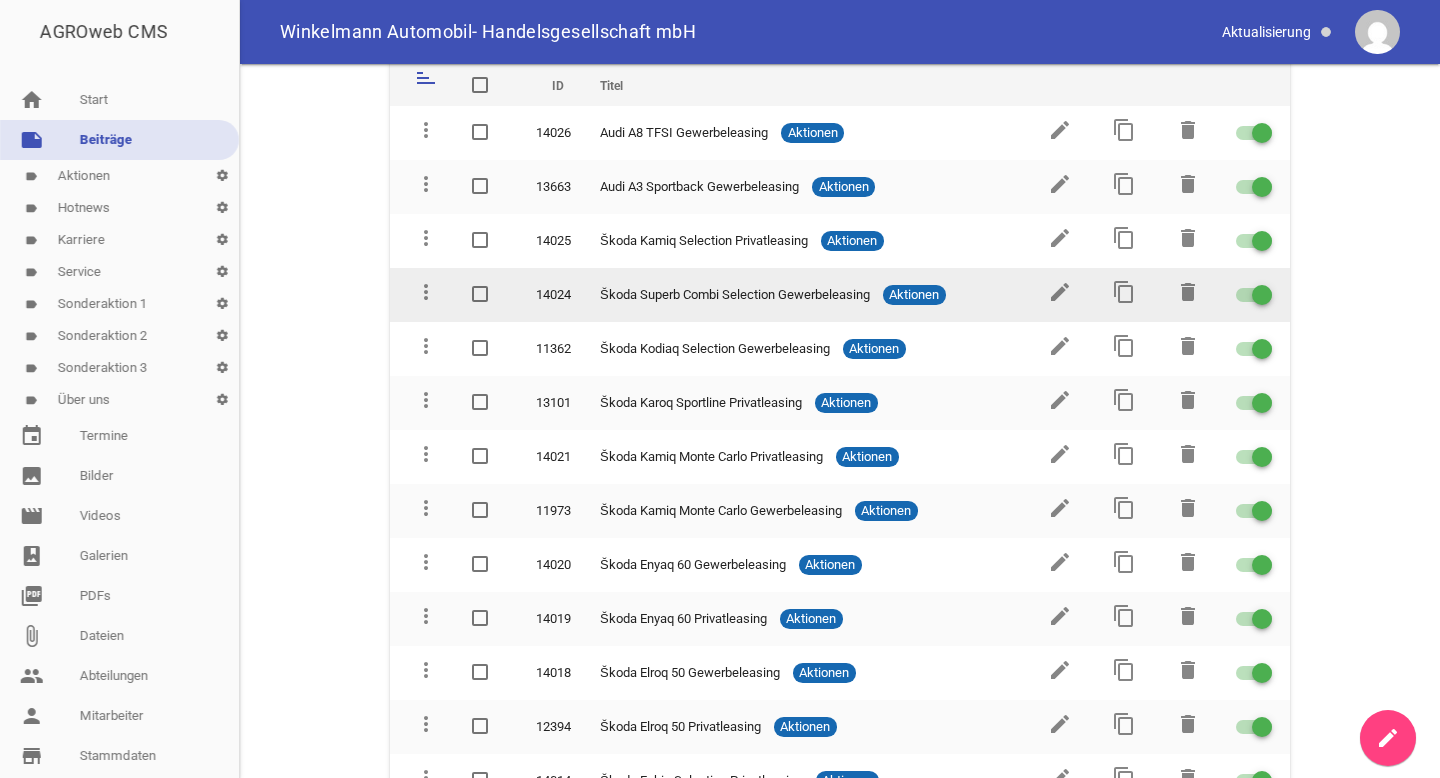 scroll, scrollTop: 102, scrollLeft: 0, axis: vertical 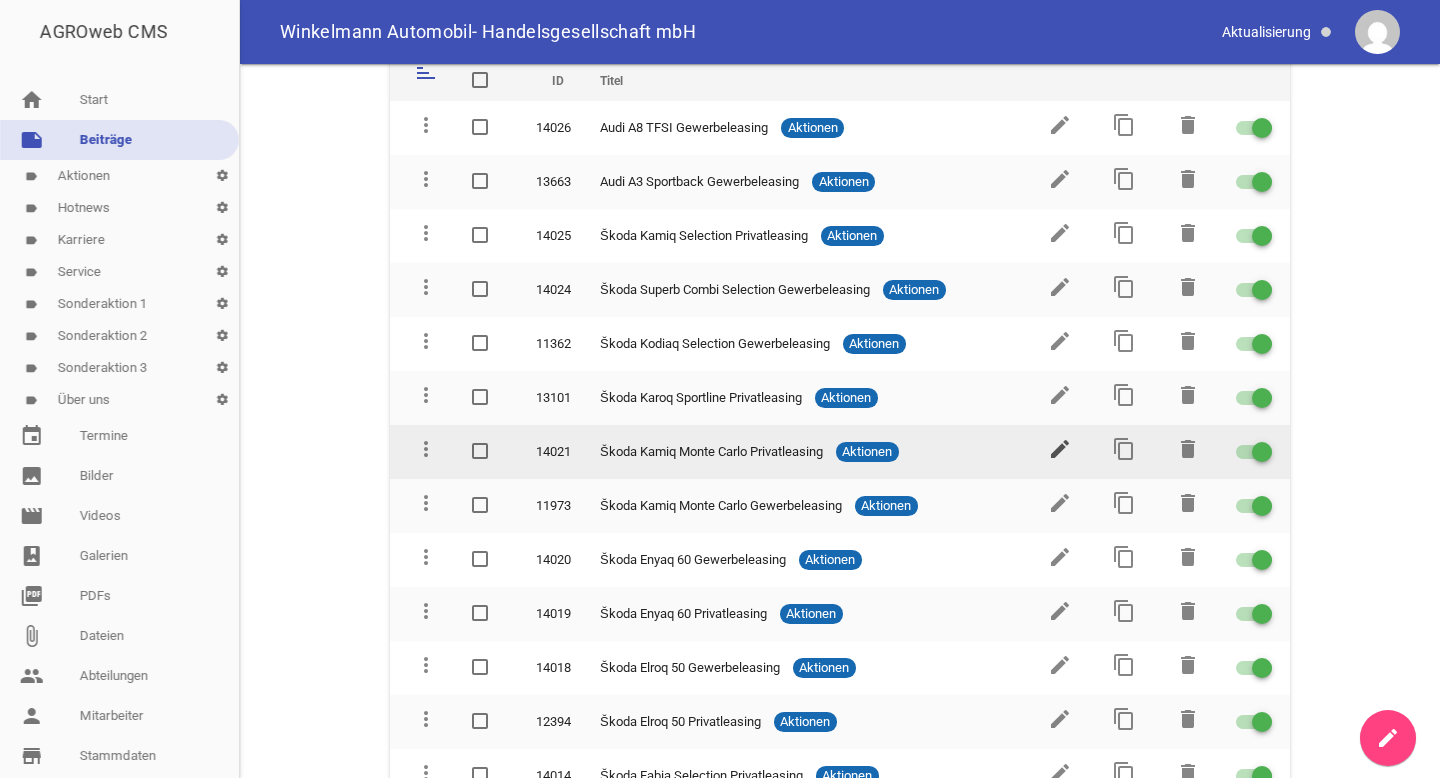 click on "edit" at bounding box center (1060, 449) 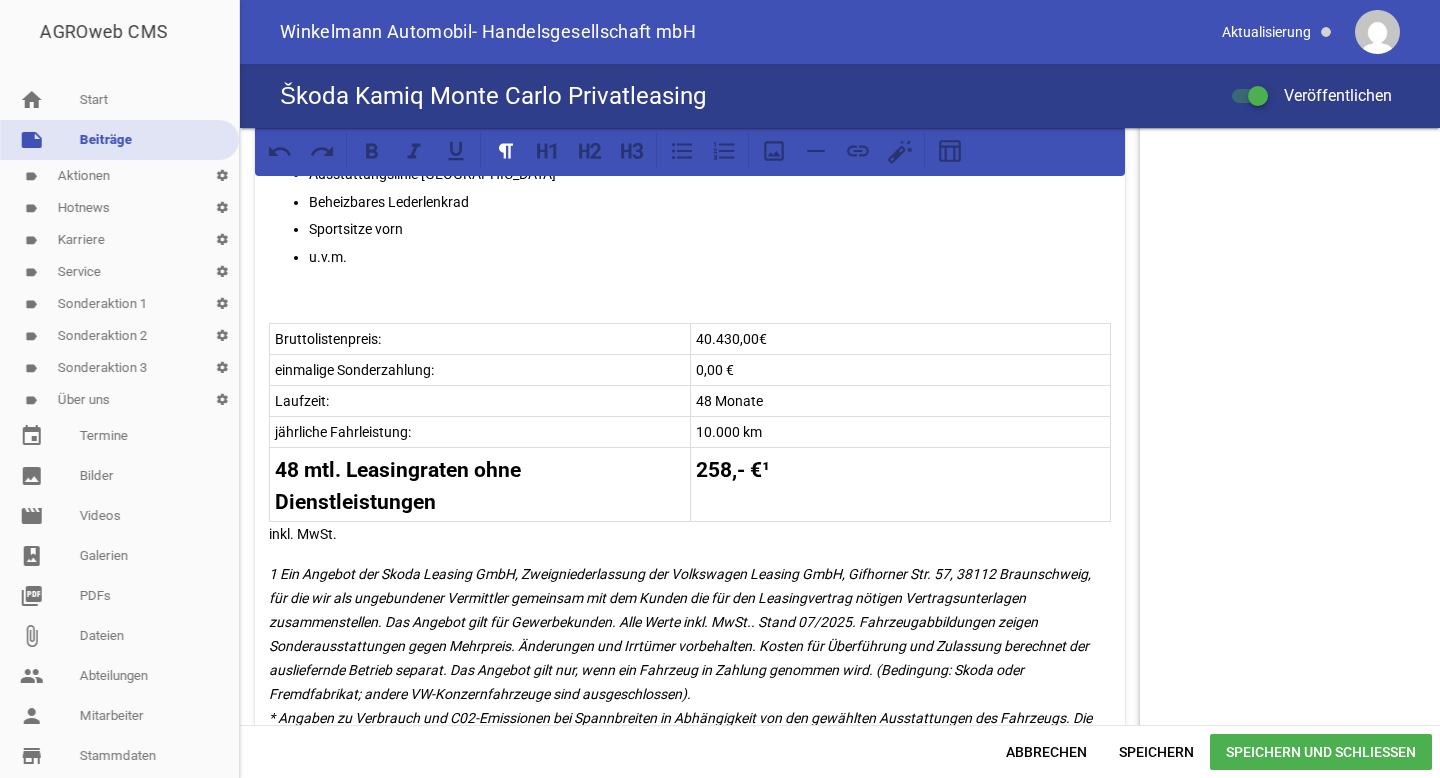 scroll, scrollTop: 1294, scrollLeft: 0, axis: vertical 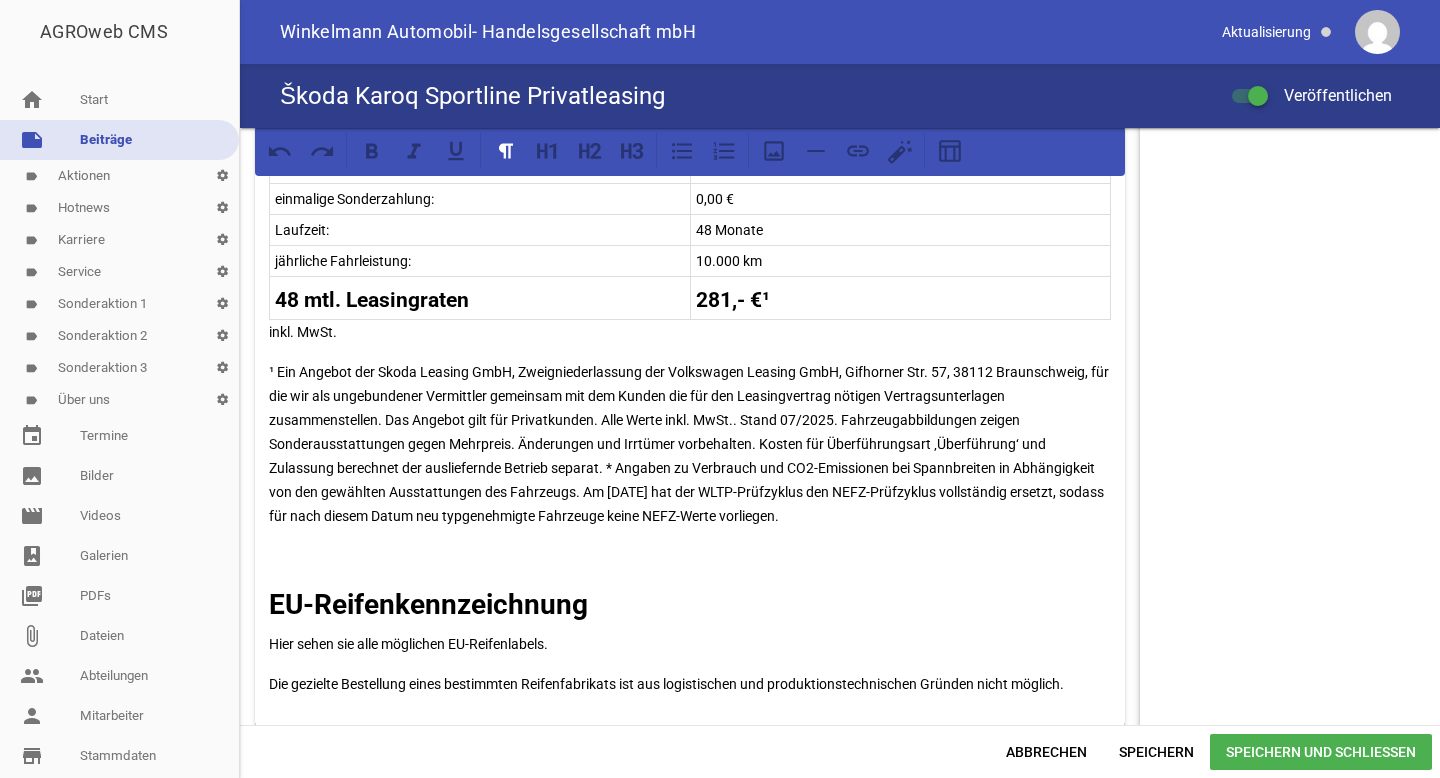 click on "¹ Ein Angebot der Skoda Leasing GmbH, Zweigniederlassung der Volkswagen Leasing GmbH, Gifhorner Str. 57, 38112 Braunschweig, für die wir als ungebundener Vermittler gemeinsam mit dem Kunden die für den Leasingvertrag nötigen Vertragsunterlagen zusammenstellen. Das Angebot gilt für Privatkunden. Alle Werte inkl. MwSt.. Stand 07/2025. Fahrzeugabbildungen zeigen Sonderausstattungen gegen Mehrpreis. Änderungen und Irrtümer vorbehalten. Kosten für Überführungsart ‚Überführung‘ und Zulassung berechnet der ausliefernde Betrieb separat. * Angaben zu Verbrauch und CO2-Emissionen bei Spannbreiten in Abhängigkeit von den gewählten Ausstattungen des Fahrzeugs. Am [DATE] hat der WLTP-Prüfzyklus den NEFZ-Prüfzyklus vollständig ersetzt, sodass für nach diesem Datum neu typgenehmigte Fahrzeuge keine NEFZ-Werte vorliegen." at bounding box center [690, 444] 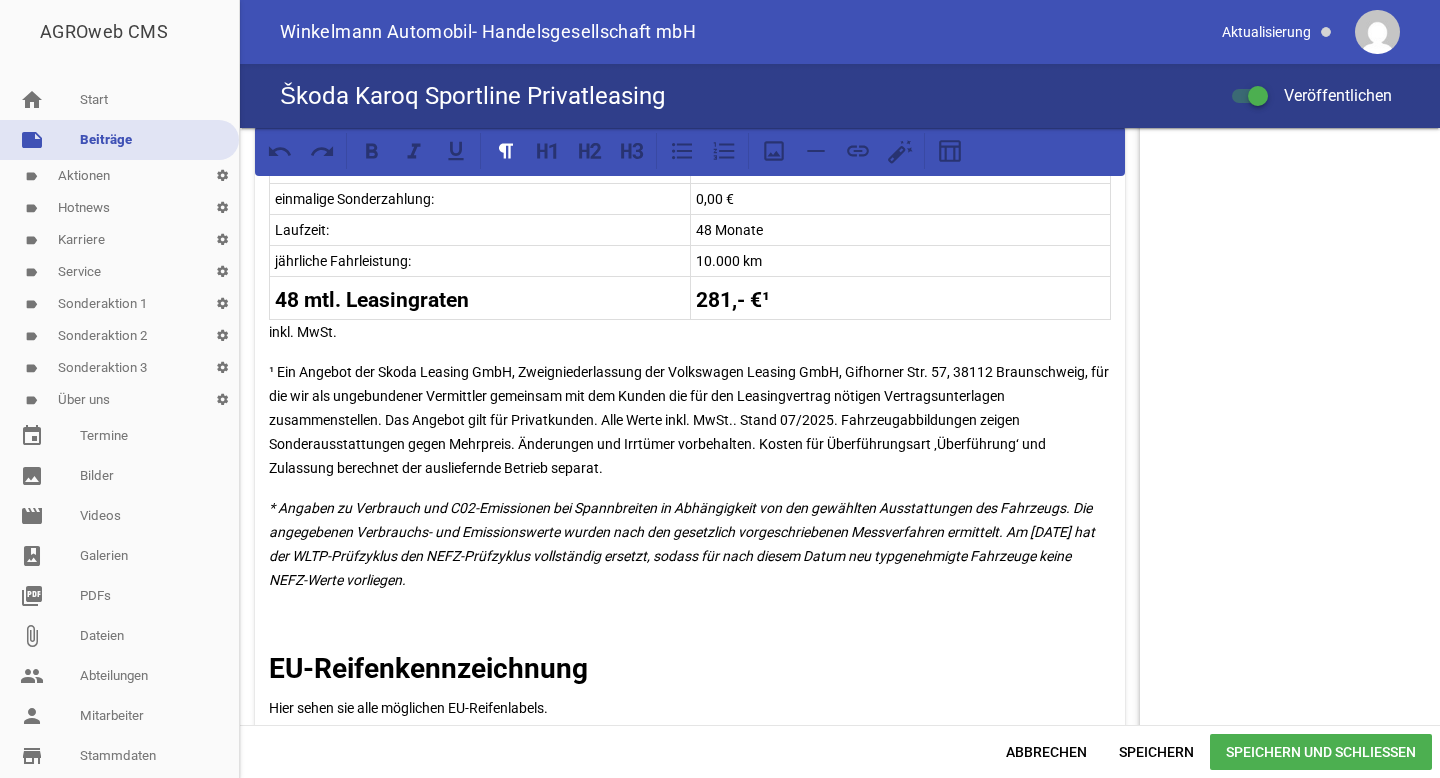 drag, startPoint x: 656, startPoint y: 474, endPoint x: 256, endPoint y: 373, distance: 412.55423 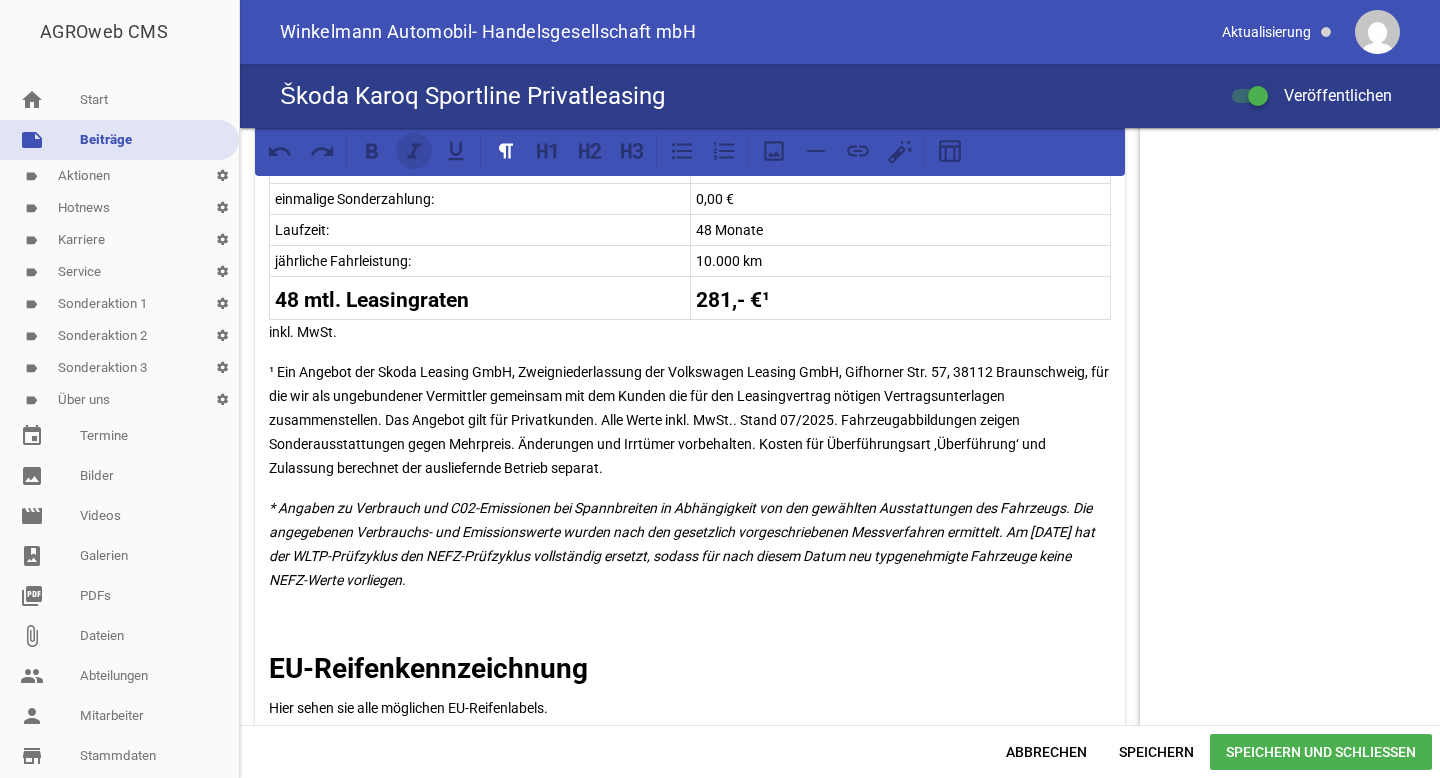 click at bounding box center (414, 151) 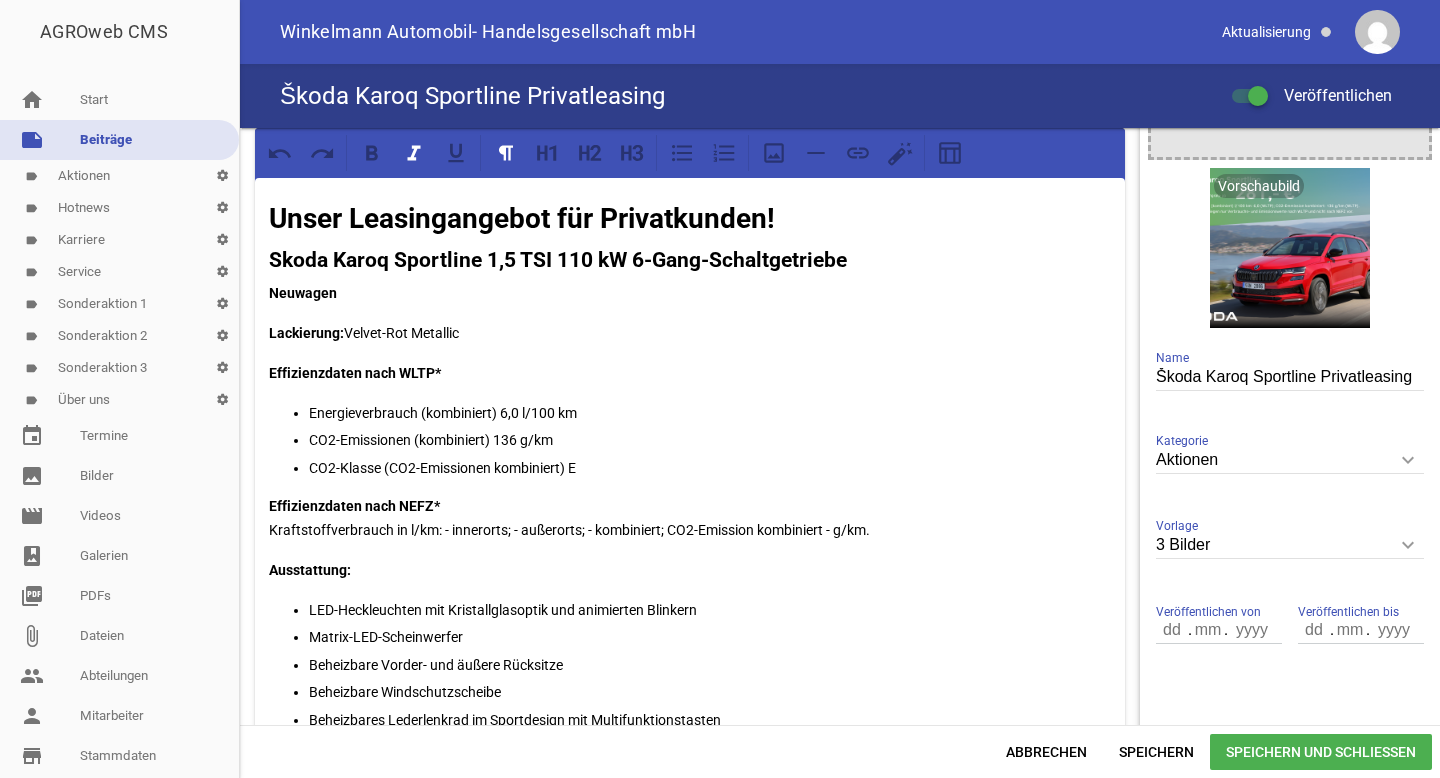 scroll, scrollTop: 275, scrollLeft: 0, axis: vertical 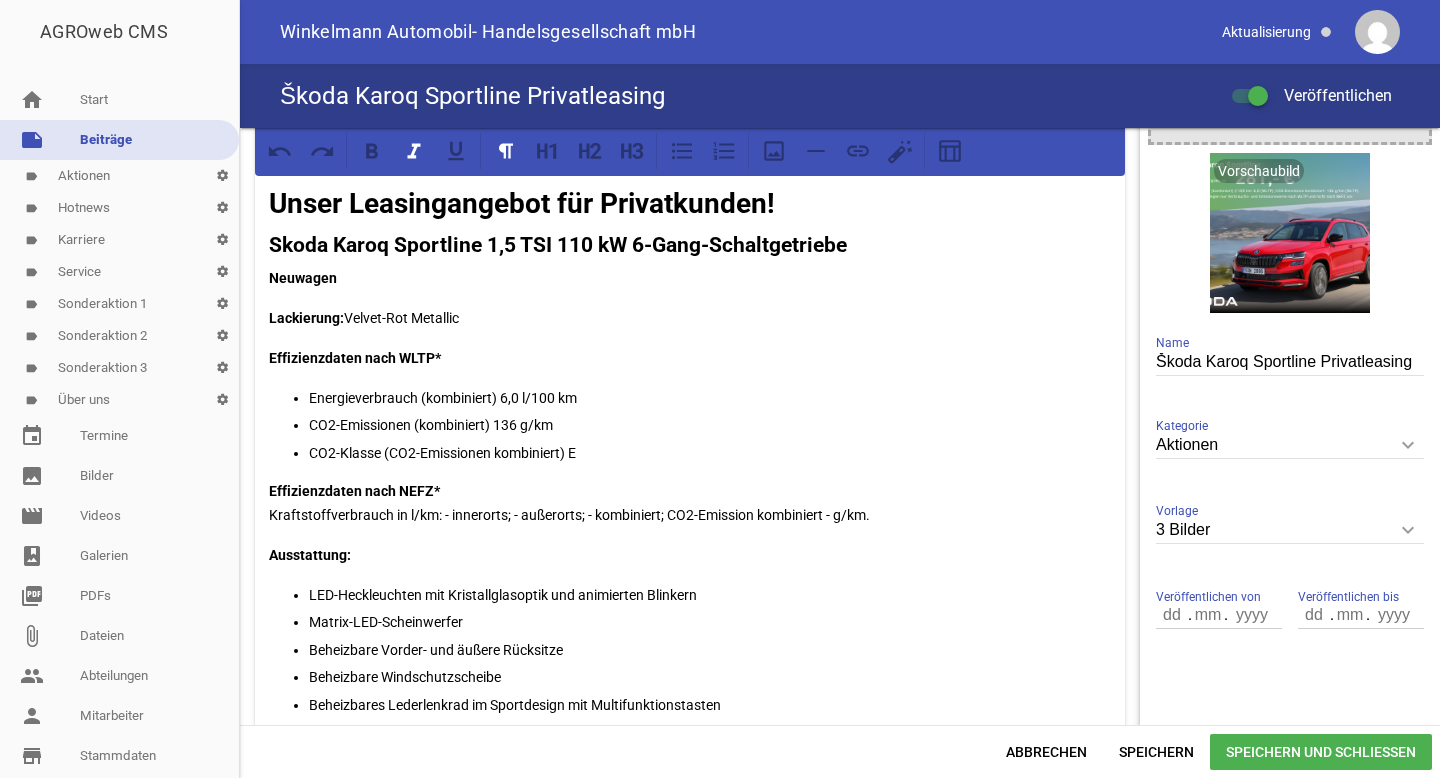 click on "Speichern und Schließen" at bounding box center (1321, 752) 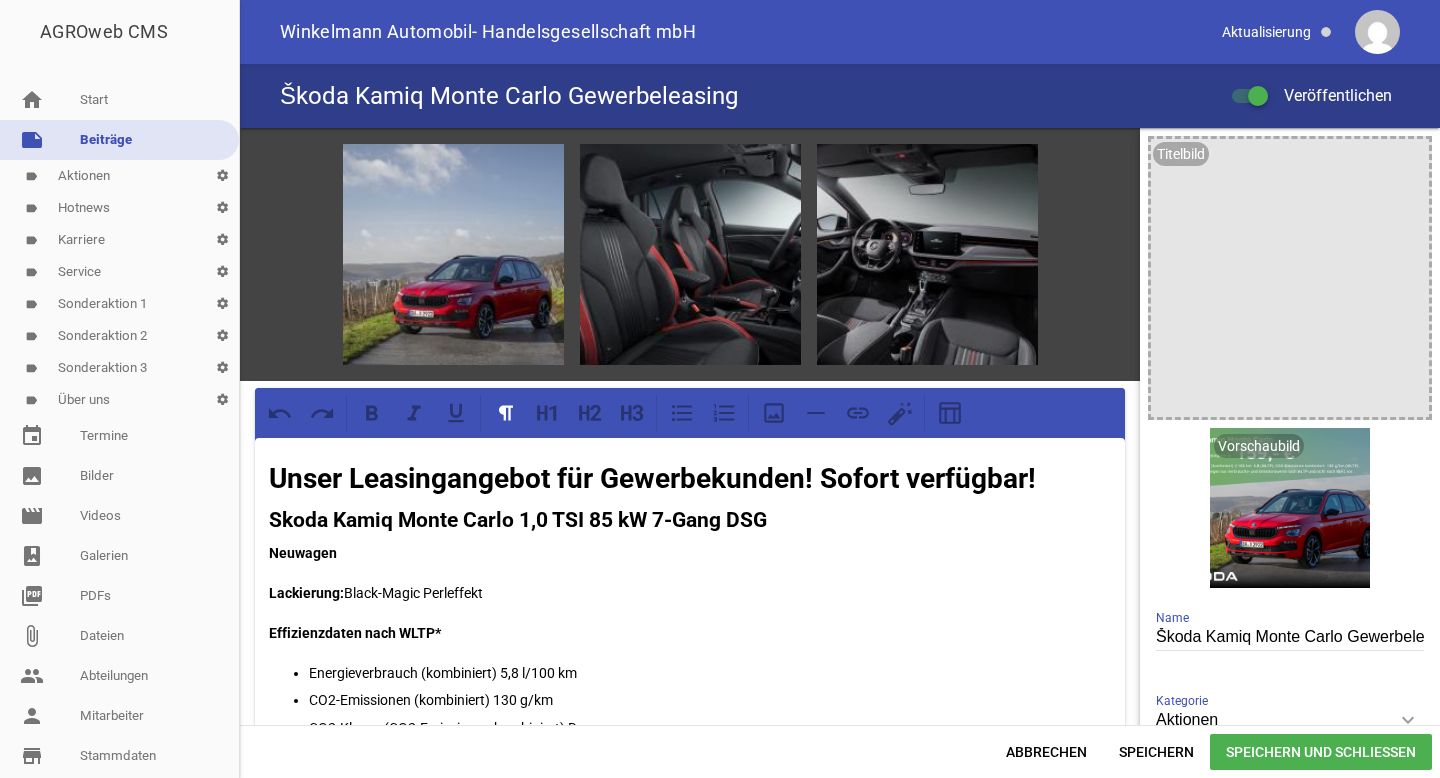 scroll, scrollTop: 0, scrollLeft: 0, axis: both 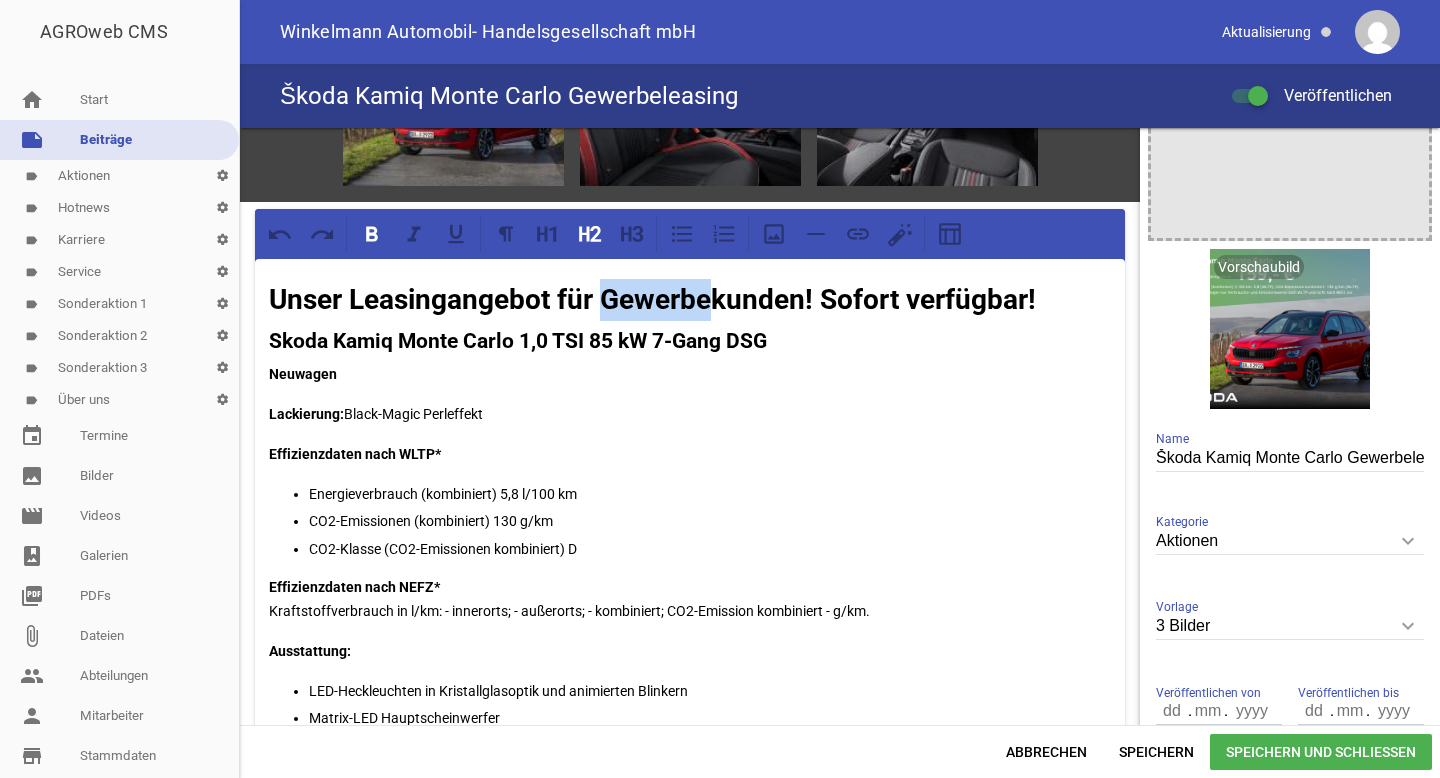 drag, startPoint x: 709, startPoint y: 305, endPoint x: 605, endPoint y: 305, distance: 104 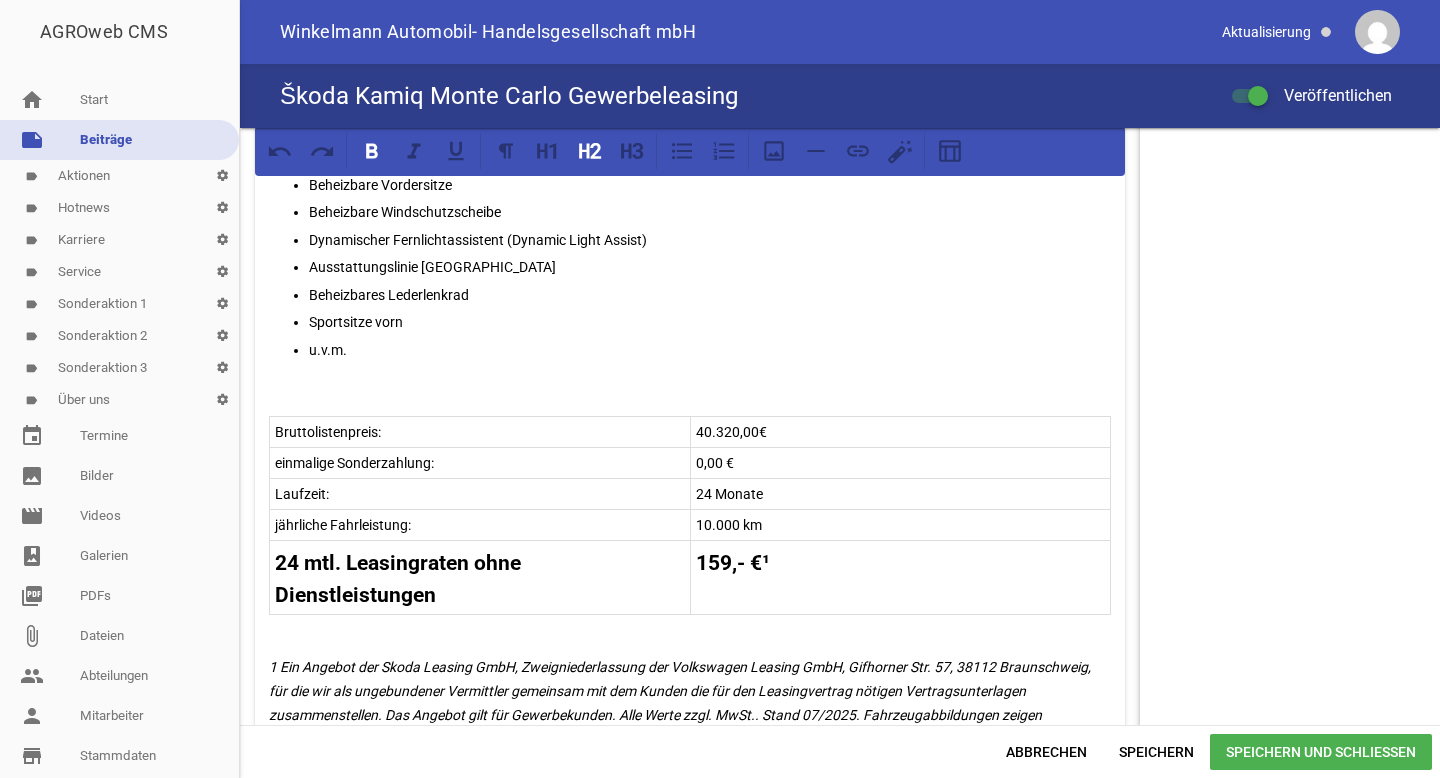 scroll, scrollTop: 1140, scrollLeft: 0, axis: vertical 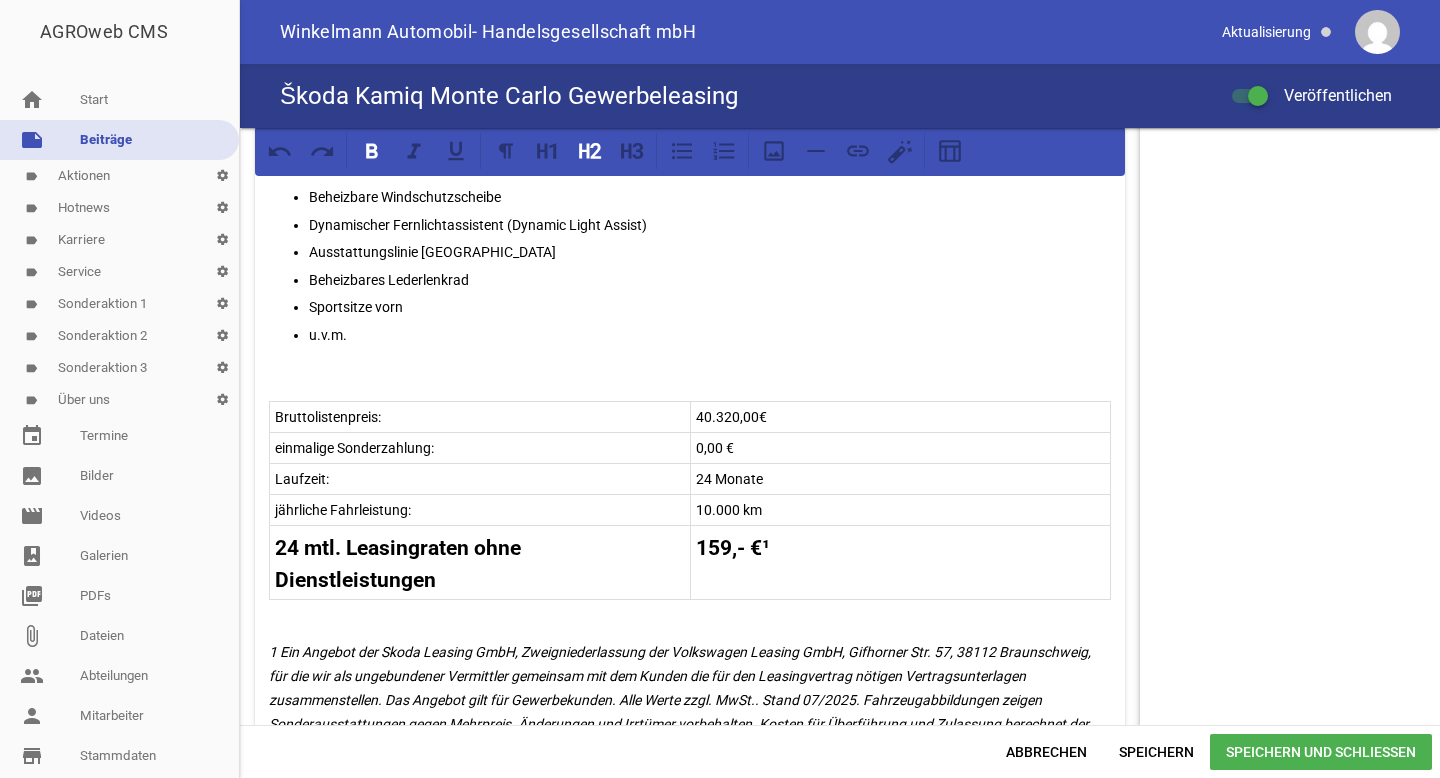 click at bounding box center (690, 612) 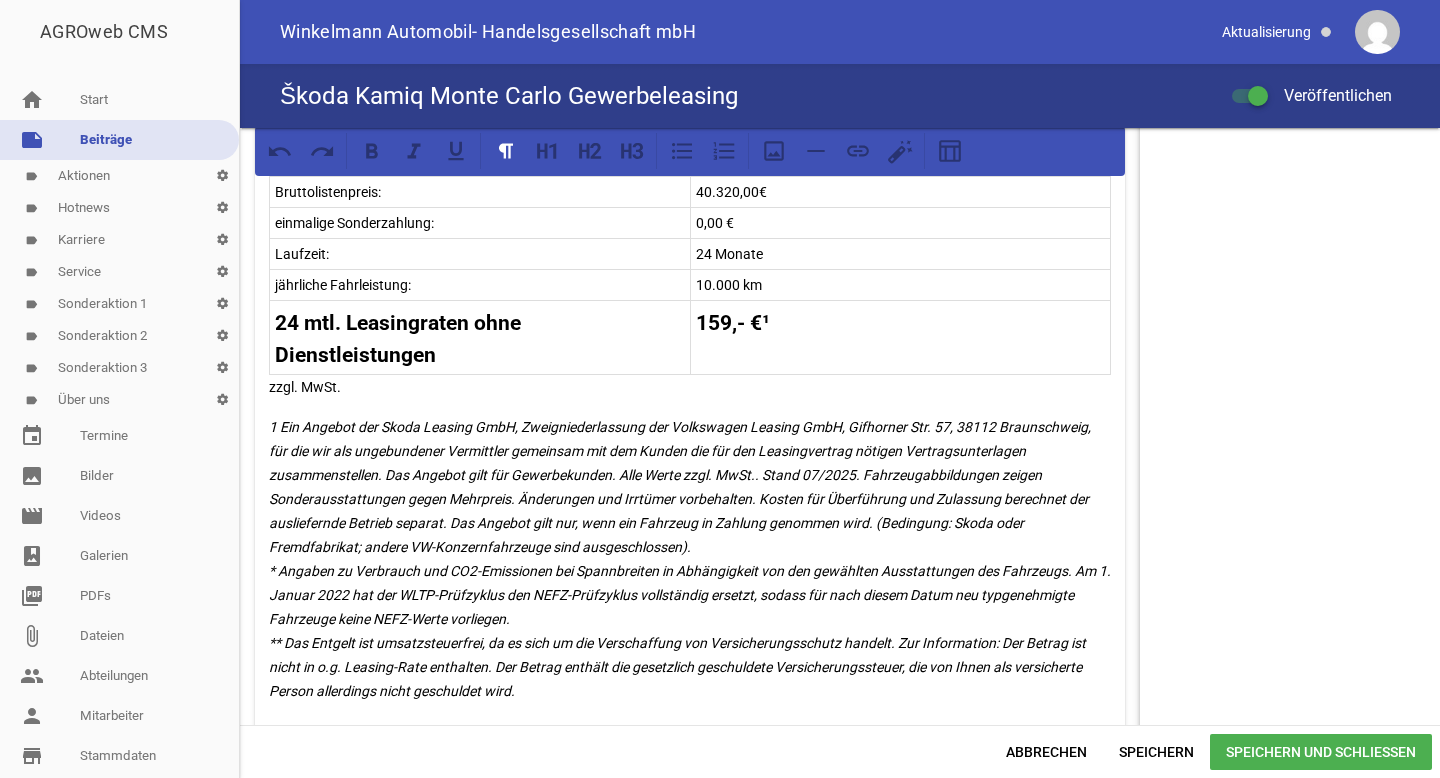 scroll, scrollTop: 1389, scrollLeft: 0, axis: vertical 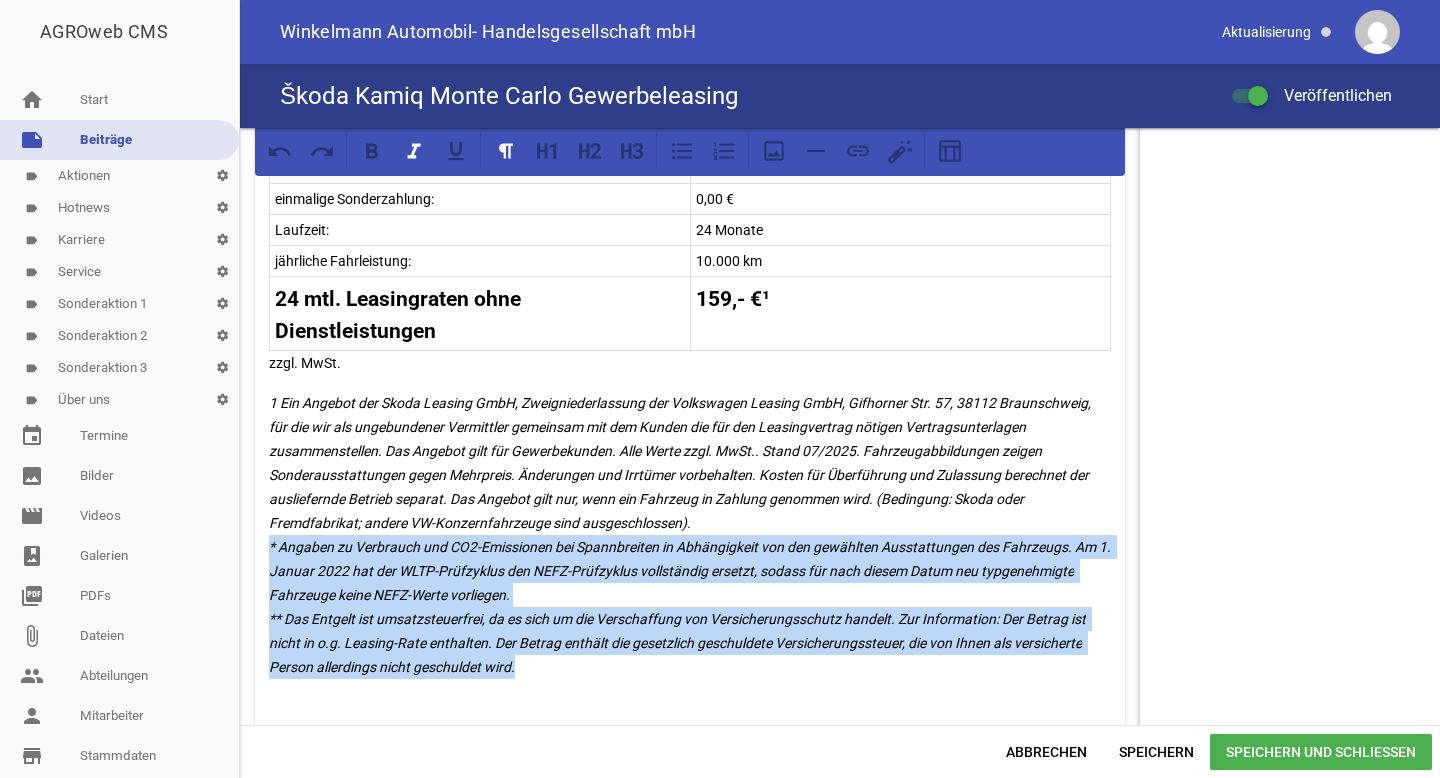drag, startPoint x: 532, startPoint y: 672, endPoint x: 266, endPoint y: 549, distance: 293.06143 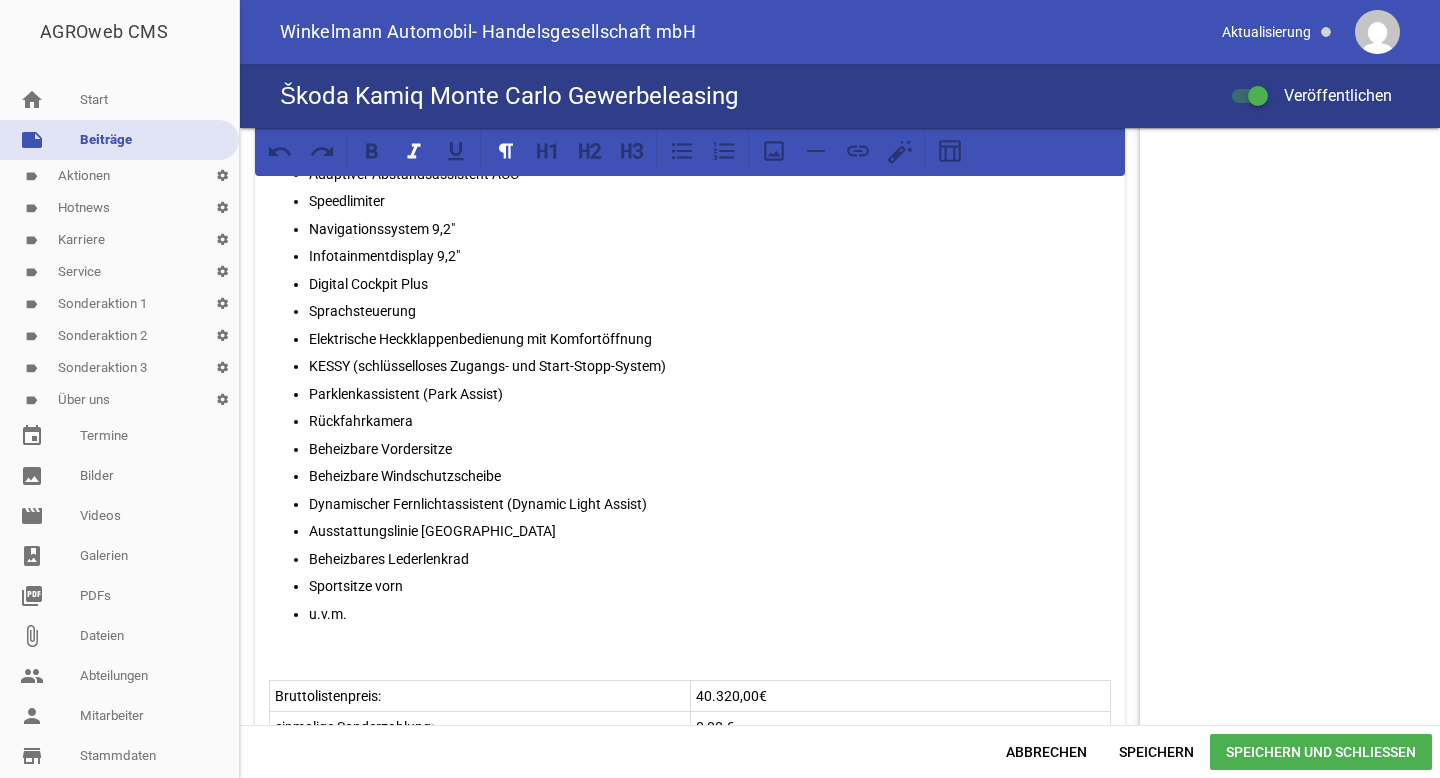scroll, scrollTop: 834, scrollLeft: 0, axis: vertical 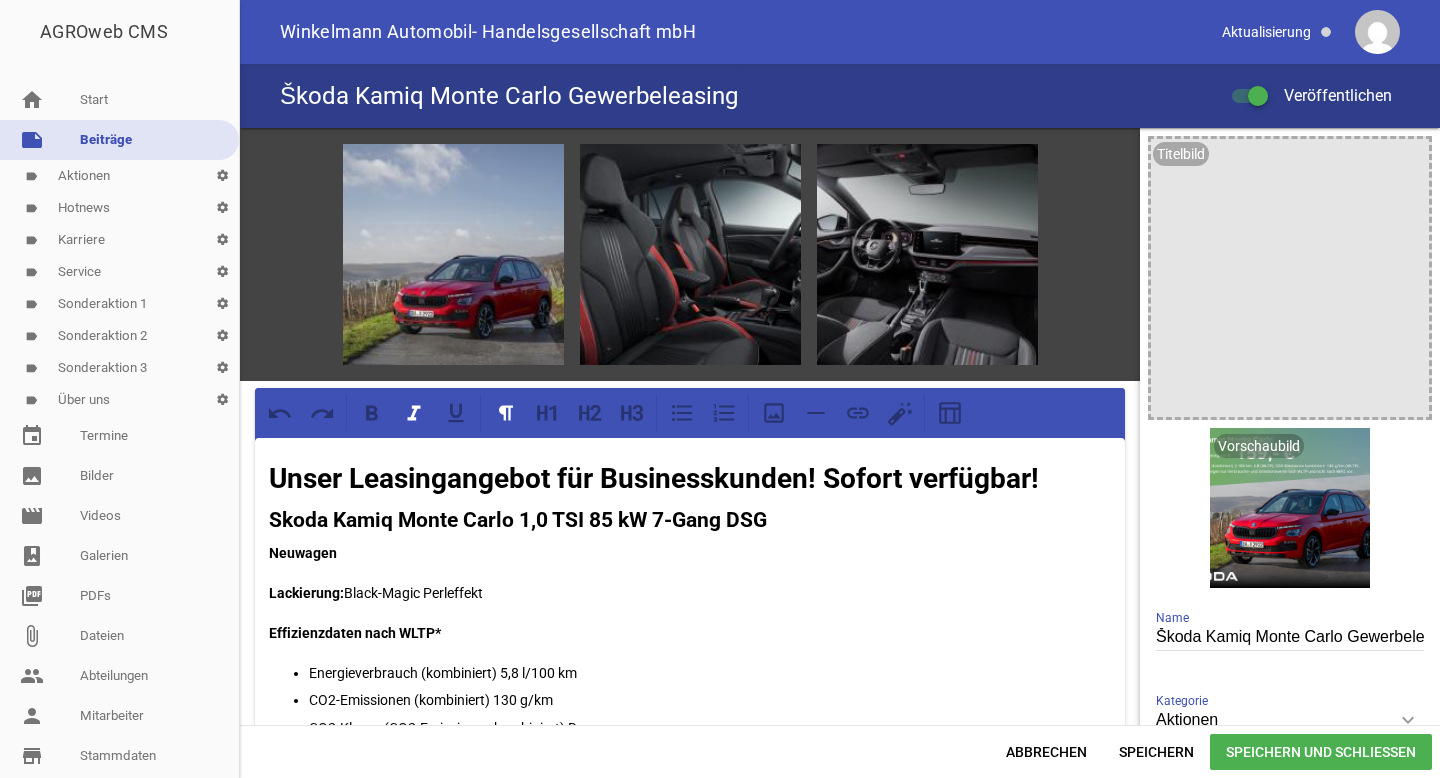 click on "Speichern und Schließen" at bounding box center [1321, 752] 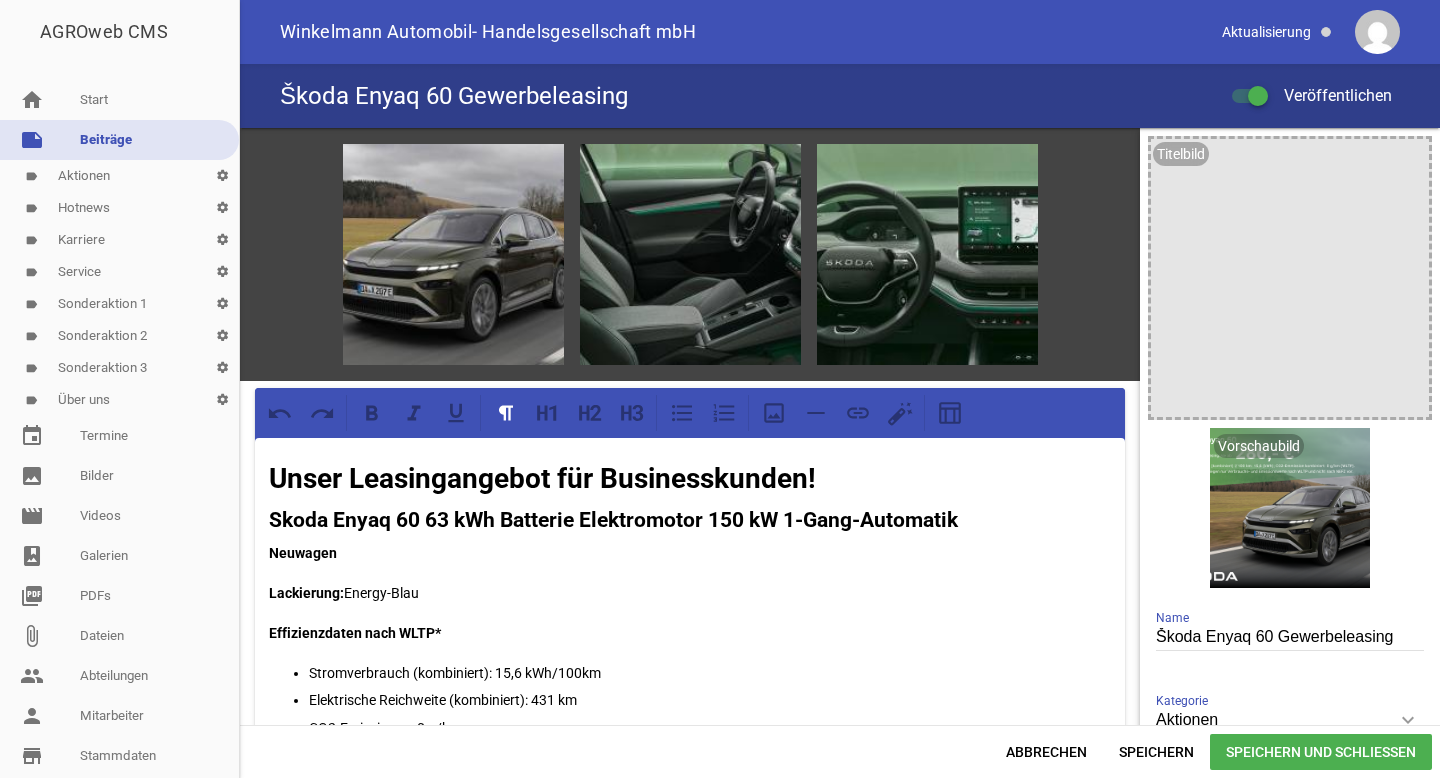 scroll, scrollTop: 0, scrollLeft: 0, axis: both 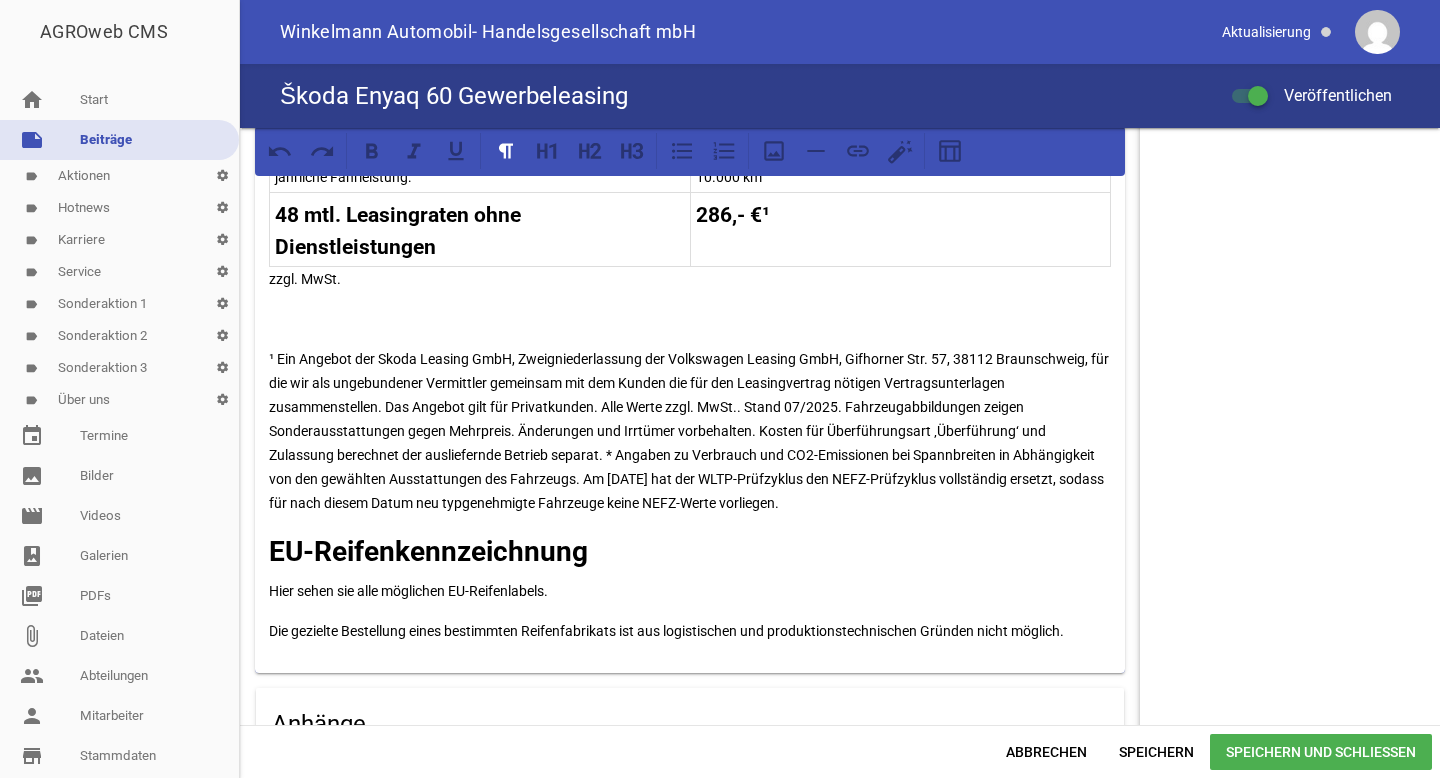 drag, startPoint x: 902, startPoint y: 500, endPoint x: 610, endPoint y: 455, distance: 295.4471 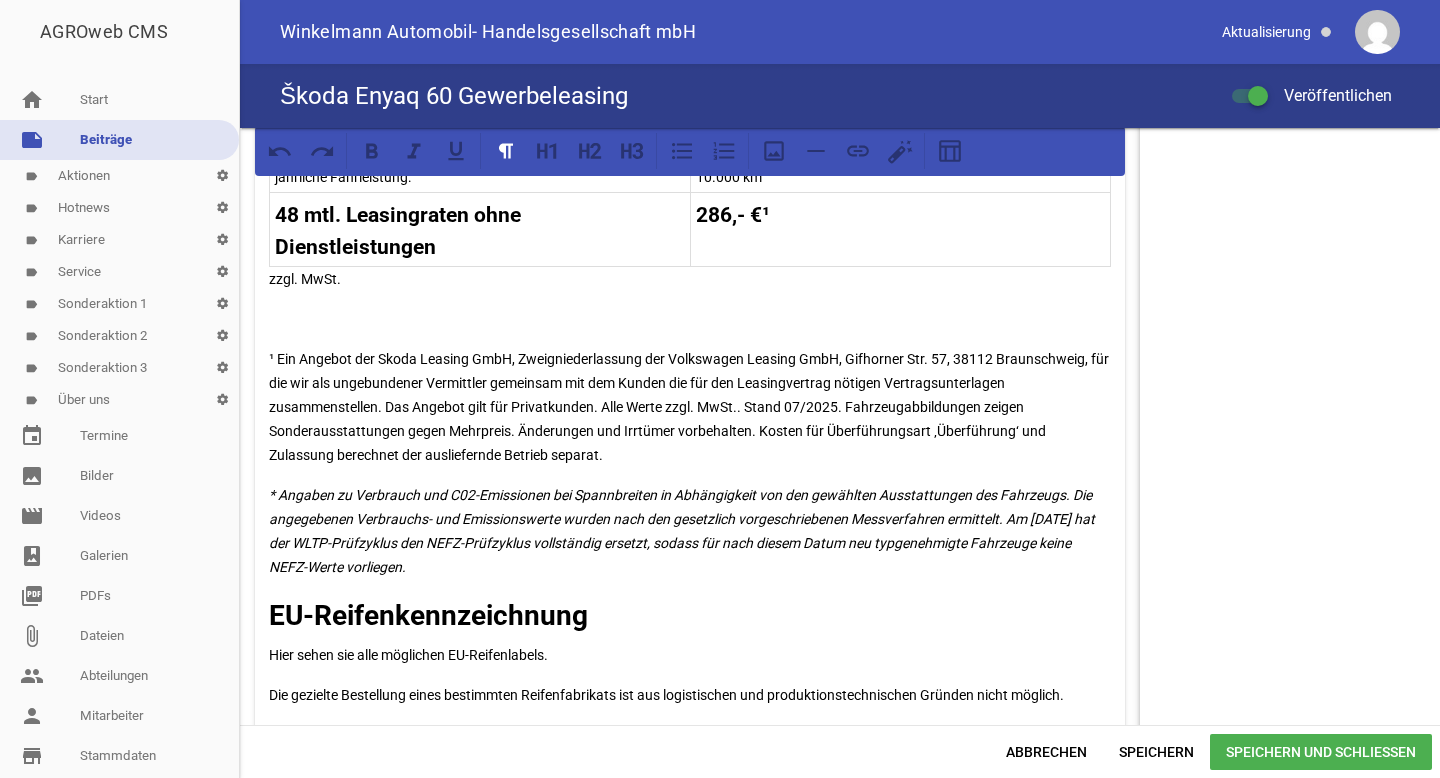 drag, startPoint x: 619, startPoint y: 458, endPoint x: 259, endPoint y: 350, distance: 375.85104 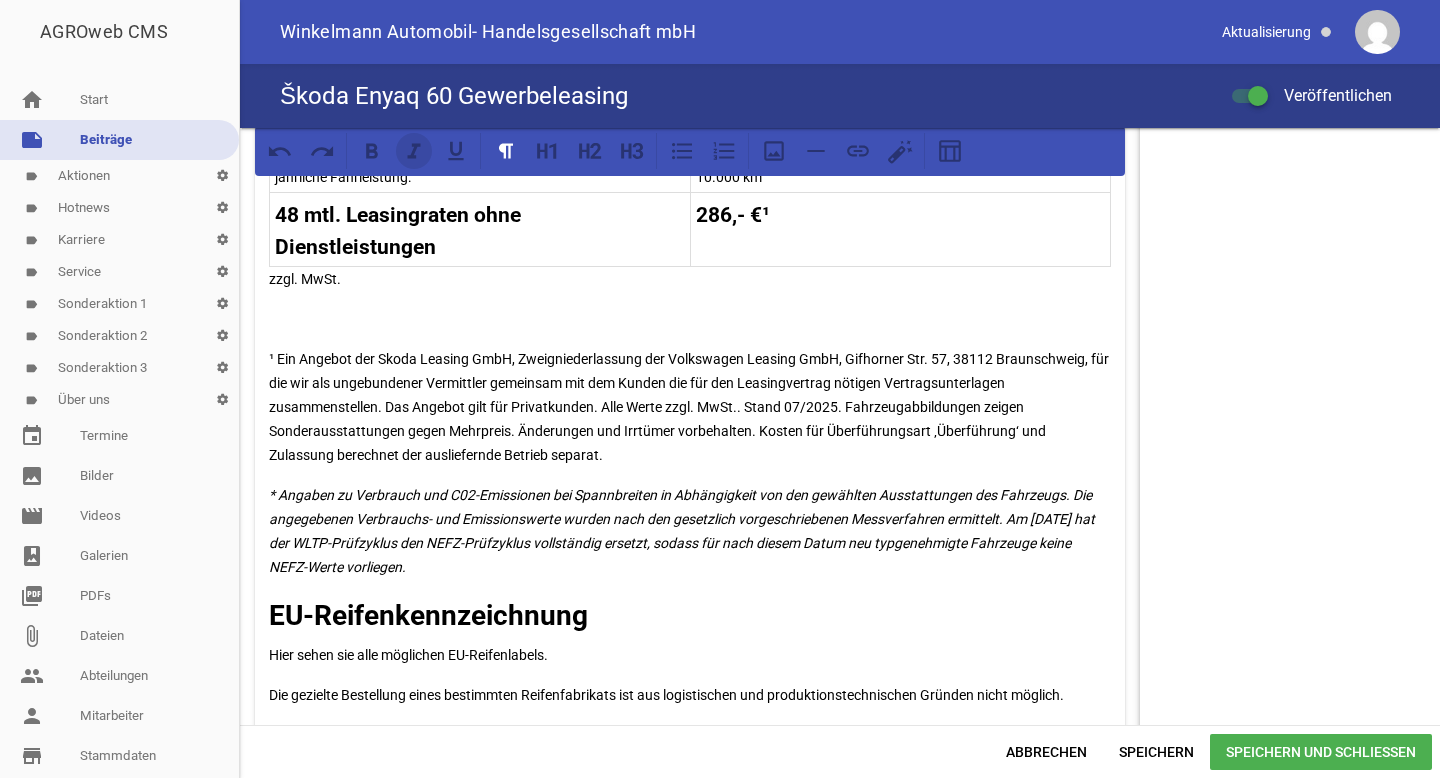 click 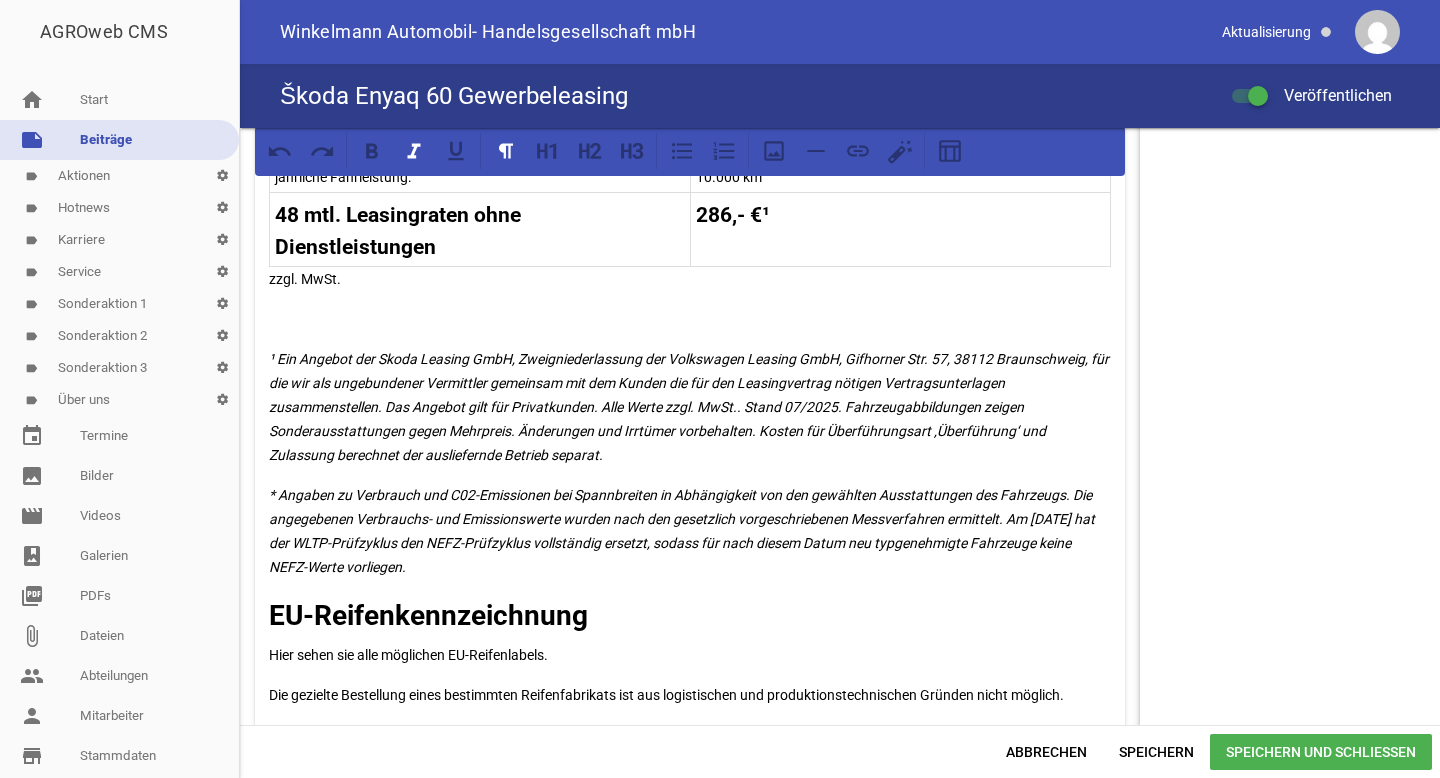 click on "¹ Ein Angebot der Skoda Leasing GmbH, Zweigniederlassung der Volkswagen Leasing GmbH, Gifhorner Str. 57, 38112 Braunschweig, für die wir als ungebundener Vermittler gemeinsam mit dem Kunden die für den Leasingvertrag nötigen Vertragsunterlagen zusammenstellen. Das Angebot gilt für Privatkunden. Alle Werte zzgl. MwSt.. Stand 07/2025. Fahrzeugabbildungen zeigen Sonderausstattungen gegen Mehrpreis. Änderungen und Irrtümer vorbehalten. Kosten für Überführungsart ‚Überführung‘ und Zulassung berechnet der ausliefernde Betrieb separat." at bounding box center (690, 407) 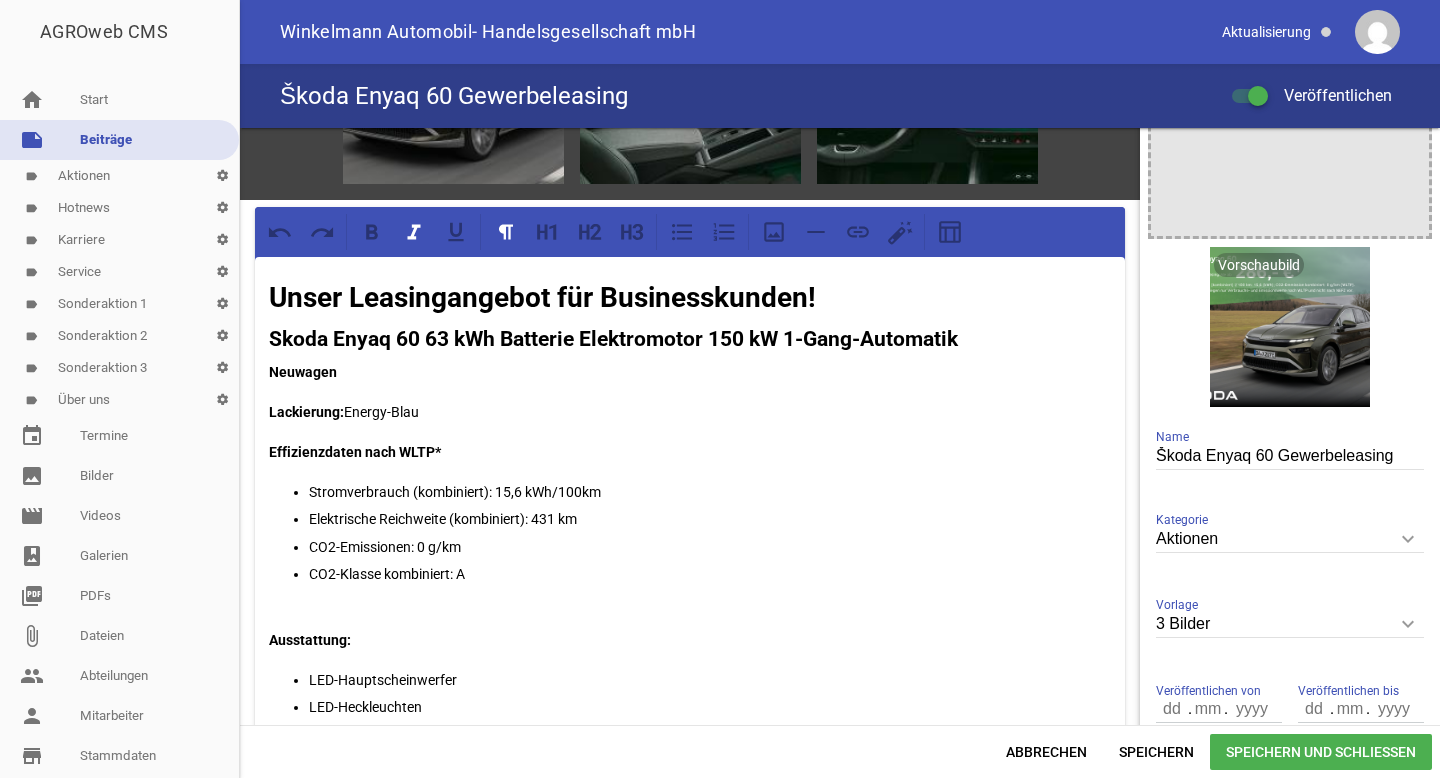 scroll, scrollTop: 550, scrollLeft: 0, axis: vertical 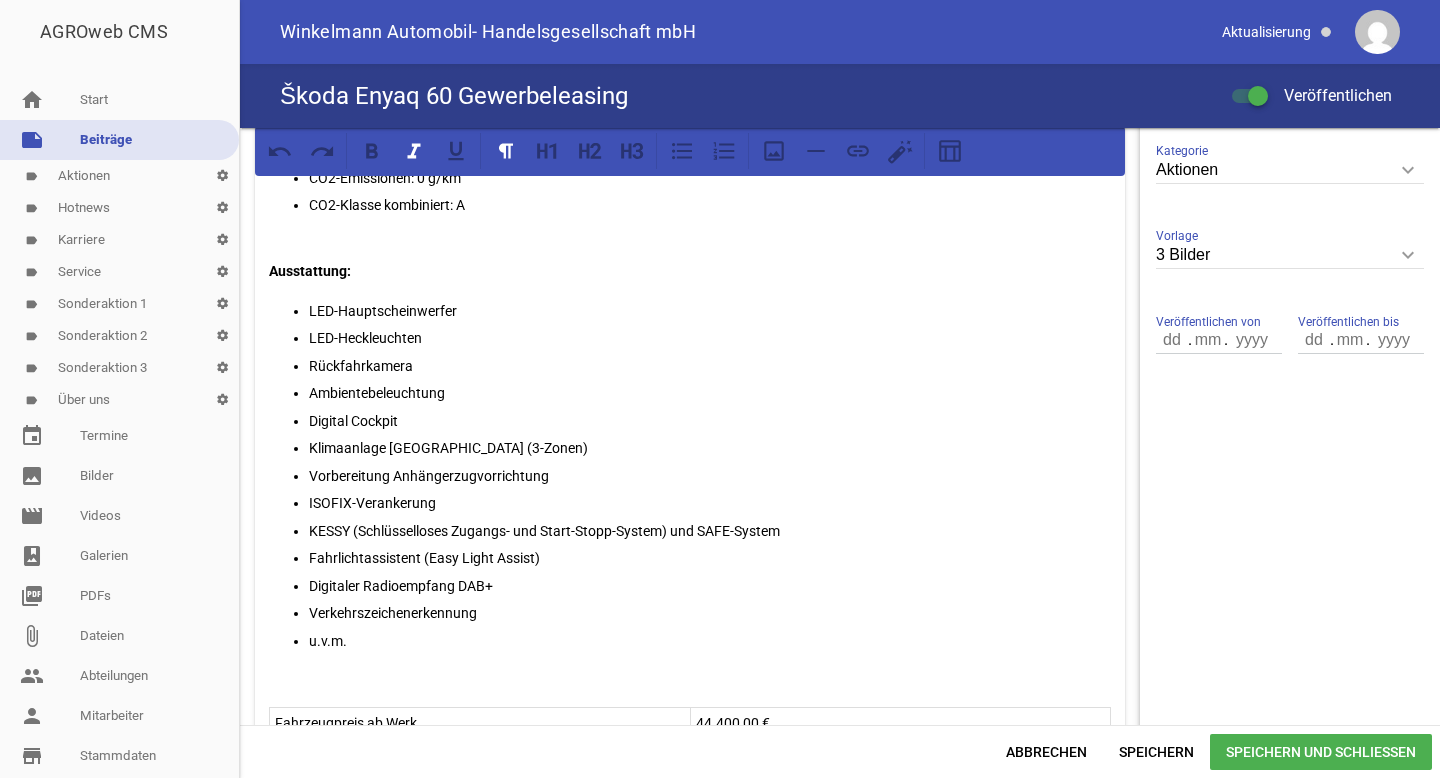 click on "Speichern und Schließen" at bounding box center [1321, 752] 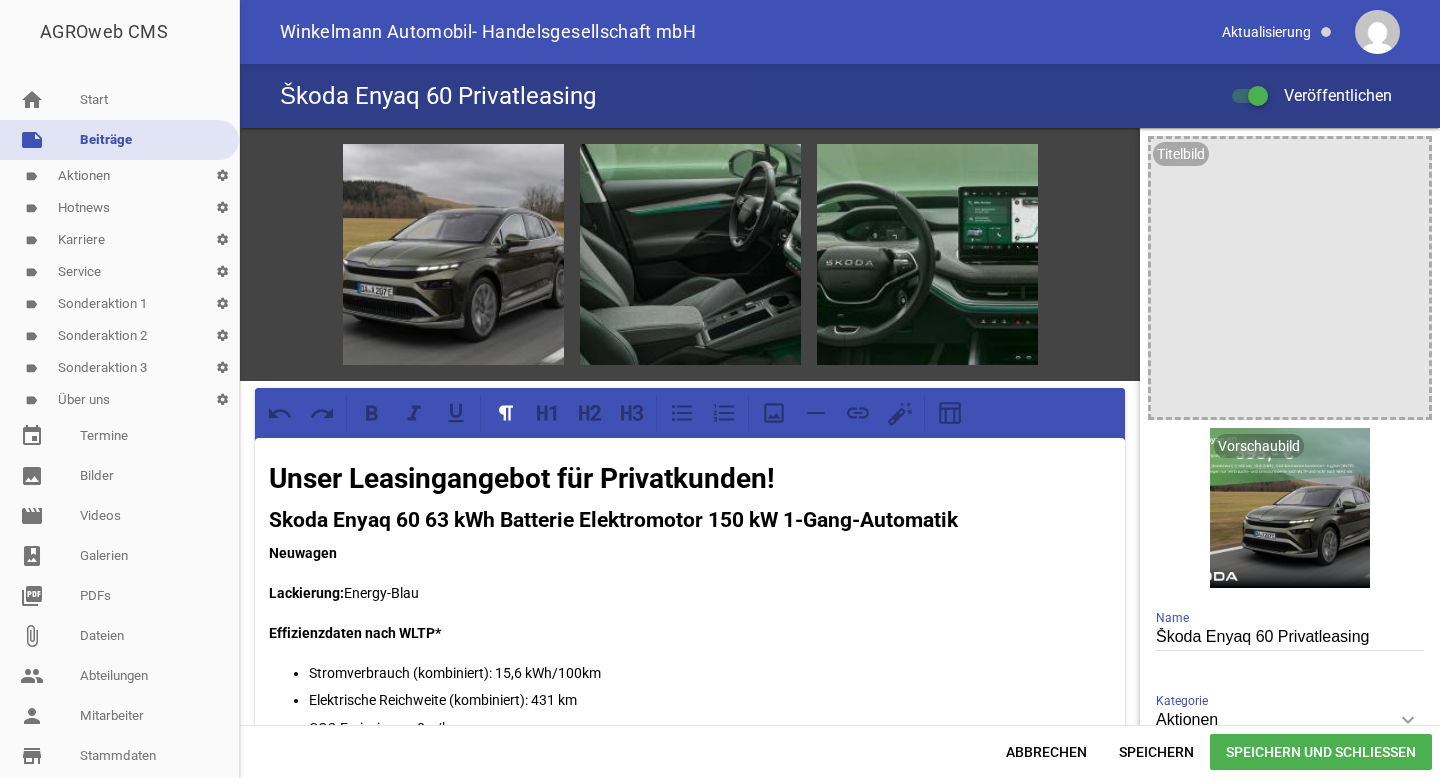 scroll, scrollTop: 0, scrollLeft: 0, axis: both 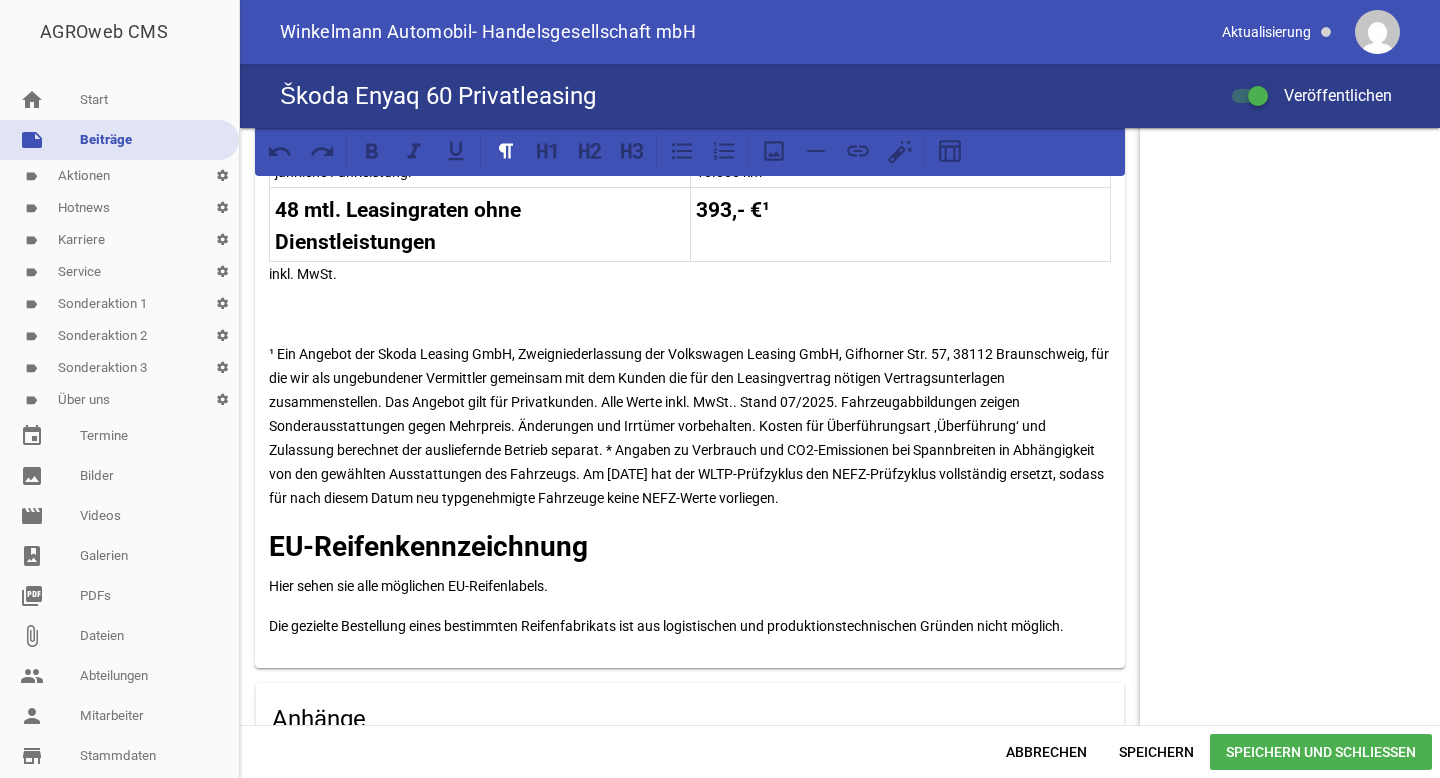 drag, startPoint x: 609, startPoint y: 442, endPoint x: 958, endPoint y: 494, distance: 352.85266 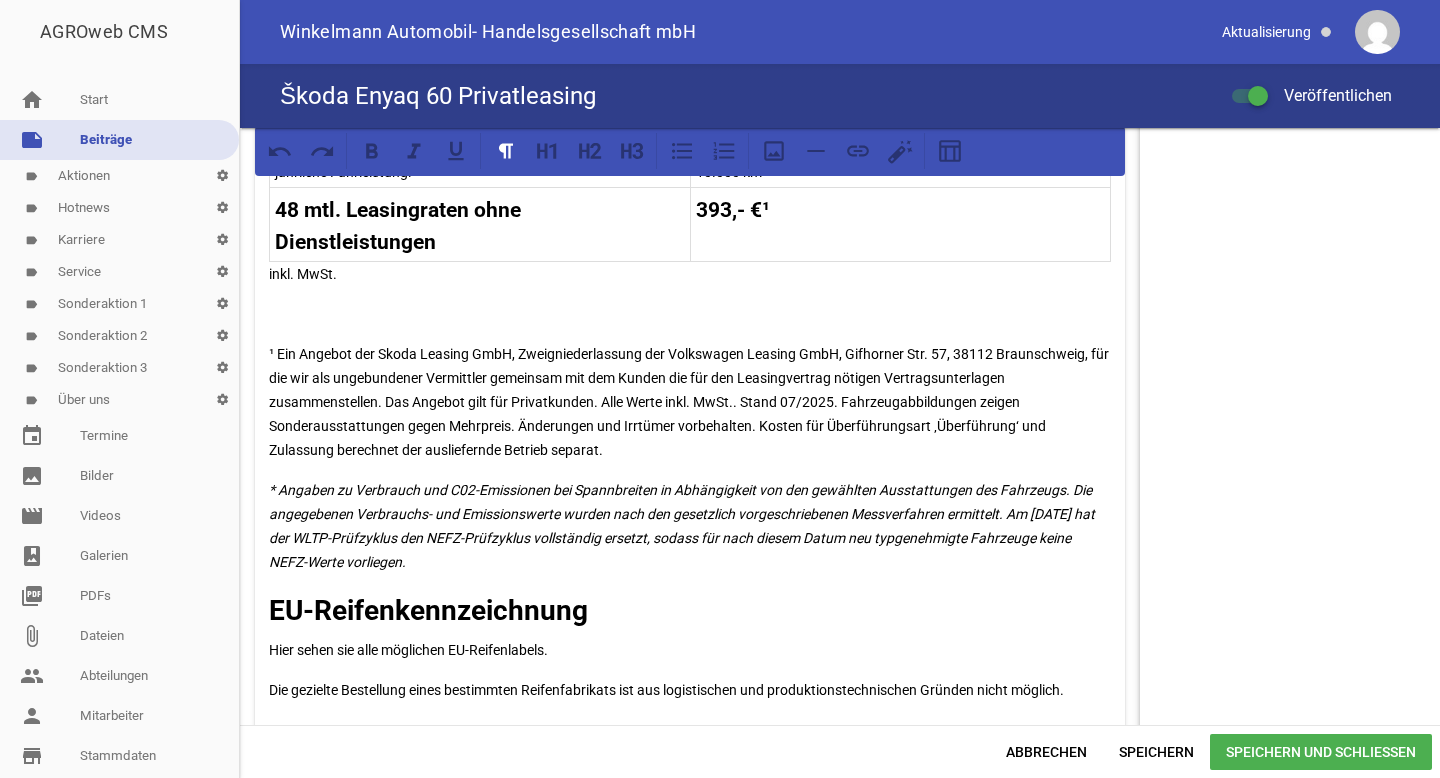 drag, startPoint x: 633, startPoint y: 453, endPoint x: 272, endPoint y: 343, distance: 377.38705 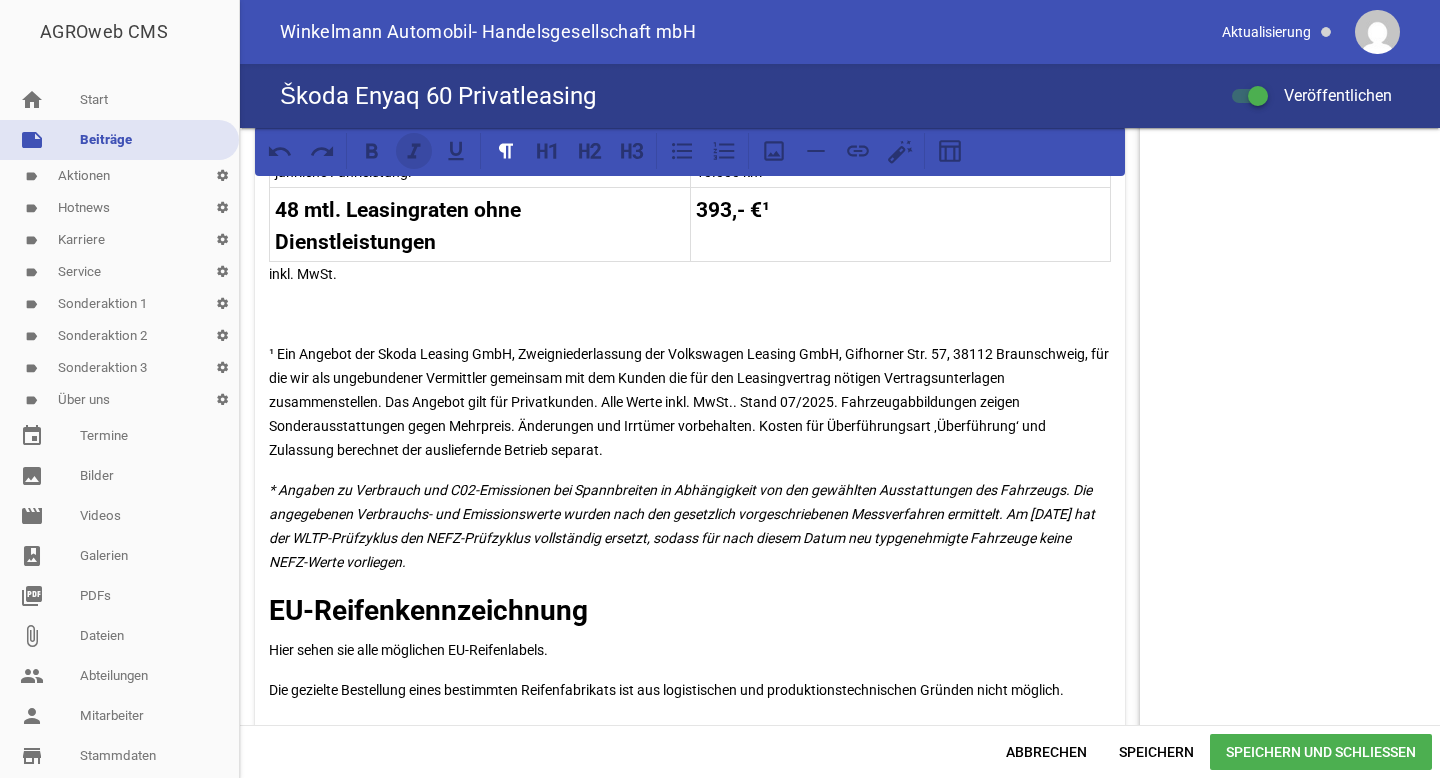 click 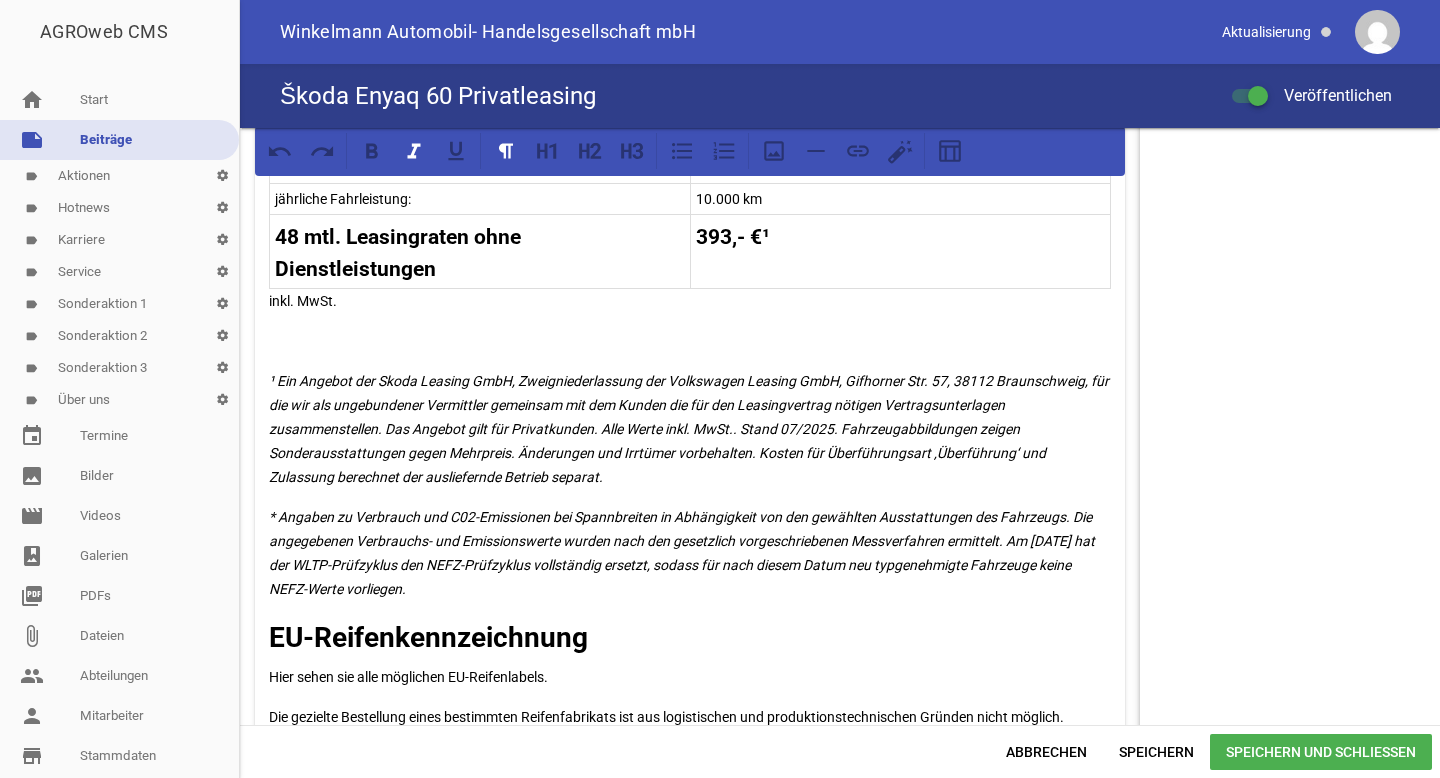 scroll, scrollTop: 1157, scrollLeft: 0, axis: vertical 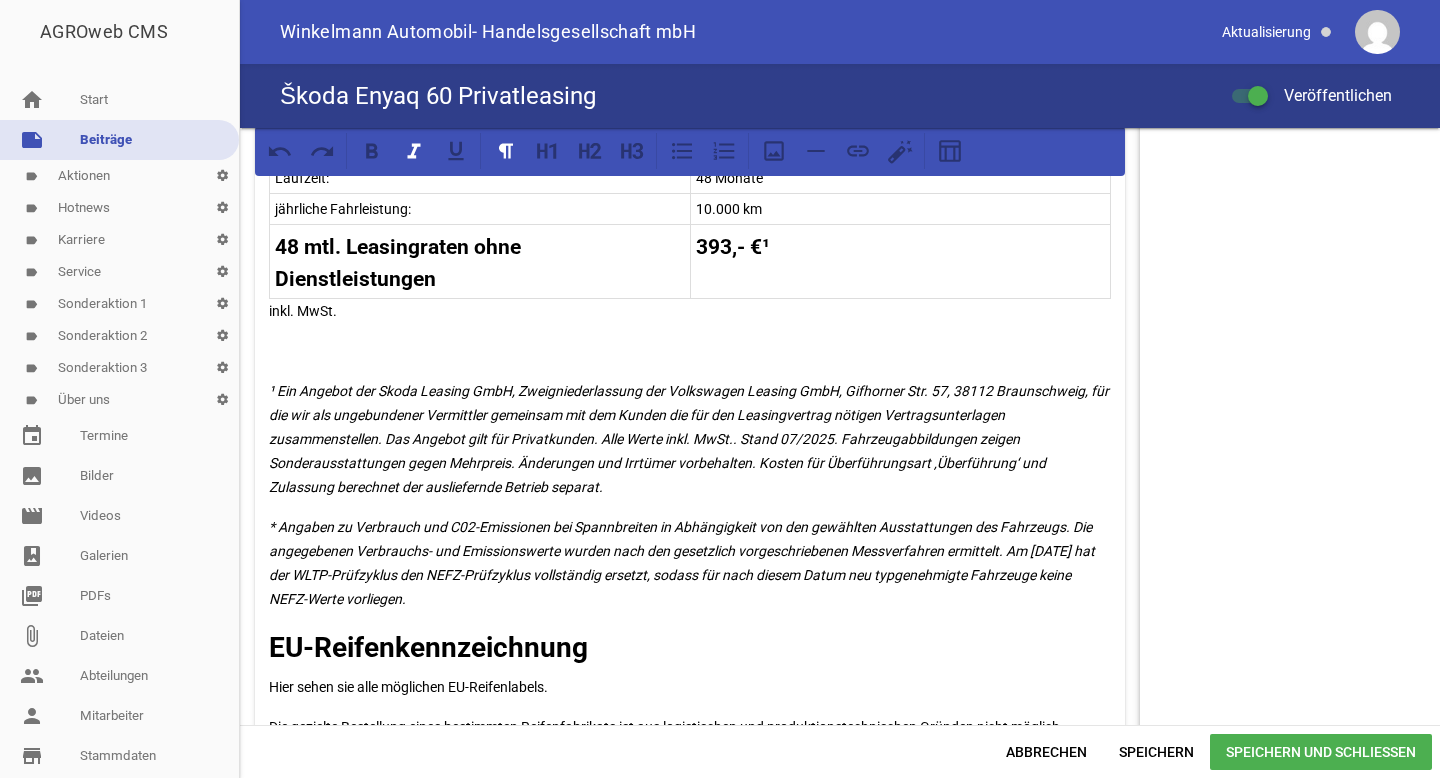 click on "Speichern und Schließen" at bounding box center (1321, 752) 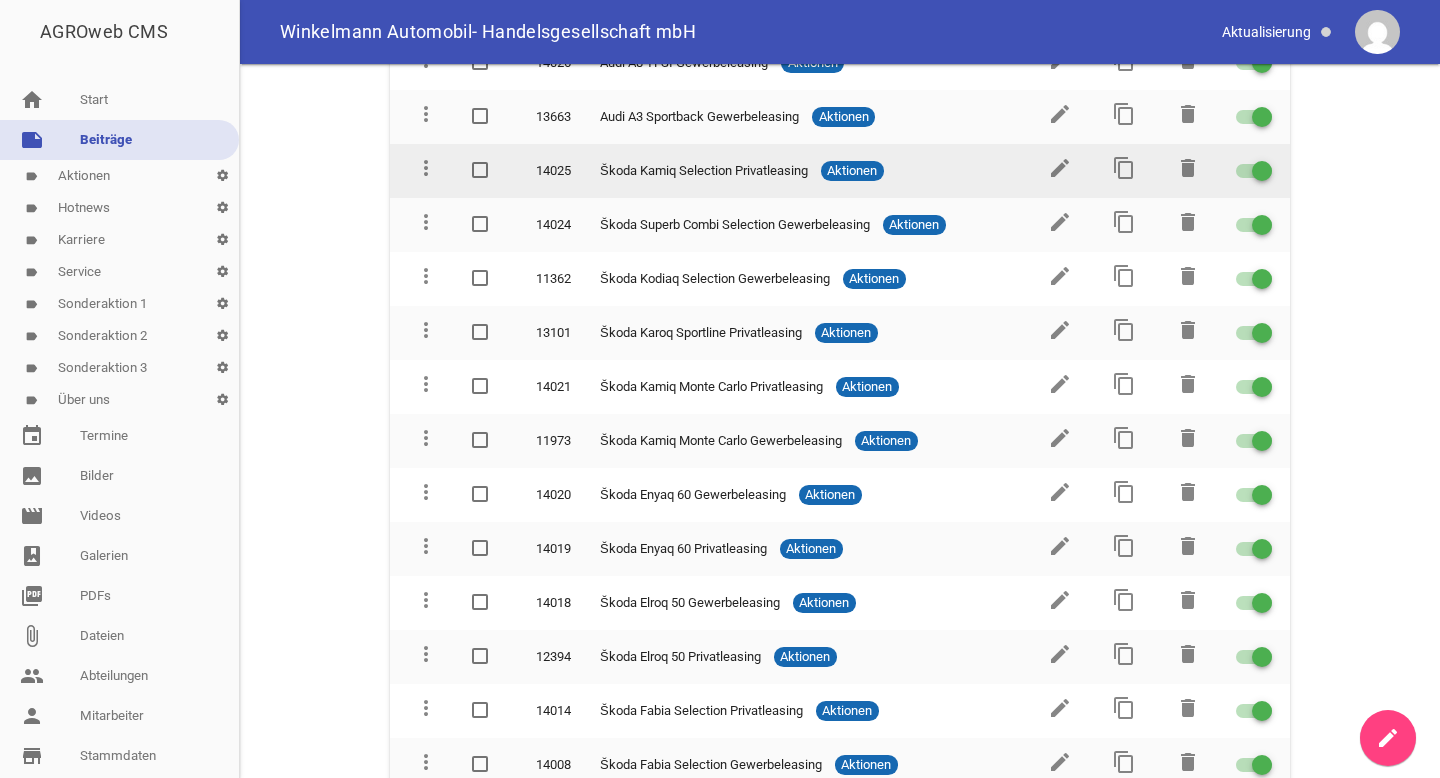 scroll, scrollTop: 173, scrollLeft: 0, axis: vertical 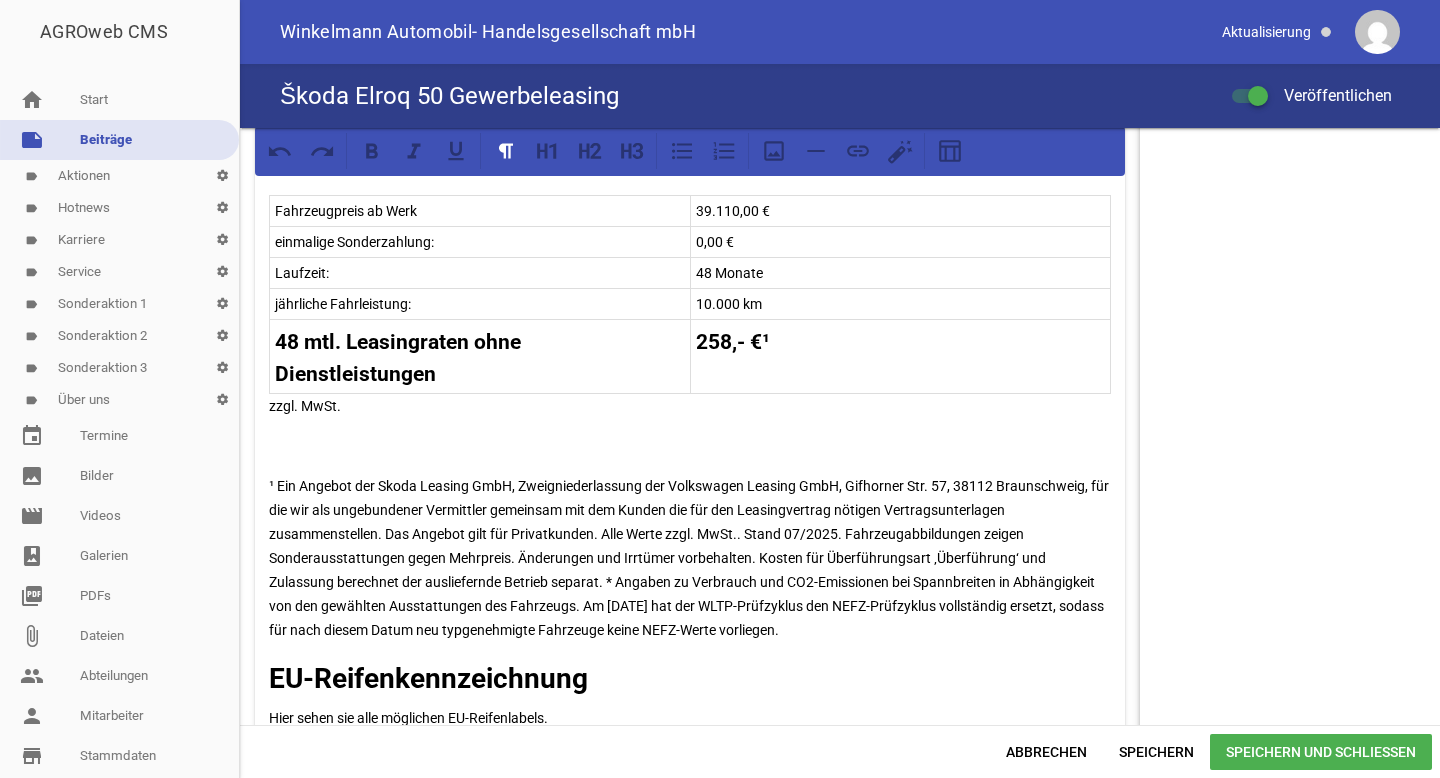 drag, startPoint x: 893, startPoint y: 629, endPoint x: 603, endPoint y: 582, distance: 293.78394 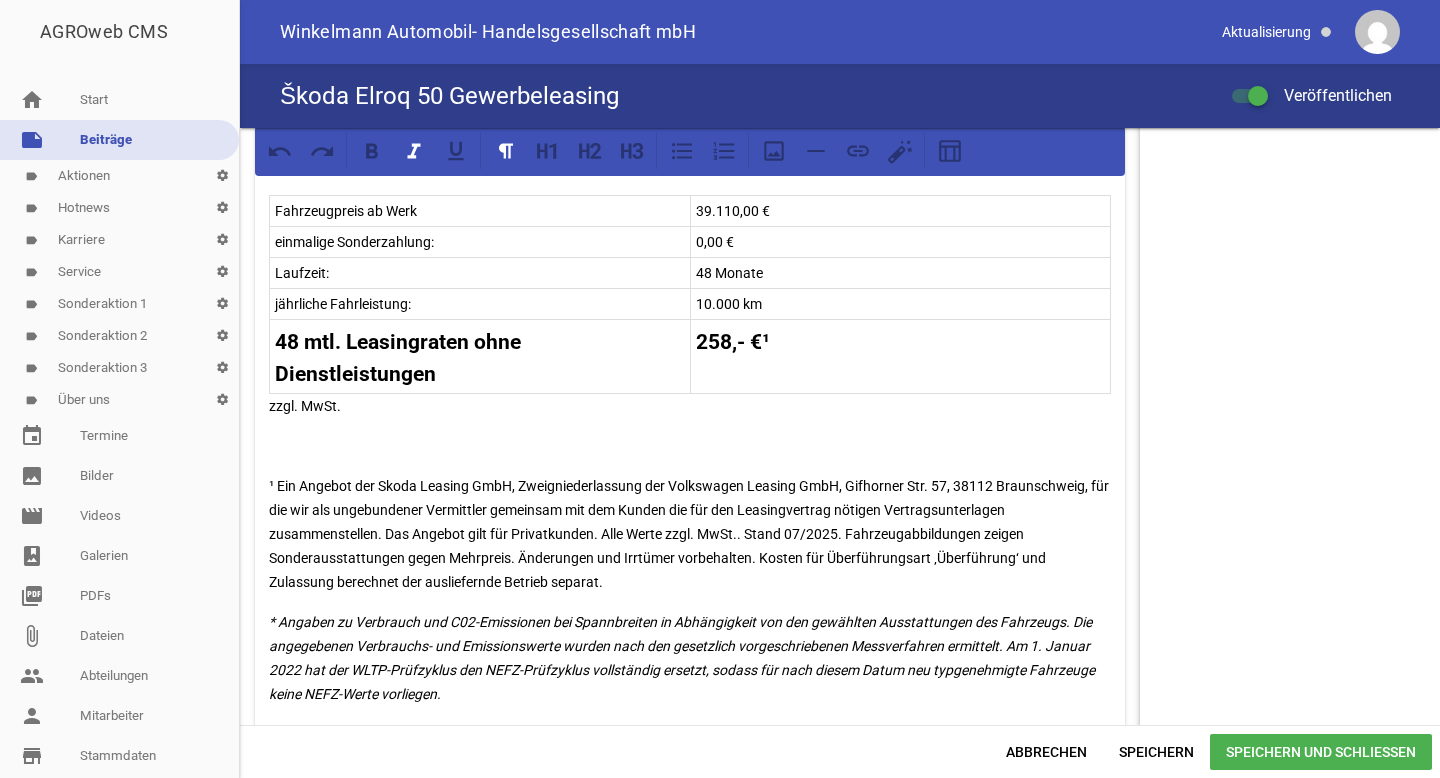 click on "¹ Ein Angebot der Skoda Leasing GmbH, Zweigniederlassung der Volkswagen Leasing GmbH, Gifhorner Str. 57, 38112 Braunschweig, für die wir als ungebundener Vermittler gemeinsam mit dem Kunden die für den Leasingvertrag nötigen Vertragsunterlagen zusammenstellen. Das Angebot gilt für Privatkunden. Alle Werte zzgl. MwSt.. Stand 07/2025. Fahrzeugabbildungen zeigen Sonderausstattungen gegen Mehrpreis. Änderungen und Irrtümer vorbehalten. Kosten für Überführungsart ‚Überführung‘ und Zulassung berechnet der ausliefernde Betrieb separat." at bounding box center (690, 534) 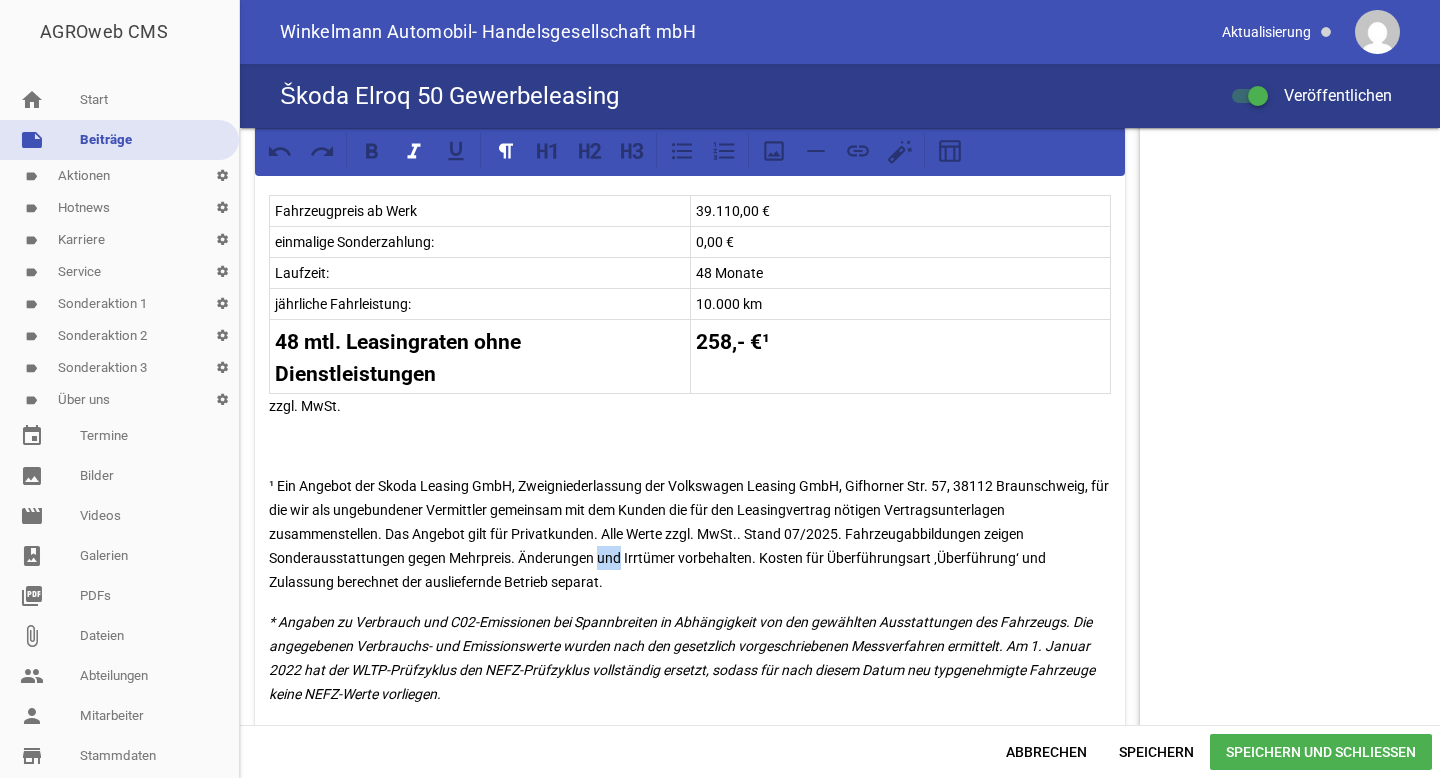 click on "¹ Ein Angebot der Skoda Leasing GmbH, Zweigniederlassung der Volkswagen Leasing GmbH, Gifhorner Str. 57, 38112 Braunschweig, für die wir als ungebundener Vermittler gemeinsam mit dem Kunden die für den Leasingvertrag nötigen Vertragsunterlagen zusammenstellen. Das Angebot gilt für Privatkunden. Alle Werte zzgl. MwSt.. Stand 07/2025. Fahrzeugabbildungen zeigen Sonderausstattungen gegen Mehrpreis. Änderungen und Irrtümer vorbehalten. Kosten für Überführungsart ‚Überführung‘ und Zulassung berechnet der ausliefernde Betrieb separat." at bounding box center (690, 534) 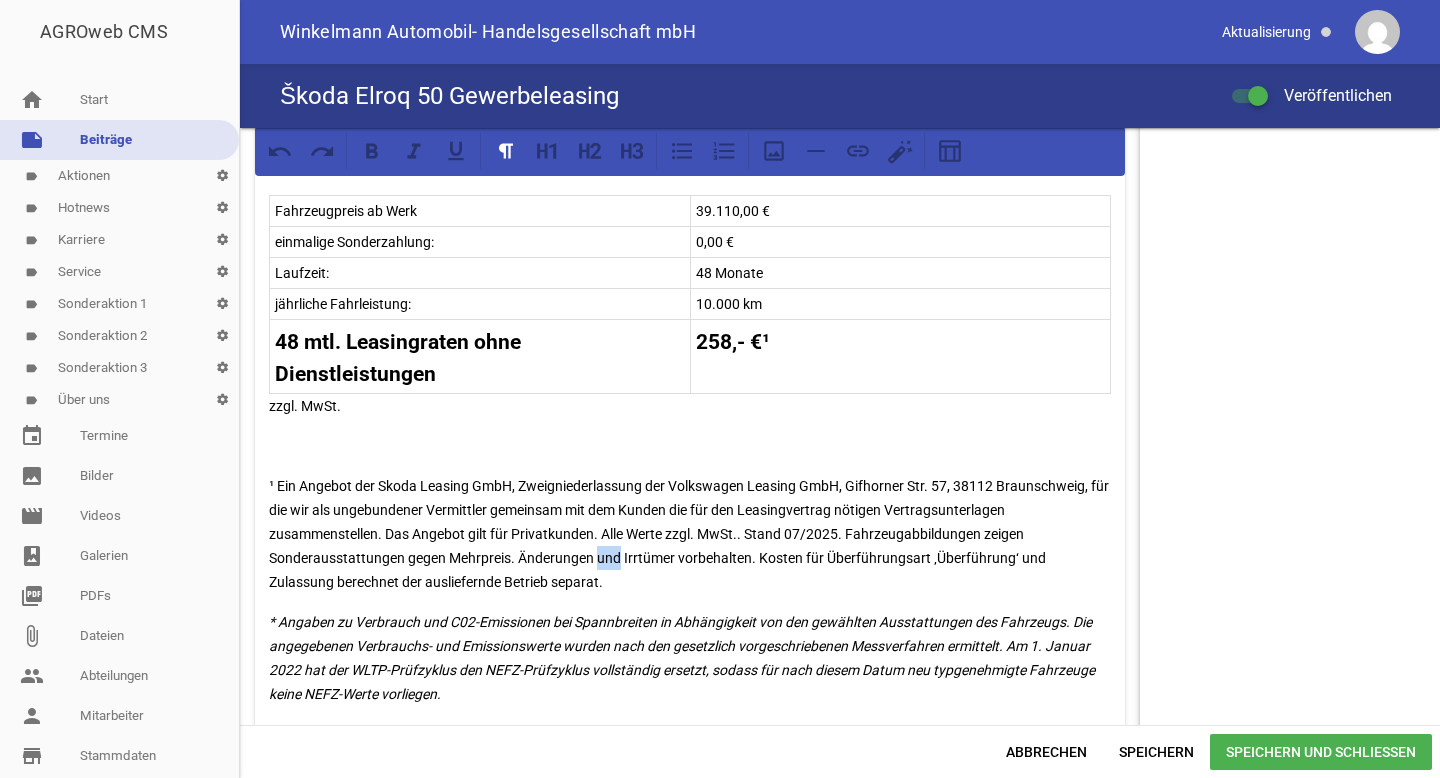 click on "¹ Ein Angebot der Skoda Leasing GmbH, Zweigniederlassung der Volkswagen Leasing GmbH, Gifhorner Str. 57, 38112 Braunschweig, für die wir als ungebundener Vermittler gemeinsam mit dem Kunden die für den Leasingvertrag nötigen Vertragsunterlagen zusammenstellen. Das Angebot gilt für Privatkunden. Alle Werte zzgl. MwSt.. Stand 07/2025. Fahrzeugabbildungen zeigen Sonderausstattungen gegen Mehrpreis. Änderungen und Irrtümer vorbehalten. Kosten für Überführungsart ‚Überführung‘ und Zulassung berechnet der ausliefernde Betrieb separat." at bounding box center (690, 534) 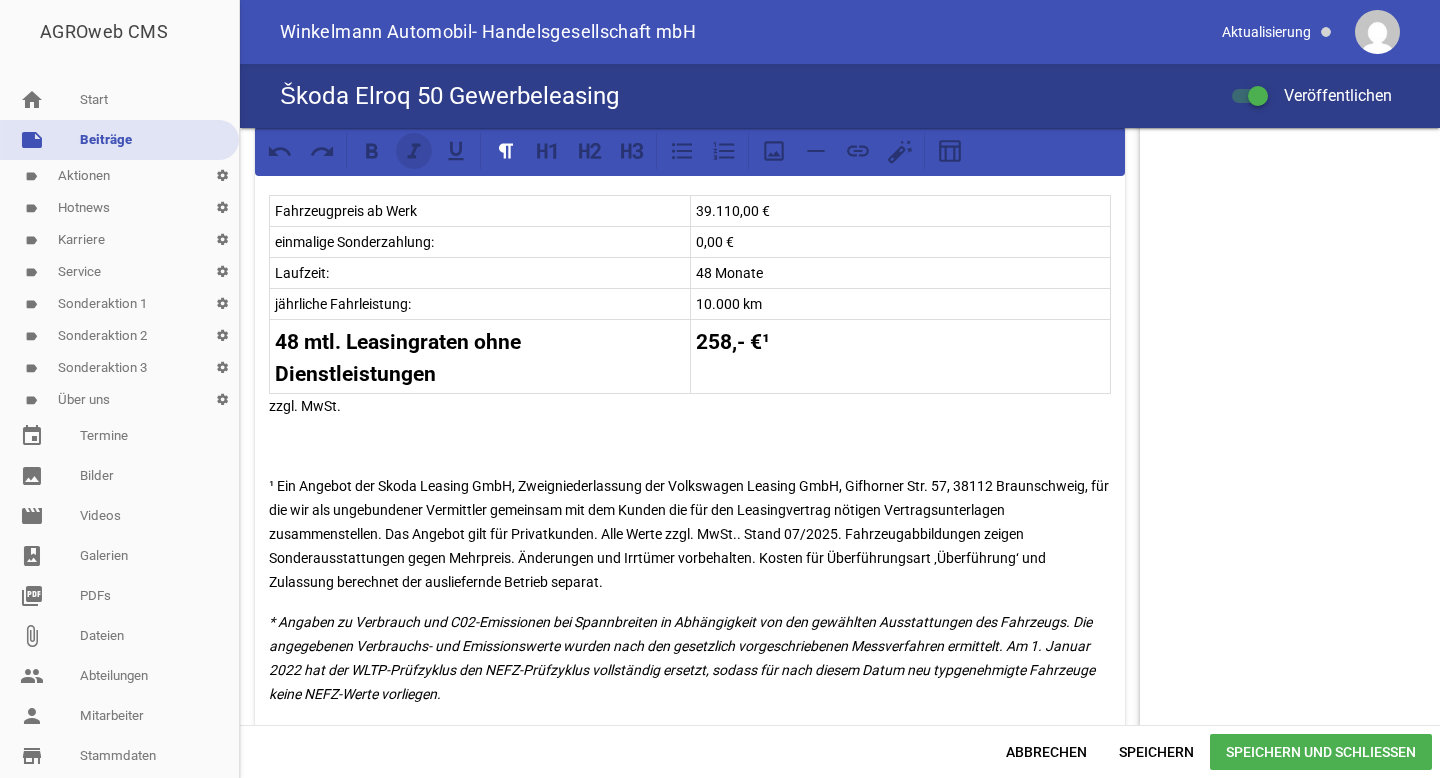 click 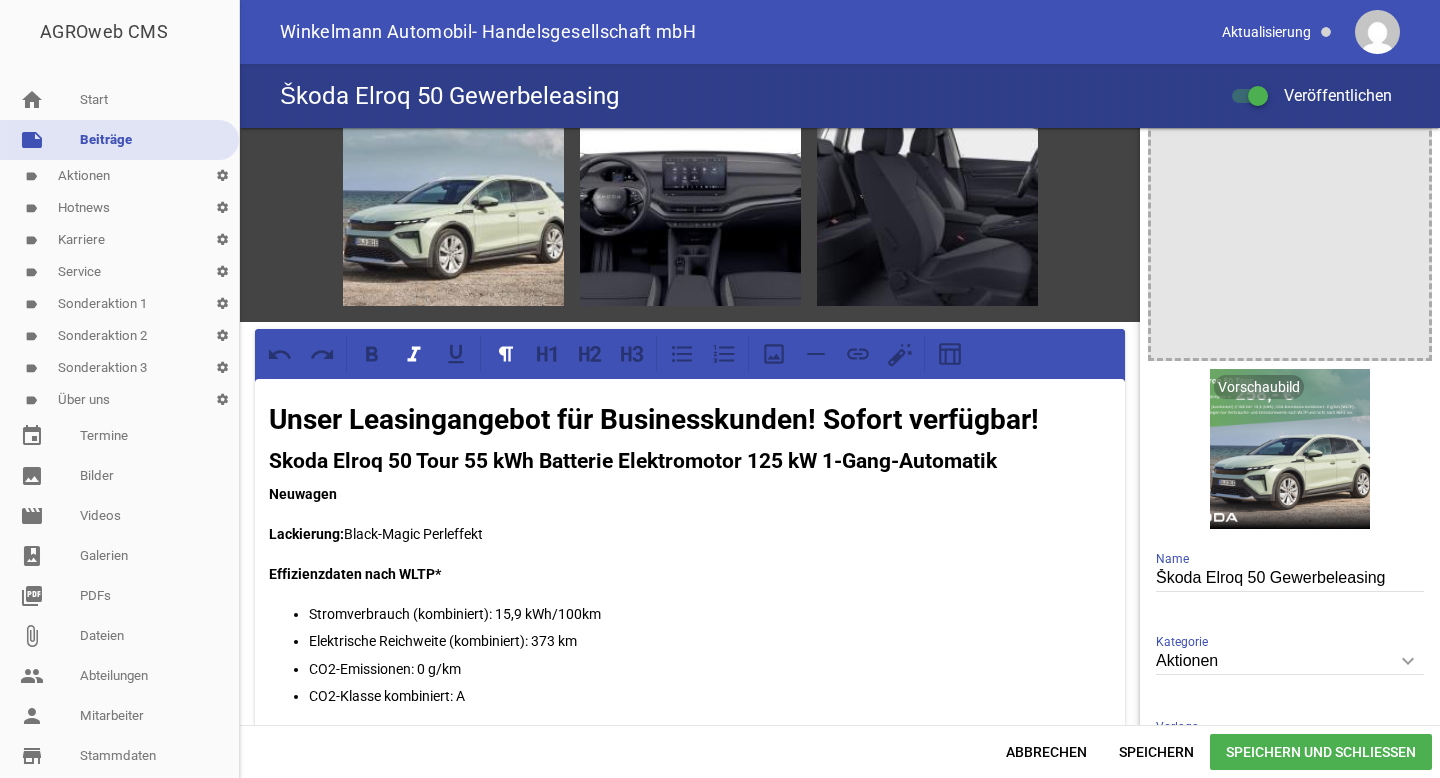 scroll, scrollTop: 64, scrollLeft: 0, axis: vertical 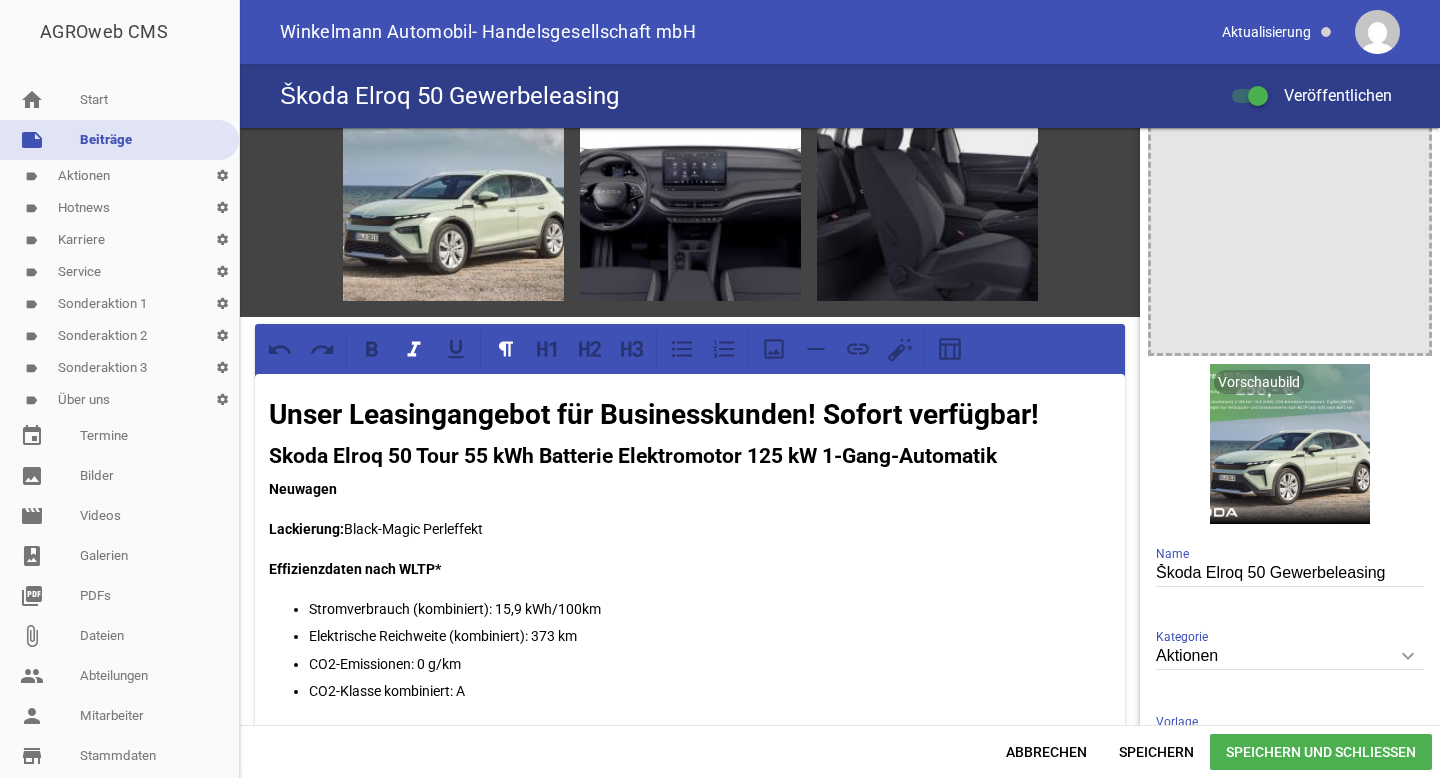 click on "Speichern und Schließen" at bounding box center (1321, 752) 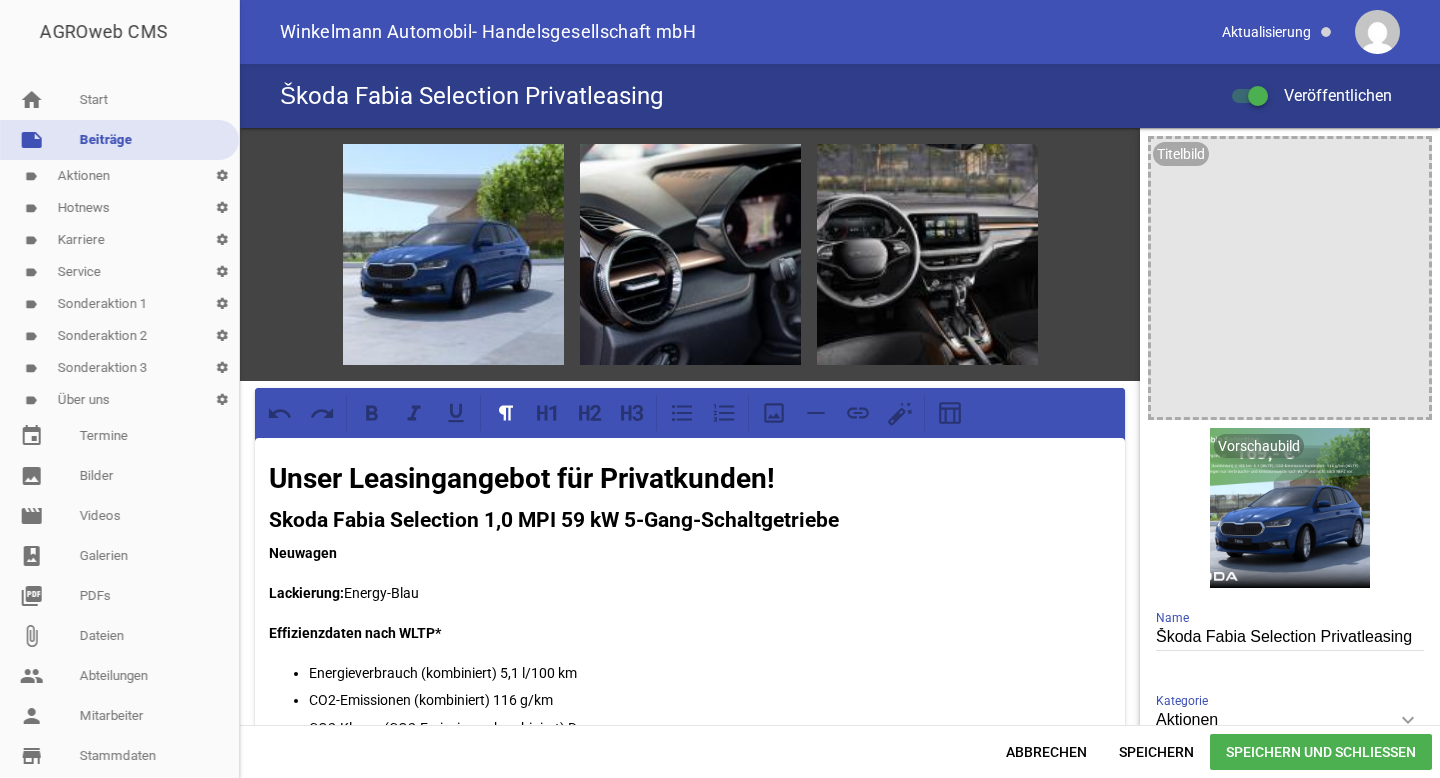 scroll, scrollTop: 0, scrollLeft: 0, axis: both 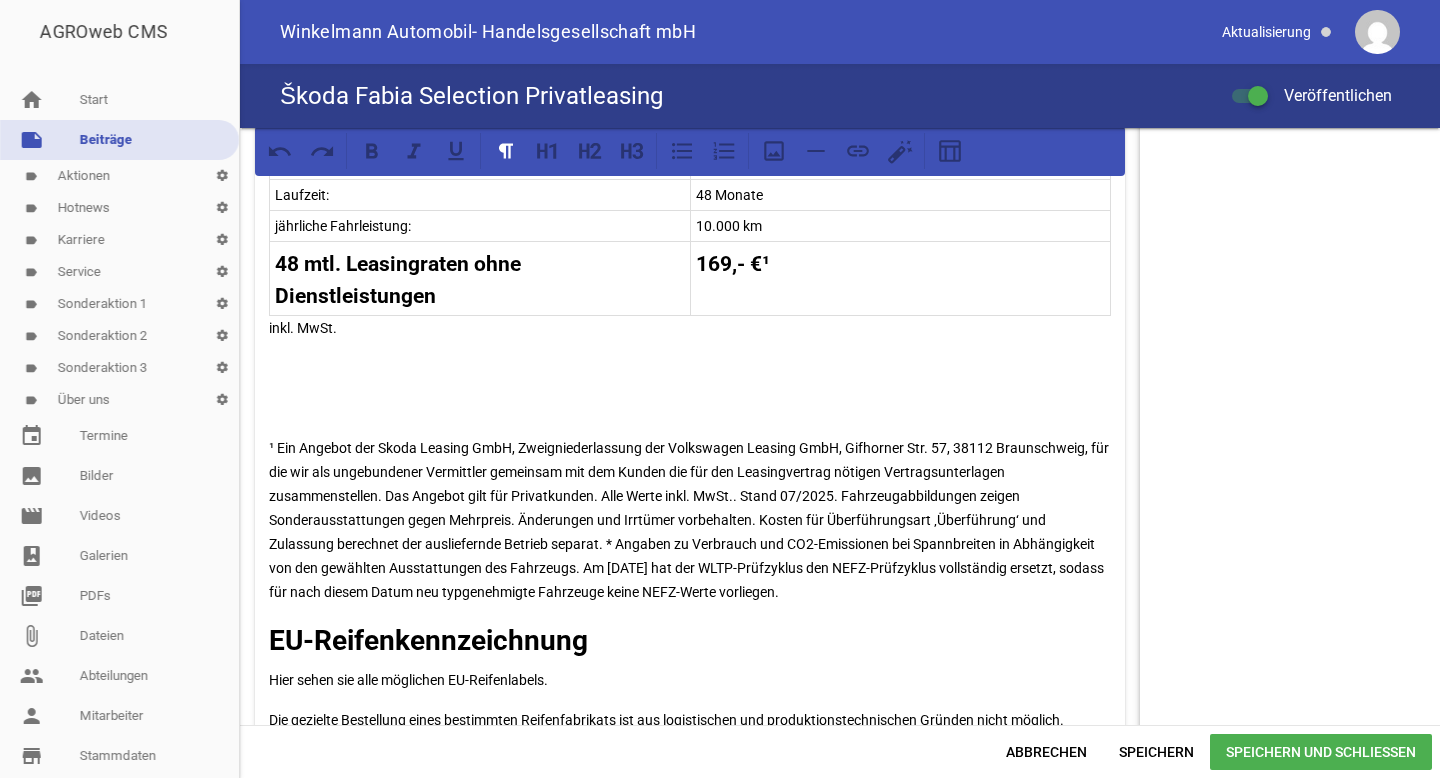 drag, startPoint x: 895, startPoint y: 594, endPoint x: 609, endPoint y: 538, distance: 291.43094 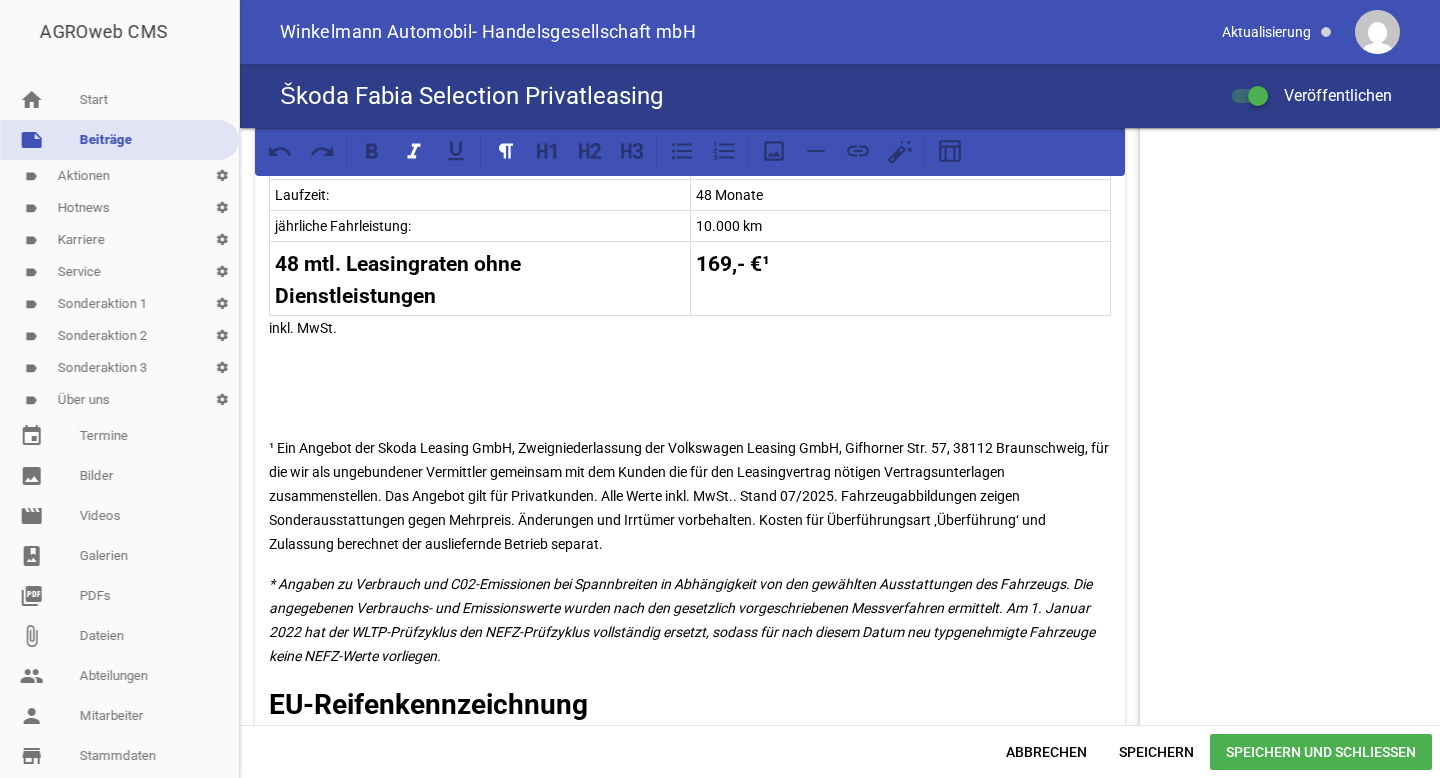 click on "¹ Ein Angebot der Skoda Leasing GmbH, Zweigniederlassung der Volkswagen Leasing GmbH, Gifhorner Str. 57, 38112 Braunschweig, für die wir als ungebundener Vermittler gemeinsam mit dem Kunden die für den Leasingvertrag nötigen Vertragsunterlagen zusammenstellen. Das Angebot gilt für Privatkunden. Alle Werte inkl. MwSt.. Stand 07/2025. Fahrzeugabbildungen zeigen Sonderausstattungen gegen Mehrpreis. Änderungen und Irrtümer vorbehalten. Kosten für Überführungsart ‚Überführung‘ und Zulassung berechnet der ausliefernde Betrieb separat." at bounding box center (690, 496) 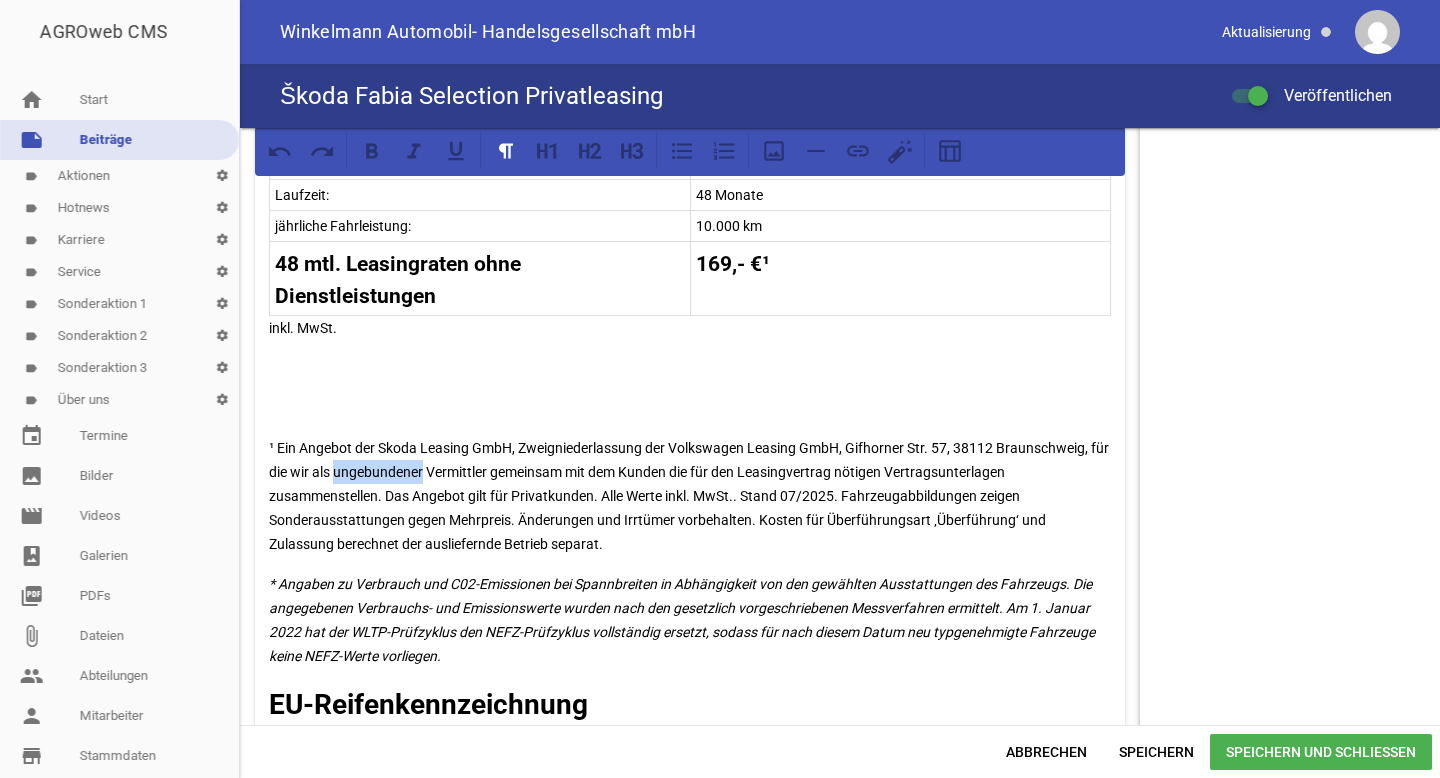 click on "¹ Ein Angebot der Skoda Leasing GmbH, Zweigniederlassung der Volkswagen Leasing GmbH, Gifhorner Str. 57, 38112 Braunschweig, für die wir als ungebundener Vermittler gemeinsam mit dem Kunden die für den Leasingvertrag nötigen Vertragsunterlagen zusammenstellen. Das Angebot gilt für Privatkunden. Alle Werte inkl. MwSt.. Stand 07/2025. Fahrzeugabbildungen zeigen Sonderausstattungen gegen Mehrpreis. Änderungen und Irrtümer vorbehalten. Kosten für Überführungsart ‚Überführung‘ und Zulassung berechnet der ausliefernde Betrieb separat." at bounding box center (690, 496) 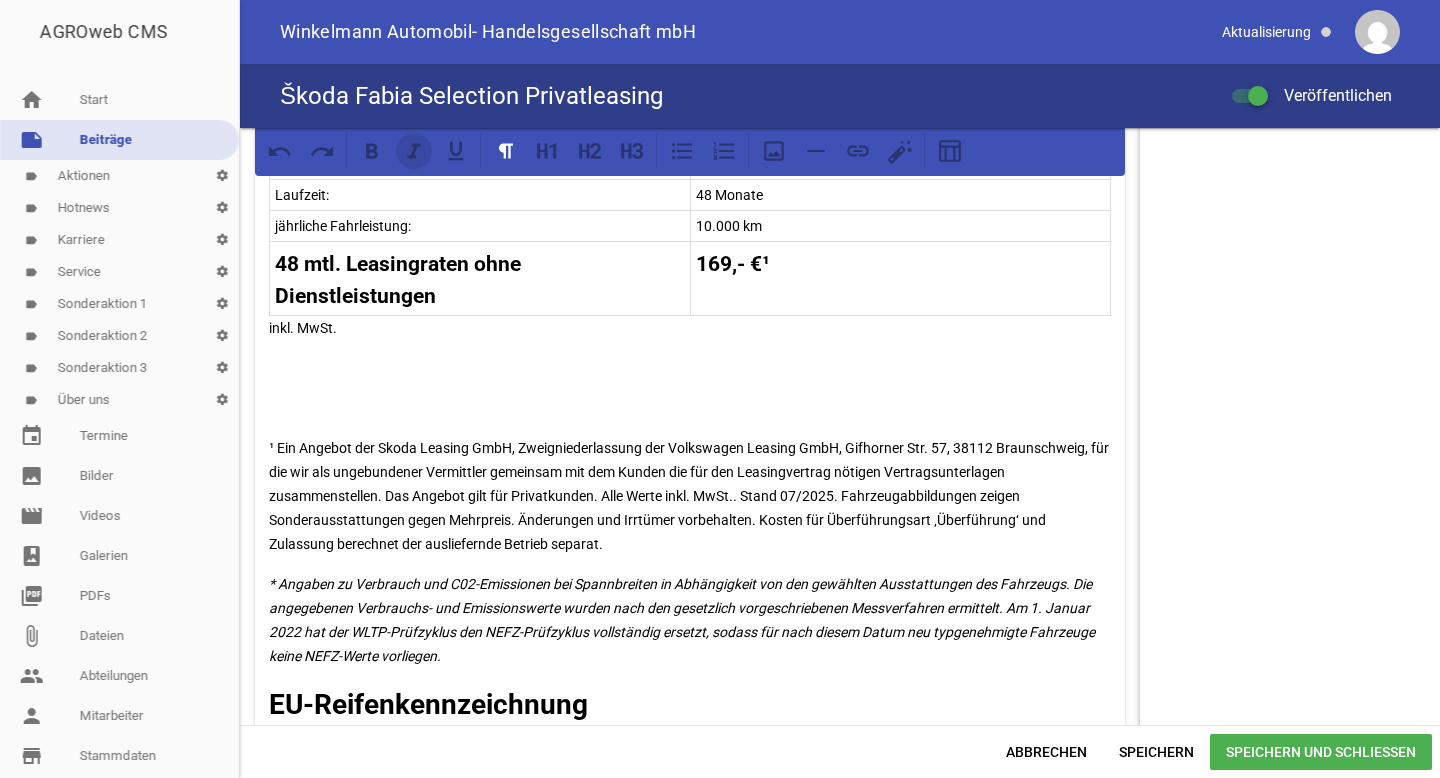 click 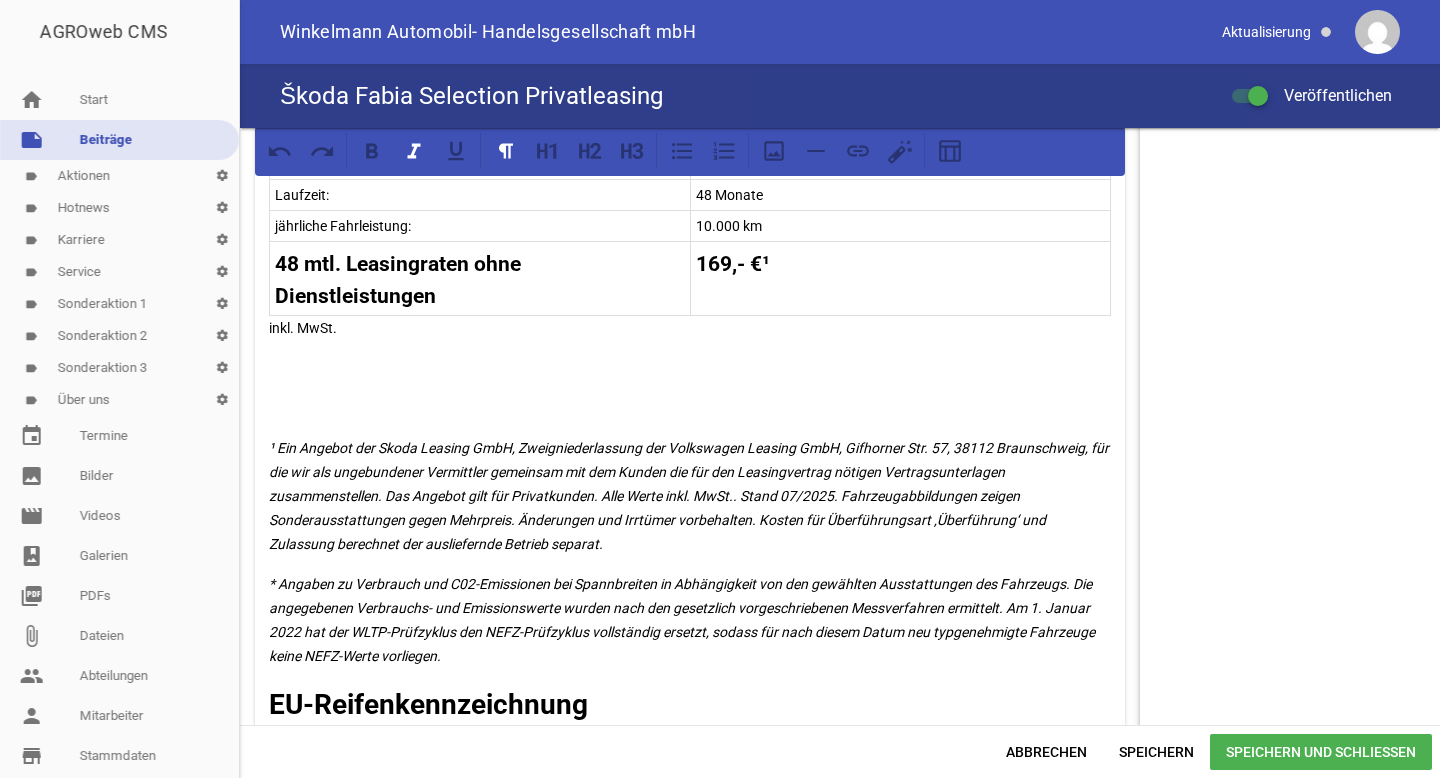 click at bounding box center [690, 368] 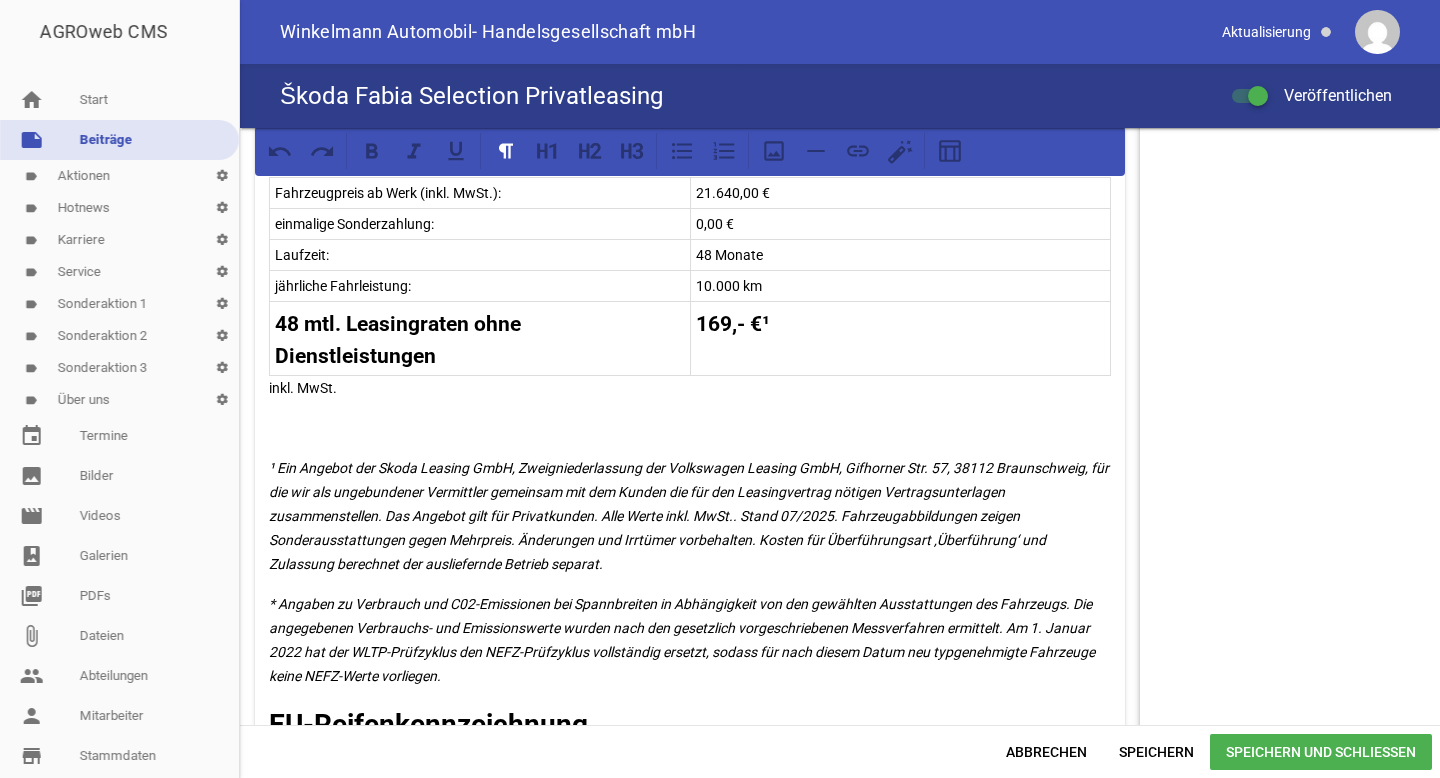 scroll, scrollTop: 1068, scrollLeft: 0, axis: vertical 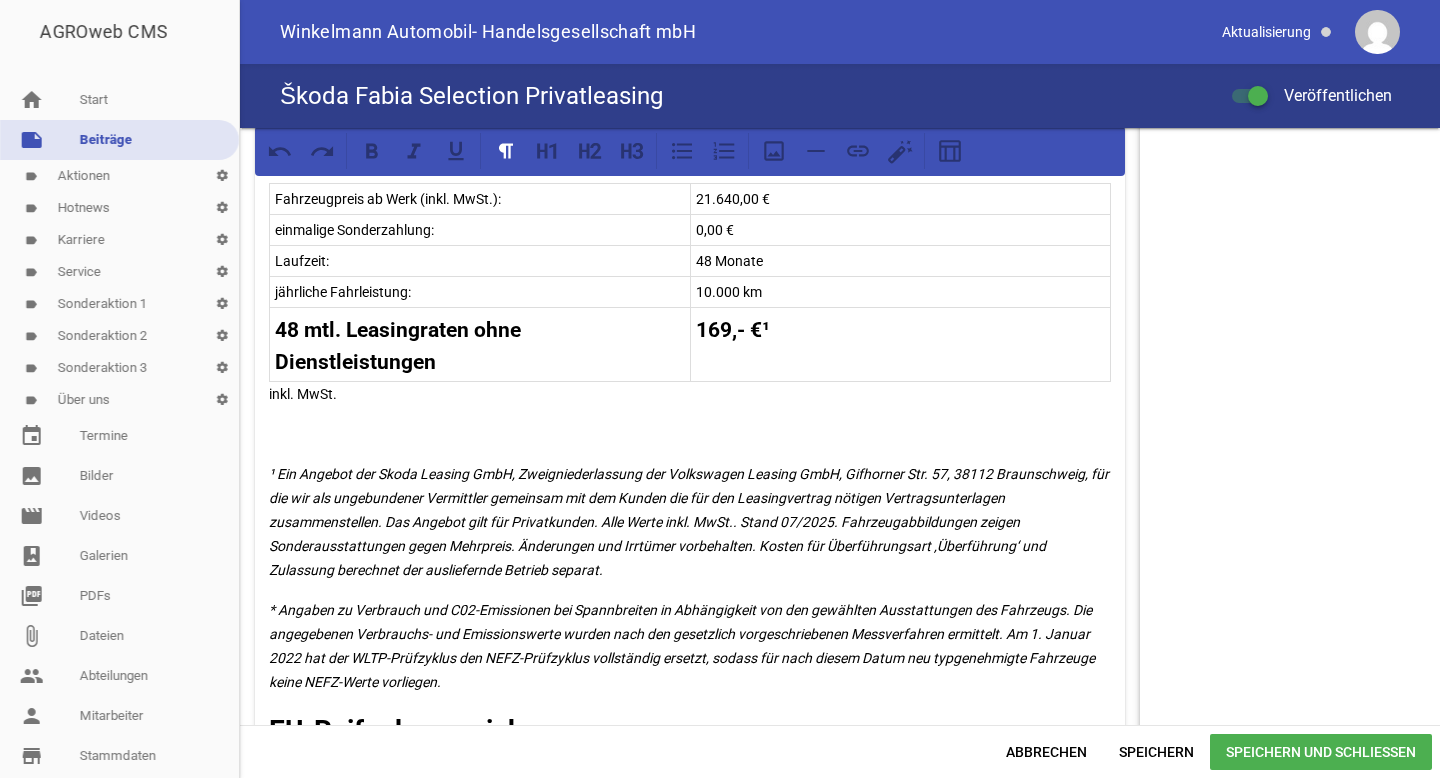 click on "Speichern und Schließen" at bounding box center (1321, 752) 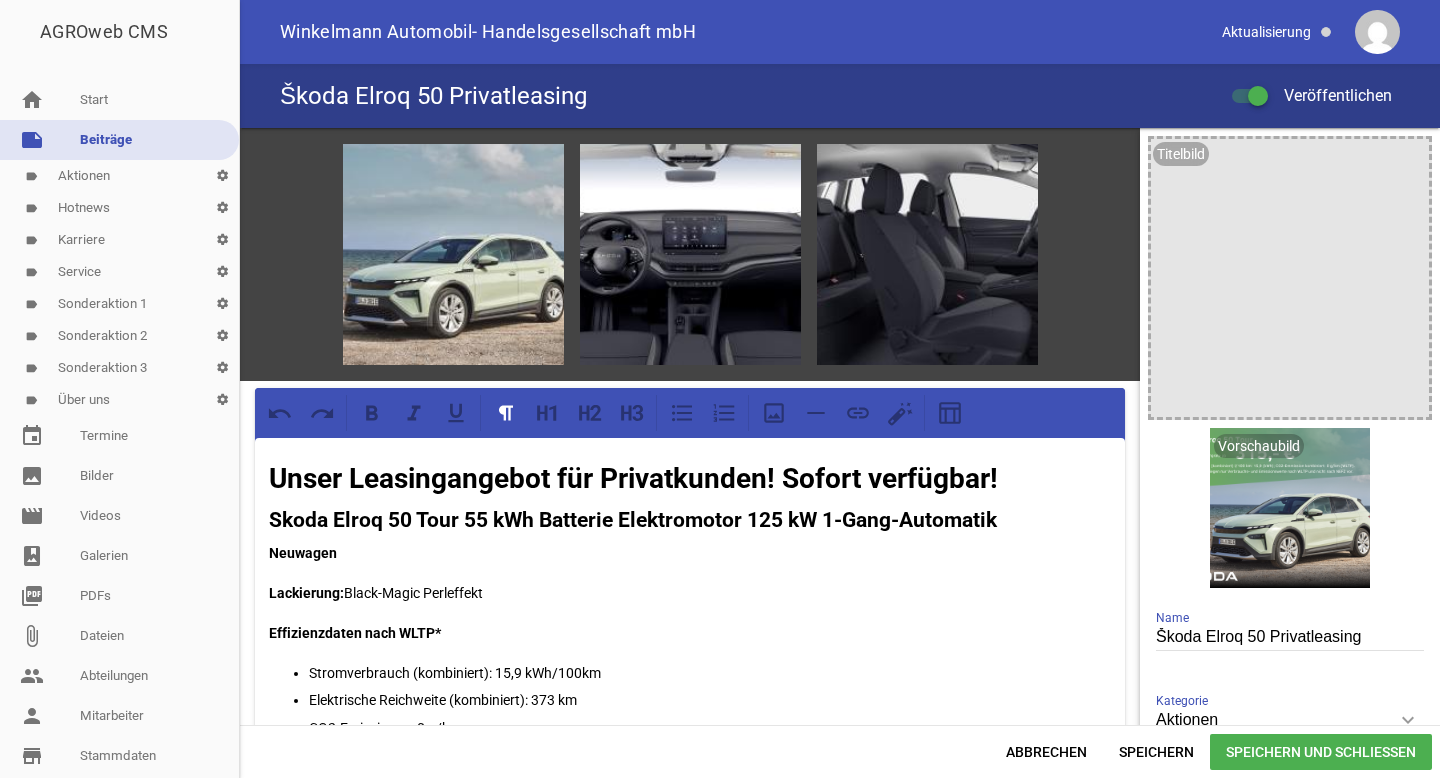 scroll, scrollTop: 0, scrollLeft: 0, axis: both 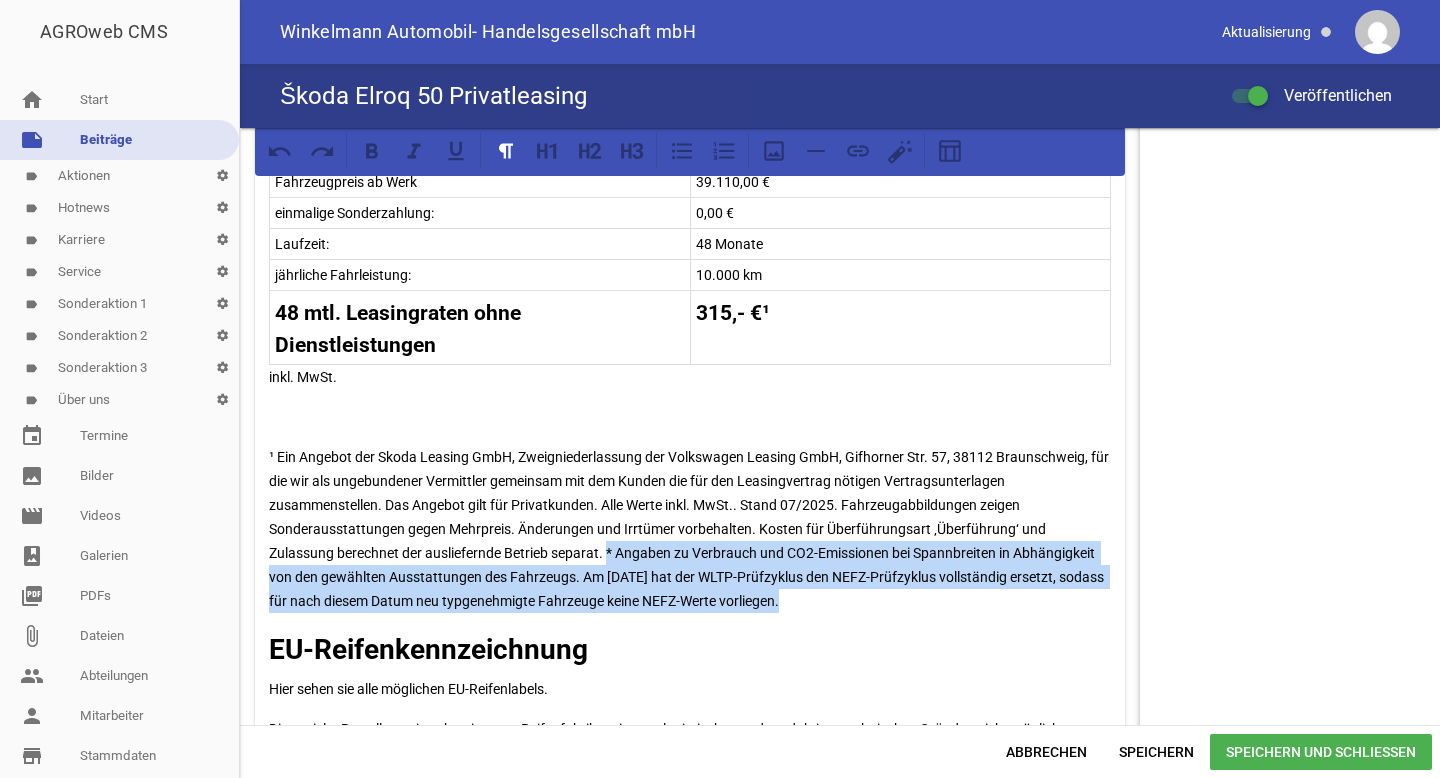 drag, startPoint x: 891, startPoint y: 611, endPoint x: 608, endPoint y: 556, distance: 288.29498 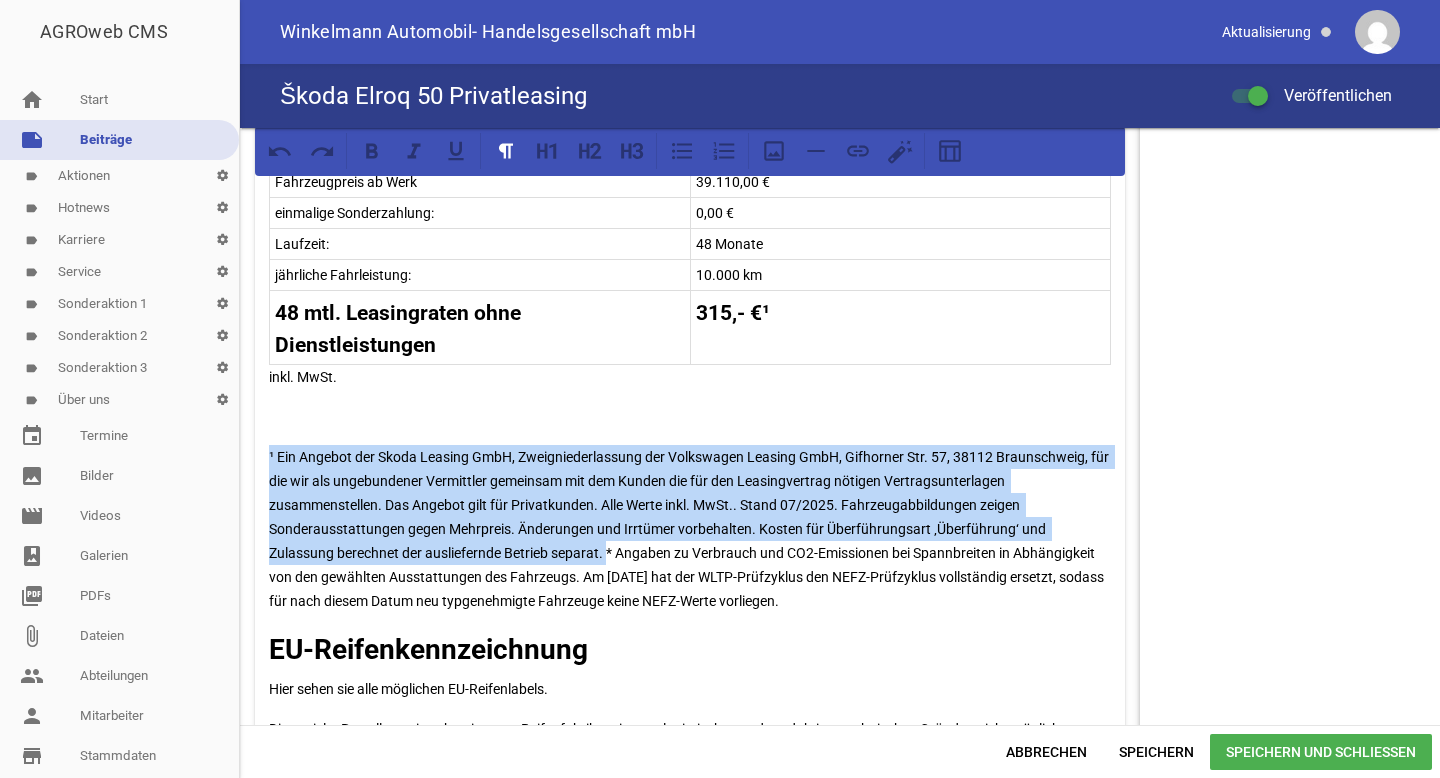 click on "¹ Ein Angebot der Skoda Leasing GmbH, Zweigniederlassung der Volkswagen Leasing GmbH, Gifhorner Str. 57, 38112 Braunschweig, für die wir als ungebundener Vermittler gemeinsam mit dem Kunden die für den Leasingvertrag nötigen Vertragsunterlagen zusammenstellen. Das Angebot gilt für Privatkunden. Alle Werte inkl. MwSt.. Stand 07/2025. Fahrzeugabbildungen zeigen Sonderausstattungen gegen Mehrpreis. Änderungen und Irrtümer vorbehalten. Kosten für Überführungsart ‚Überführung‘ und Zulassung berechnet der ausliefernde Betrieb separat. * Angaben zu Verbrauch und CO2-Emissionen bei Spannbreiten in Abhängigkeit von den gewählten Ausstattungen des Fahrzeugs. Am [DATE] hat der WLTP-Prüfzyklus den NEFZ-Prüfzyklus vollständig ersetzt, sodass für nach diesem Datum neu typgenehmigte Fahrzeuge keine NEFZ-Werte vorliegen." at bounding box center [690, 529] 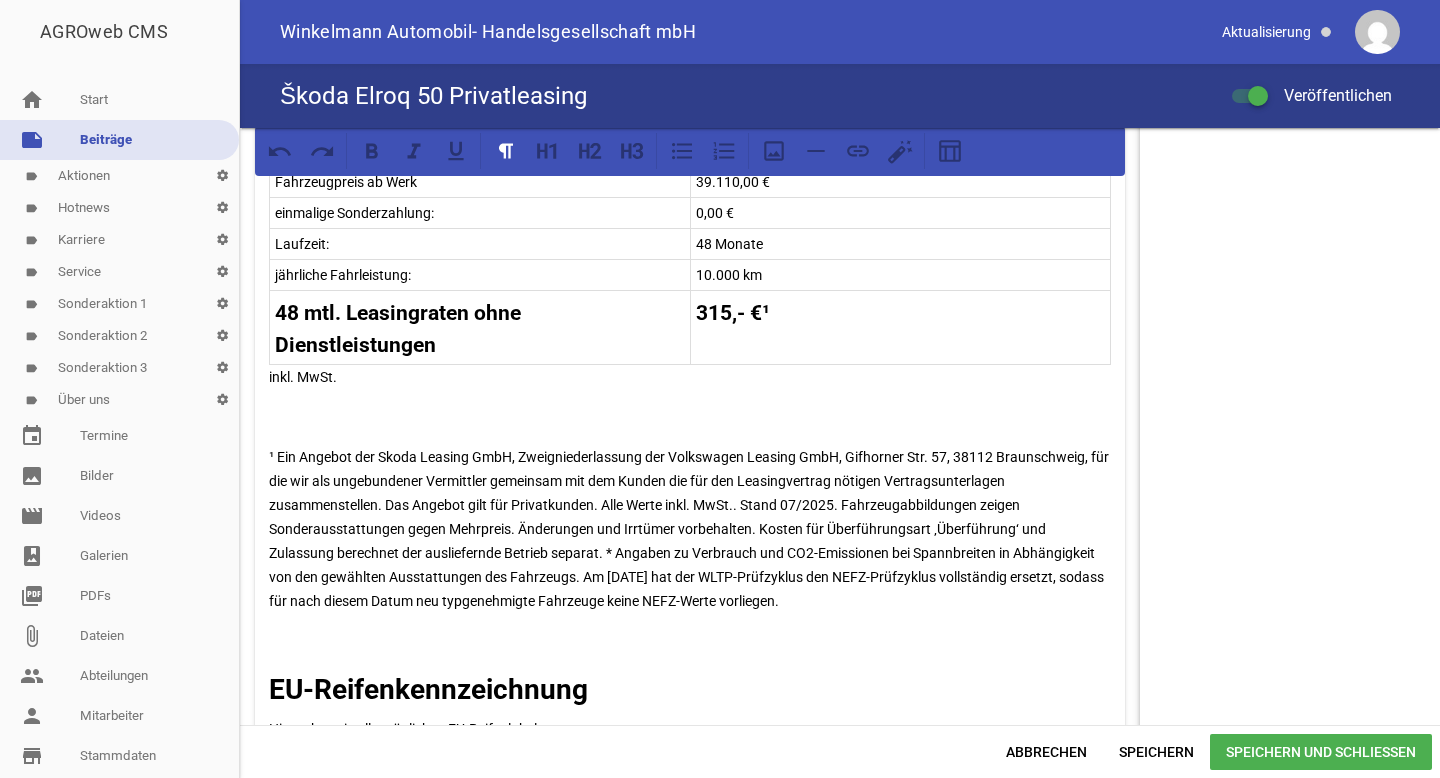 drag, startPoint x: 892, startPoint y: 603, endPoint x: 610, endPoint y: 544, distance: 288.1059 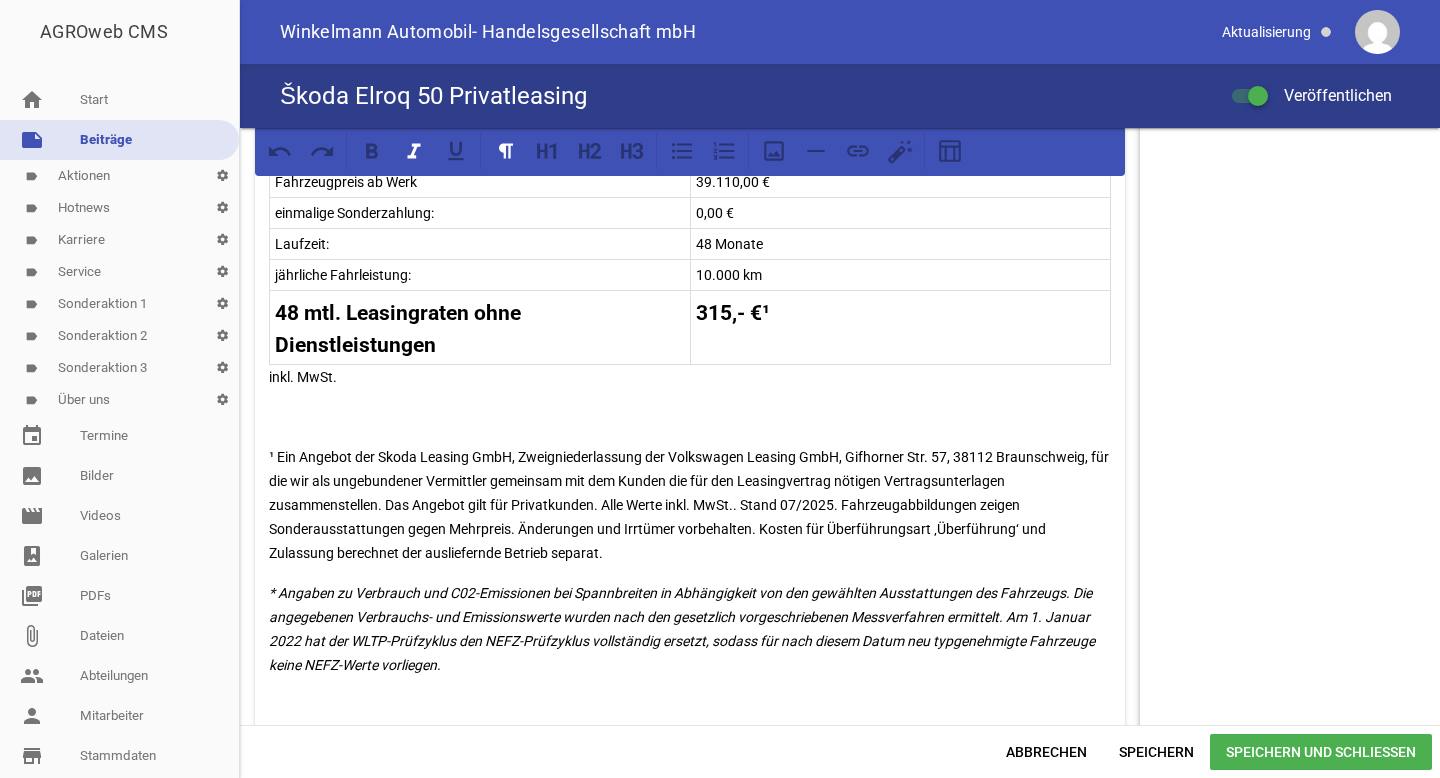 click on "¹ Ein Angebot der Skoda Leasing GmbH, Zweigniederlassung der Volkswagen Leasing GmbH, Gifhorner Str. 57, 38112 Braunschweig, für die wir als ungebundener Vermittler gemeinsam mit dem Kunden die für den Leasingvertrag nötigen Vertragsunterlagen zusammenstellen. Das Angebot gilt für Privatkunden. Alle Werte inkl. MwSt.. Stand 07/2025. Fahrzeugabbildungen zeigen Sonderausstattungen gegen Mehrpreis. Änderungen und Irrtümer vorbehalten. Kosten für Überführungsart ‚Überführung‘ und Zulassung berechnet der ausliefernde Betrieb separat." at bounding box center (690, 505) 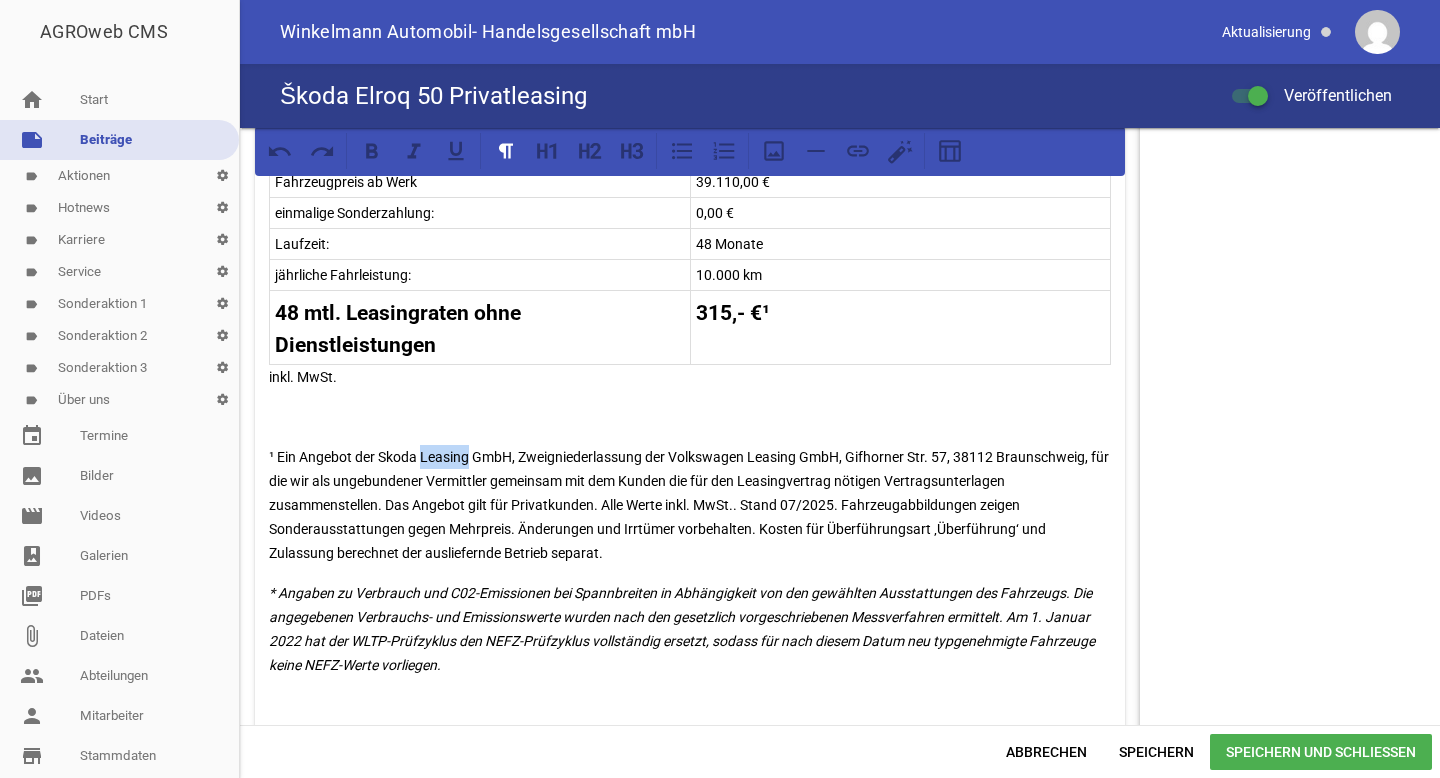 click on "¹ Ein Angebot der Skoda Leasing GmbH, Zweigniederlassung der Volkswagen Leasing GmbH, Gifhorner Str. 57, 38112 Braunschweig, für die wir als ungebundener Vermittler gemeinsam mit dem Kunden die für den Leasingvertrag nötigen Vertragsunterlagen zusammenstellen. Das Angebot gilt für Privatkunden. Alle Werte inkl. MwSt.. Stand 07/2025. Fahrzeugabbildungen zeigen Sonderausstattungen gegen Mehrpreis. Änderungen und Irrtümer vorbehalten. Kosten für Überführungsart ‚Überführung‘ und Zulassung berechnet der ausliefernde Betrieb separat." at bounding box center (690, 505) 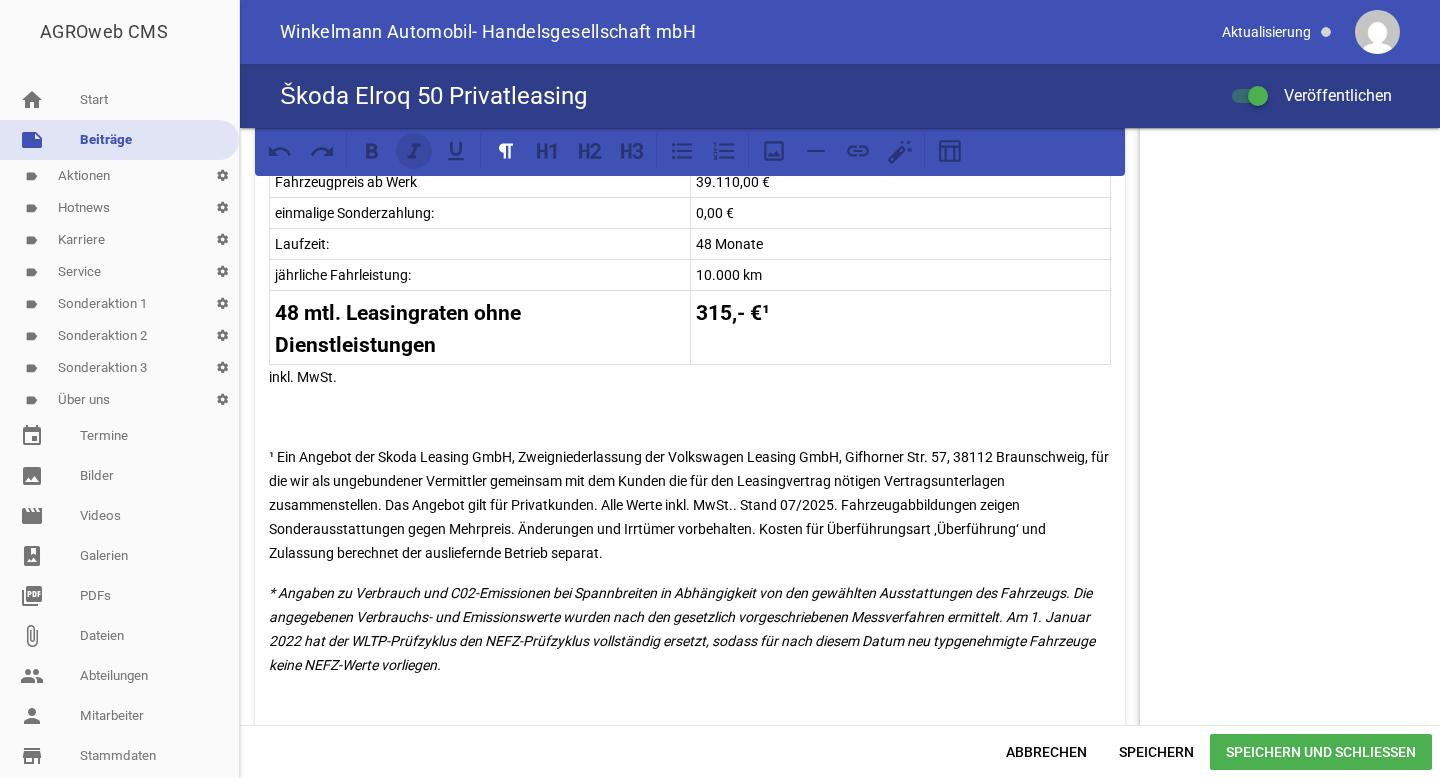 click 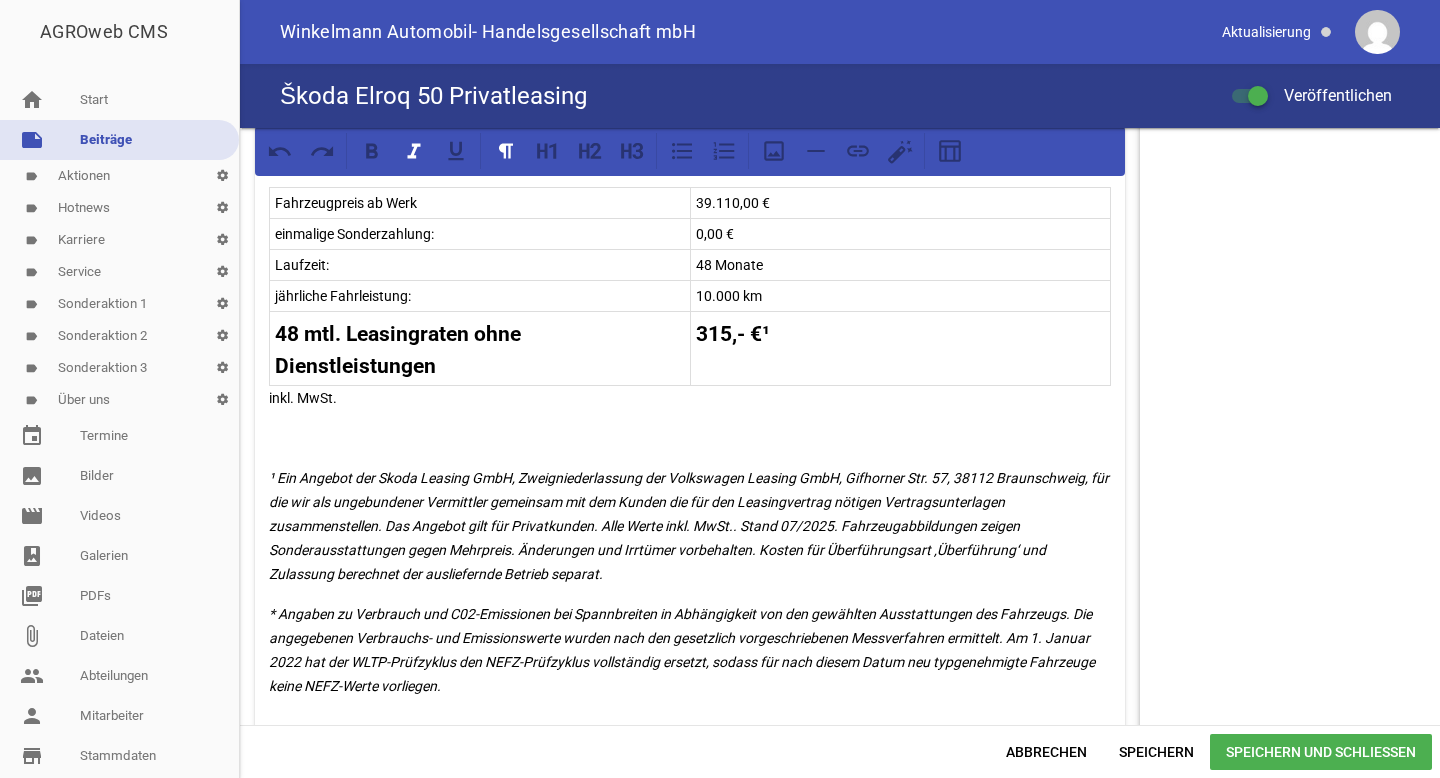 scroll, scrollTop: 973, scrollLeft: 0, axis: vertical 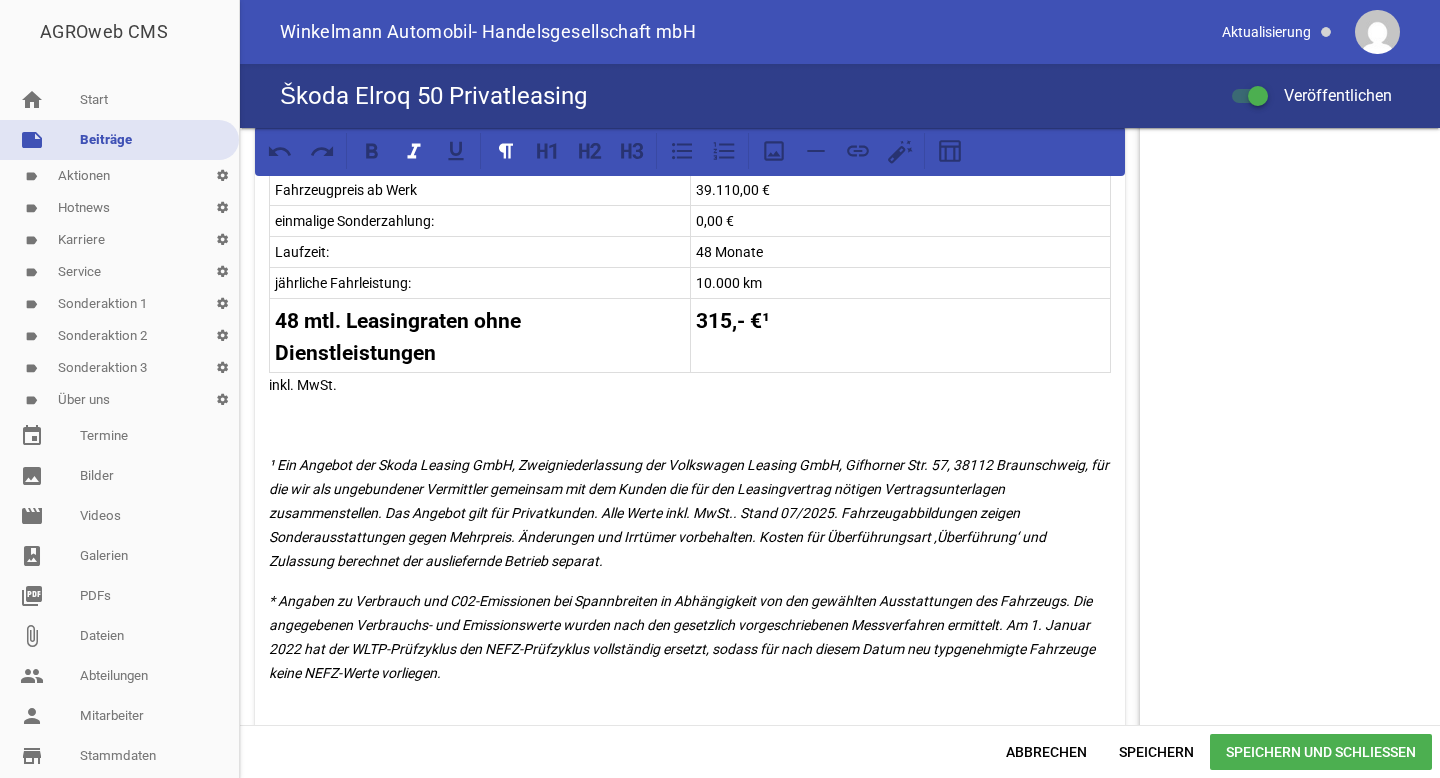 click on "¹ Ein Angebot der Skoda Leasing GmbH, Zweigniederlassung der Volkswagen Leasing GmbH, Gifhorner Str. 57, 38112 Braunschweig, für die wir als ungebundener Vermittler gemeinsam mit dem Kunden die für den Leasingvertrag nötigen Vertragsunterlagen zusammenstellen. Das Angebot gilt für Privatkunden. Alle Werte inkl. MwSt.. Stand 07/2025. Fahrzeugabbildungen zeigen Sonderausstattungen gegen Mehrpreis. Änderungen und Irrtümer vorbehalten. Kosten für Überführungsart ‚Überführung‘ und Zulassung berechnet der ausliefernde Betrieb separat." at bounding box center [690, 513] 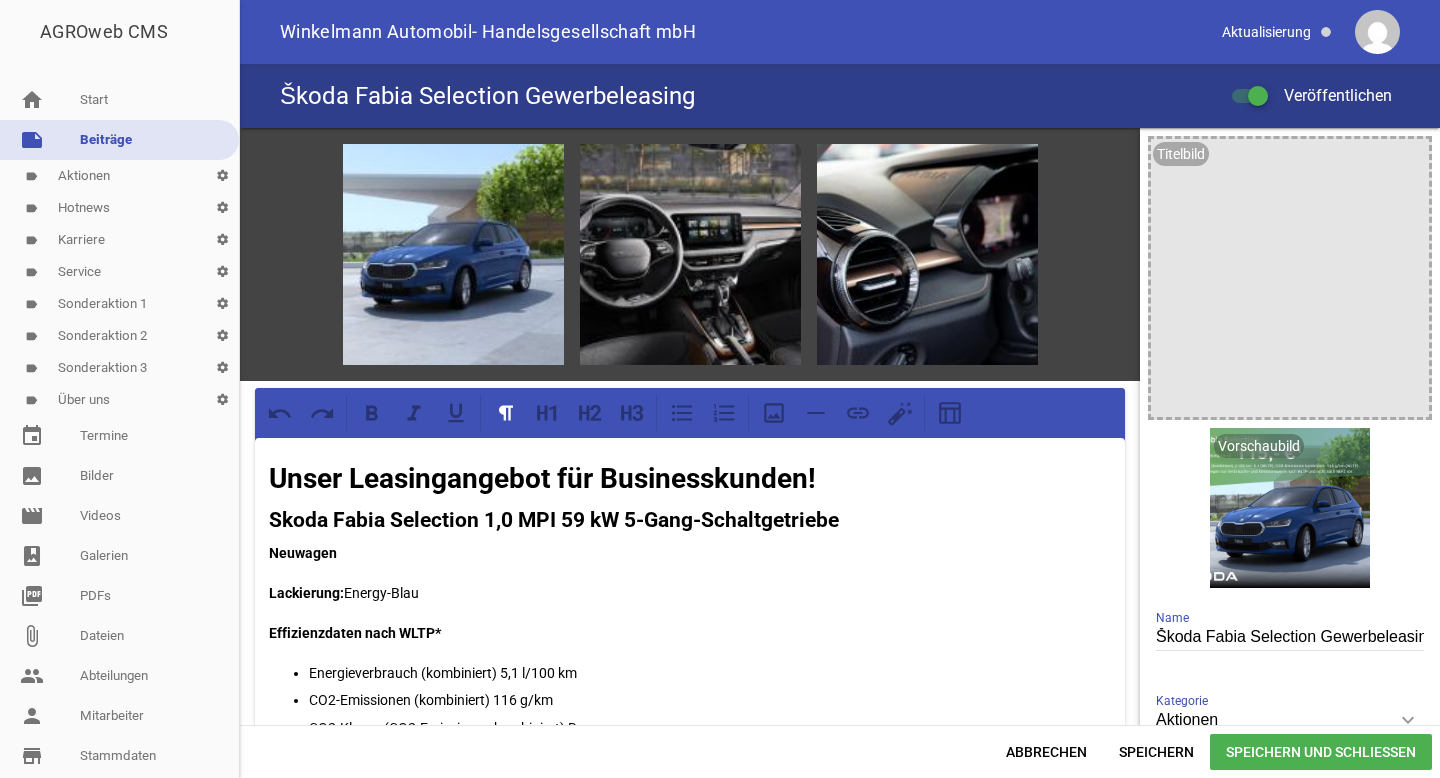 scroll, scrollTop: 0, scrollLeft: 0, axis: both 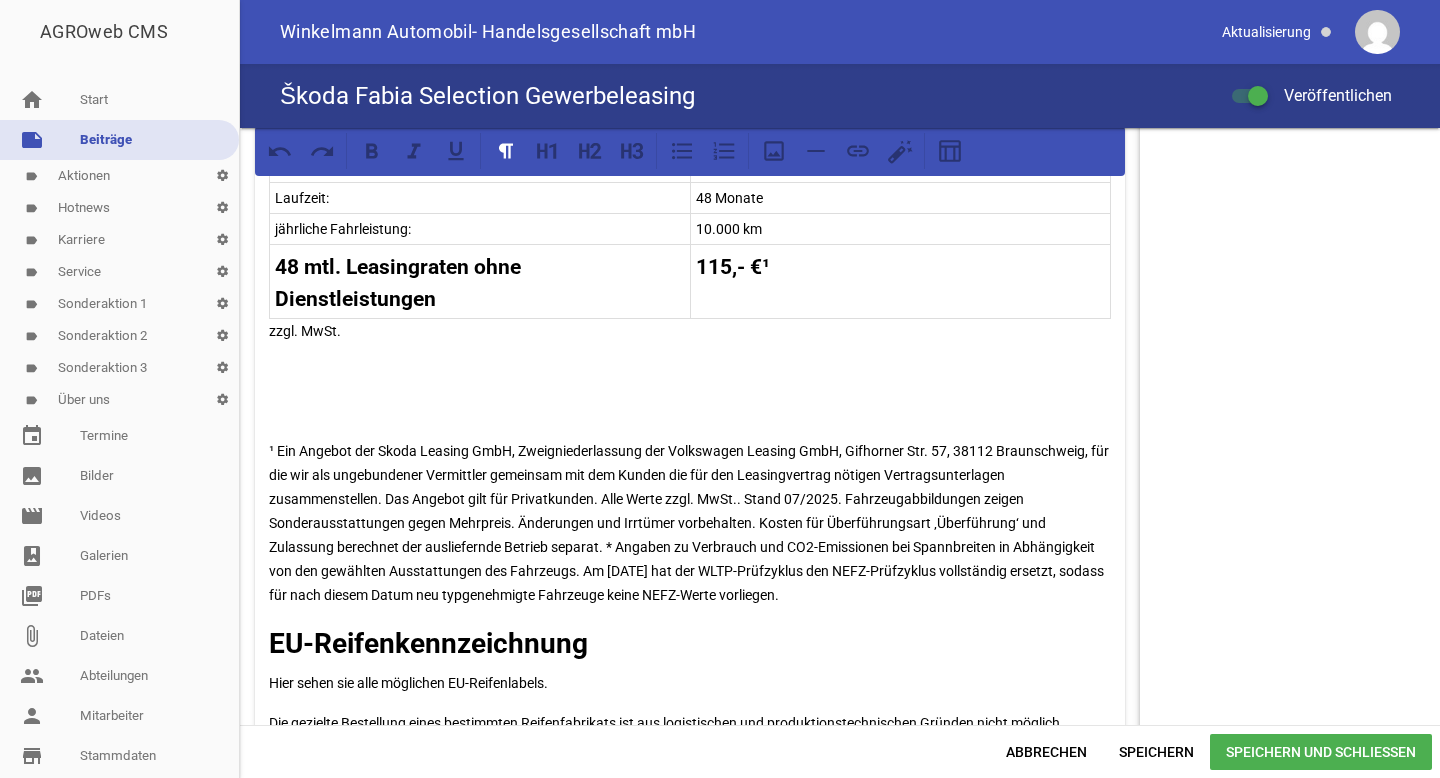 drag, startPoint x: 610, startPoint y: 542, endPoint x: 889, endPoint y: 591, distance: 283.2702 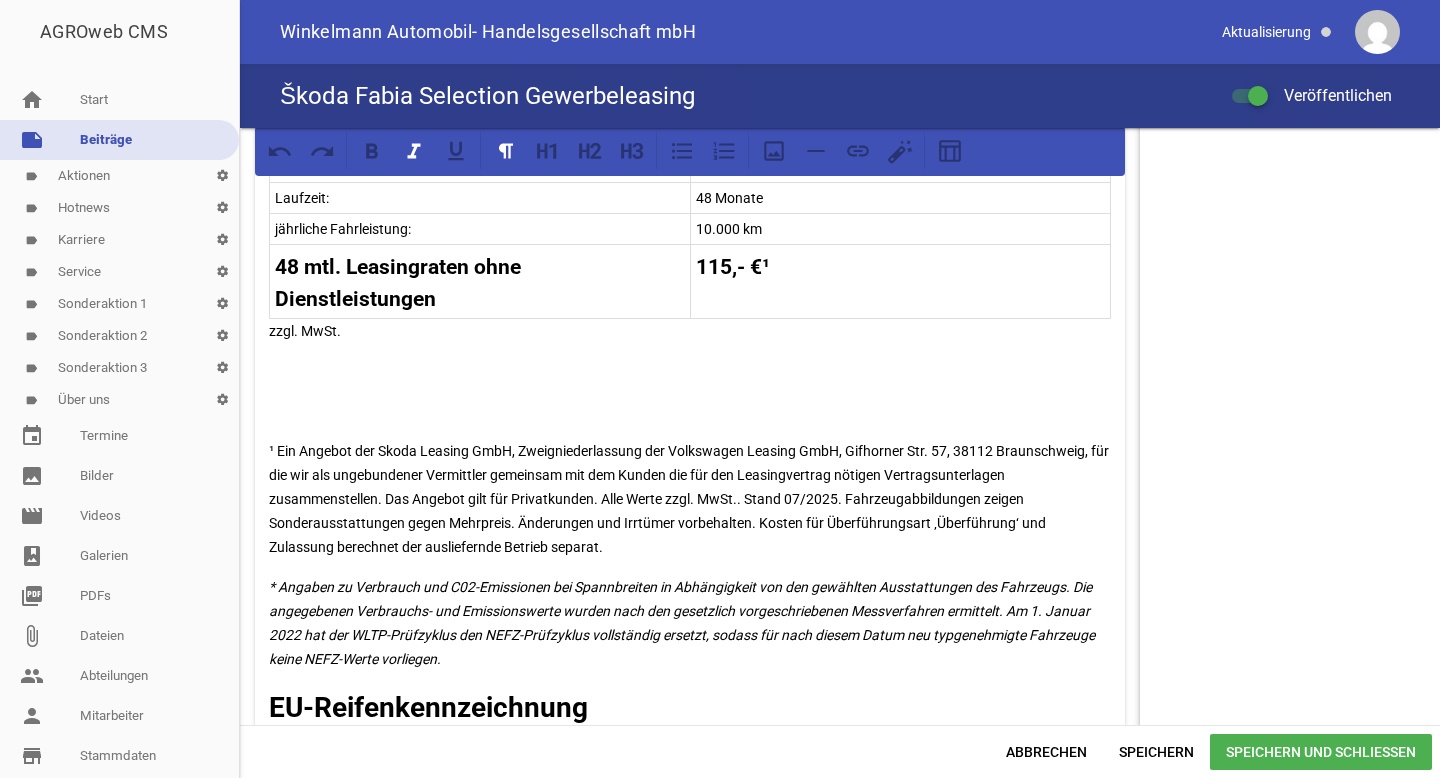 click on "¹ Ein Angebot der Skoda Leasing GmbH, Zweigniederlassung der Volkswagen Leasing GmbH, Gifhorner Str. 57, 38112 Braunschweig, für die wir als ungebundener Vermittler gemeinsam mit dem Kunden die für den Leasingvertrag nötigen Vertragsunterlagen zusammenstellen. Das Angebot gilt für Privatkunden. Alle Werte zzgl. MwSt.. Stand 07/2025. Fahrzeugabbildungen zeigen Sonderausstattungen gegen Mehrpreis. Änderungen und Irrtümer vorbehalten. Kosten für Überführungsart ‚Überführung‘ und Zulassung berechnet der ausliefernde Betrieb separat." at bounding box center [690, 499] 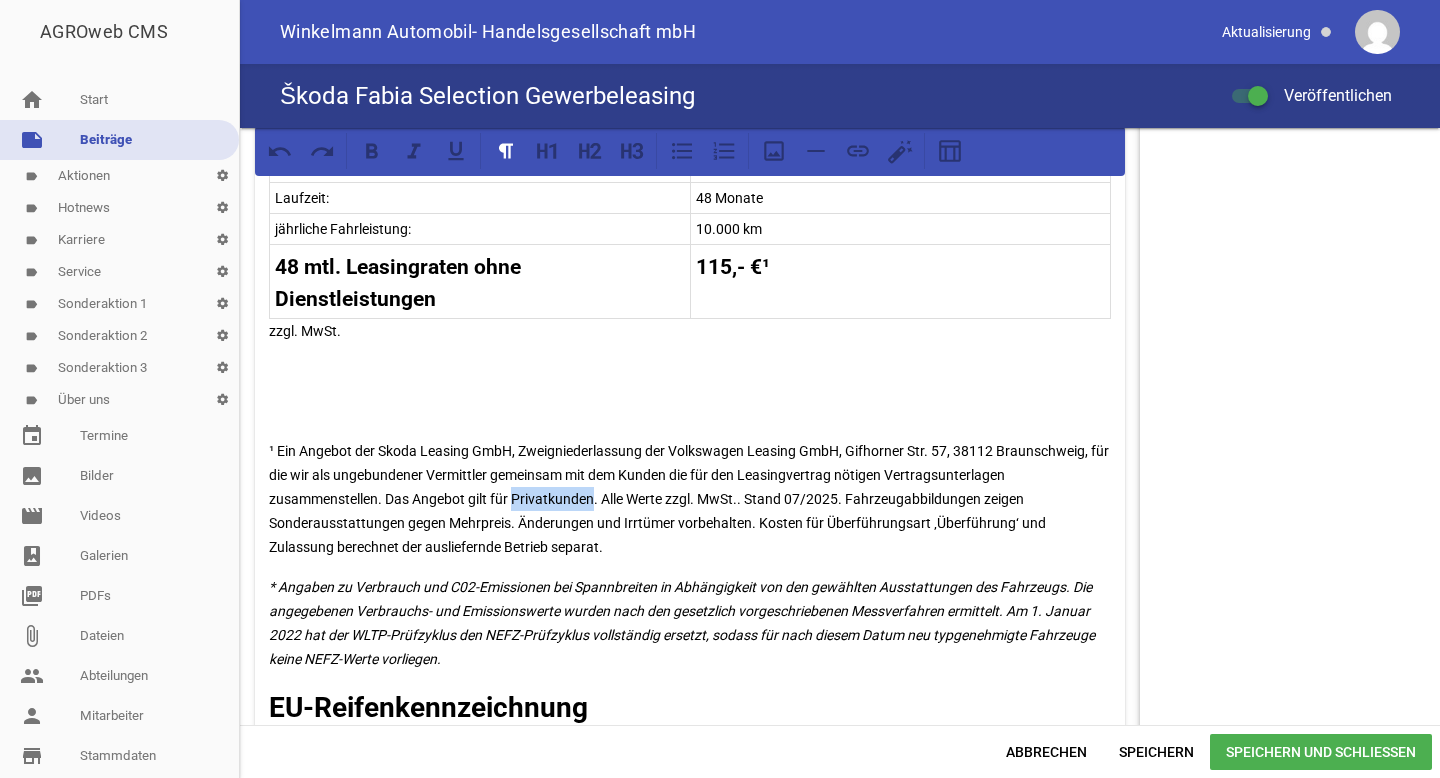 click on "¹ Ein Angebot der Skoda Leasing GmbH, Zweigniederlassung der Volkswagen Leasing GmbH, Gifhorner Str. 57, 38112 Braunschweig, für die wir als ungebundener Vermittler gemeinsam mit dem Kunden die für den Leasingvertrag nötigen Vertragsunterlagen zusammenstellen. Das Angebot gilt für Privatkunden. Alle Werte zzgl. MwSt.. Stand 07/2025. Fahrzeugabbildungen zeigen Sonderausstattungen gegen Mehrpreis. Änderungen und Irrtümer vorbehalten. Kosten für Überführungsart ‚Überführung‘ und Zulassung berechnet der ausliefernde Betrieb separat." at bounding box center (690, 499) 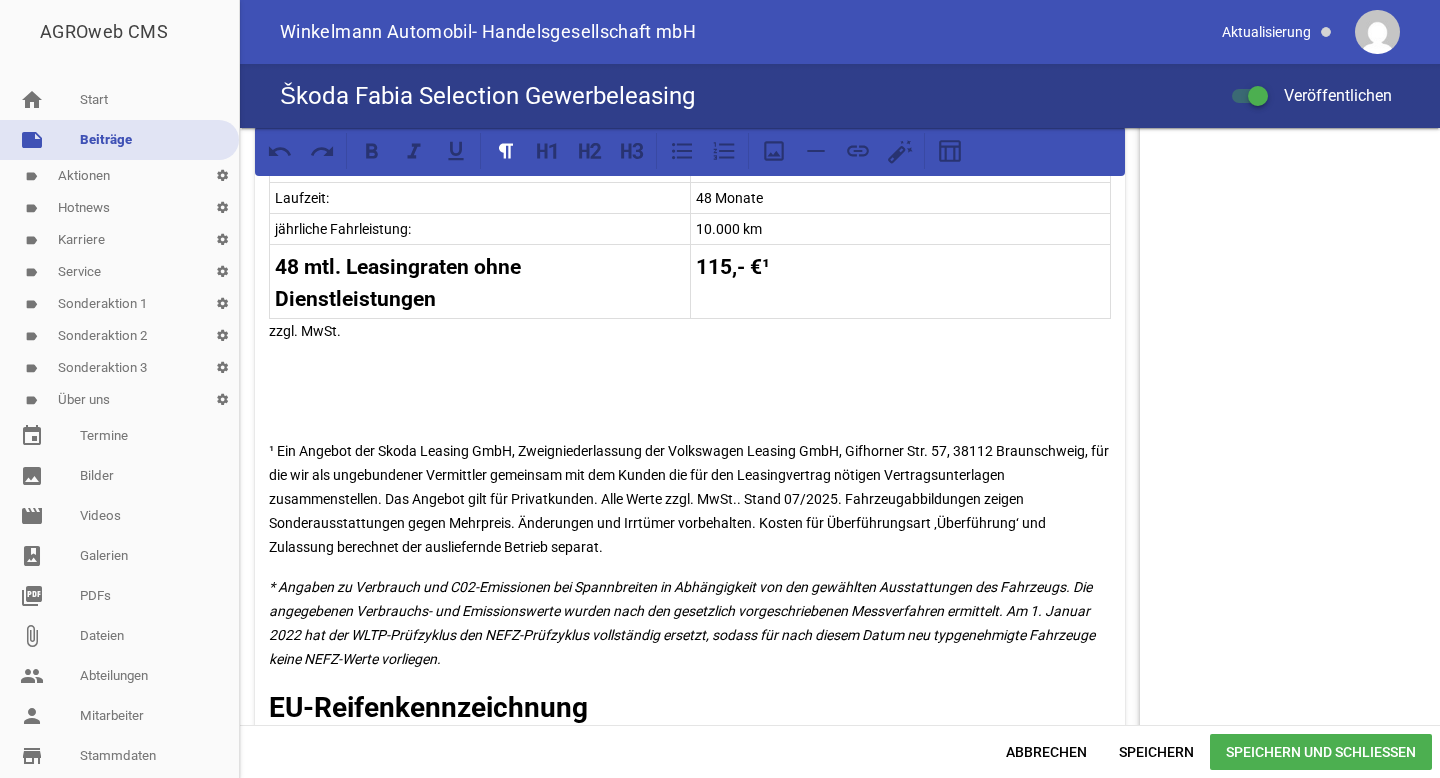 click on "¹ Ein Angebot der Skoda Leasing GmbH, Zweigniederlassung der Volkswagen Leasing GmbH, Gifhorner Str. 57, 38112 Braunschweig, für die wir als ungebundener Vermittler gemeinsam mit dem Kunden die für den Leasingvertrag nötigen Vertragsunterlagen zusammenstellen. Das Angebot gilt für Privatkunden. Alle Werte zzgl. MwSt.. Stand 07/2025. Fahrzeugabbildungen zeigen Sonderausstattungen gegen Mehrpreis. Änderungen und Irrtümer vorbehalten. Kosten für Überführungsart ‚Überführung‘ und Zulassung berechnet der ausliefernde Betrieb separat." at bounding box center [690, 499] 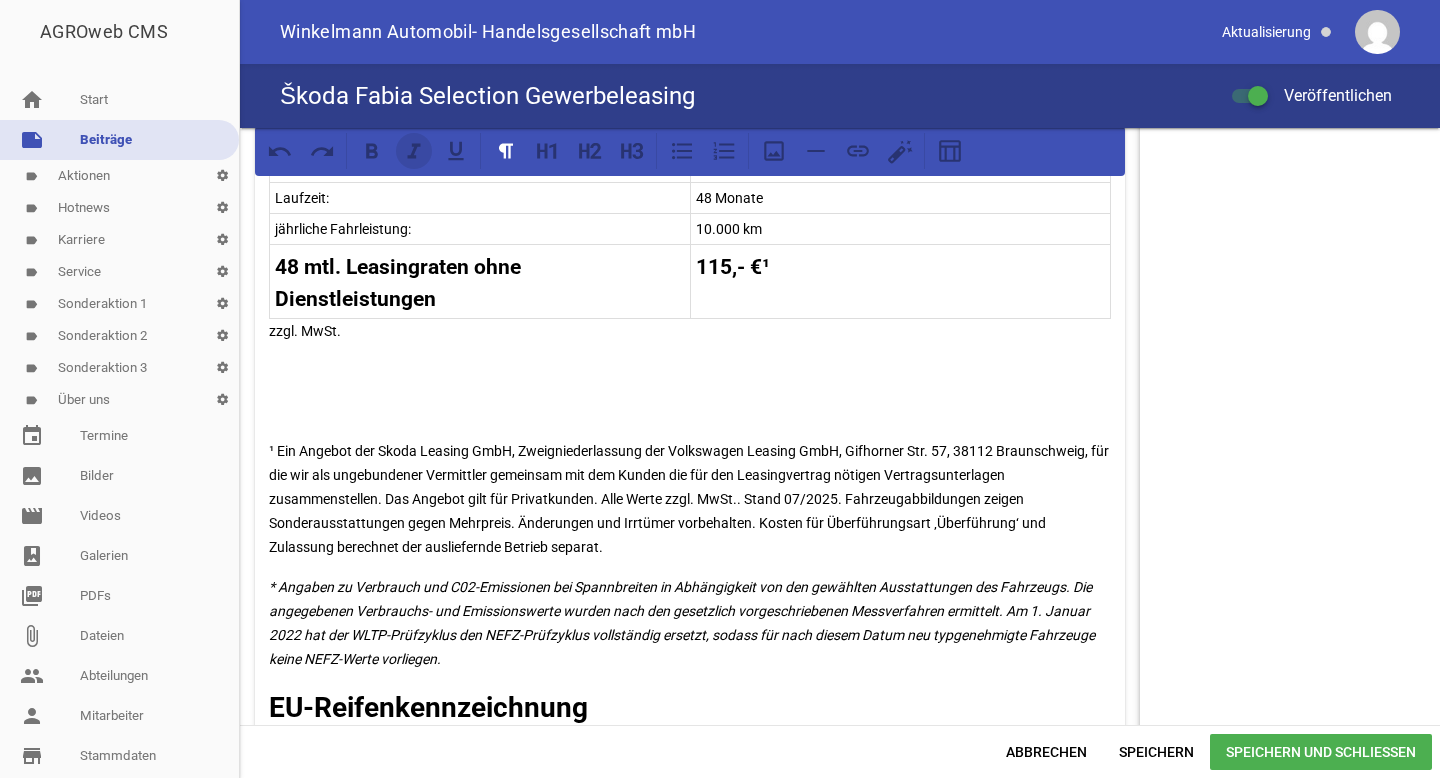 click 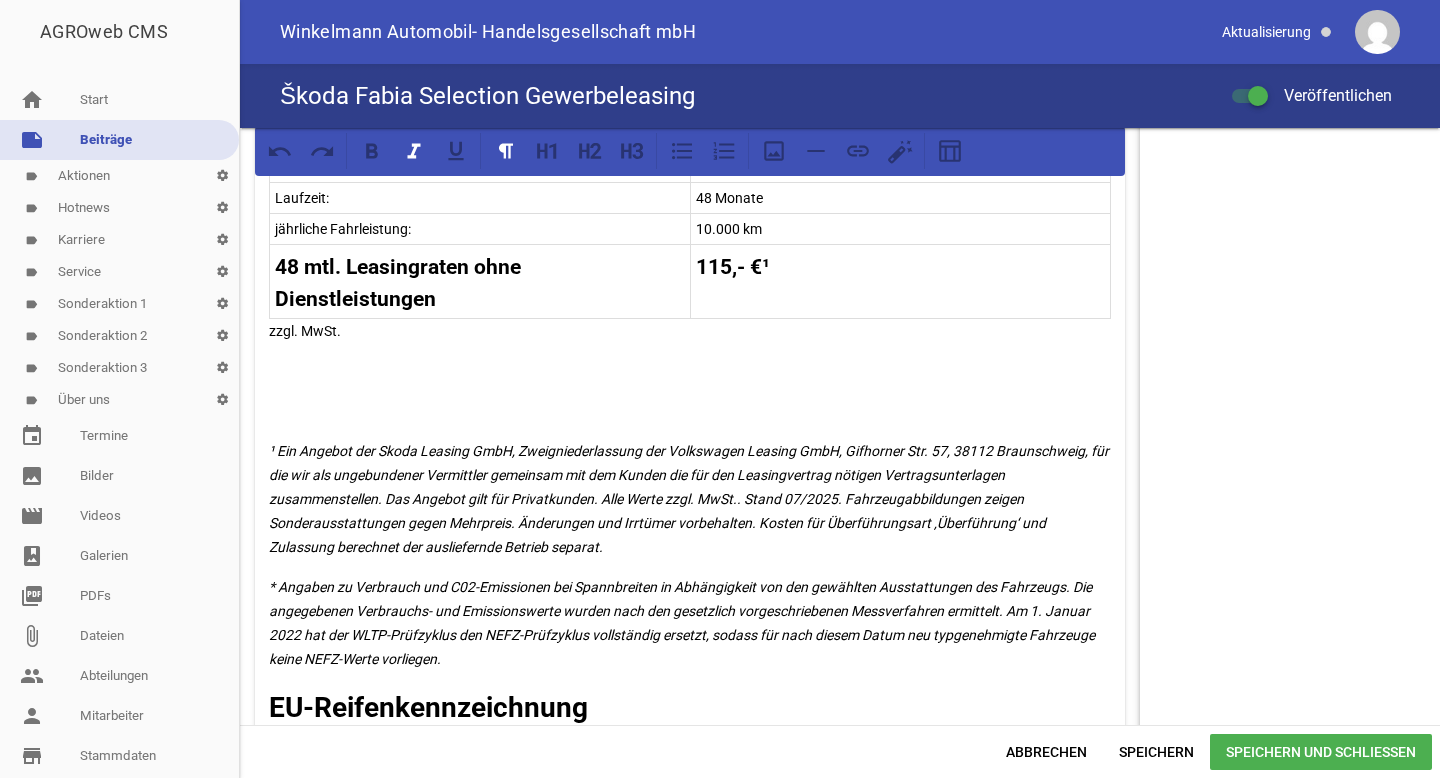 click at bounding box center [690, 411] 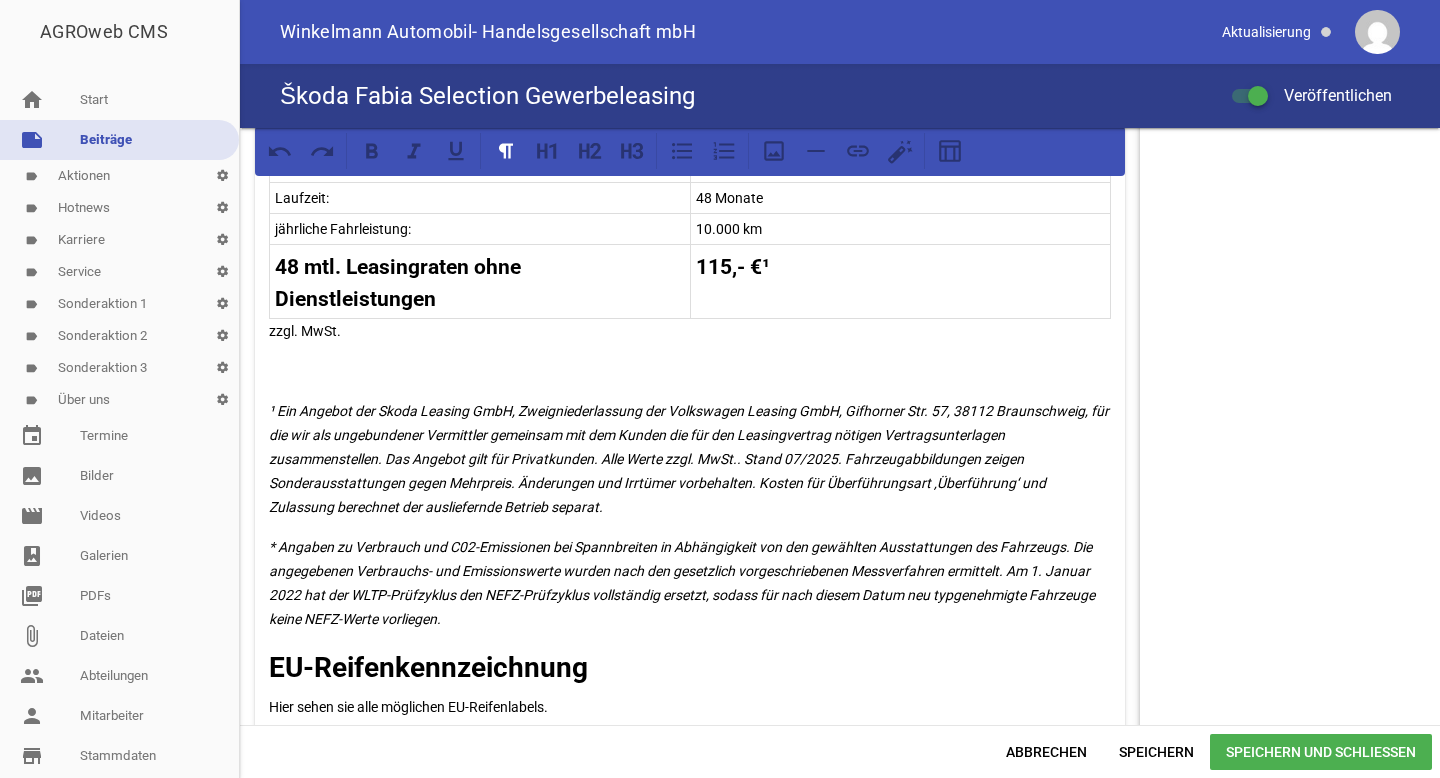 click on "Speichern und Schließen" at bounding box center [1321, 752] 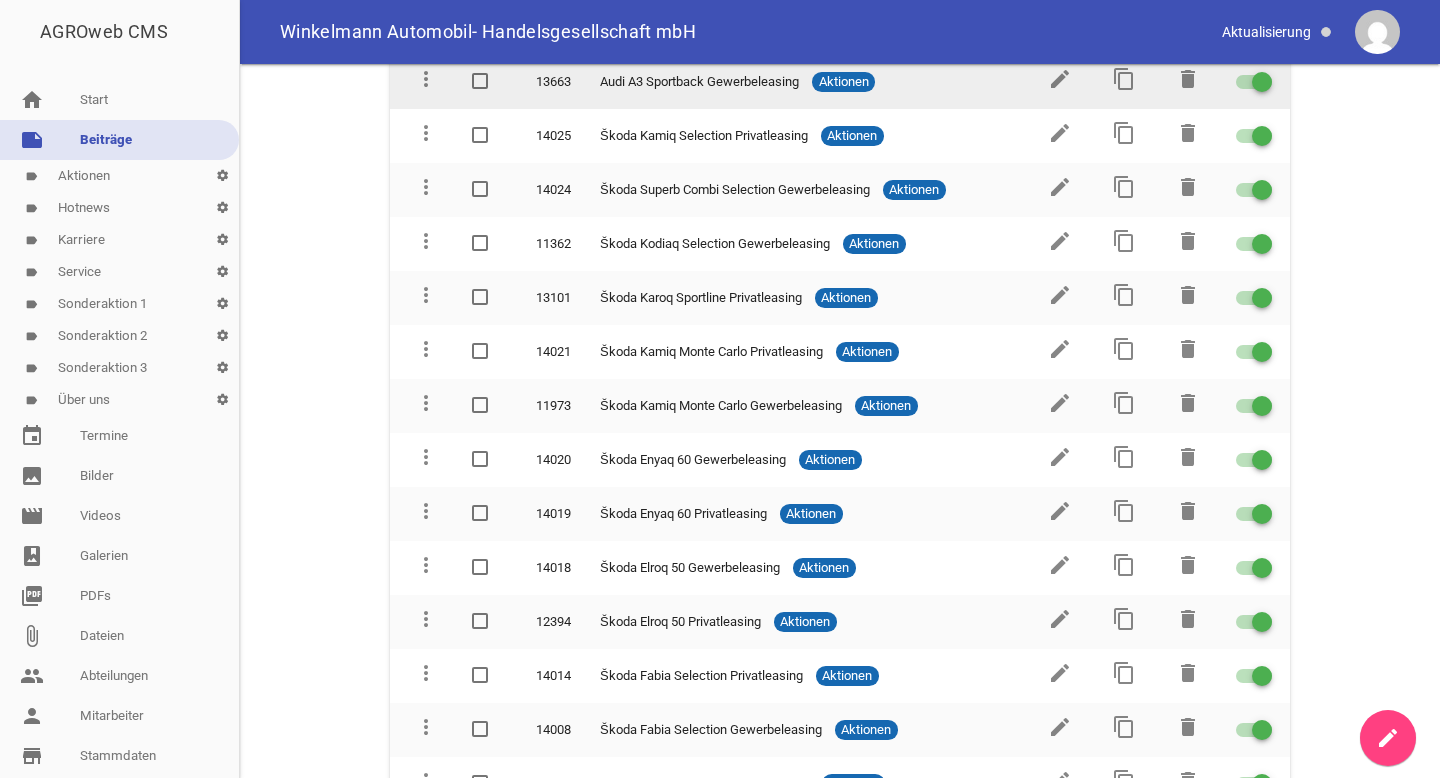scroll, scrollTop: 207, scrollLeft: 0, axis: vertical 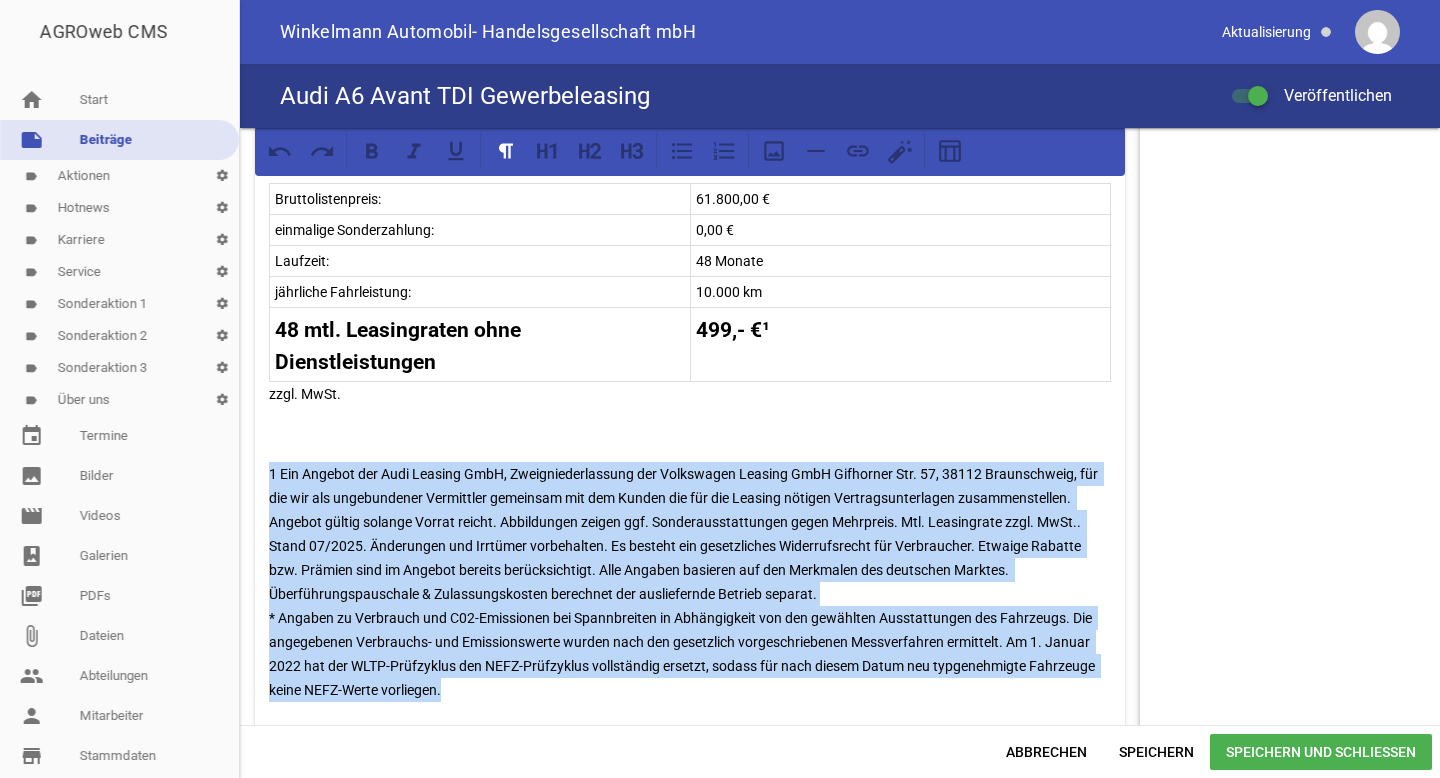 drag, startPoint x: 473, startPoint y: 692, endPoint x: 268, endPoint y: 466, distance: 305.12457 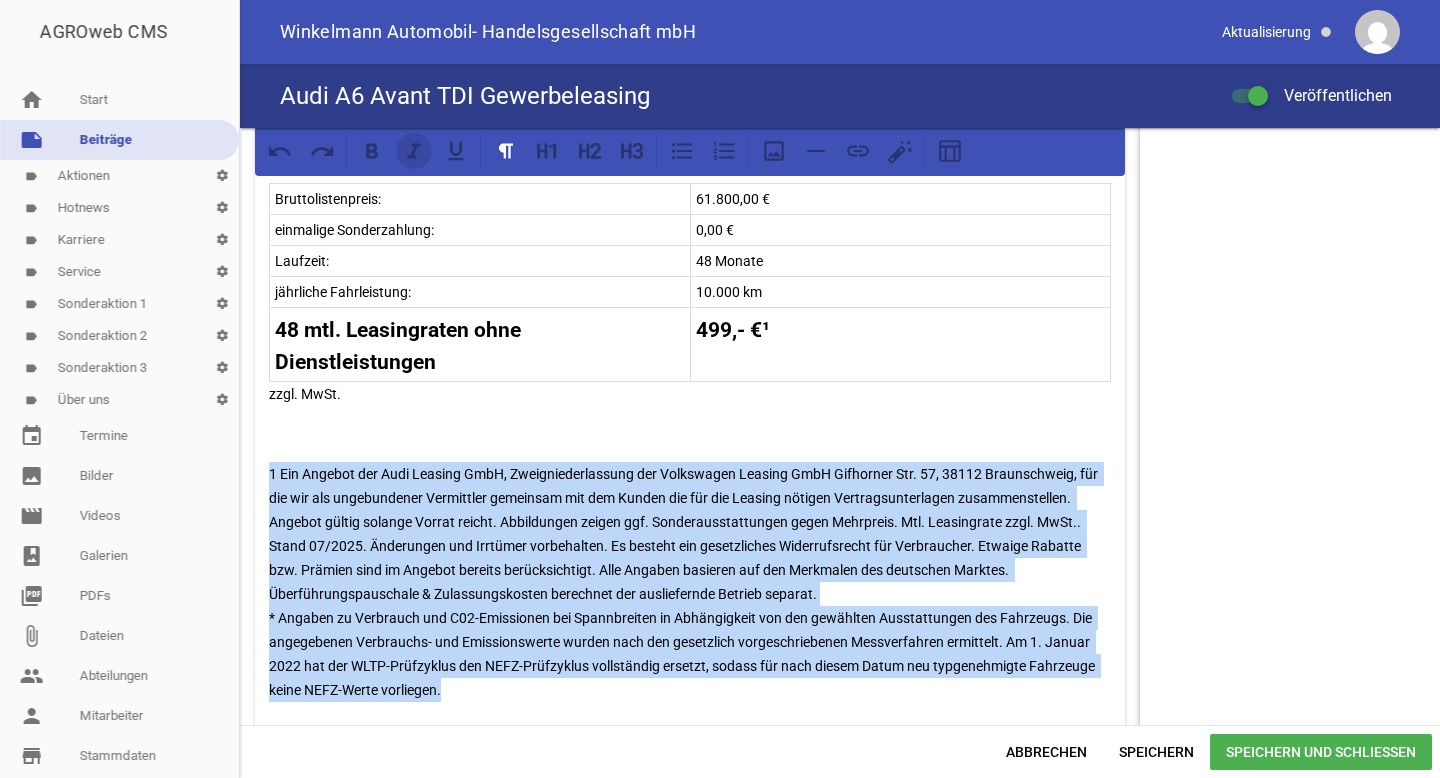 click 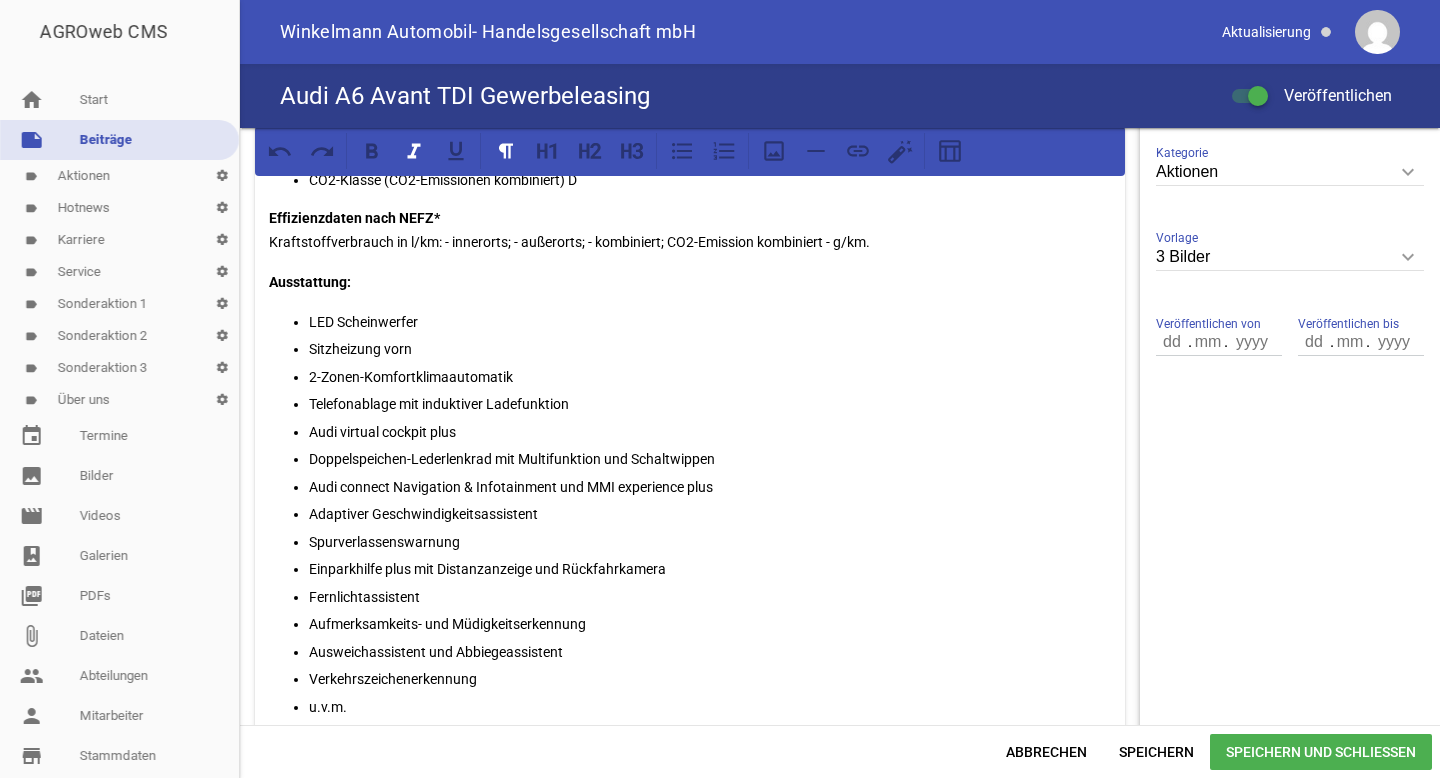 scroll, scrollTop: 806, scrollLeft: 0, axis: vertical 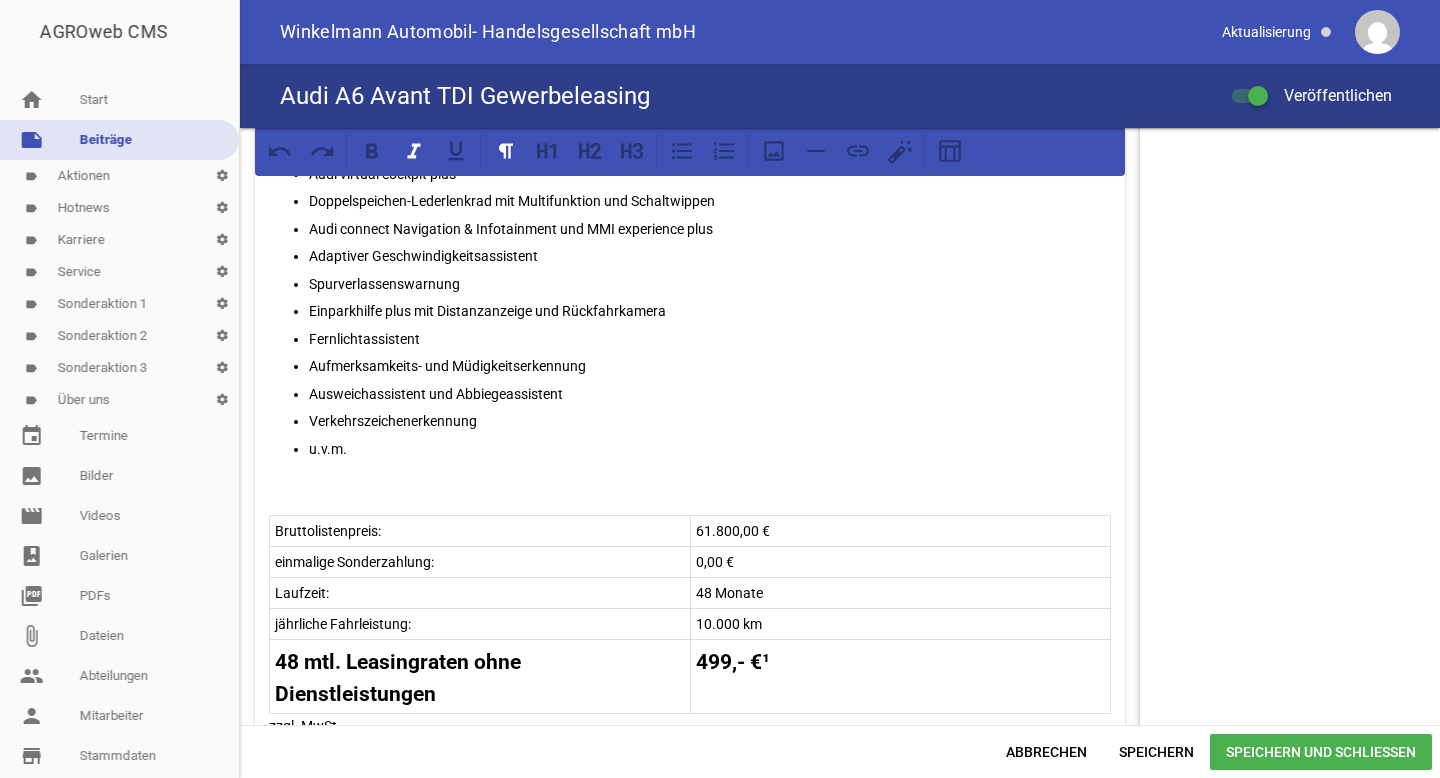 click on "Speichern und Schließen" at bounding box center [1321, 752] 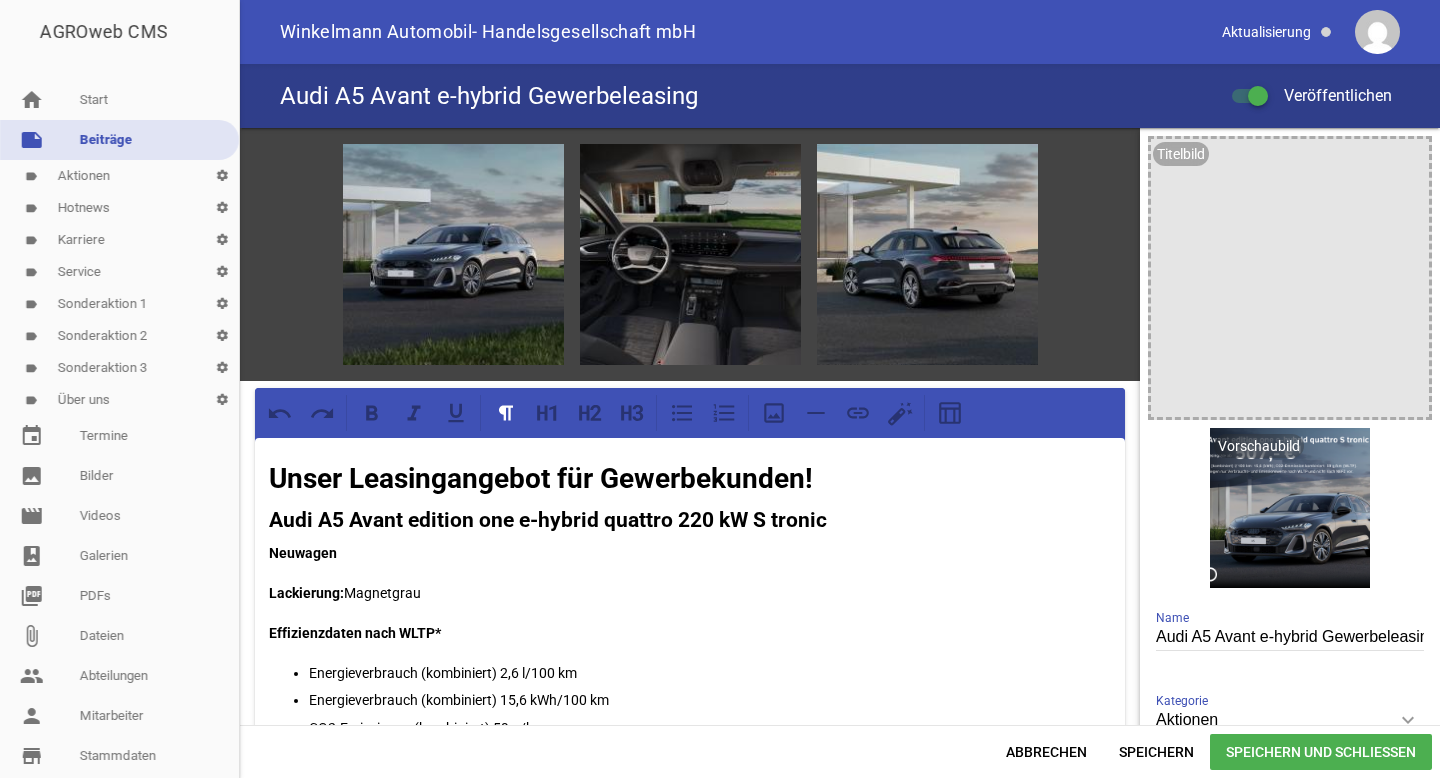 scroll, scrollTop: 0, scrollLeft: 0, axis: both 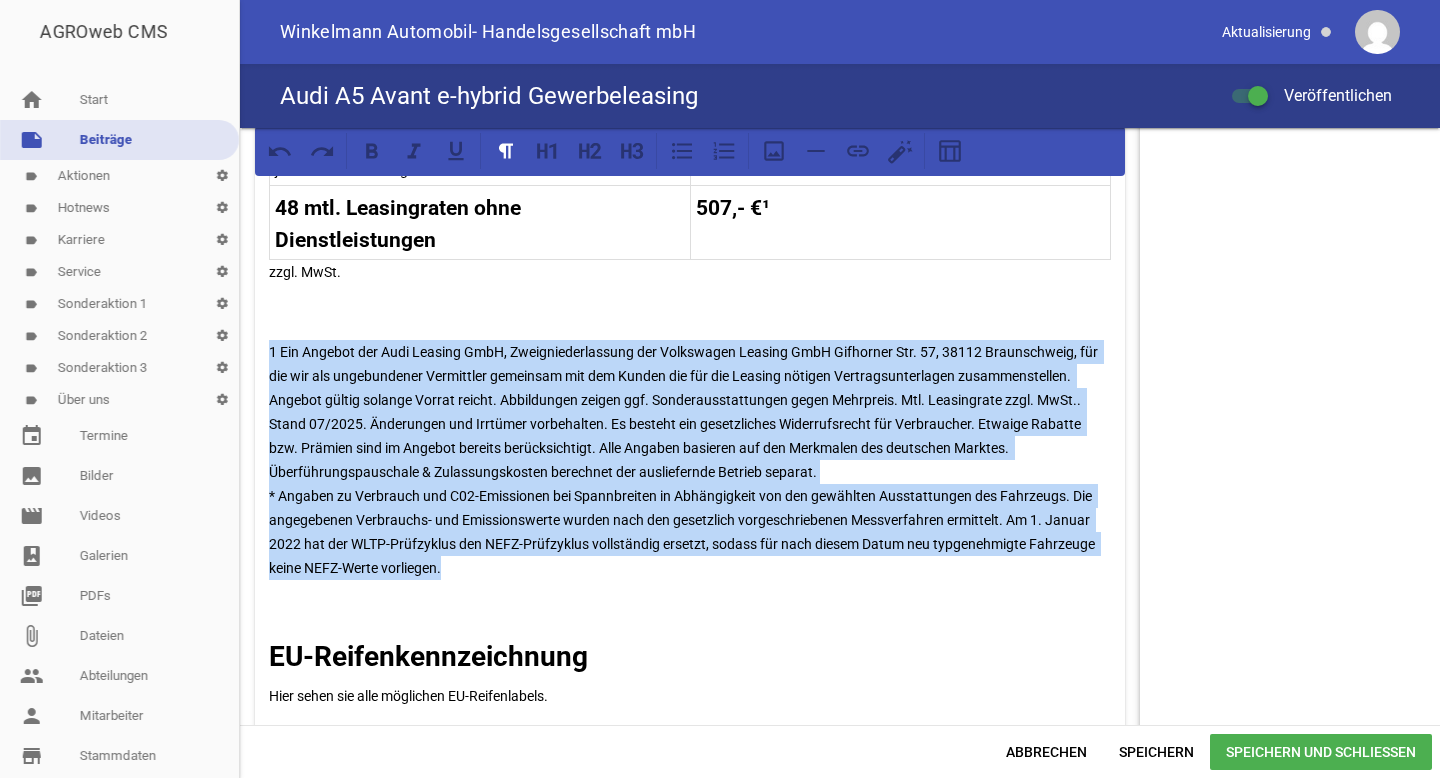 drag, startPoint x: 447, startPoint y: 570, endPoint x: 268, endPoint y: 351, distance: 282.84625 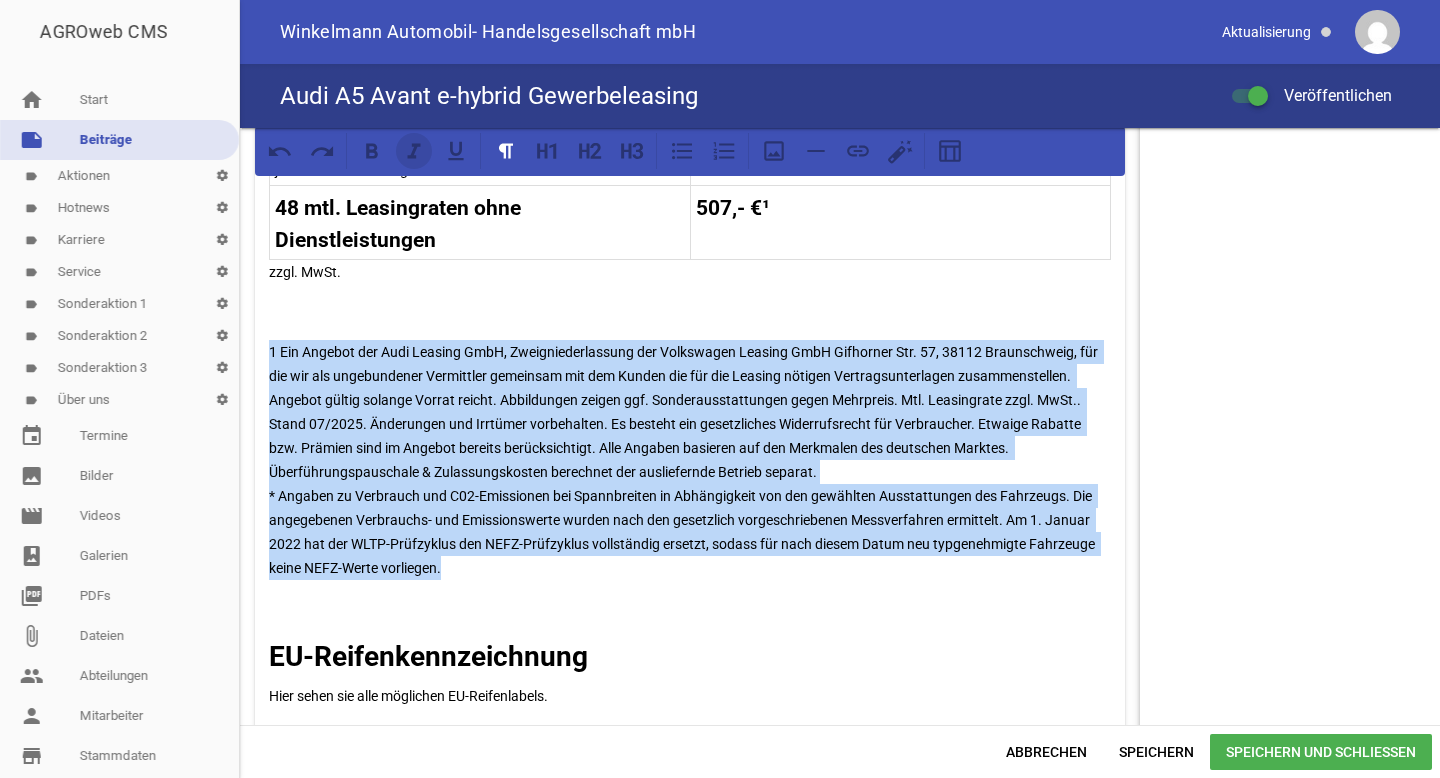 click 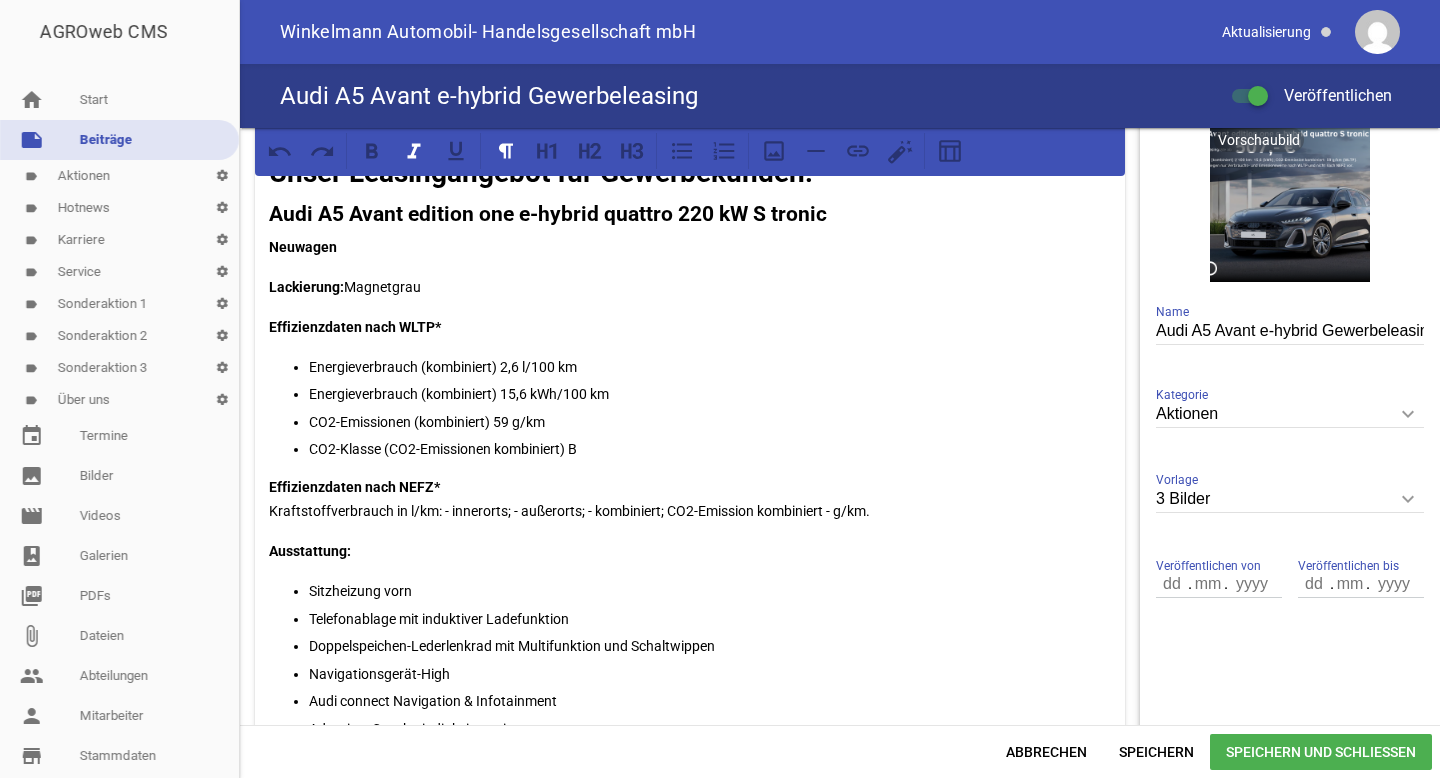 scroll, scrollTop: 305, scrollLeft: 0, axis: vertical 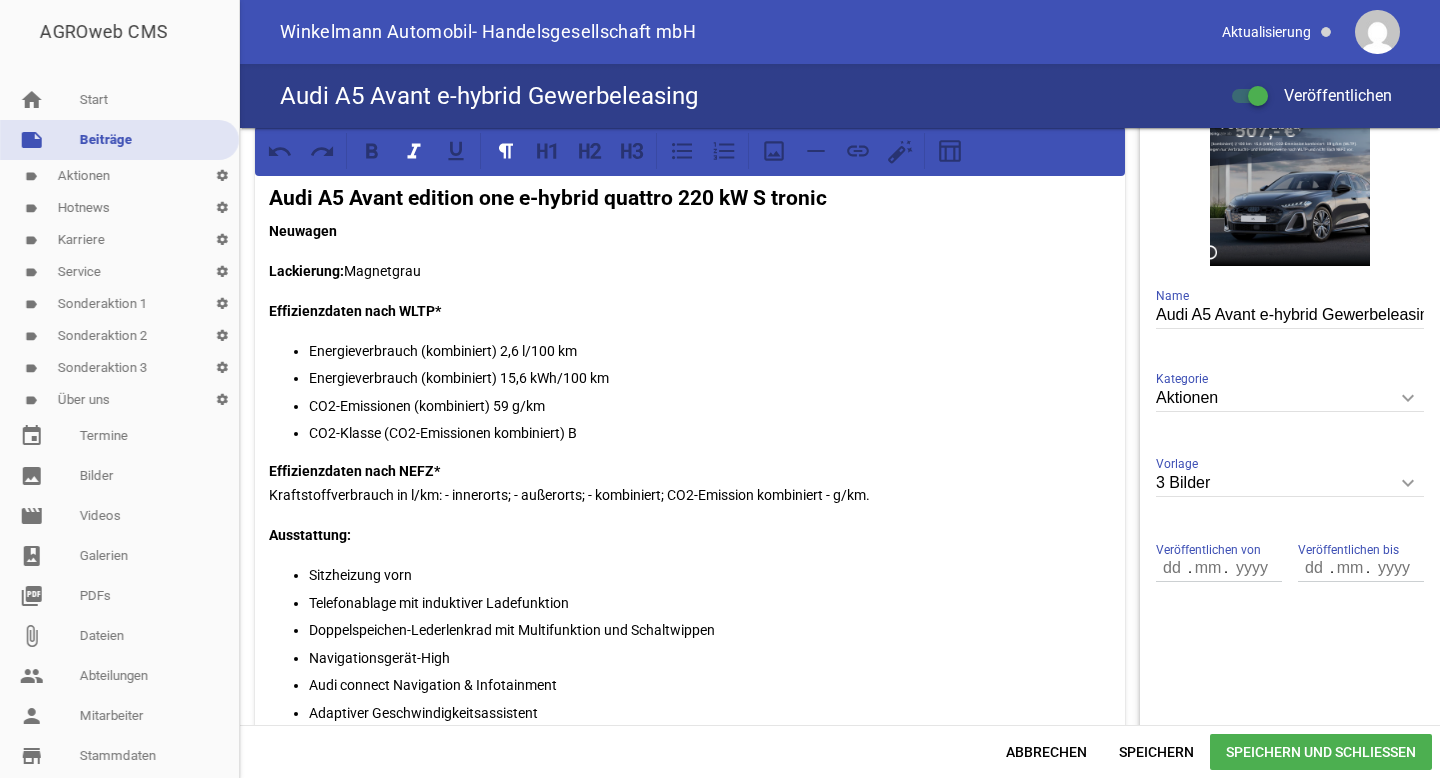 click on "CO2-Emissionen (kombiniert) 59 g/km" at bounding box center [710, 406] 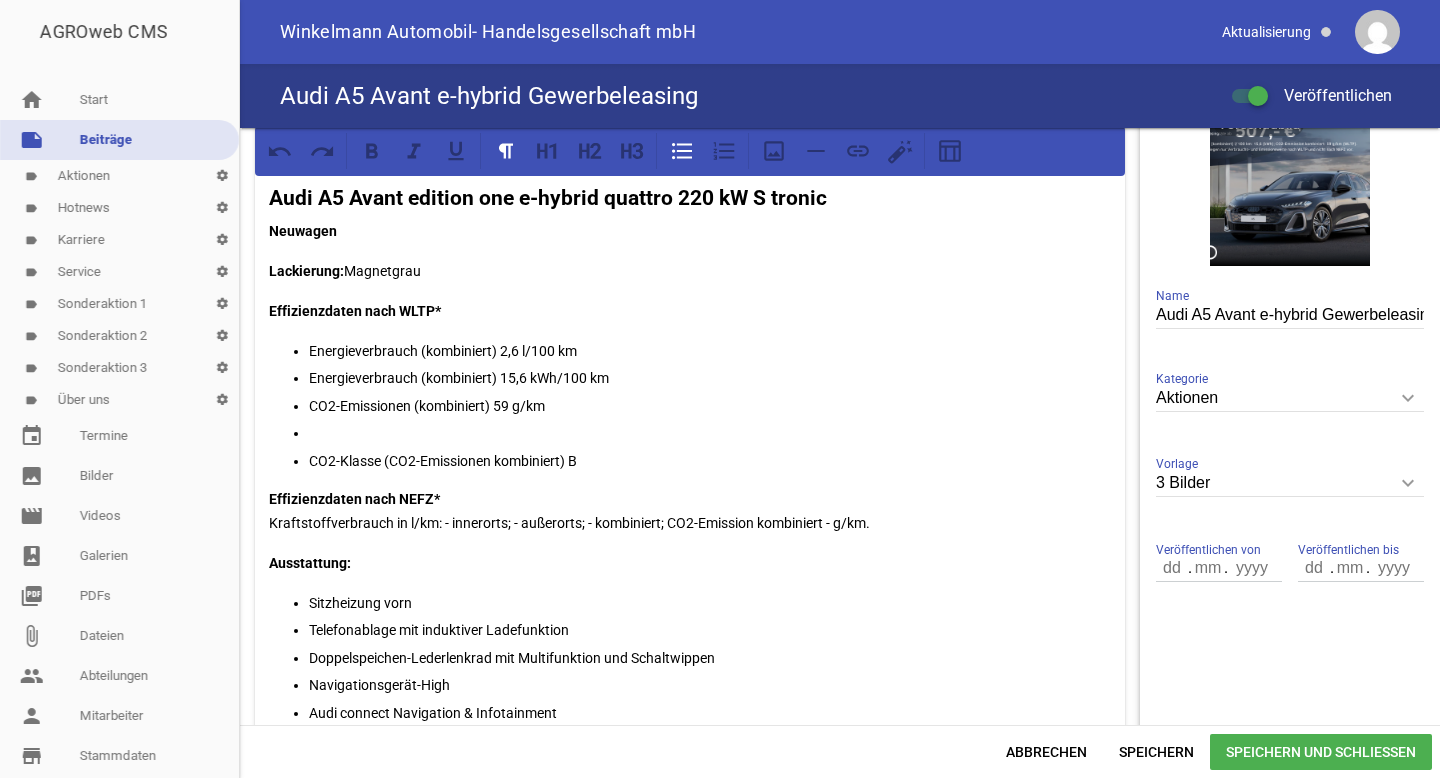 paste 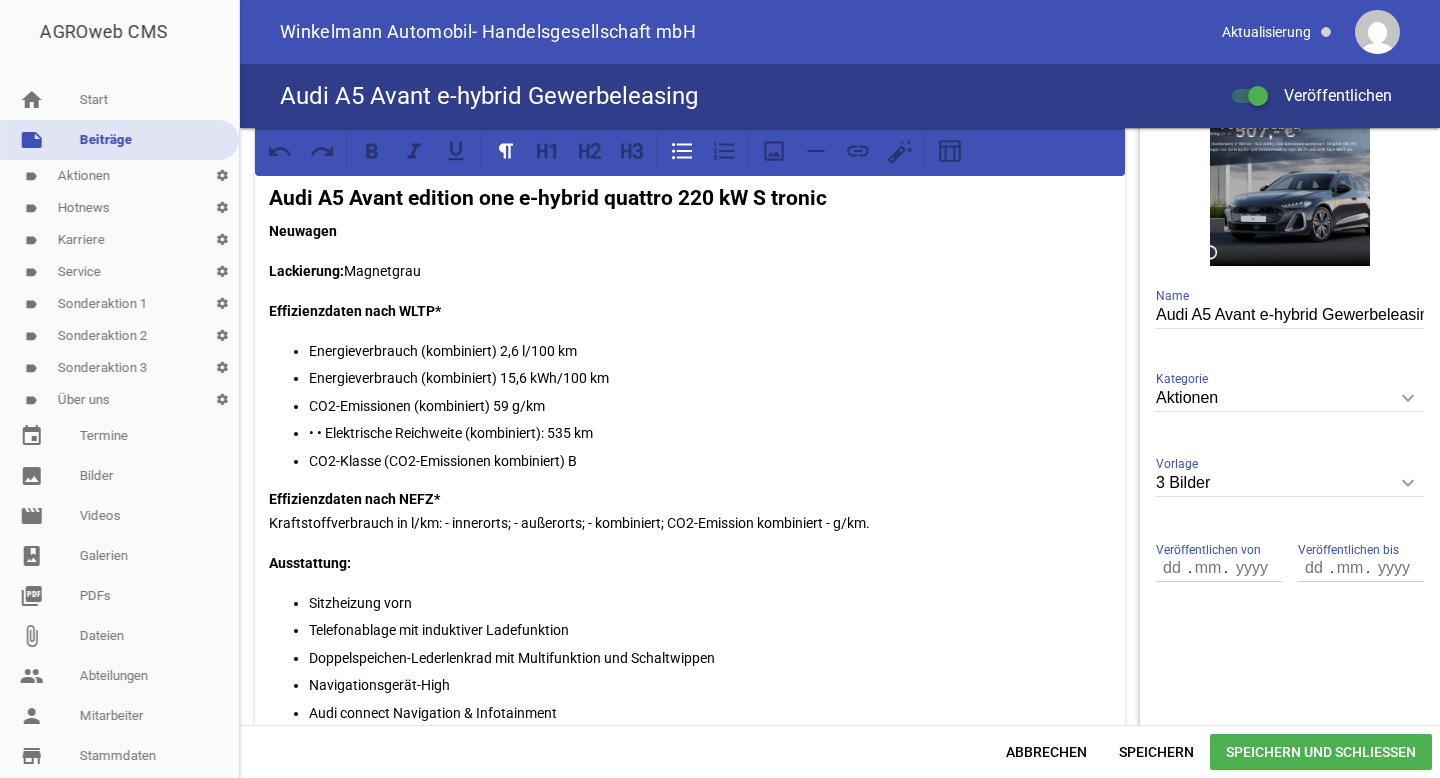click on "• • Elektrische Reichweite (kombiniert): 535 km" at bounding box center [710, 433] 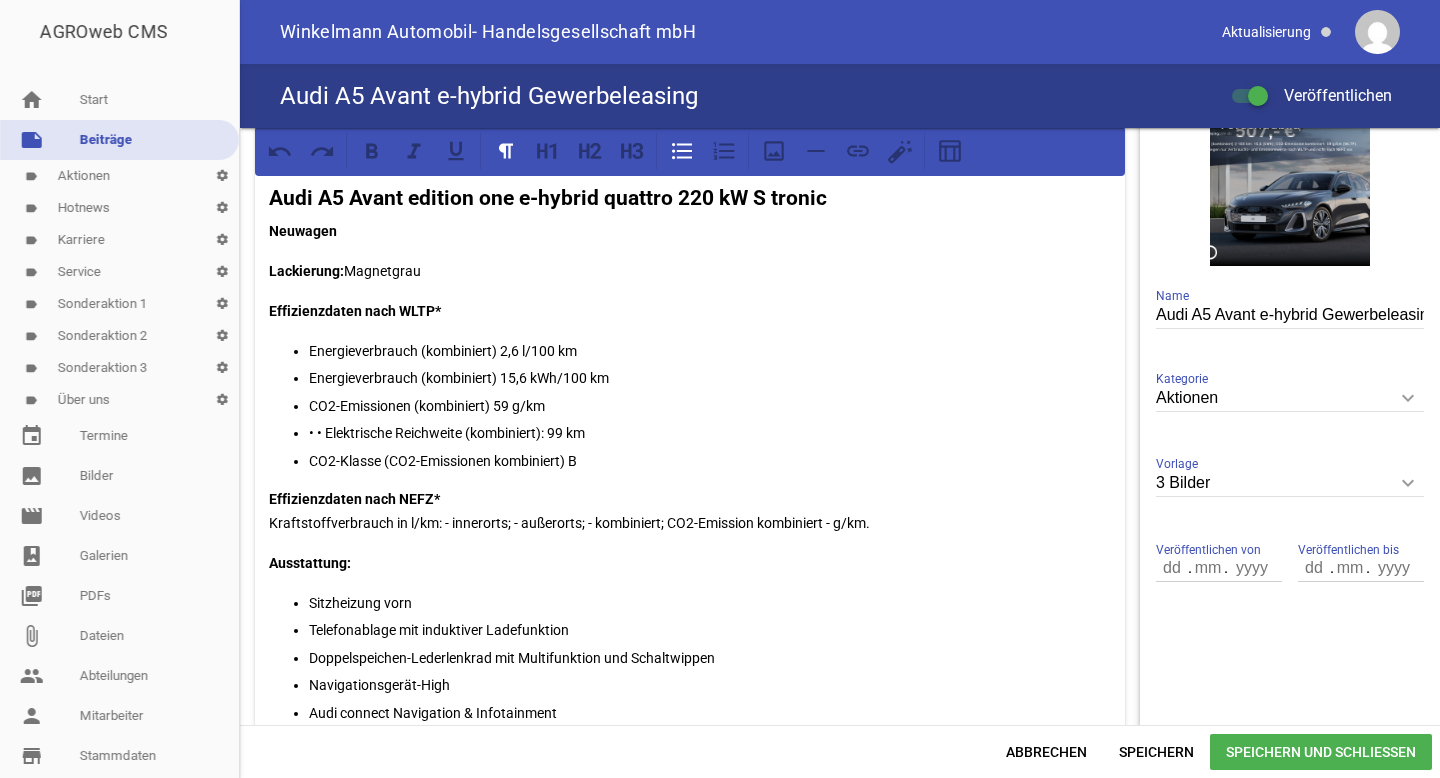 click on "• • Elektrische Reichweite (kombiniert): 99 km" at bounding box center [710, 433] 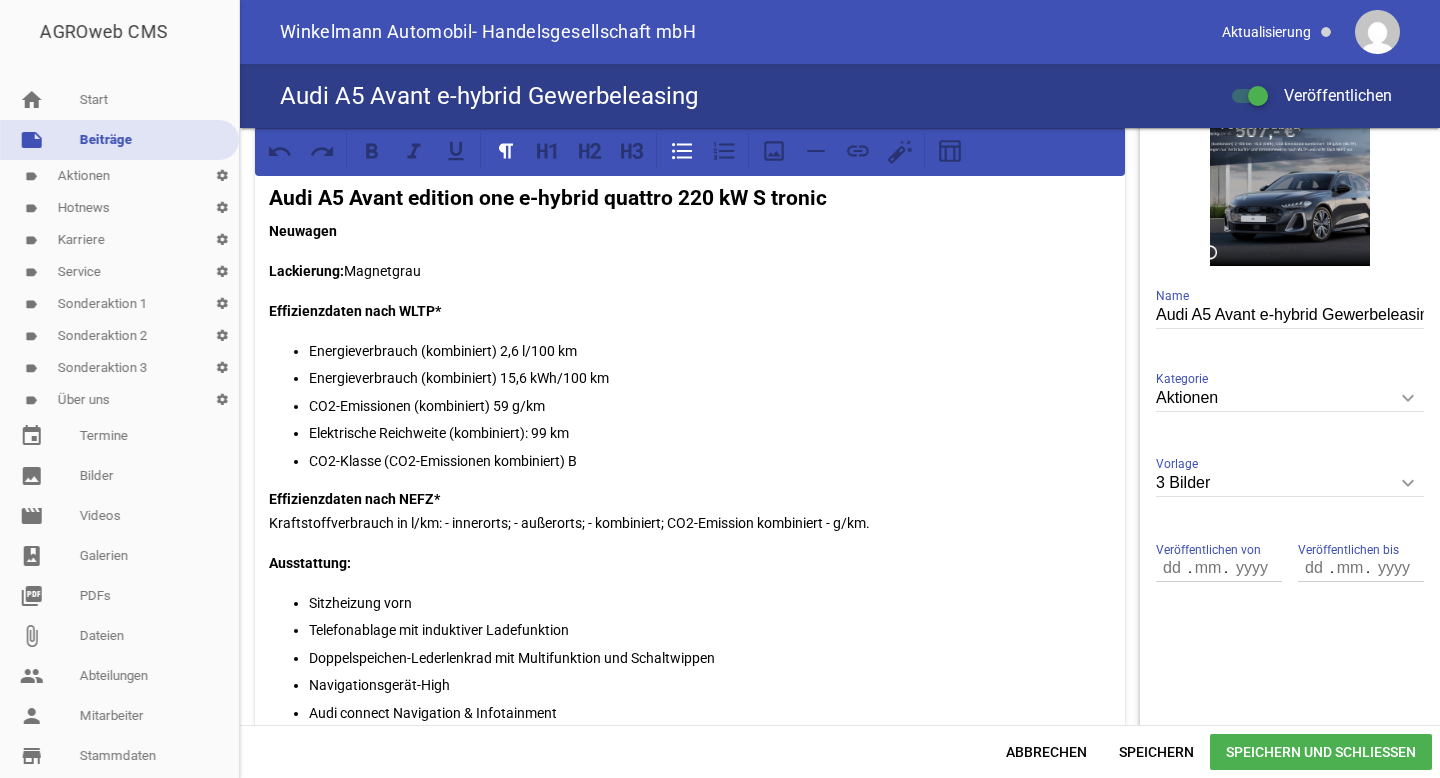 click on "Speichern und Schließen" at bounding box center [1321, 752] 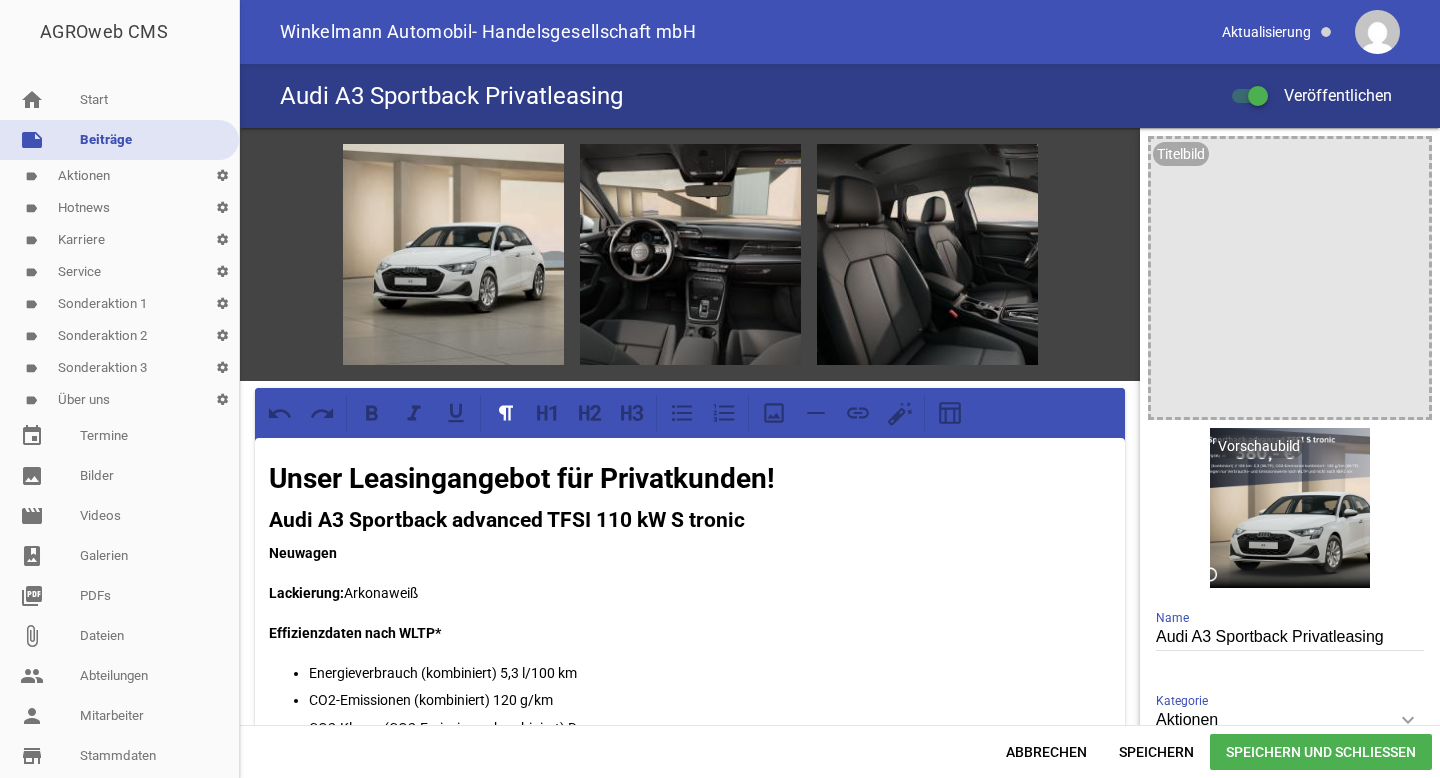 scroll, scrollTop: 0, scrollLeft: 0, axis: both 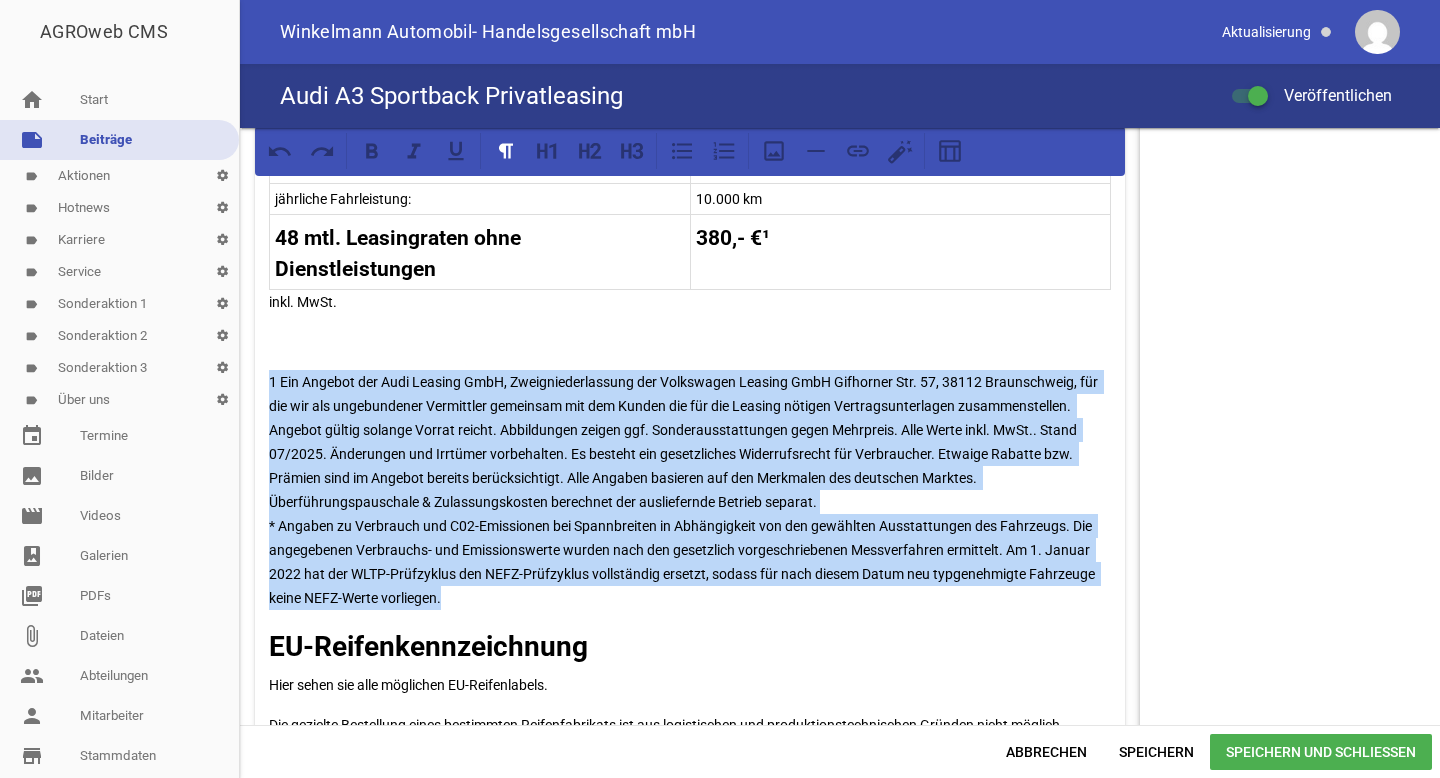 drag, startPoint x: 267, startPoint y: 375, endPoint x: 562, endPoint y: 587, distance: 363.2754 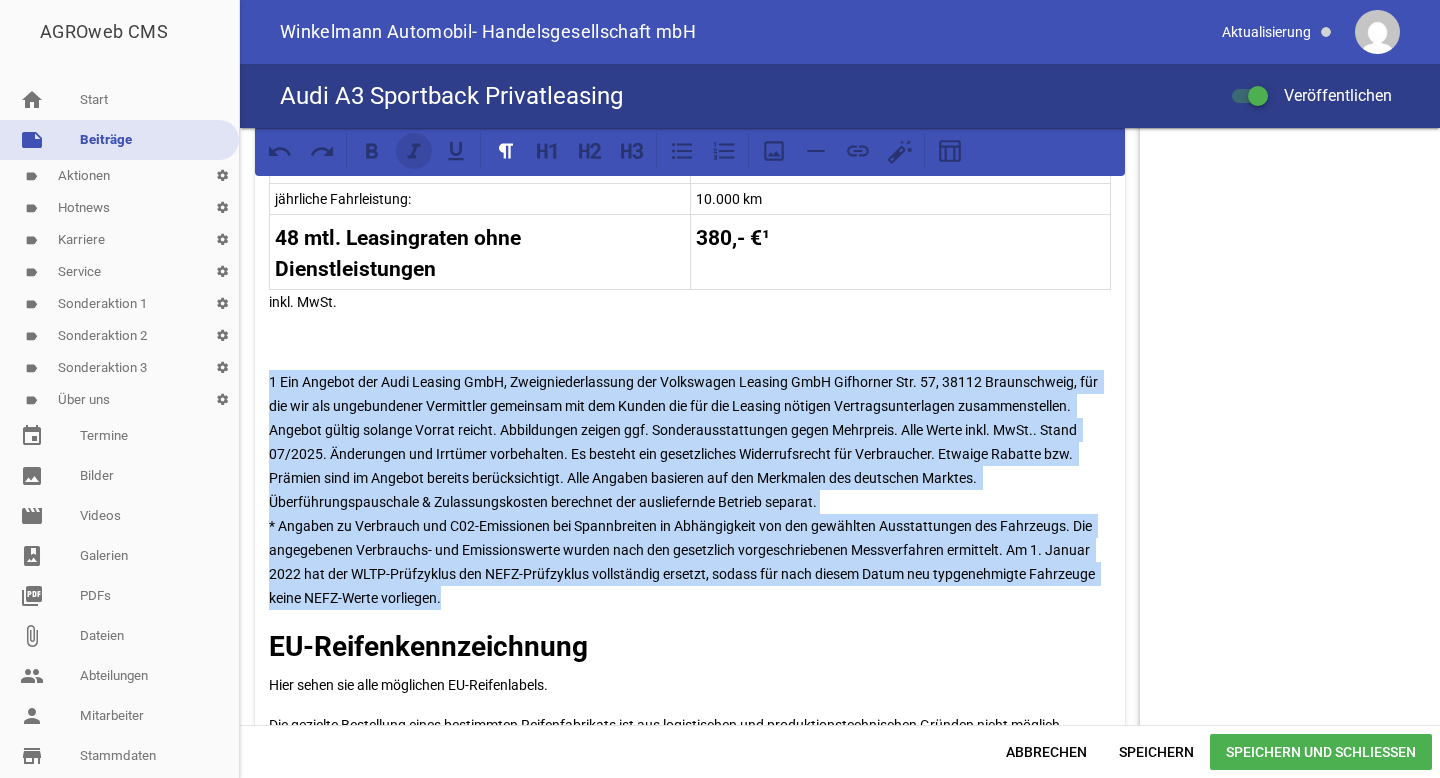 click 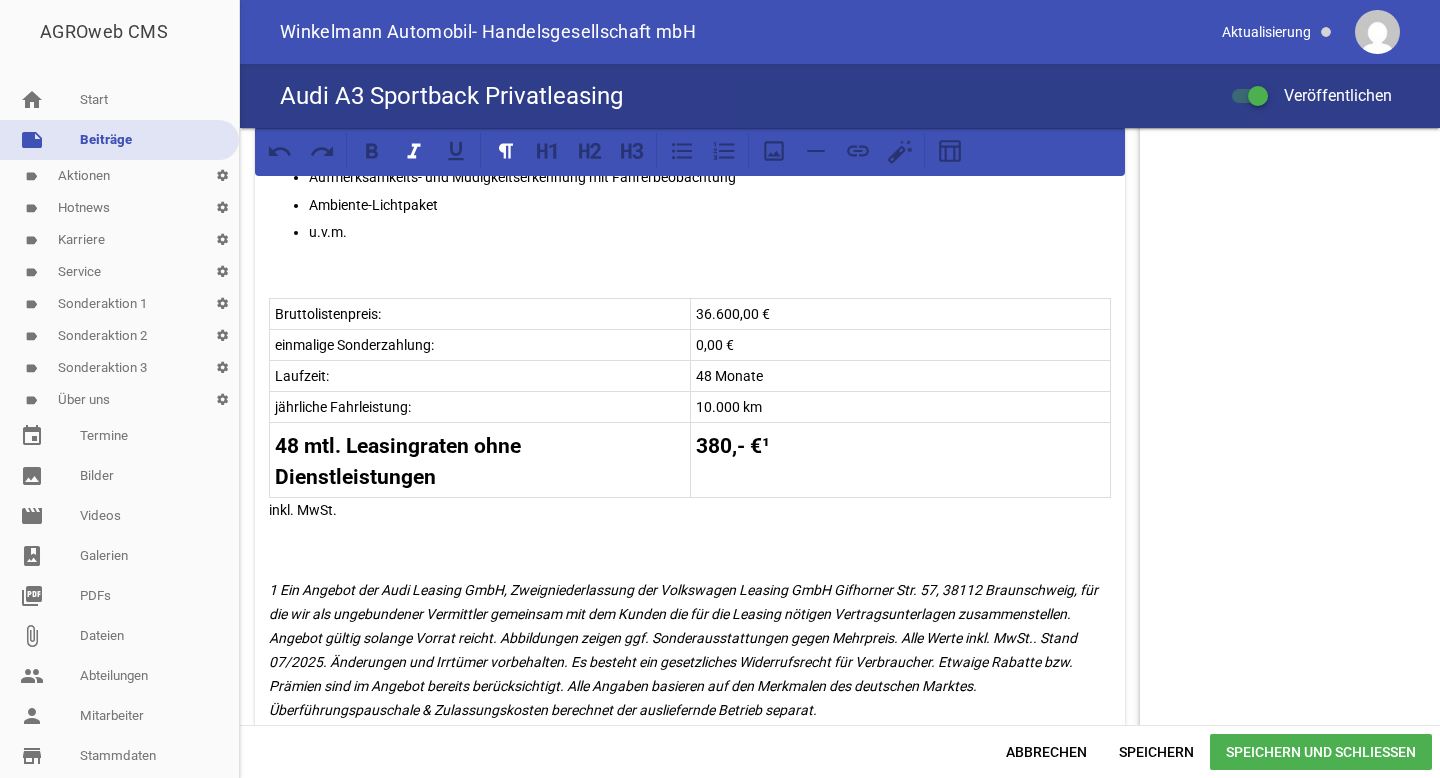 scroll, scrollTop: 916, scrollLeft: 0, axis: vertical 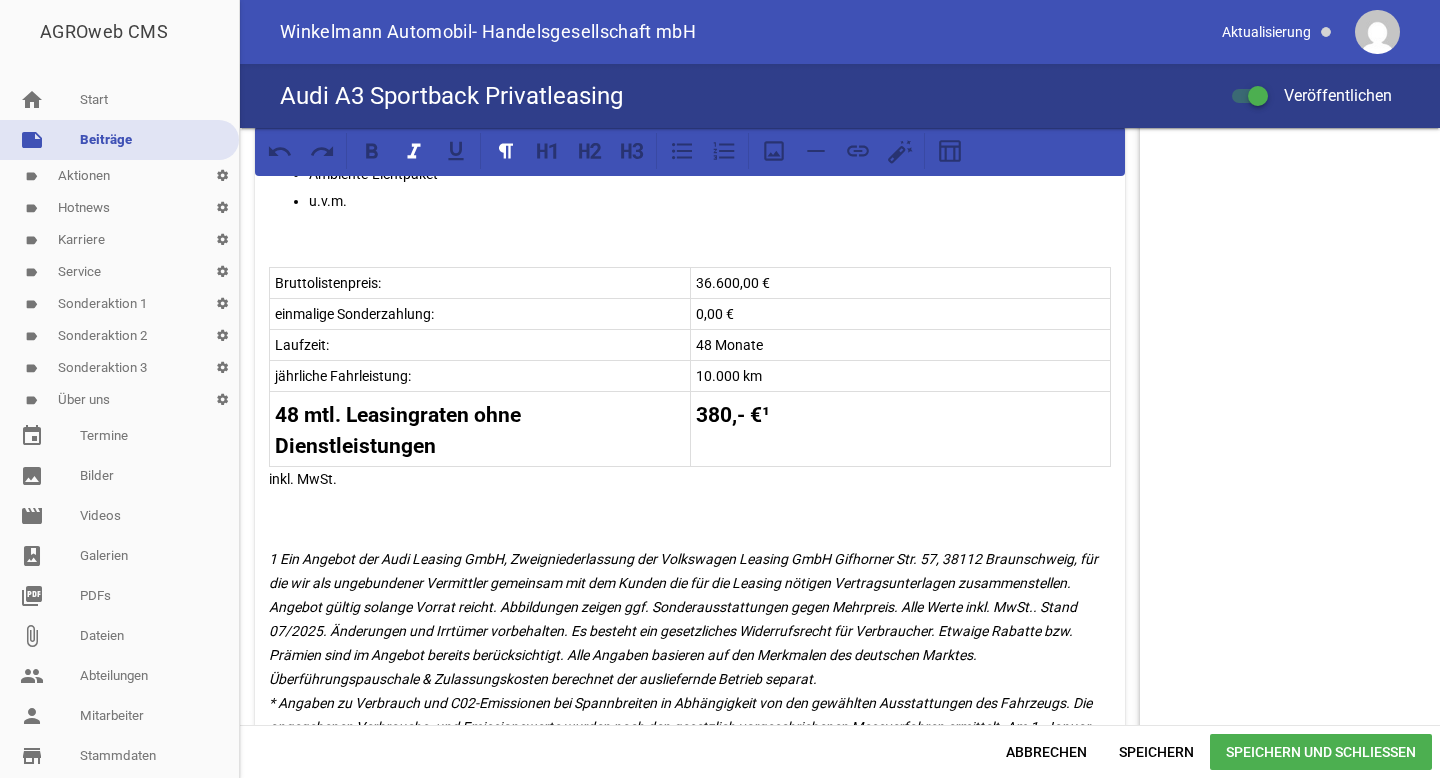click on "Speichern und Schließen" at bounding box center (1321, 752) 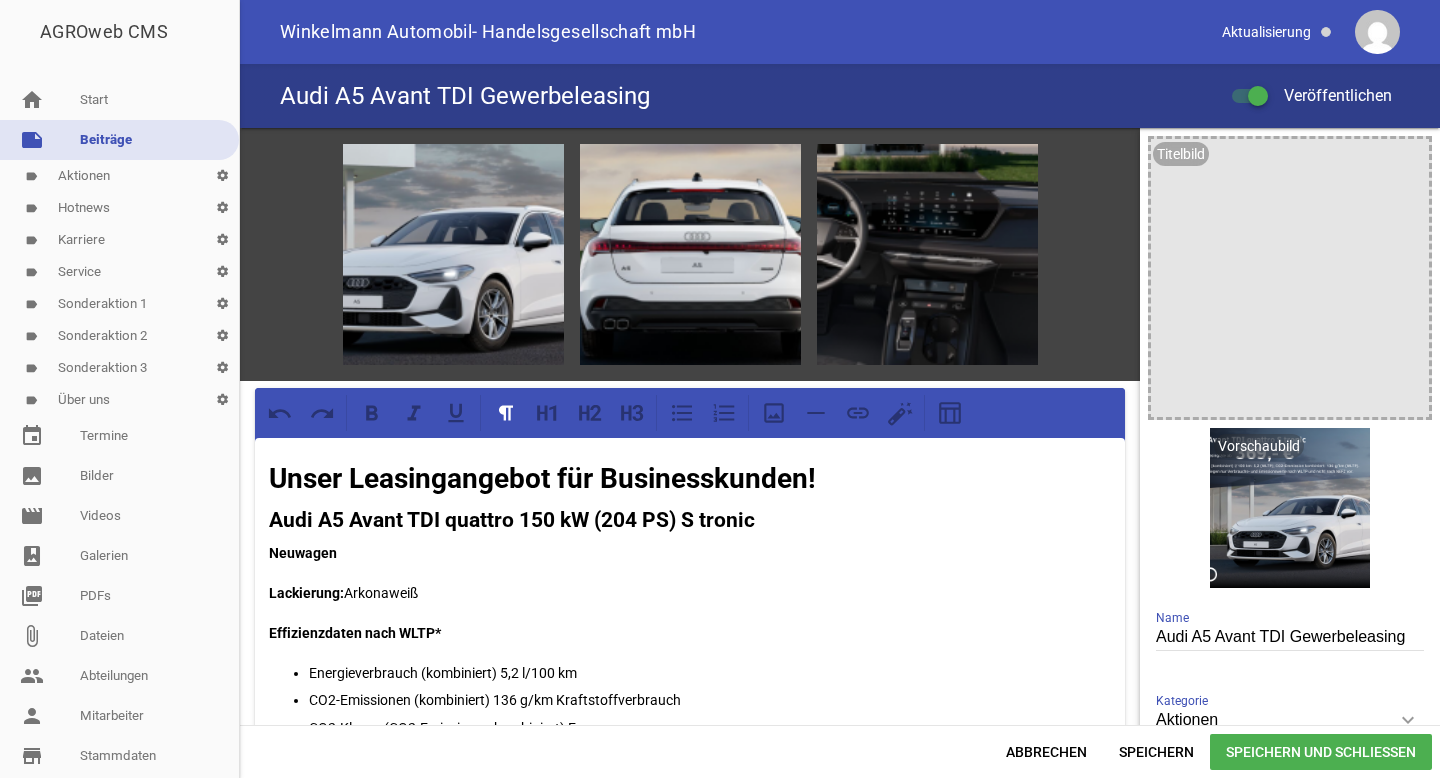 scroll, scrollTop: 0, scrollLeft: 0, axis: both 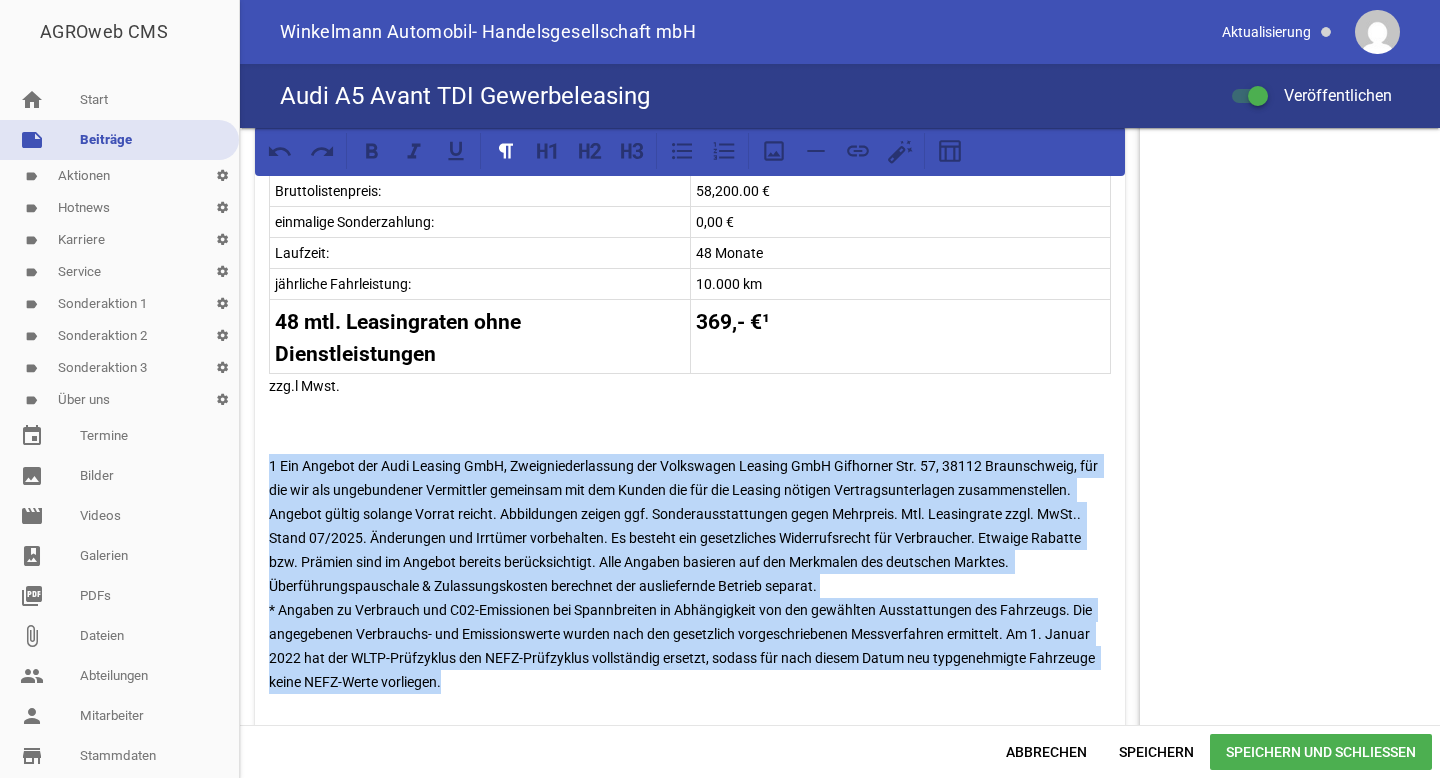 drag, startPoint x: 467, startPoint y: 685, endPoint x: 265, endPoint y: 465, distance: 298.67038 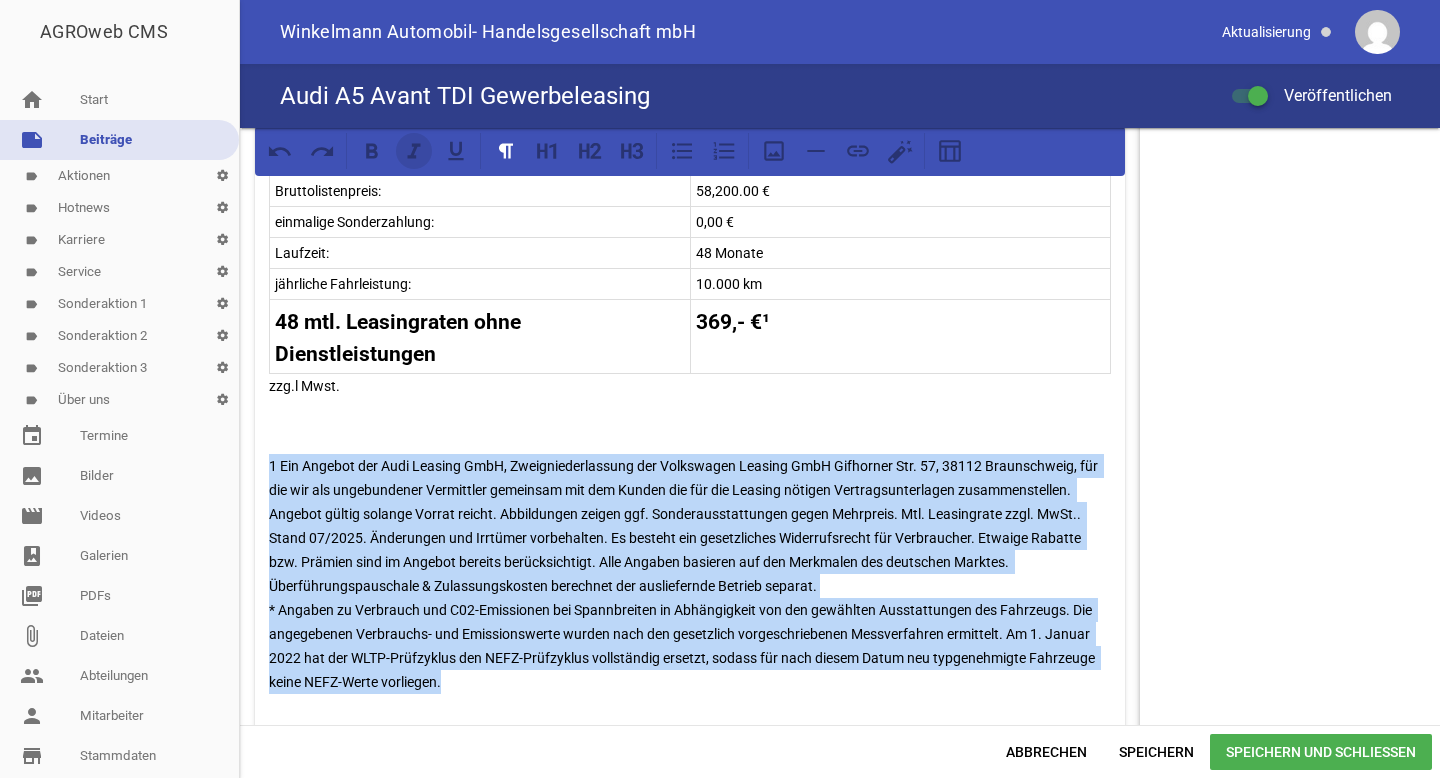click 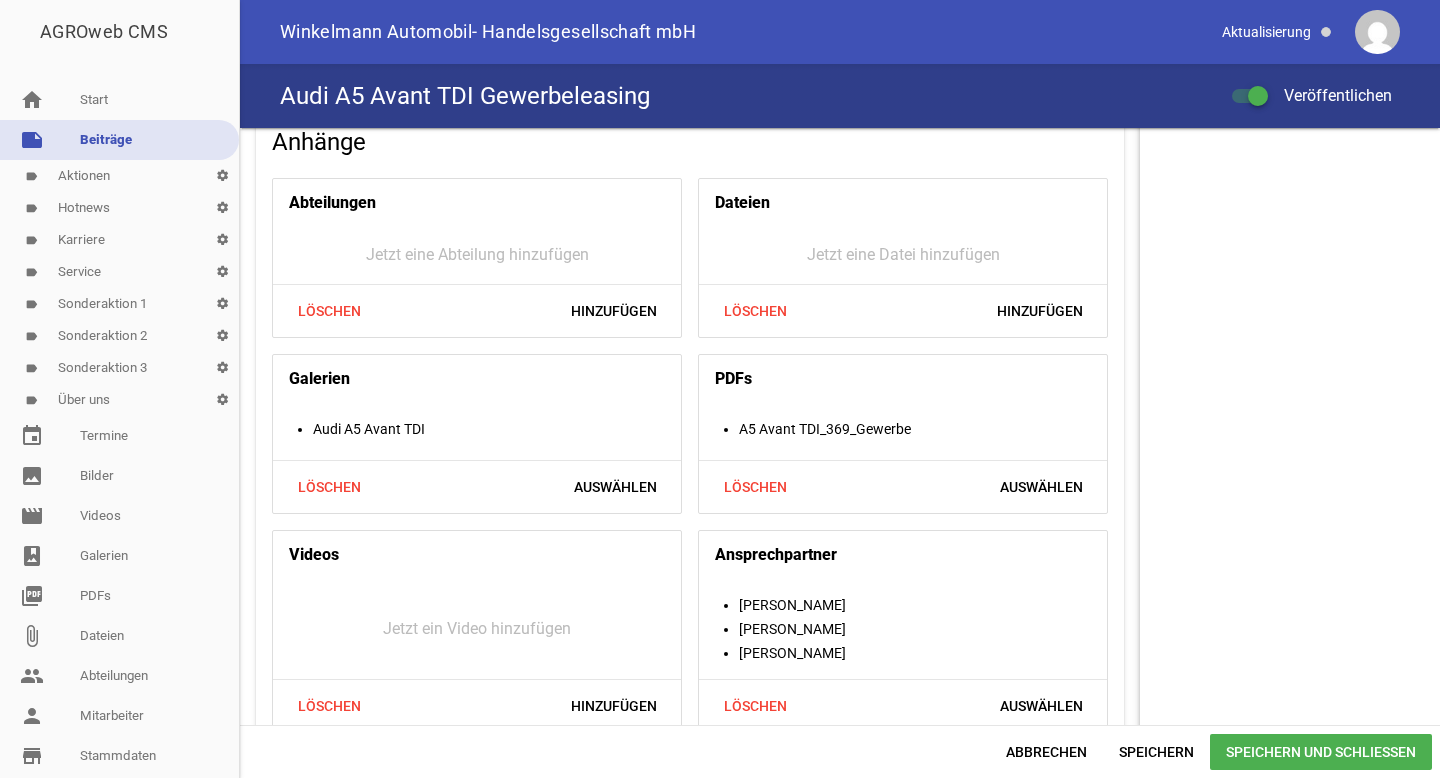scroll, scrollTop: 1843, scrollLeft: 0, axis: vertical 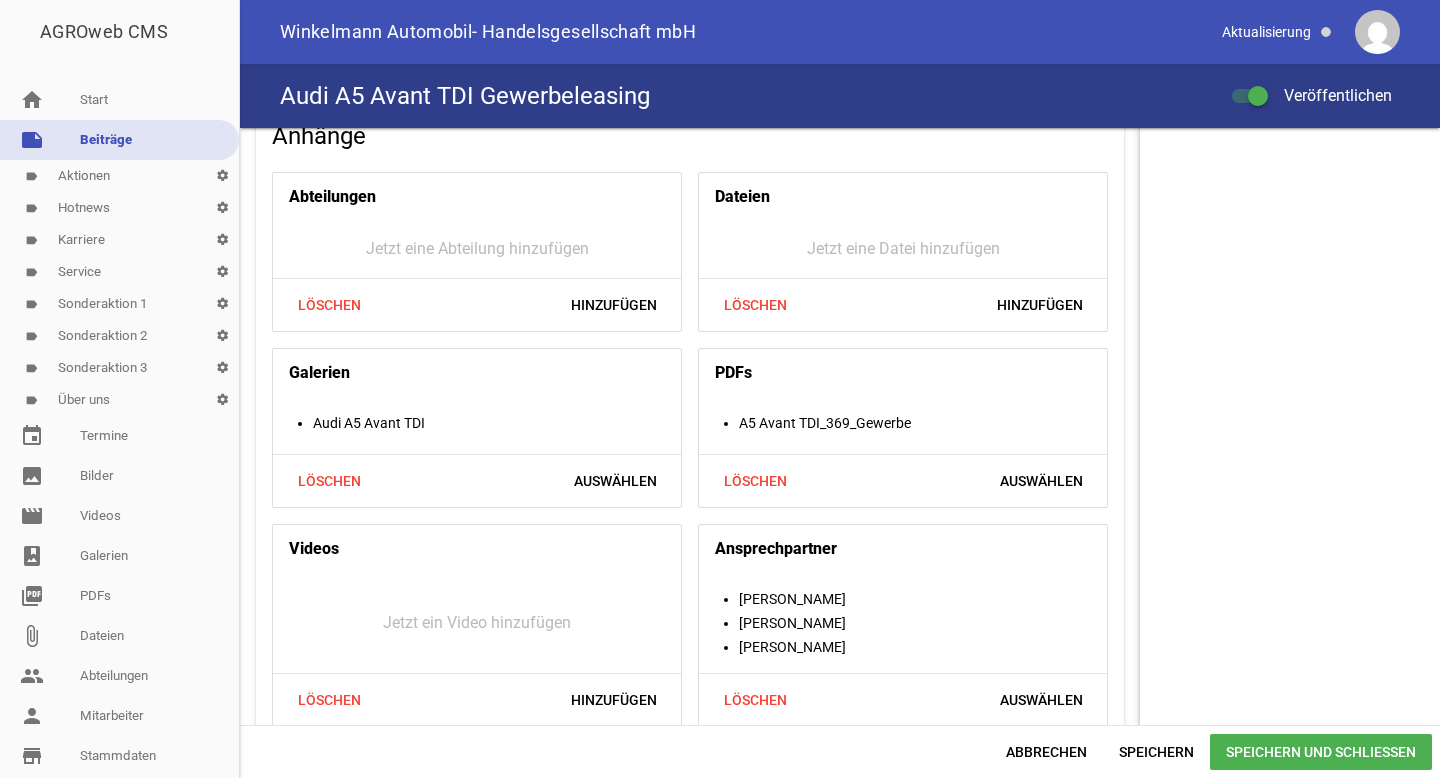 click on "Speichern und Schließen" at bounding box center [1321, 752] 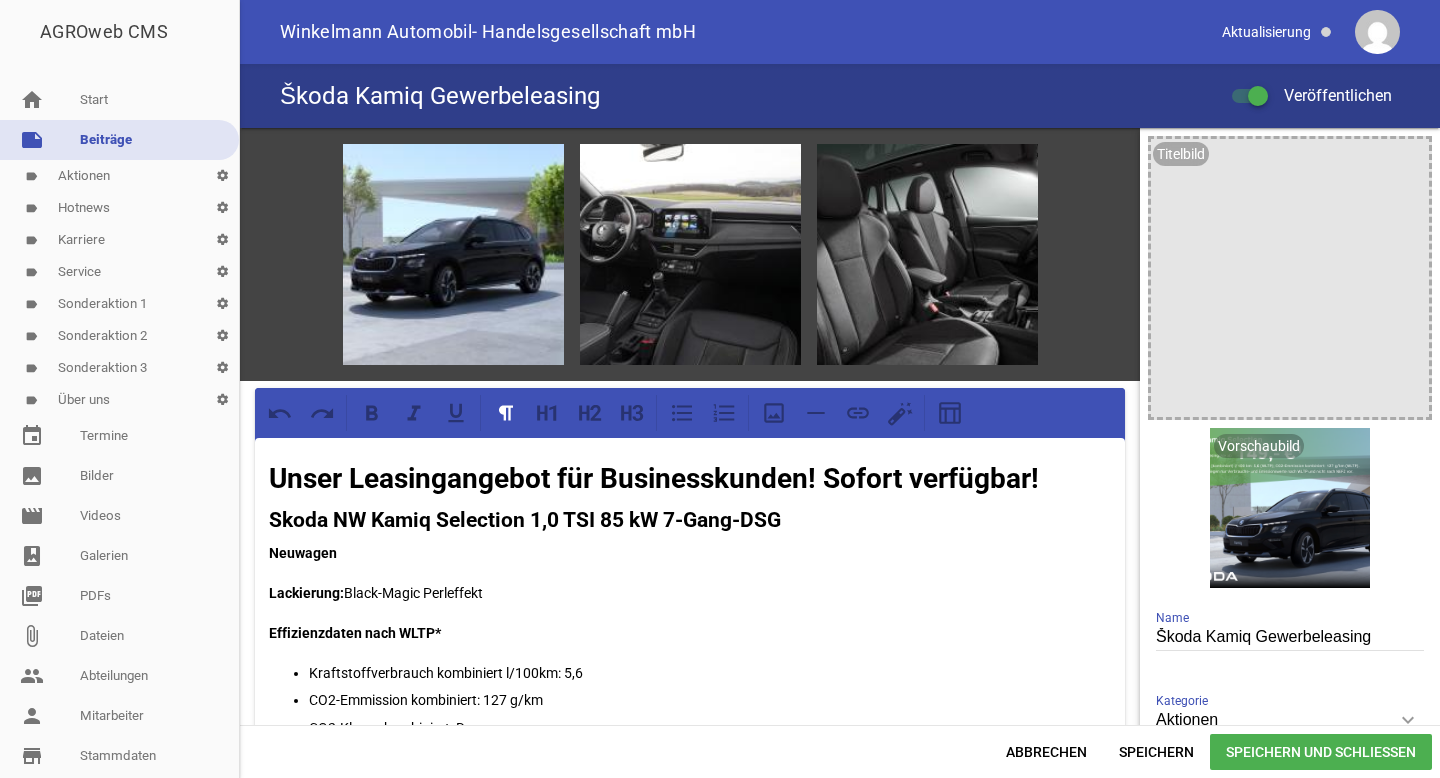 scroll, scrollTop: 0, scrollLeft: 0, axis: both 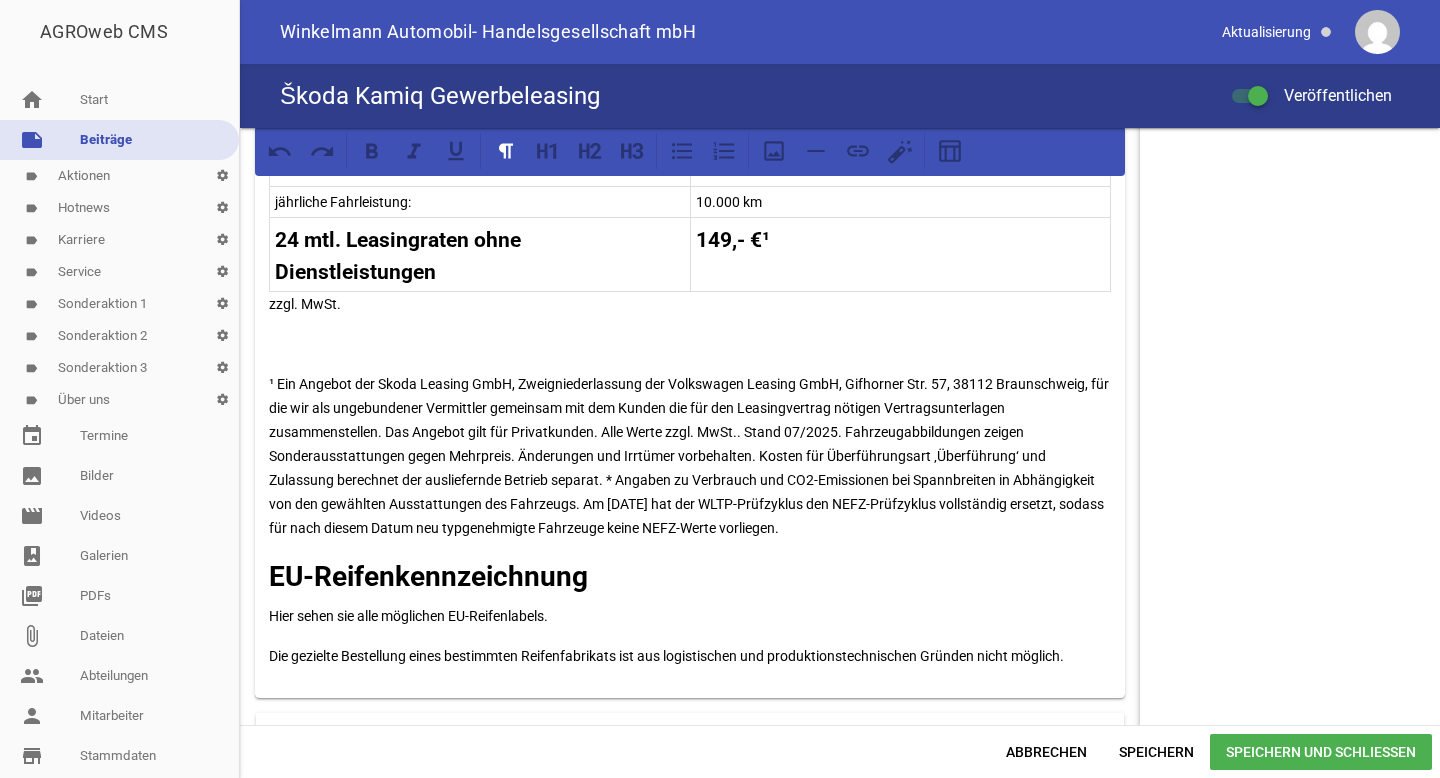 drag, startPoint x: 903, startPoint y: 530, endPoint x: 269, endPoint y: 371, distance: 653.63367 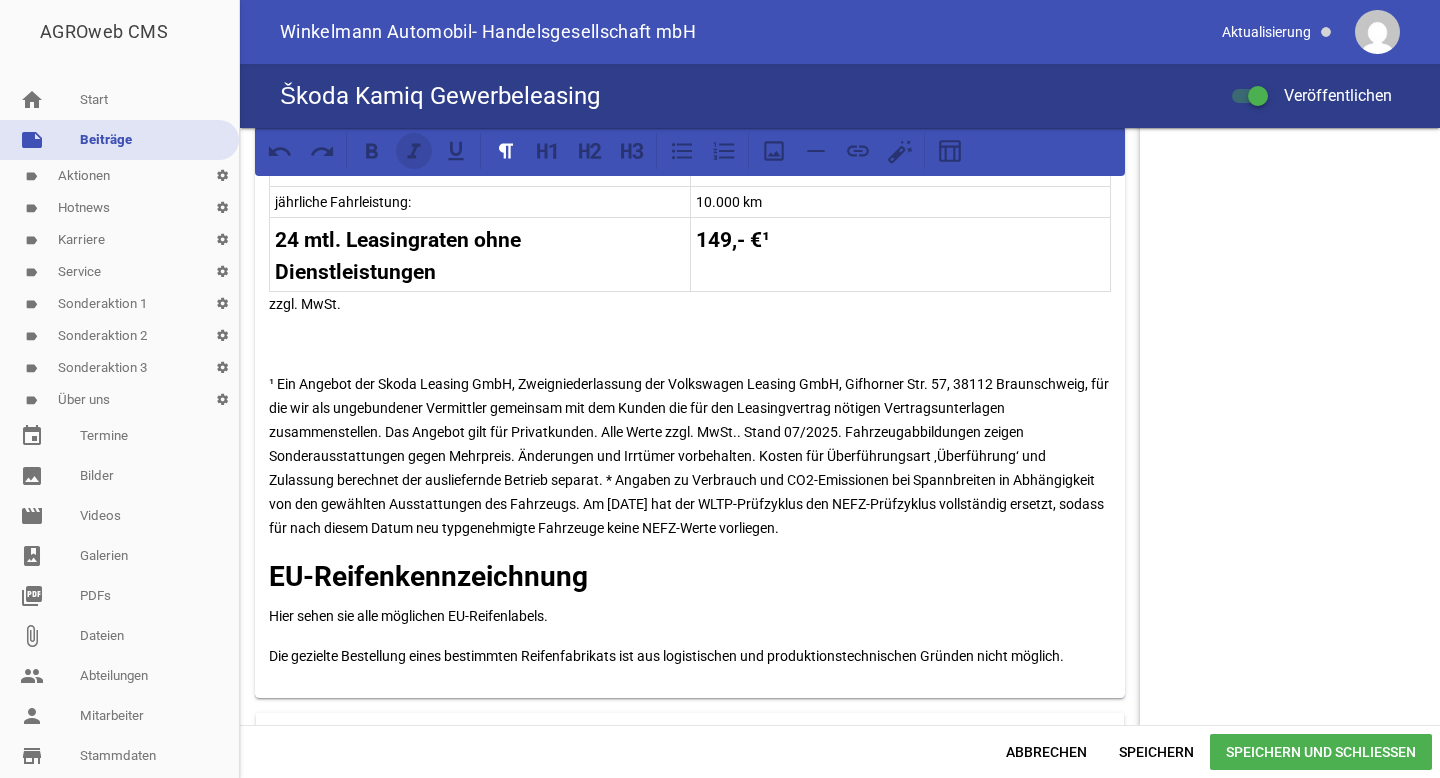 click 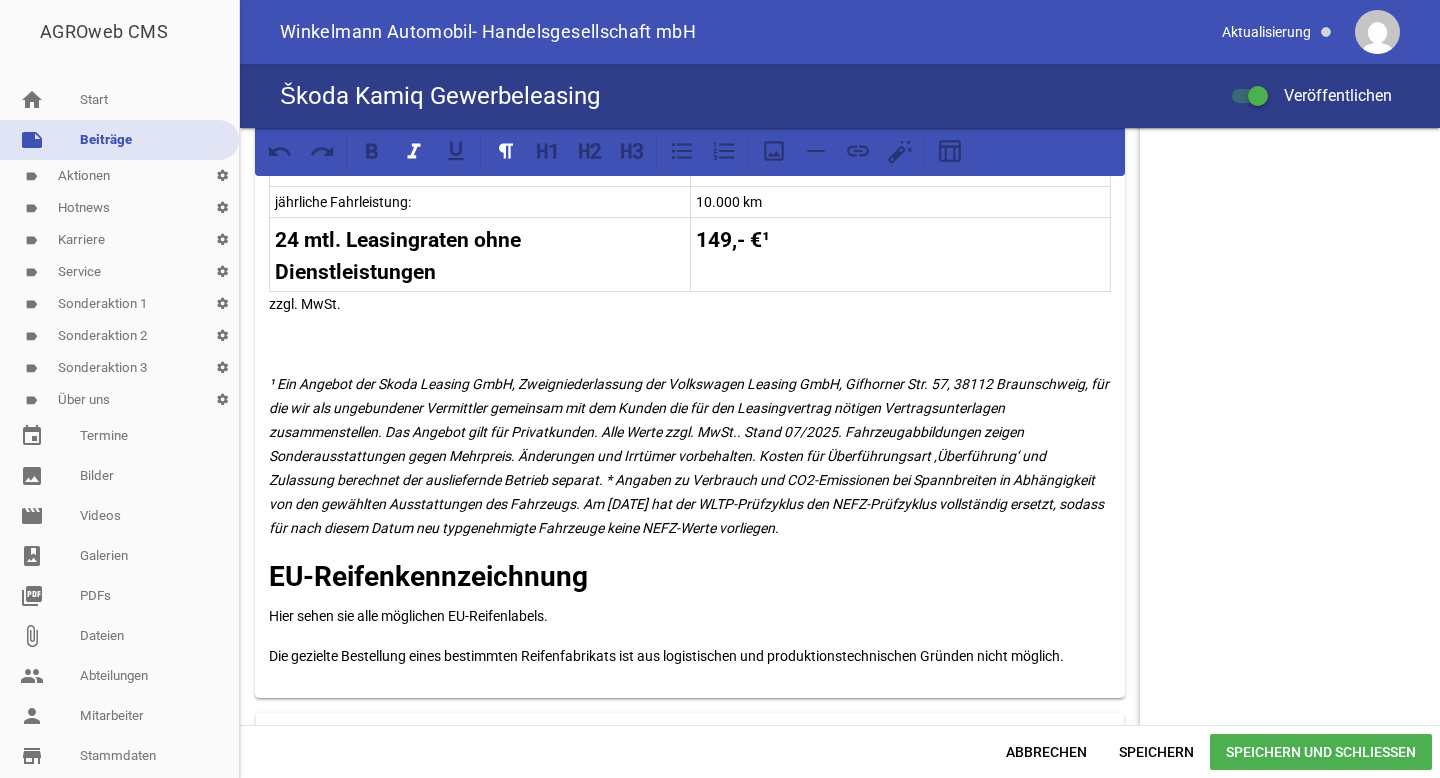 click on "¹ Ein Angebot der Skoda Leasing GmbH, Zweigniederlassung der Volkswagen Leasing GmbH, Gifhorner Str. 57, 38112 Braunschweig, für die wir als ungebundener Vermittler gemeinsam mit dem Kunden die für den Leasingvertrag nötigen Vertragsunterlagen zusammenstellen. Das Angebot gilt für Privatkunden. Alle Werte zzgl. MwSt.. Stand 07/2025. Fahrzeugabbildungen zeigen Sonderausstattungen gegen Mehrpreis. Änderungen und Irrtümer vorbehalten. Kosten für Überführungsart ‚Überführung‘ und Zulassung berechnet der ausliefernde Betrieb separat. * Angaben zu Verbrauch und CO2-Emissionen bei Spannbreiten in Abhängigkeit von den gewählten Ausstattungen des Fahrzeugs. Am 1. Januar 2022 hat der WLTP-Prüfzyklus den NEFZ-Prüfzyklus vollständig ersetzt, sodass für nach diesem Datum neu typgenehmigte Fahrzeuge keine NEFZ-Werte vorliegen." at bounding box center (690, 456) 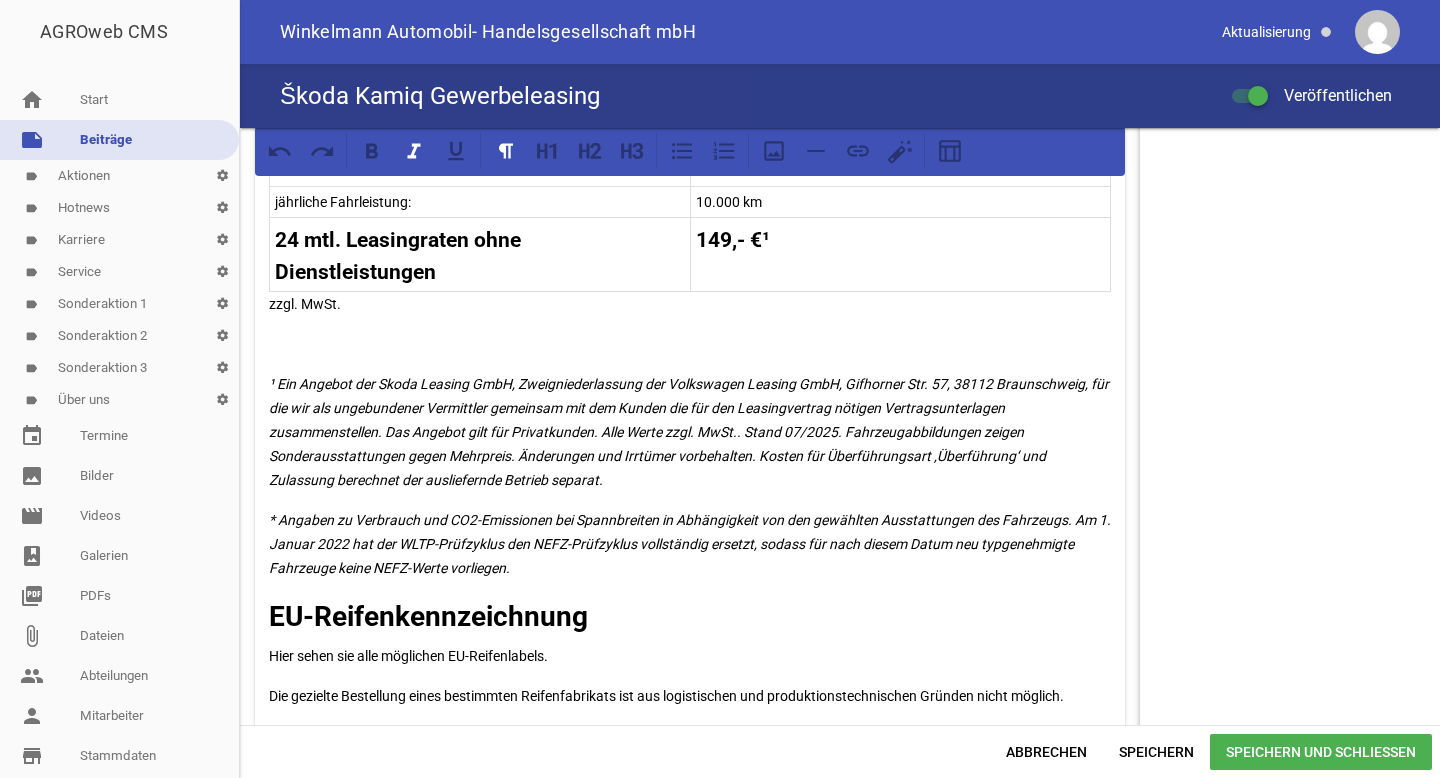 click on "Speichern und Schließen" at bounding box center (1321, 752) 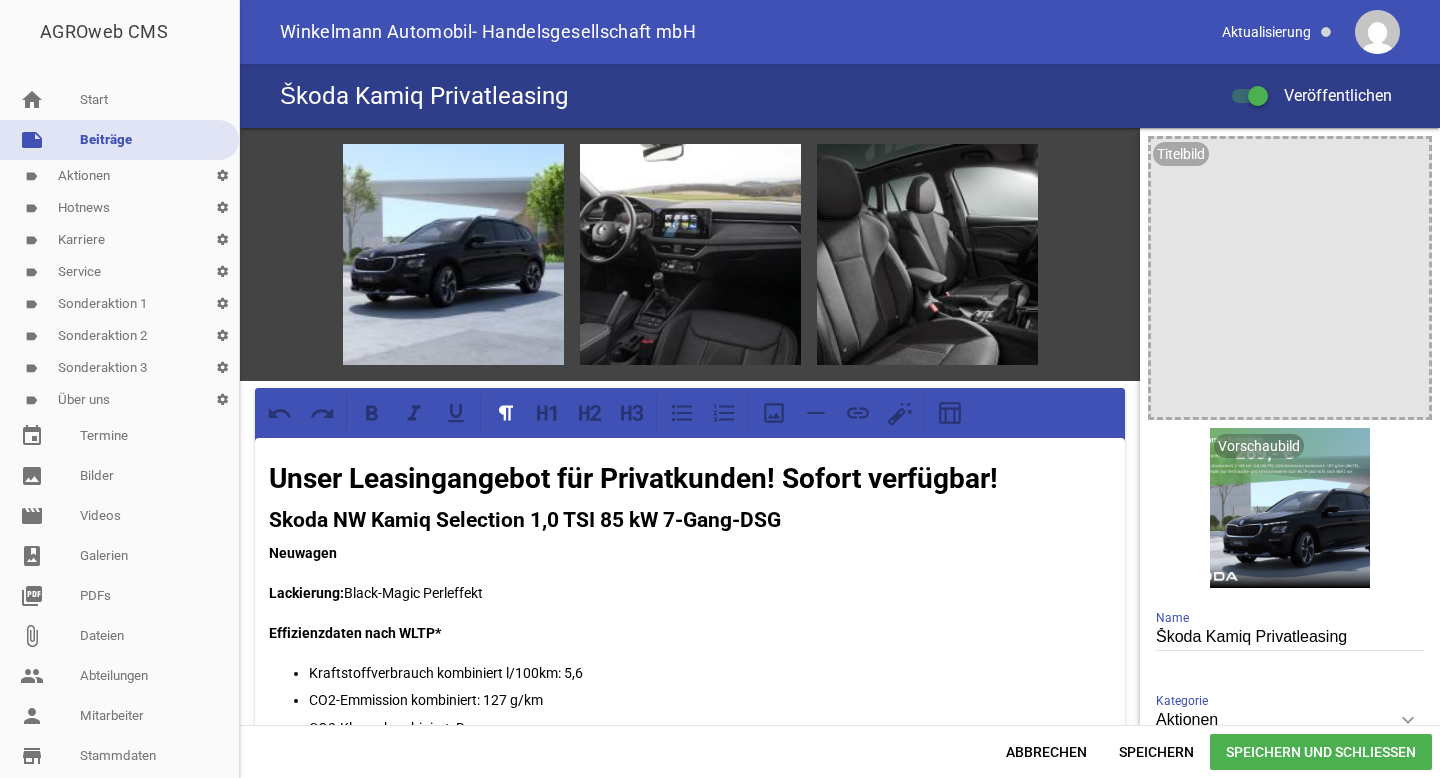 scroll, scrollTop: 0, scrollLeft: 0, axis: both 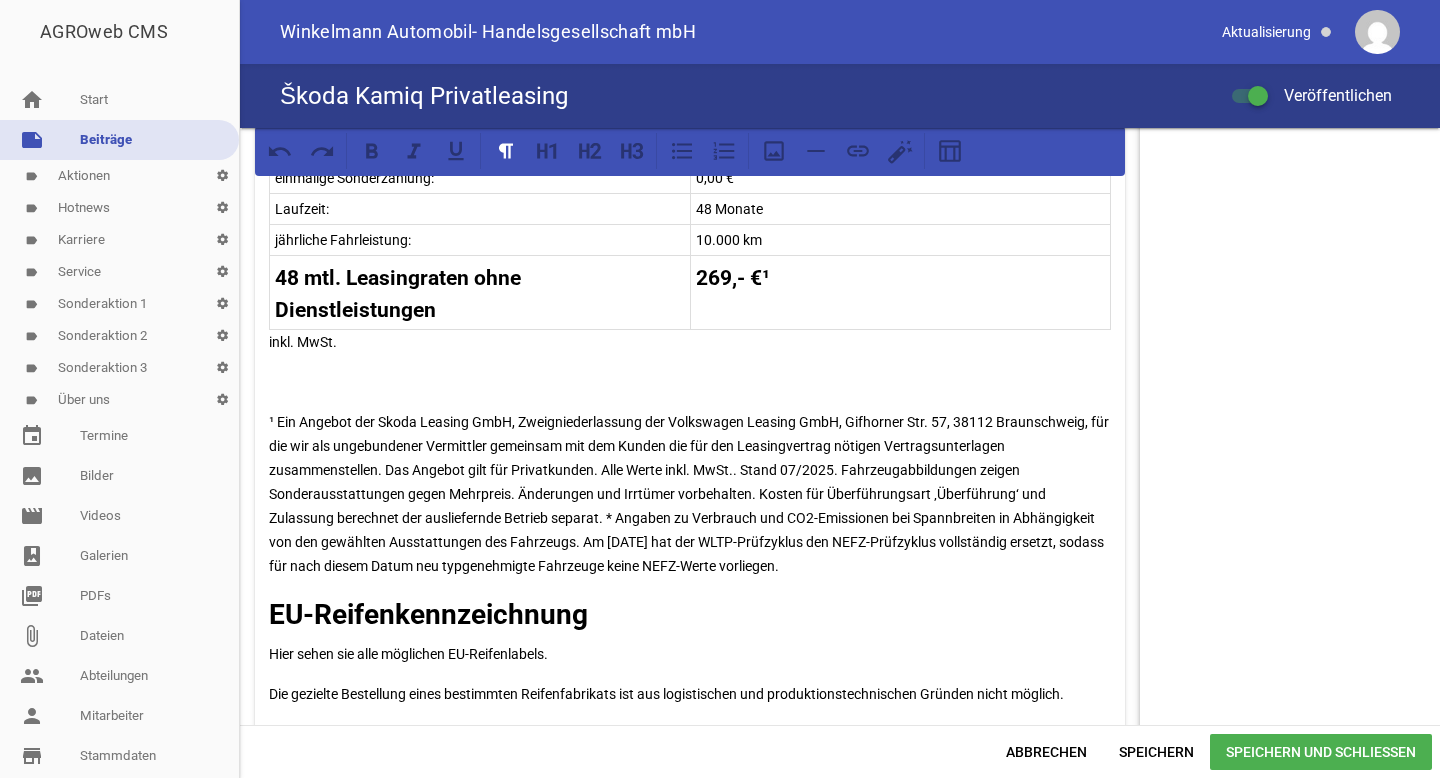 click on "¹ Ein Angebot der Skoda Leasing GmbH, Zweigniederlassung der Volkswagen Leasing GmbH, Gifhorner Str. 57, 38112 Braunschweig, für die wir als ungebundener Vermittler gemeinsam mit dem Kunden die für den Leasingvertrag nötigen Vertragsunterlagen zusammenstellen. Das Angebot gilt für Privatkunden. Alle Werte inkl. MwSt.. Stand 07/2025. Fahrzeugabbildungen zeigen Sonderausstattungen gegen Mehrpreis. Änderungen und Irrtümer vorbehalten. Kosten für Überführungsart ‚Überführung‘ und Zulassung berechnet der ausliefernde Betrieb separat. * Angaben zu Verbrauch und CO2-Emissionen bei Spannbreiten in Abhängigkeit von den gewählten Ausstattungen des Fahrzeugs. Am [DATE] hat der WLTP-Prüfzyklus den NEFZ-Prüfzyklus vollständig ersetzt, sodass für nach diesem Datum neu typgenehmigte Fahrzeuge keine NEFZ-Werte vorliegen." at bounding box center (690, 494) 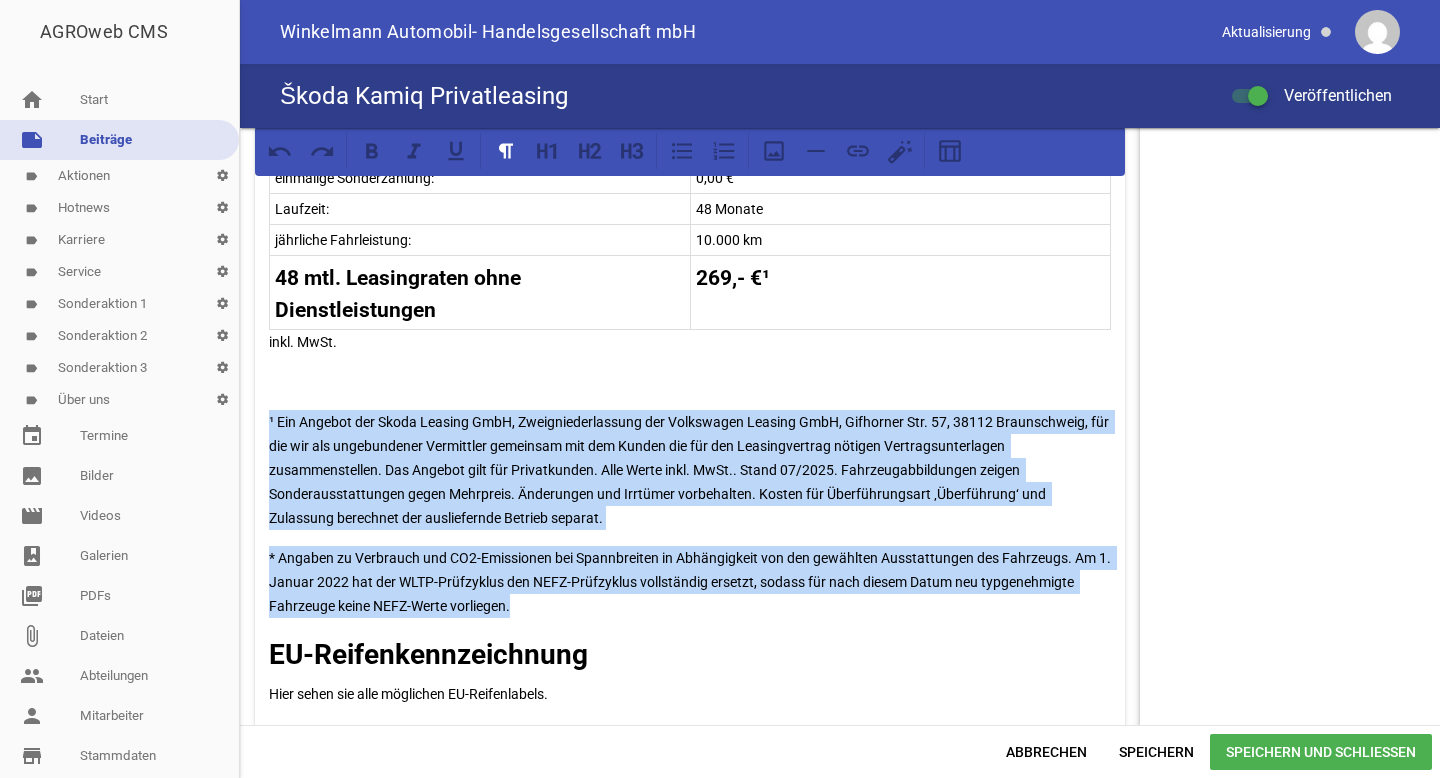 drag, startPoint x: 531, startPoint y: 608, endPoint x: 251, endPoint y: 411, distance: 342.358 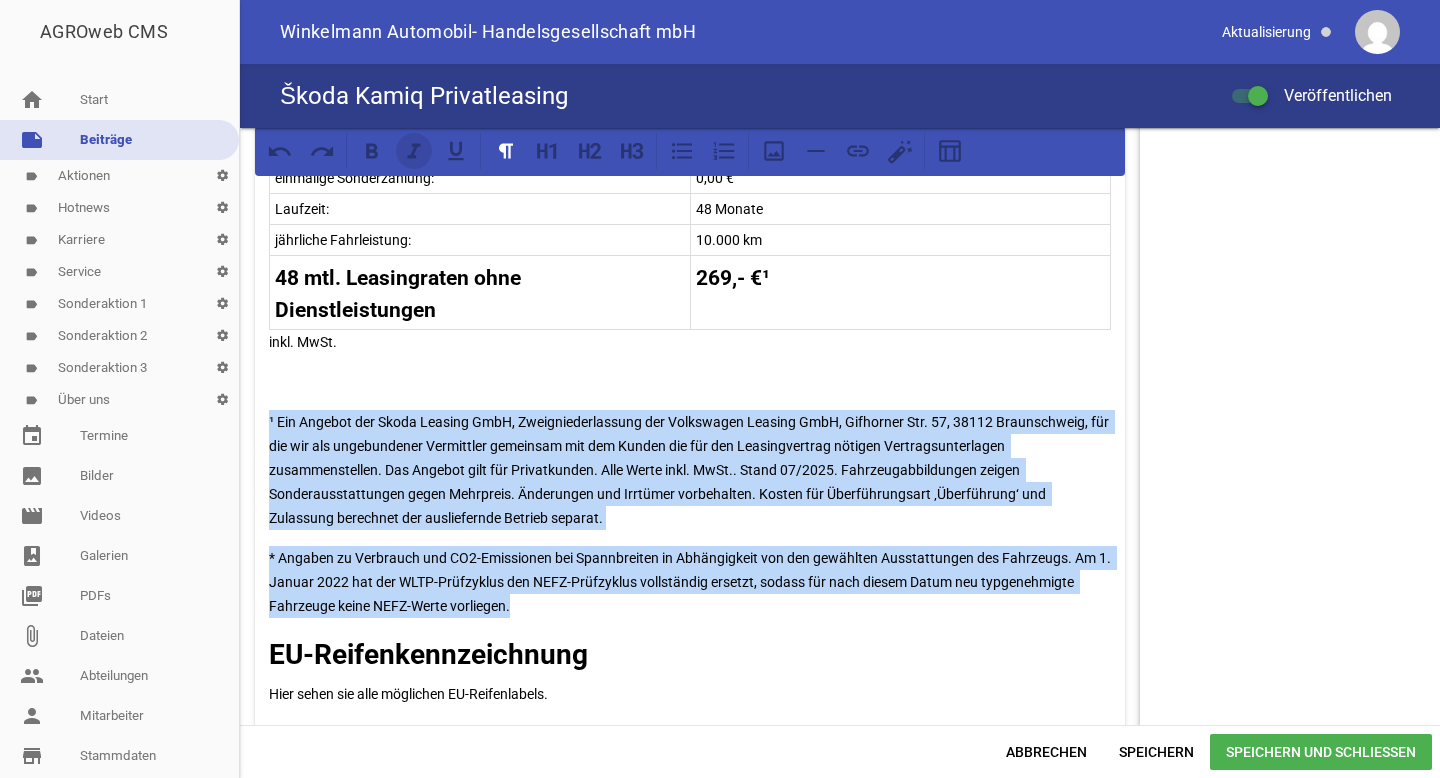 click 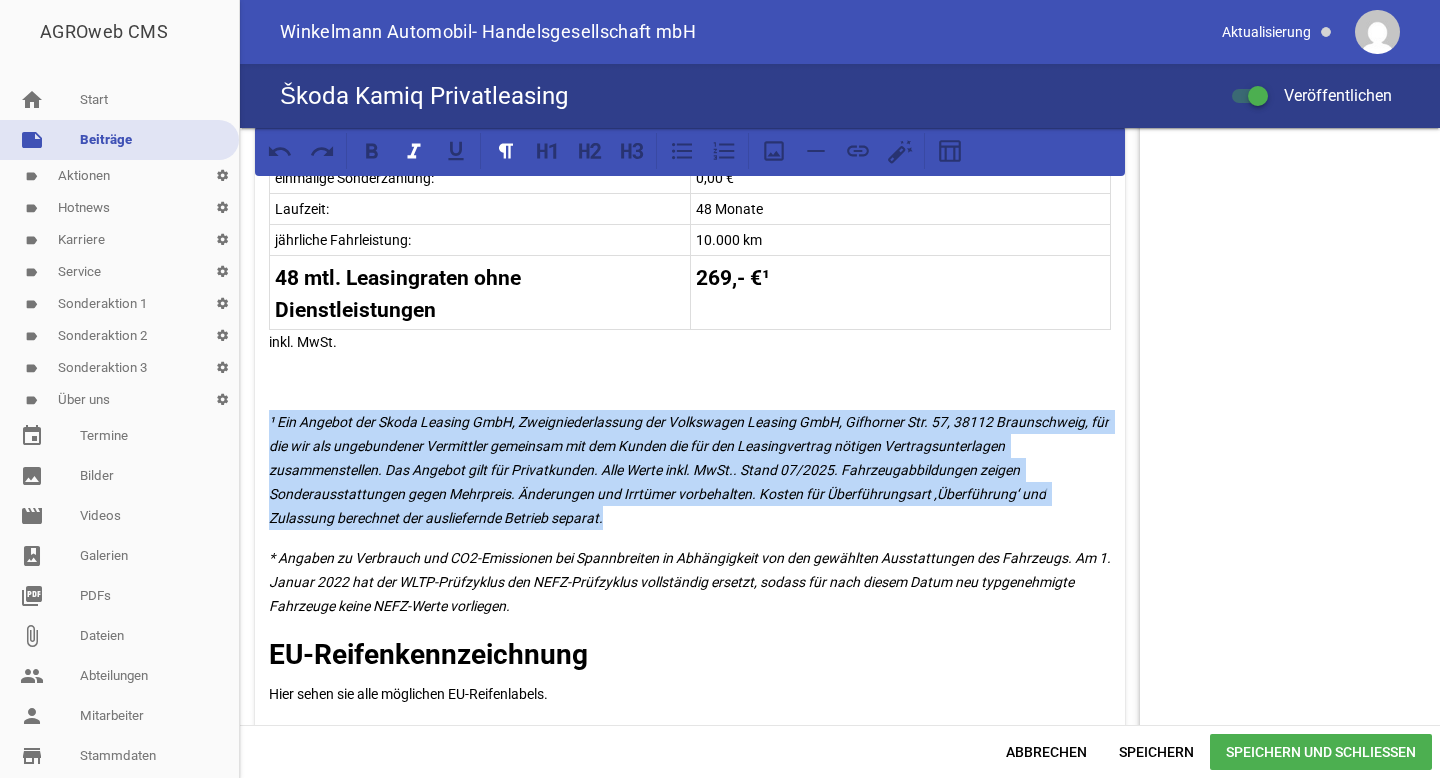 click on "Speichern und Schließen" at bounding box center (1321, 752) 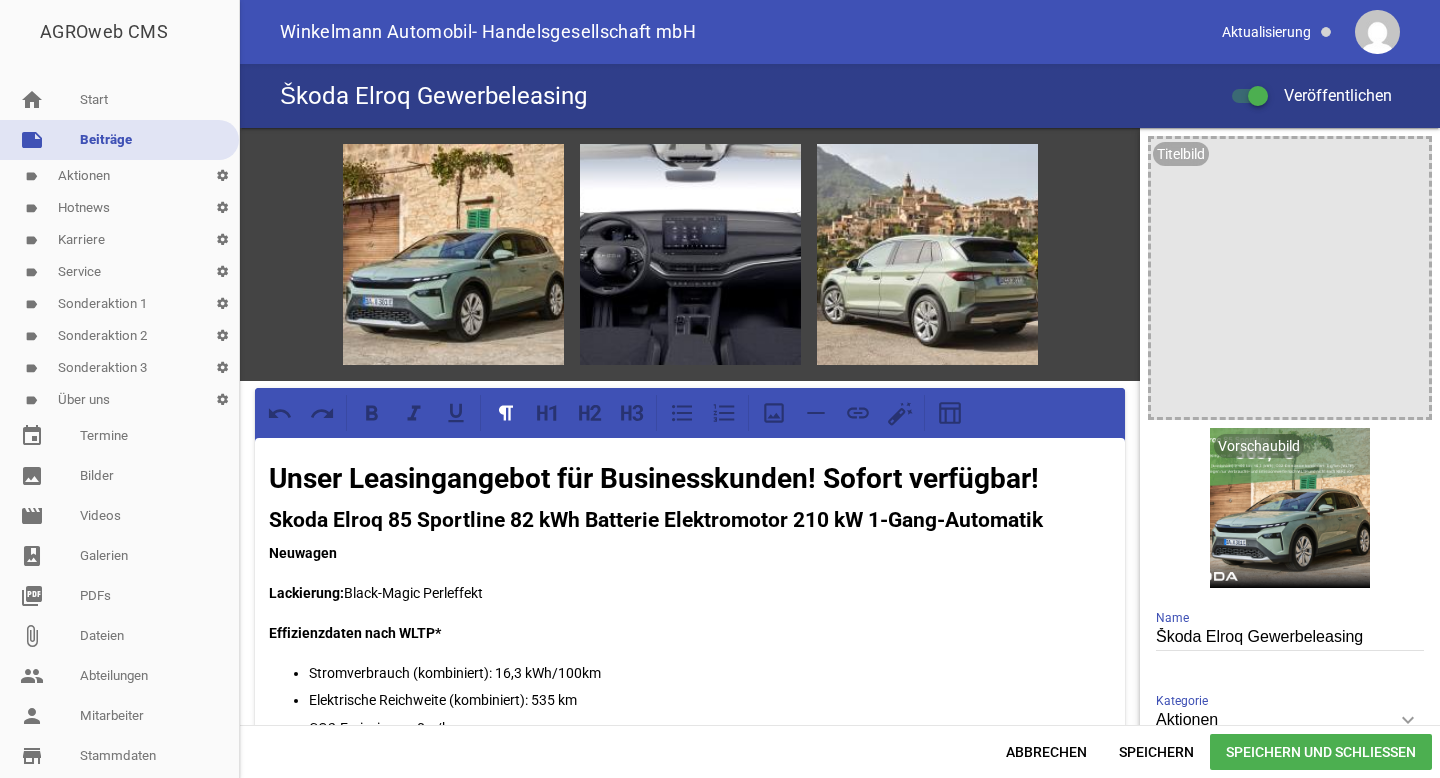scroll, scrollTop: 0, scrollLeft: 0, axis: both 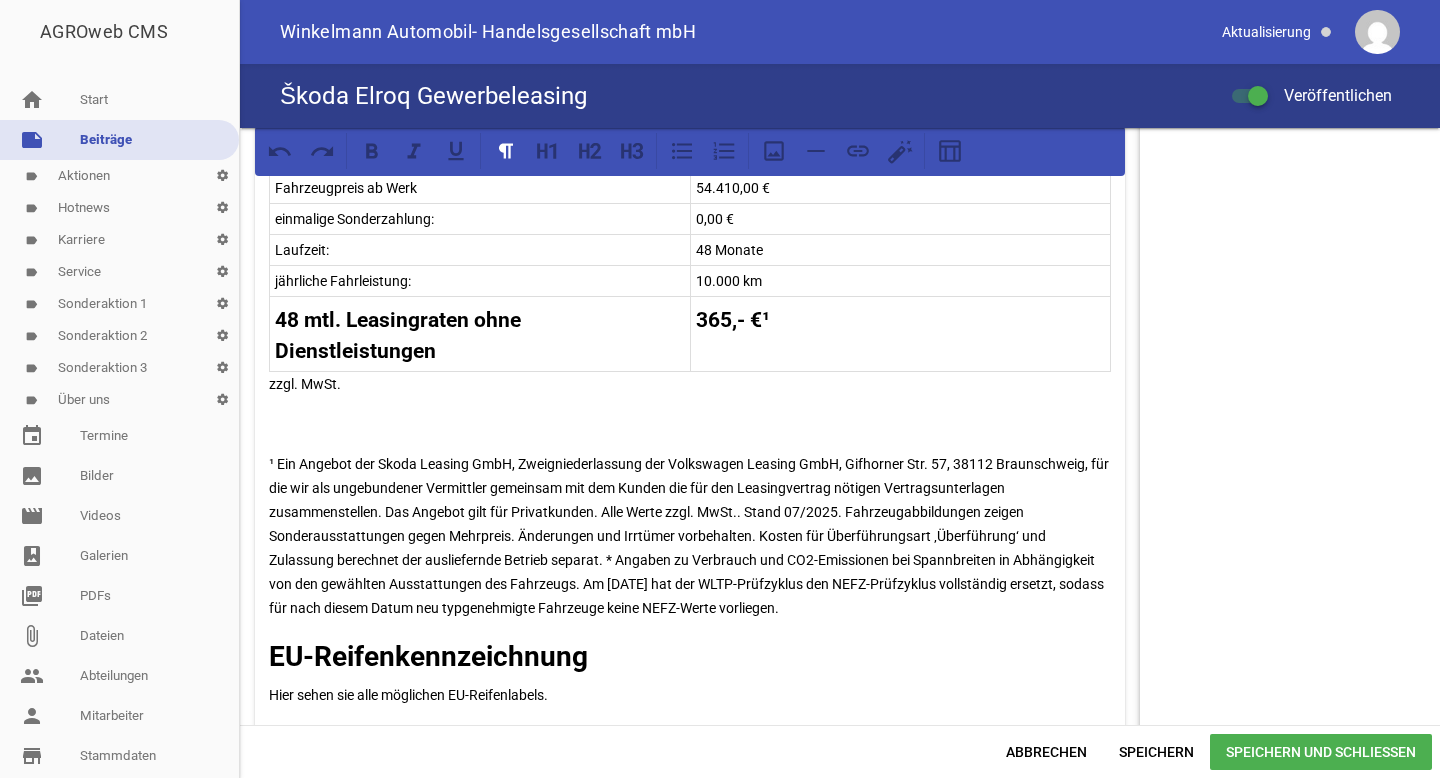 click on "¹ Ein Angebot der Skoda Leasing GmbH, Zweigniederlassung der Volkswagen Leasing GmbH, Gifhorner Str. 57, 38112 Braunschweig, für die wir als ungebundener Vermittler gemeinsam mit dem Kunden die für den Leasingvertrag nötigen Vertragsunterlagen zusammenstellen. Das Angebot gilt für Privatkunden. Alle Werte zzgl. MwSt.. Stand 07/2025. Fahrzeugabbildungen zeigen Sonderausstattungen gegen Mehrpreis. Änderungen und Irrtümer vorbehalten. Kosten für Überführungsart ‚Überführung‘ und Zulassung berechnet der ausliefernde Betrieb separat. * Angaben zu Verbrauch und CO2-Emissionen bei Spannbreiten in Abhängigkeit von den gewählten Ausstattungen des Fahrzeugs. Am [DATE] hat der WLTP-Prüfzyklus den NEFZ-Prüfzyklus vollständig ersetzt, sodass für nach diesem Datum neu typgenehmigte Fahrzeuge keine NEFZ-Werte vorliegen." at bounding box center (690, 536) 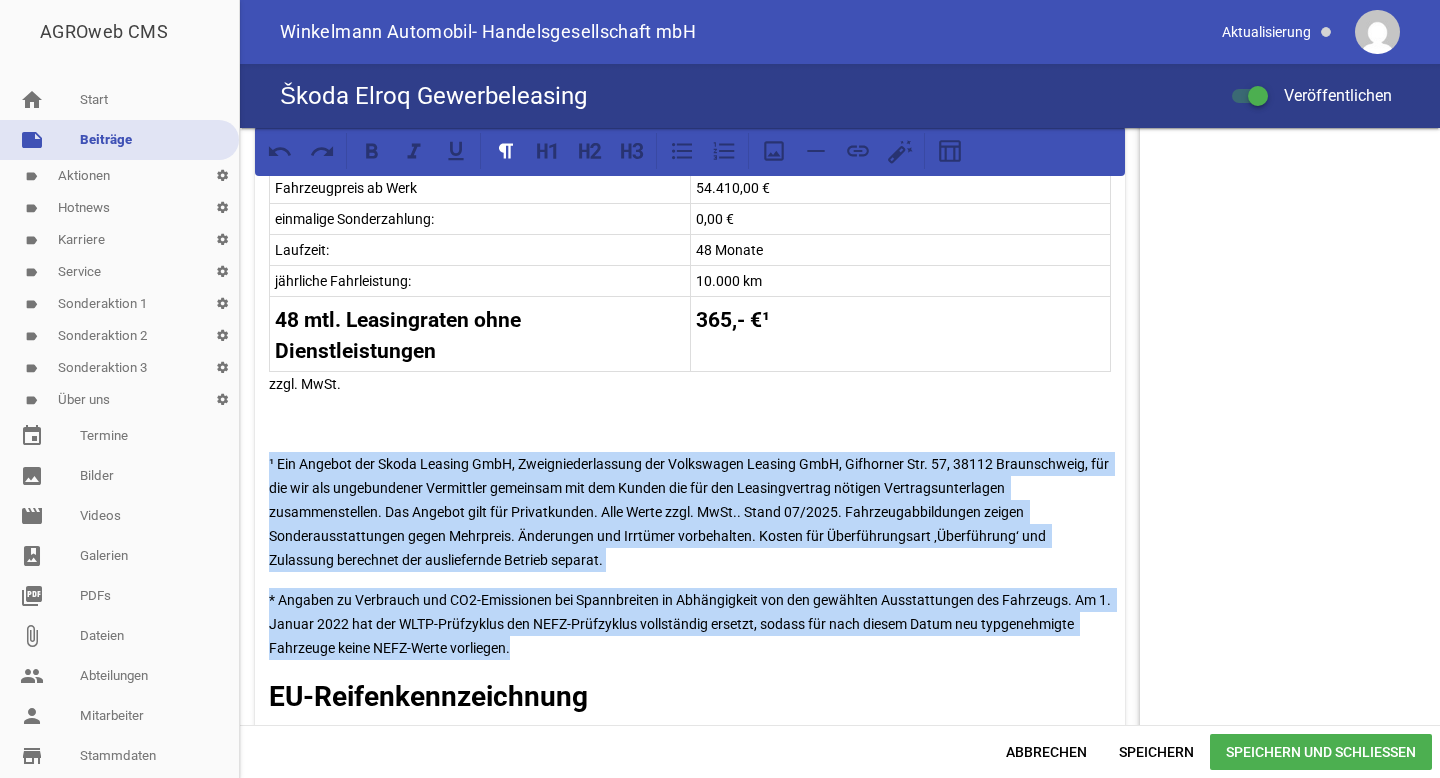 drag, startPoint x: 514, startPoint y: 643, endPoint x: 266, endPoint y: 456, distance: 310.60104 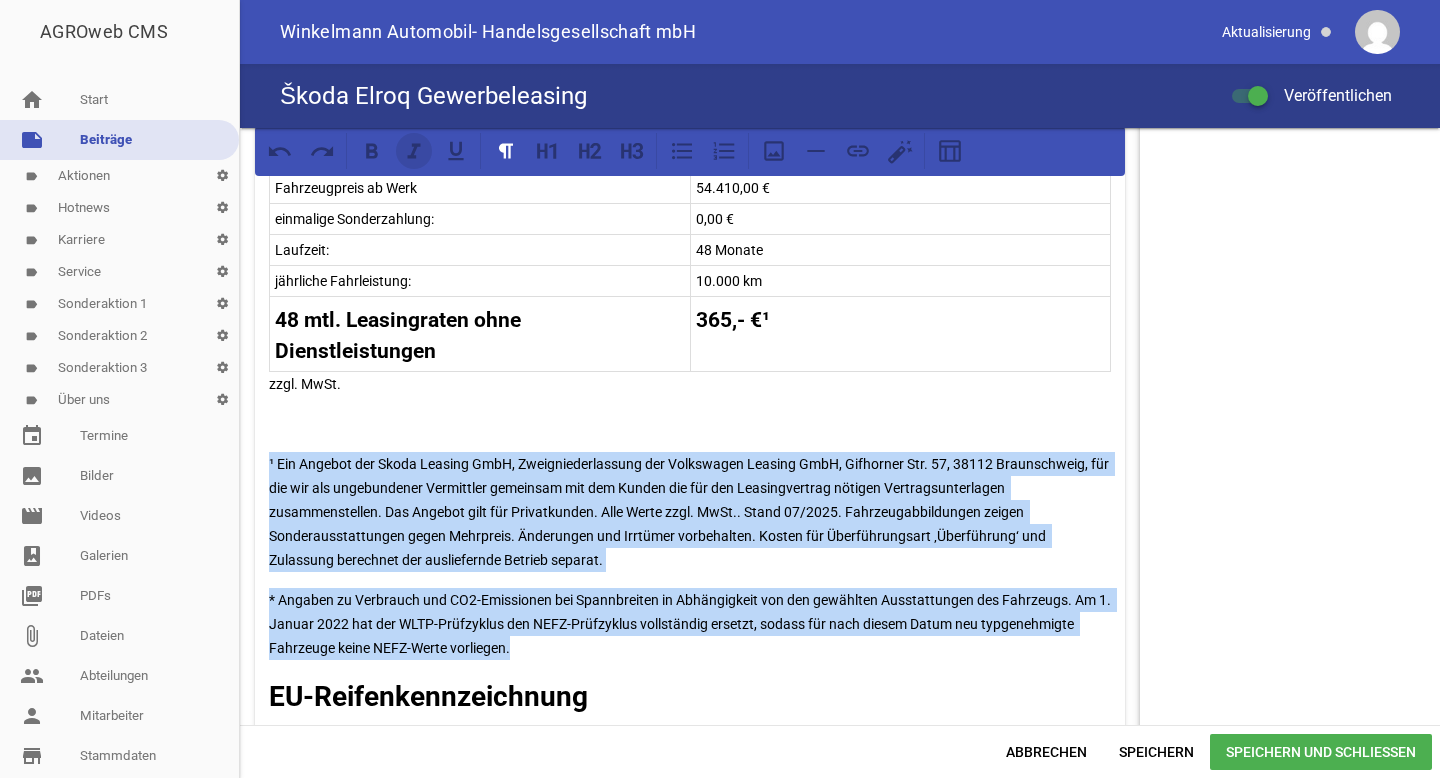 click 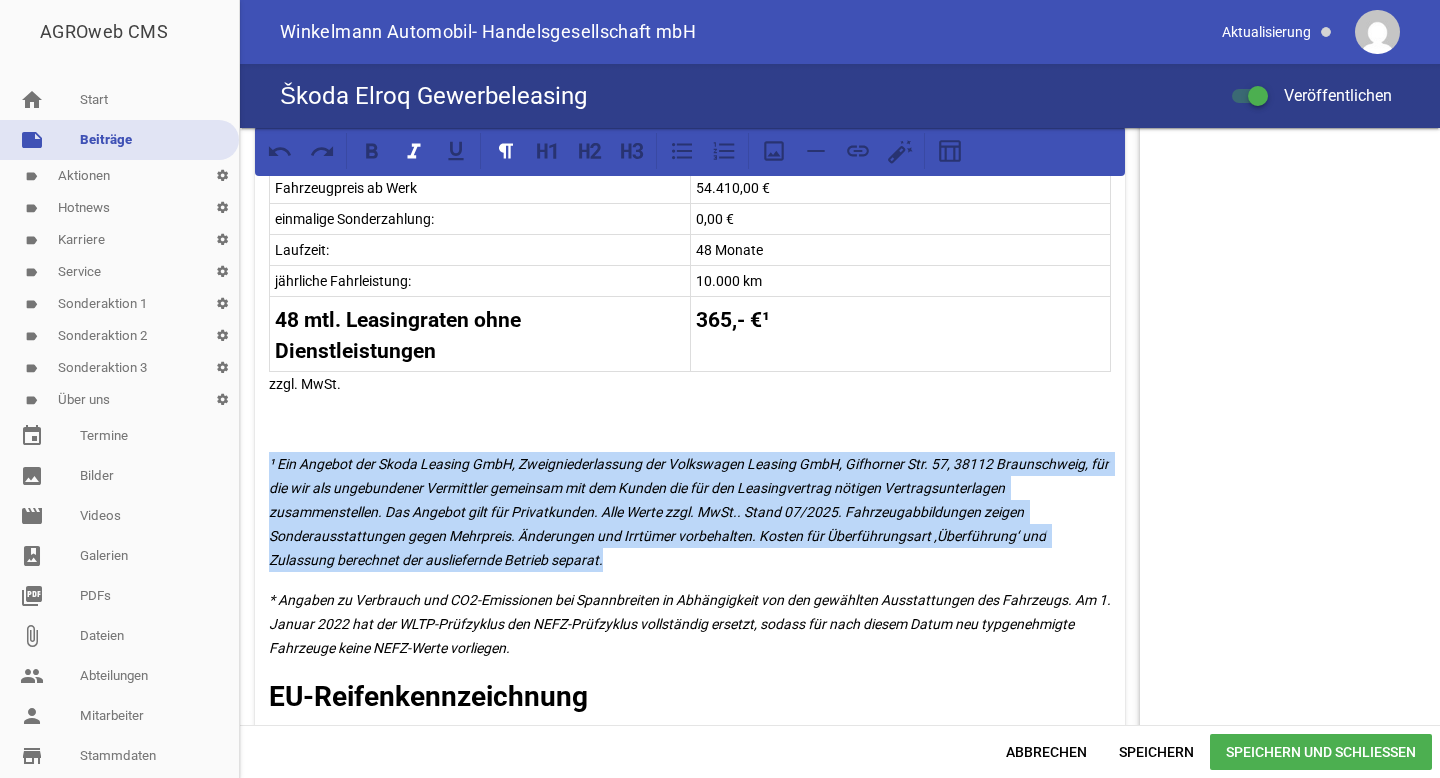 click on "Speichern und Schließen" at bounding box center [1321, 752] 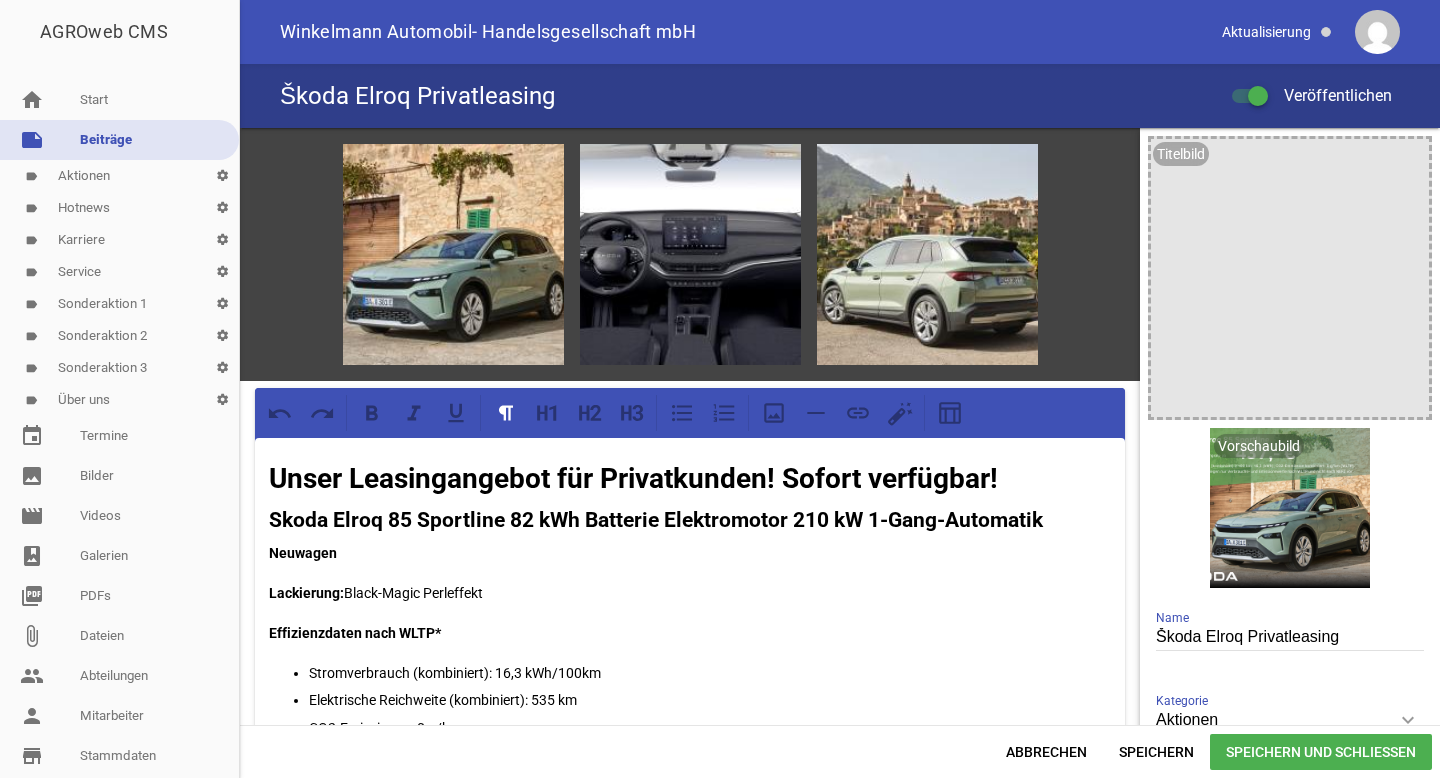 scroll, scrollTop: 0, scrollLeft: 0, axis: both 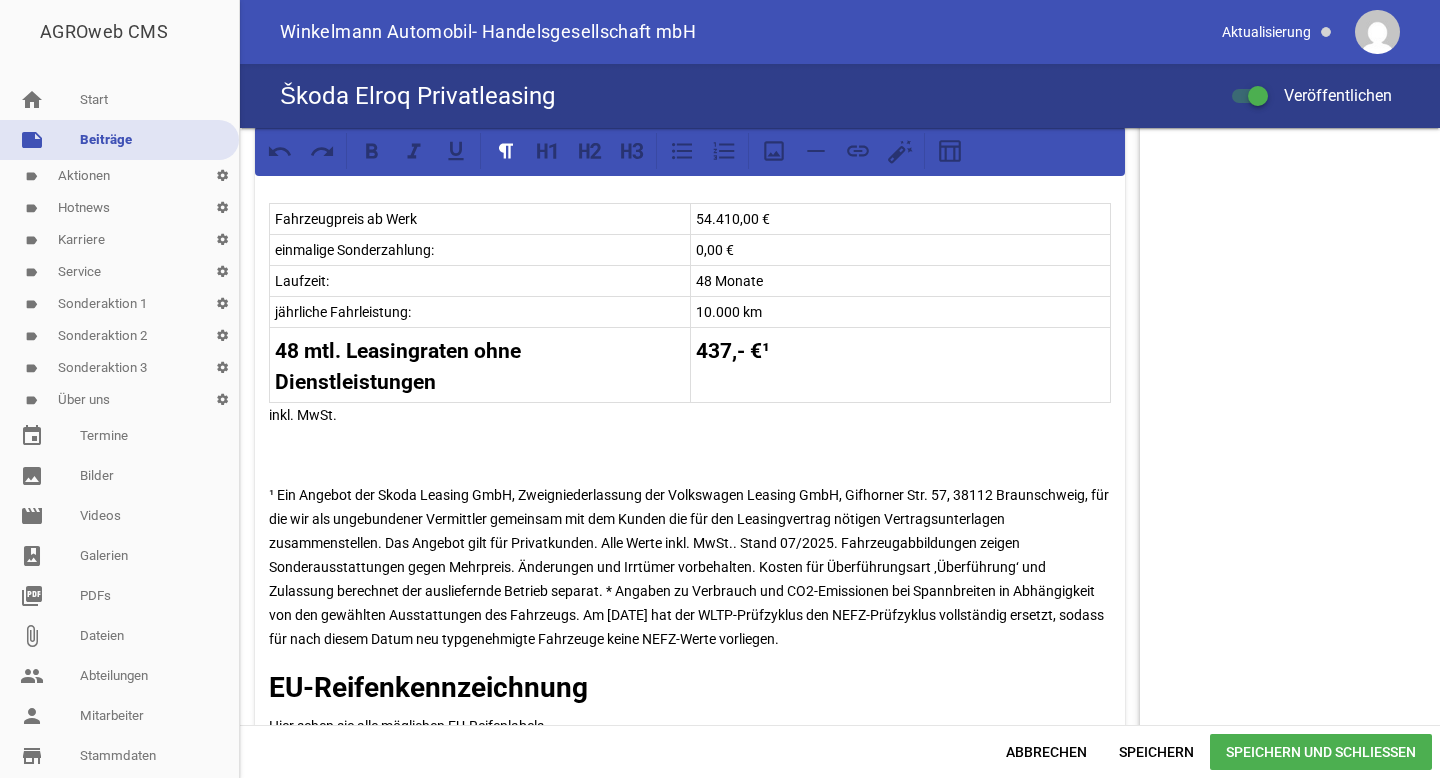 click on "¹ Ein Angebot der Skoda Leasing GmbH, Zweigniederlassung der Volkswagen Leasing GmbH, Gifhorner Str. 57, 38112 Braunschweig, für die wir als ungebundener Vermittler gemeinsam mit dem Kunden die für den Leasingvertrag nötigen Vertragsunterlagen zusammenstellen. Das Angebot gilt für Privatkunden. Alle Werte inkl. MwSt.. Stand 07/2025. Fahrzeugabbildungen zeigen Sonderausstattungen gegen Mehrpreis. Änderungen und Irrtümer vorbehalten. Kosten für Überführungsart ‚Überführung‘ und Zulassung berechnet der ausliefernde Betrieb separat. * Angaben zu Verbrauch und CO2-Emissionen bei Spannbreiten in Abhängigkeit von den gewählten Ausstattungen des Fahrzeugs. Am [DATE] hat der WLTP-Prüfzyklus den NEFZ-Prüfzyklus vollständig ersetzt, sodass für nach diesem Datum neu typgenehmigte Fahrzeuge keine NEFZ-Werte vorliegen." at bounding box center (690, 567) 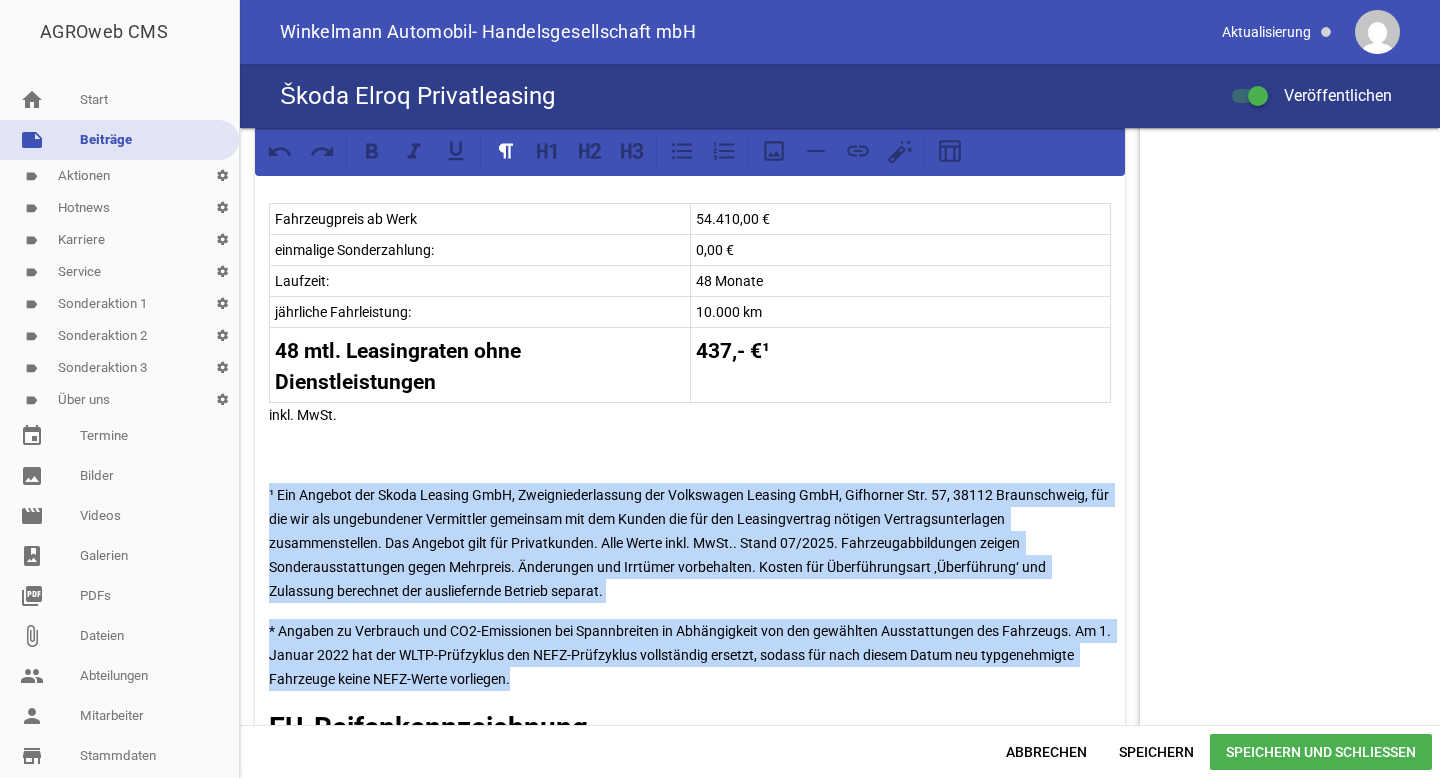 drag, startPoint x: 549, startPoint y: 685, endPoint x: 243, endPoint y: 493, distance: 361.24783 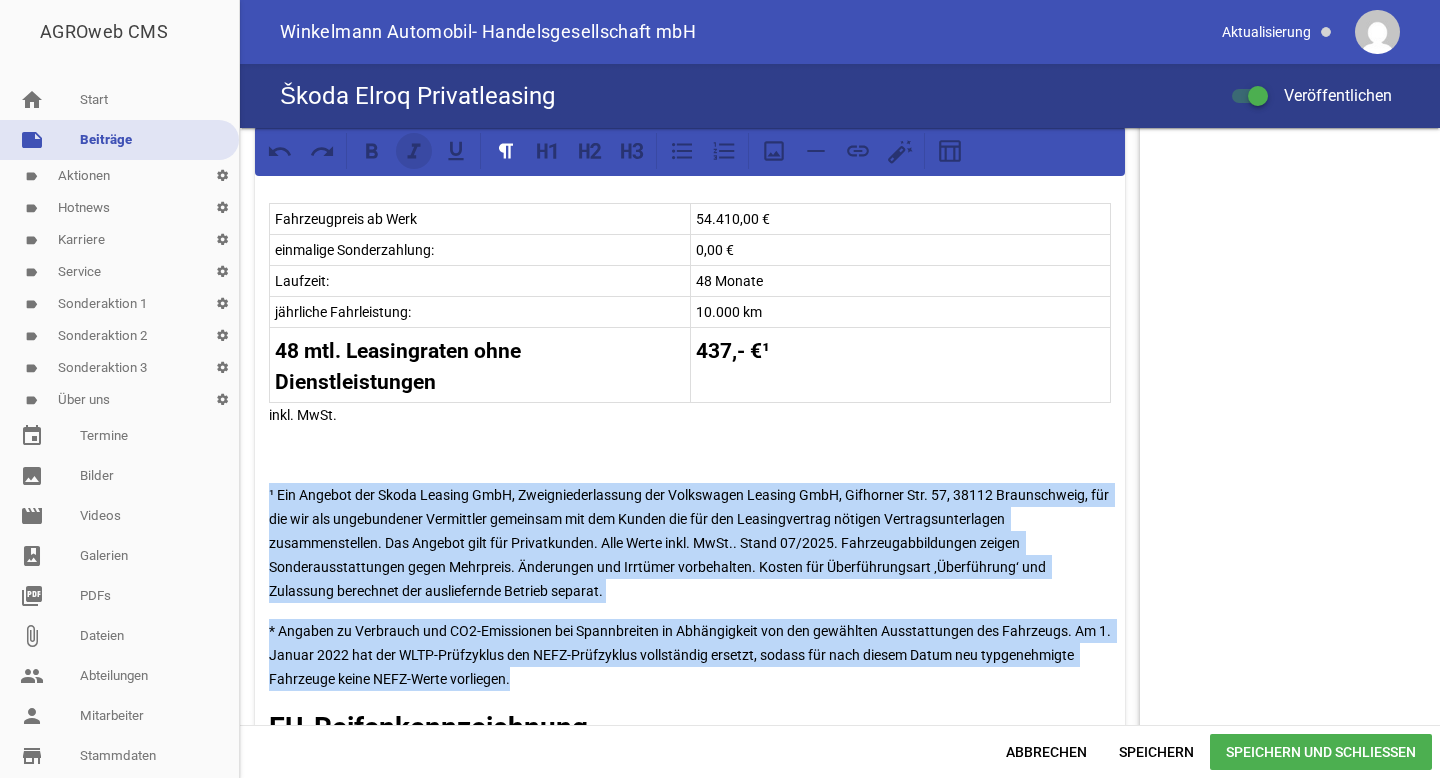 click 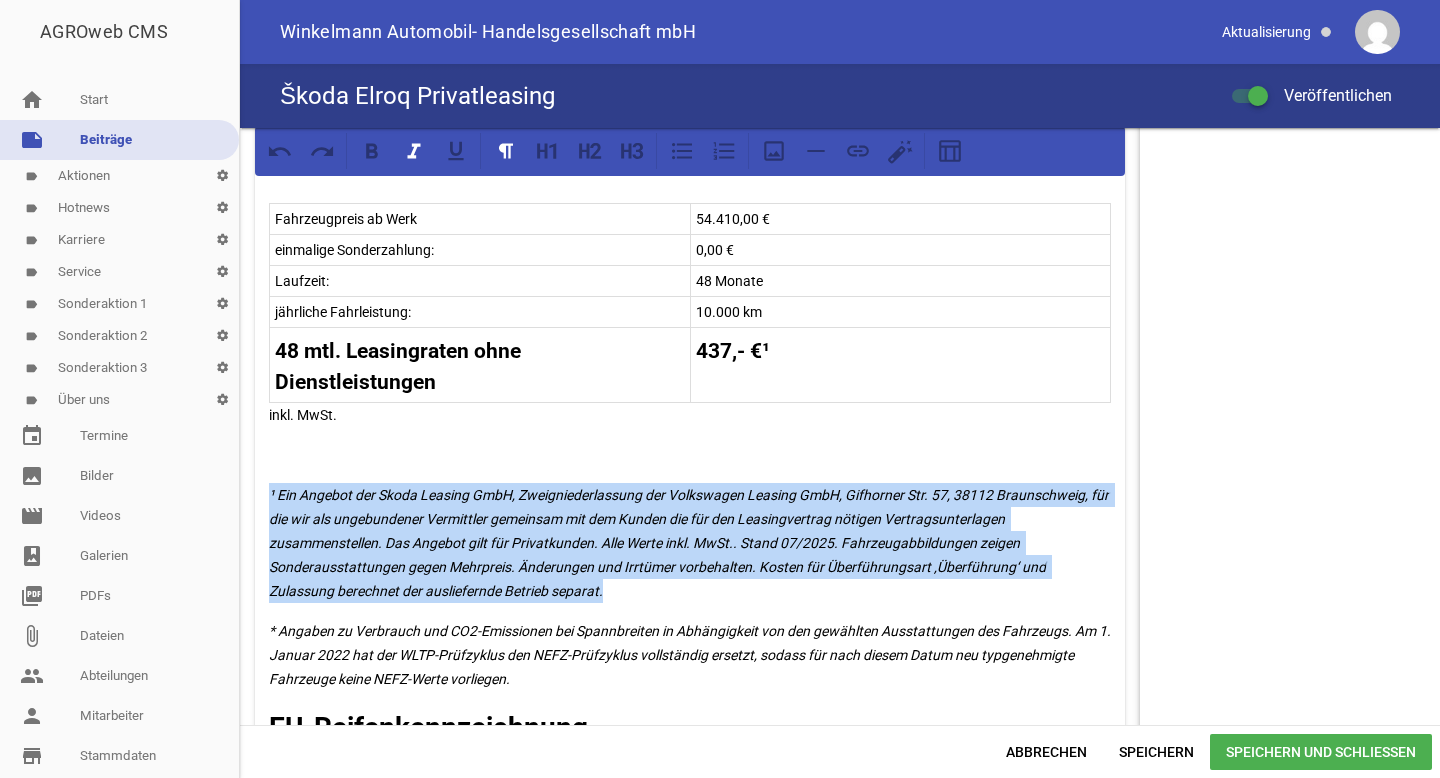 click on "Speichern und Schließen" at bounding box center (1321, 752) 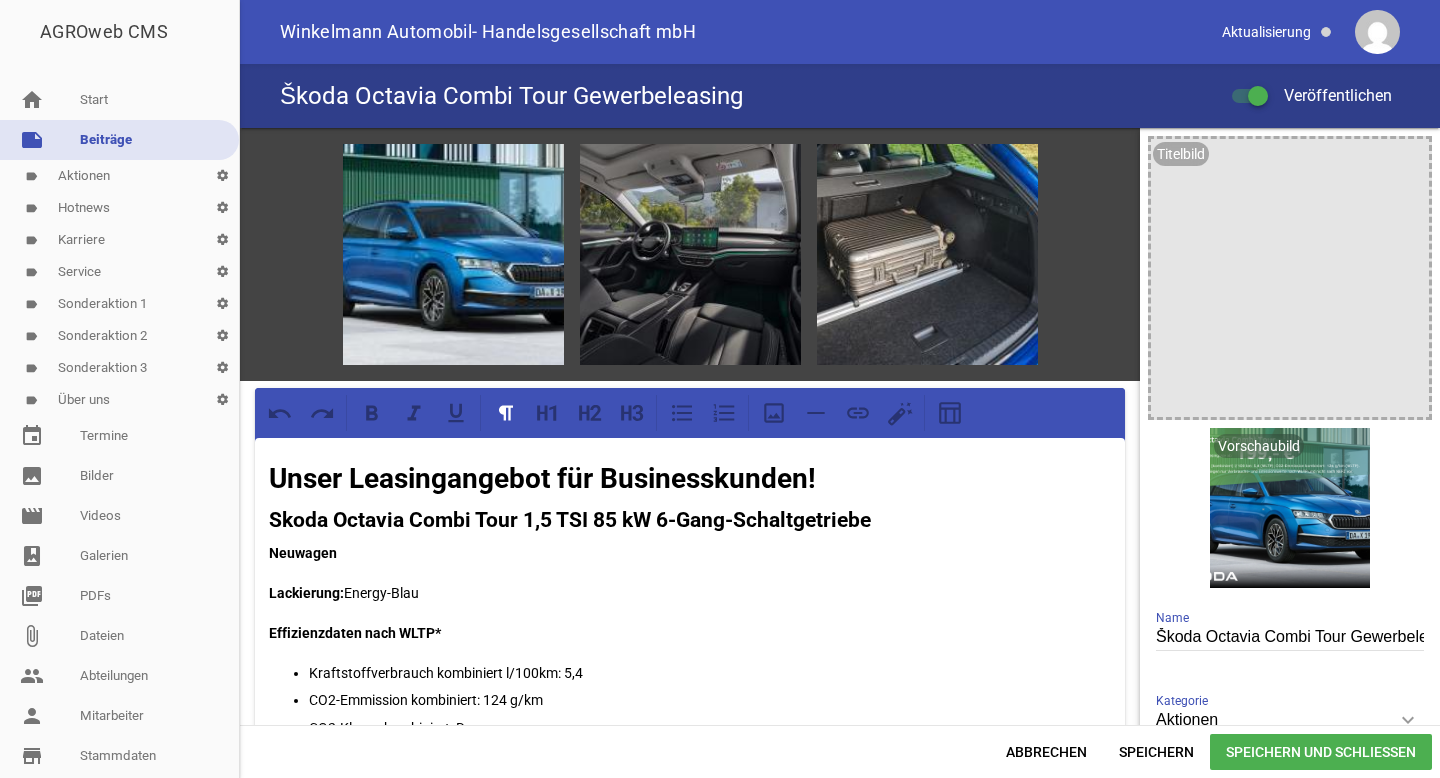 scroll, scrollTop: 0, scrollLeft: 0, axis: both 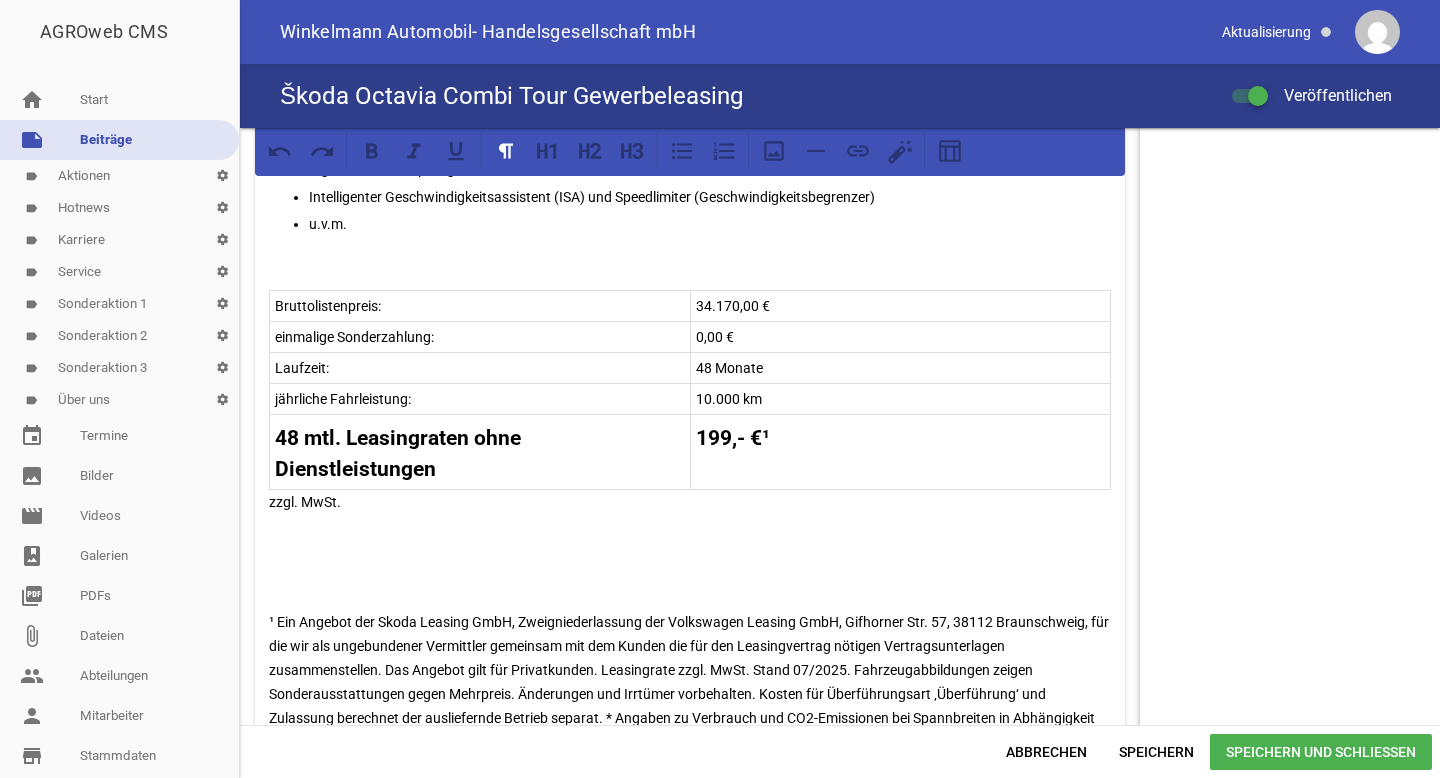 click at bounding box center (690, 542) 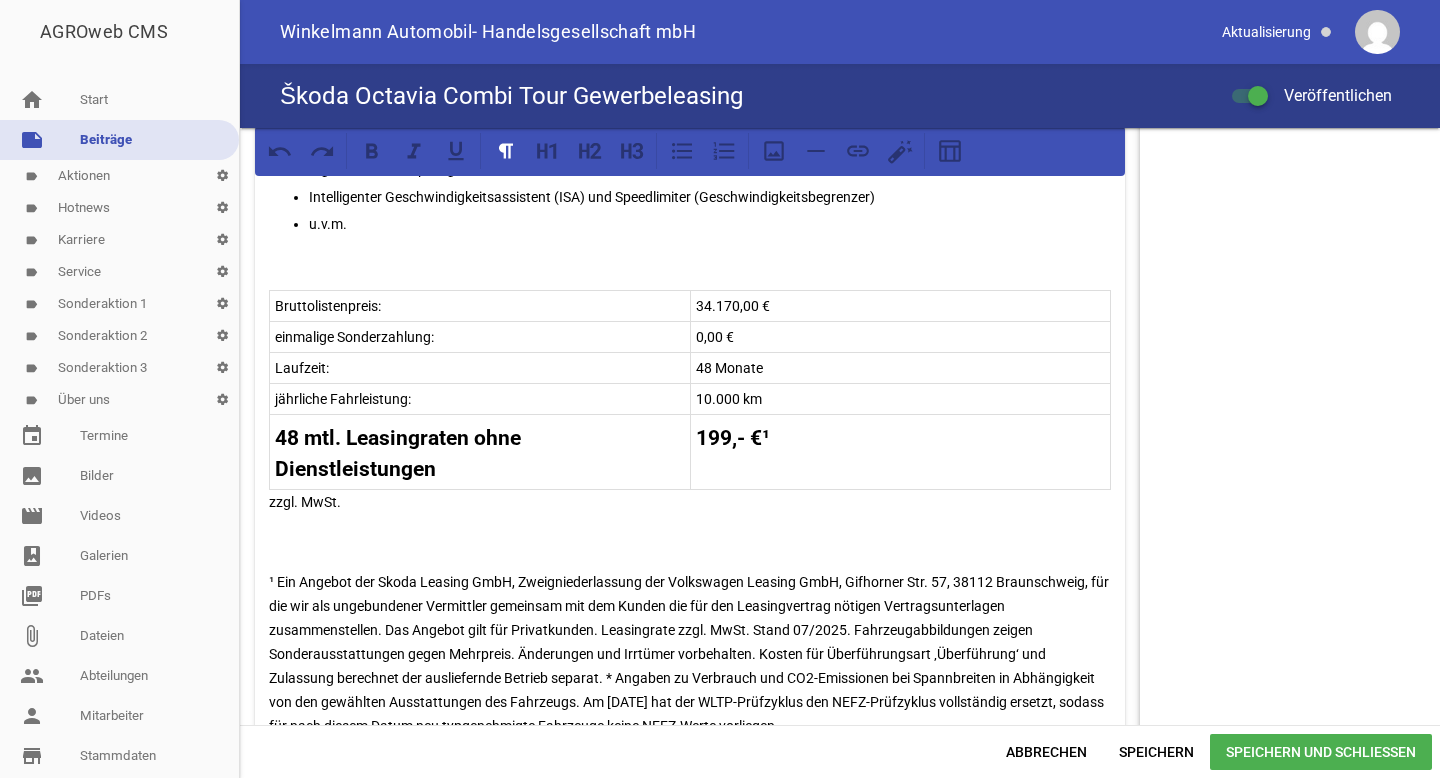 scroll, scrollTop: 1179, scrollLeft: 0, axis: vertical 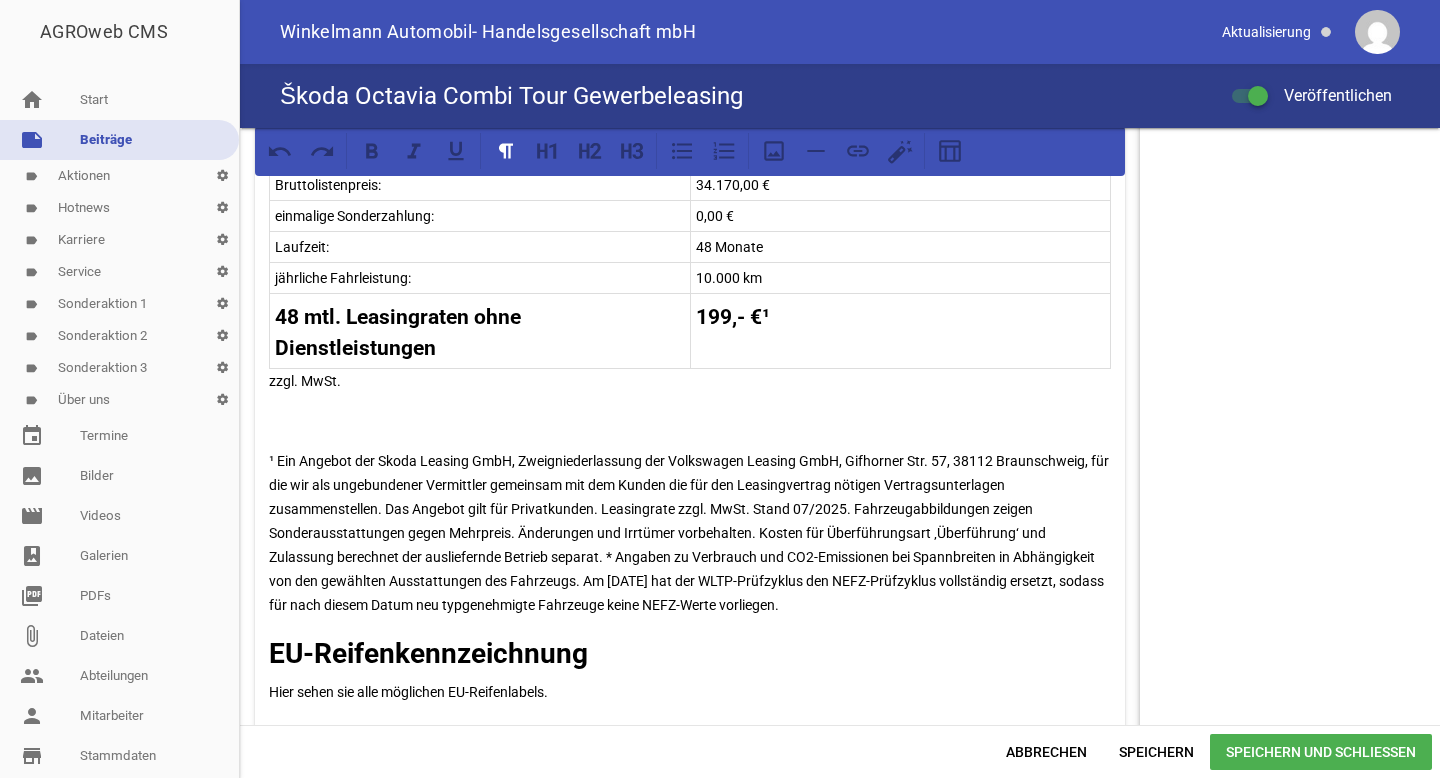 click on "¹ Ein Angebot der Skoda Leasing GmbH, Zweigniederlassung der Volkswagen Leasing GmbH, Gifhorner Str. 57, 38112 Braunschweig, für die wir als ungebundener Vermittler gemeinsam mit dem Kunden die für den Leasingvertrag nötigen Vertragsunterlagen zusammenstellen. Das Angebot gilt für Privatkunden. Leasingrate zzgl. MwSt. Stand 07/2025. Fahrzeugabbildungen zeigen Sonderausstattungen gegen Mehrpreis. Änderungen und Irrtümer vorbehalten. Kosten für Überführungsart ‚Überführung‘ und Zulassung berechnet der ausliefernde Betrieb separat. * Angaben zu Verbrauch und CO2-Emissionen bei Spannbreiten in Abhängigkeit von den gewählten Ausstattungen des Fahrzeugs. Am 1. Januar 2022 hat der WLTP-Prüfzyklus den NEFZ-Prüfzyklus vollständig ersetzt, sodass für nach diesem Datum neu typgenehmigte Fahrzeuge keine NEFZ-Werte vorliegen." at bounding box center (690, 533) 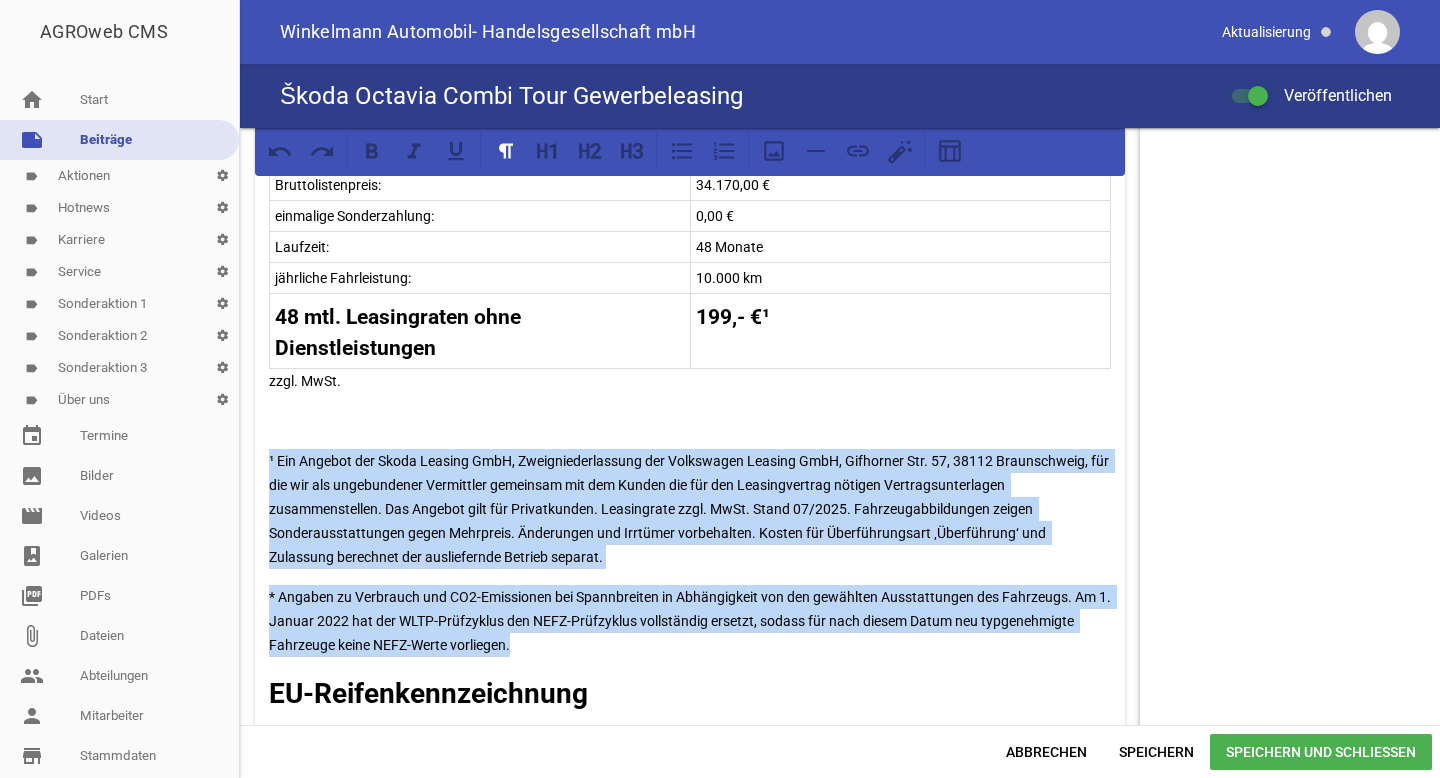 drag, startPoint x: 544, startPoint y: 634, endPoint x: 247, endPoint y: 450, distance: 349.37802 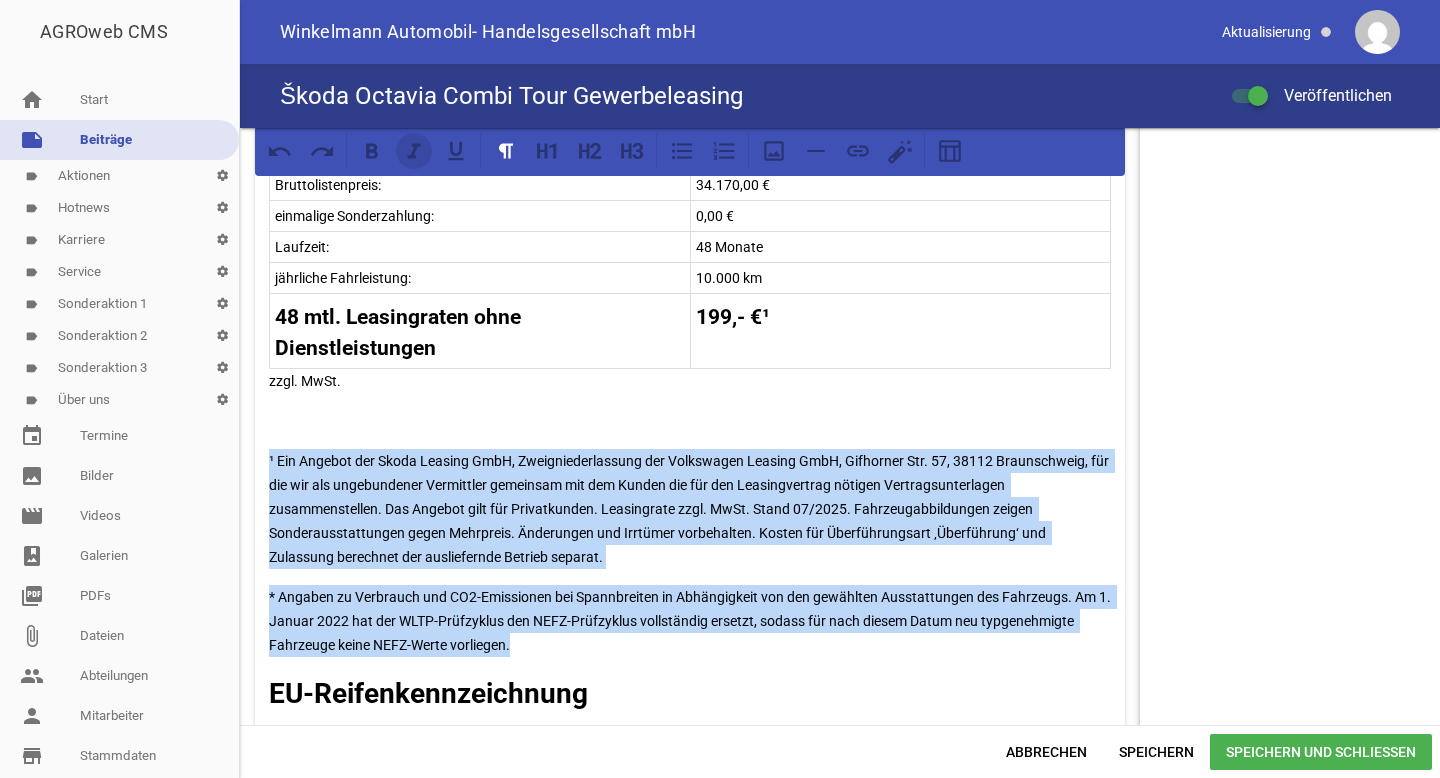 click 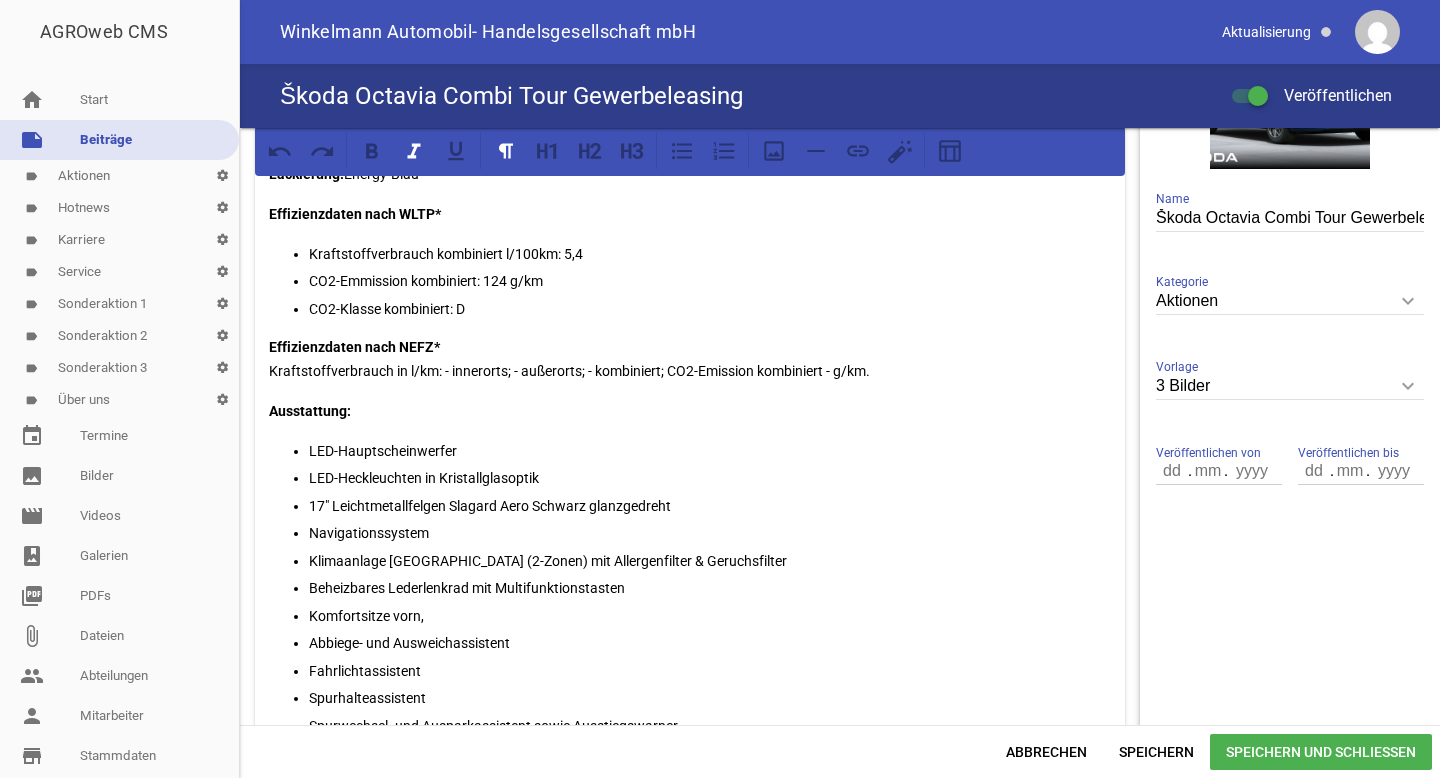 scroll, scrollTop: 410, scrollLeft: 0, axis: vertical 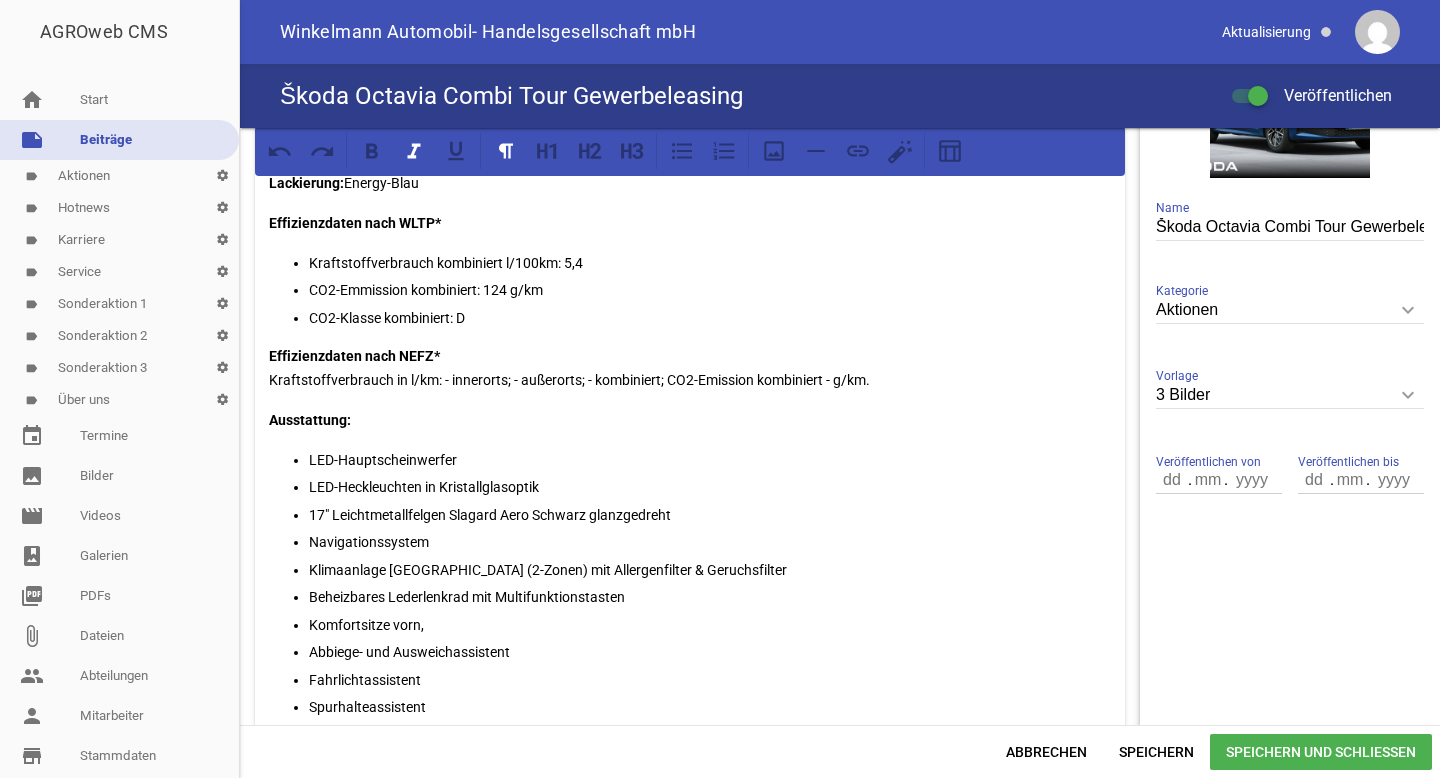 click on "Speichern und Schließen" at bounding box center (1321, 752) 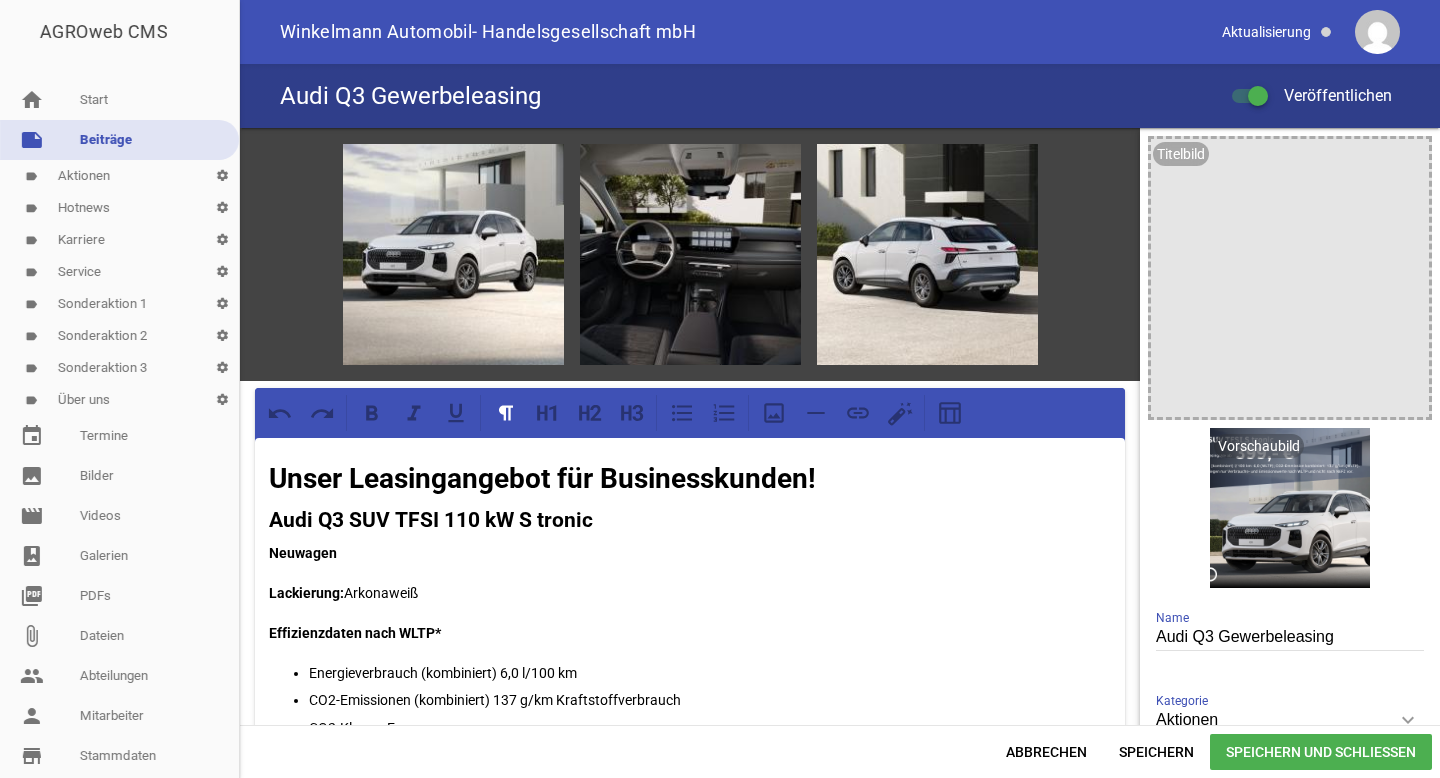 scroll, scrollTop: 0, scrollLeft: 0, axis: both 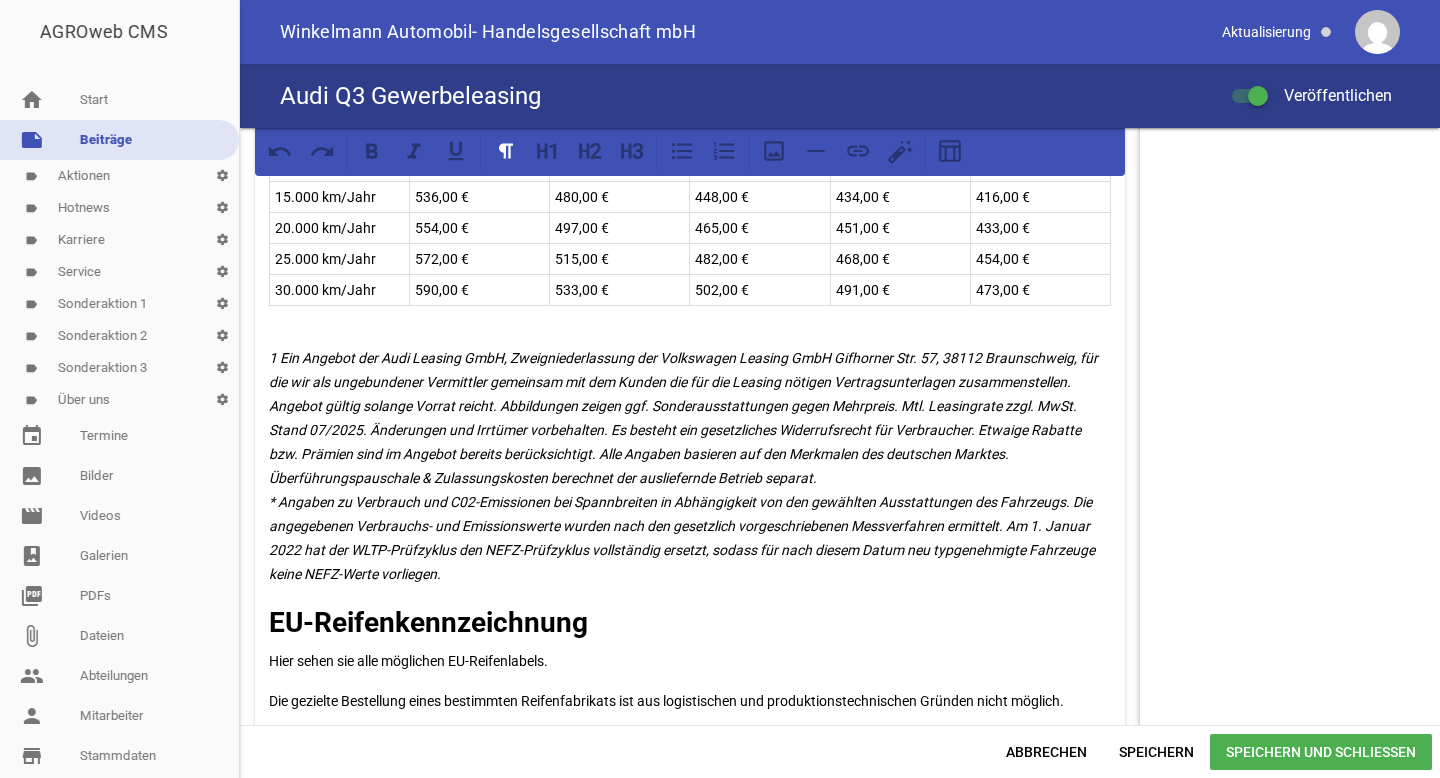 click on "Speichern und Schließen" at bounding box center (1321, 752) 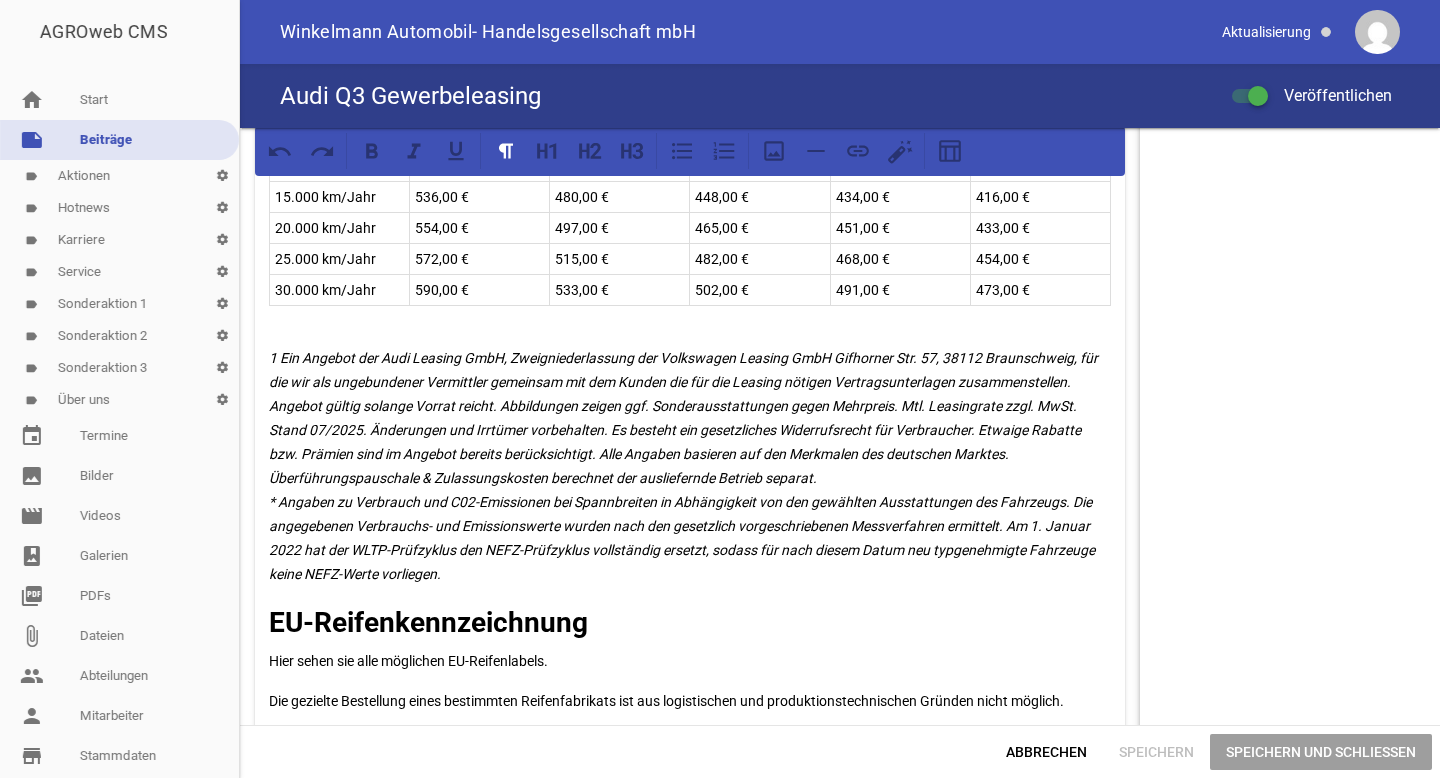 scroll, scrollTop: 1547, scrollLeft: 0, axis: vertical 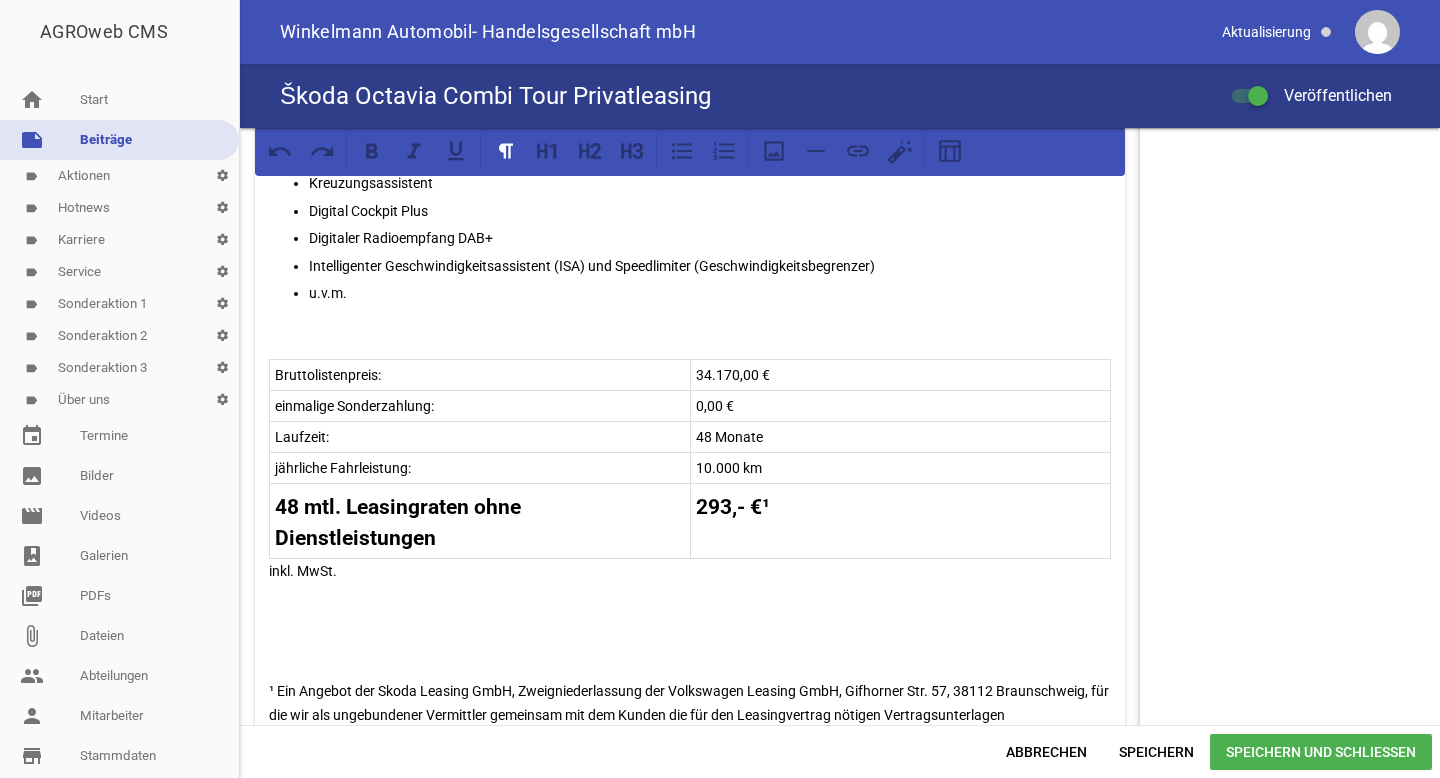click on "Unser Leasingangebot für Privatkunden! Skoda Octavia Combi Tour 1,5 TSI 85 kW 6-Gang-Schaltgetriebe Neuwagen Lackierung:  Energy-Blau Effizienzdaten nach WLTP* Kraftstoffverbrauch kombiniert l/100km: 5,4 CO2-Emmission kombiniert: 124 g/km CO2-Klasse kombiniert: D Effizienzdaten nach NEFZ* Kraftstoffverbrauch in l/km: - innerorts; - außerorts; - kombiniert; CO2-Emission kombiniert - g/km. Ausstattung:  LED-Hauptscheinwerfer LED-Heckleuchten in Kristallglasoptik 17" Leichtmetallfelgen Slagard Aero Schwarz glanzgedreht Navigationssystem Klimaanlage Climatronic (2-Zonen) mit Allergenfilter & Geruchsfilter Beheizbares Lederlenkrad mit Multifunktionstasten Komfortsitze vorn, Abbiege- und Ausweichassistent Fahrlichtassistent Spurhalteassistent Spurwechsel- und Ausparkassistent sowie Ausstiegswarner Kreuzungsassistent Digital Cockpit Plus Digitaler Radioempfang DAB+ Intelligenter Geschwindigkeitsassistent (ISA) und Speedlimiter (Geschwindigkeitsbegrenzer) u.v.m. Bruttolistenpreis: 34.170,00 € 0,00 €" at bounding box center [690, 226] 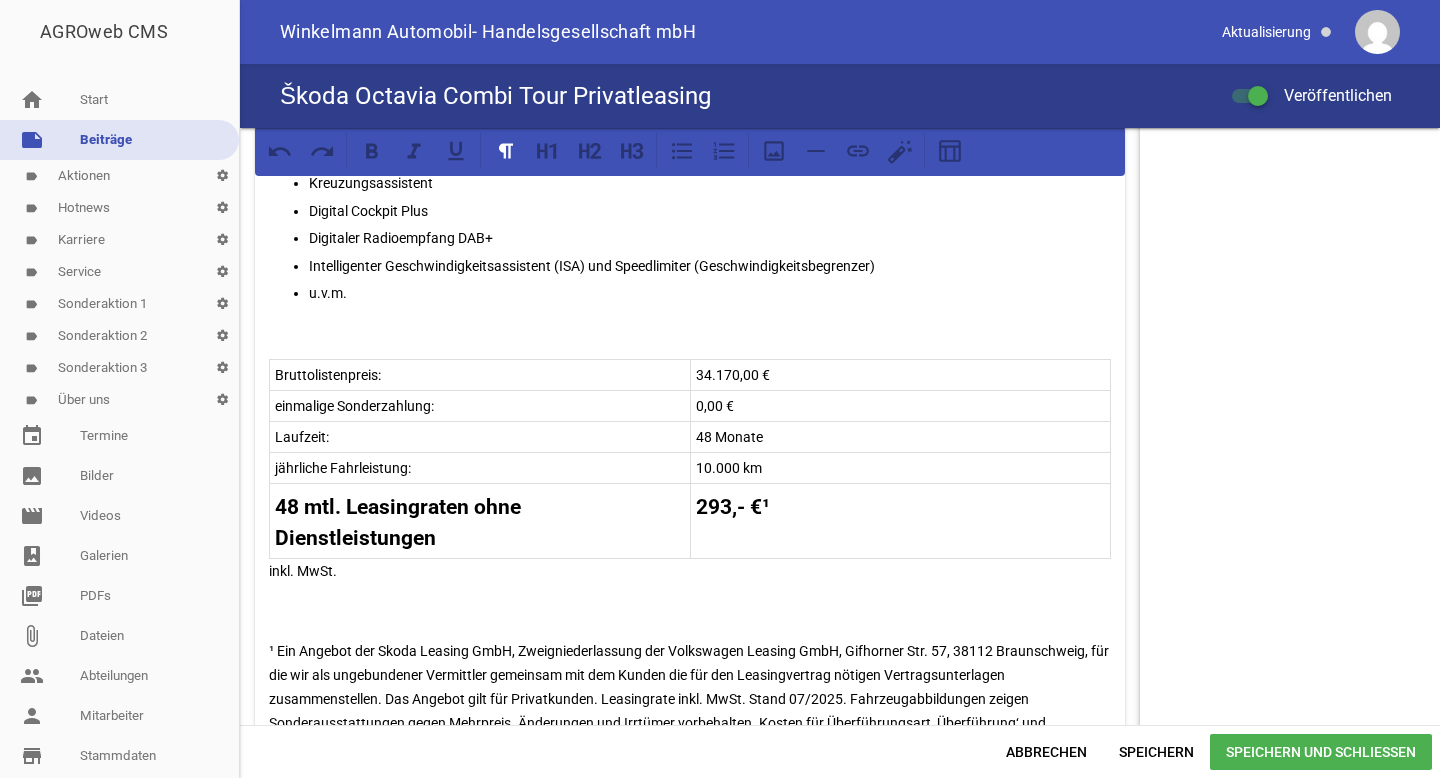 scroll, scrollTop: 1141, scrollLeft: 0, axis: vertical 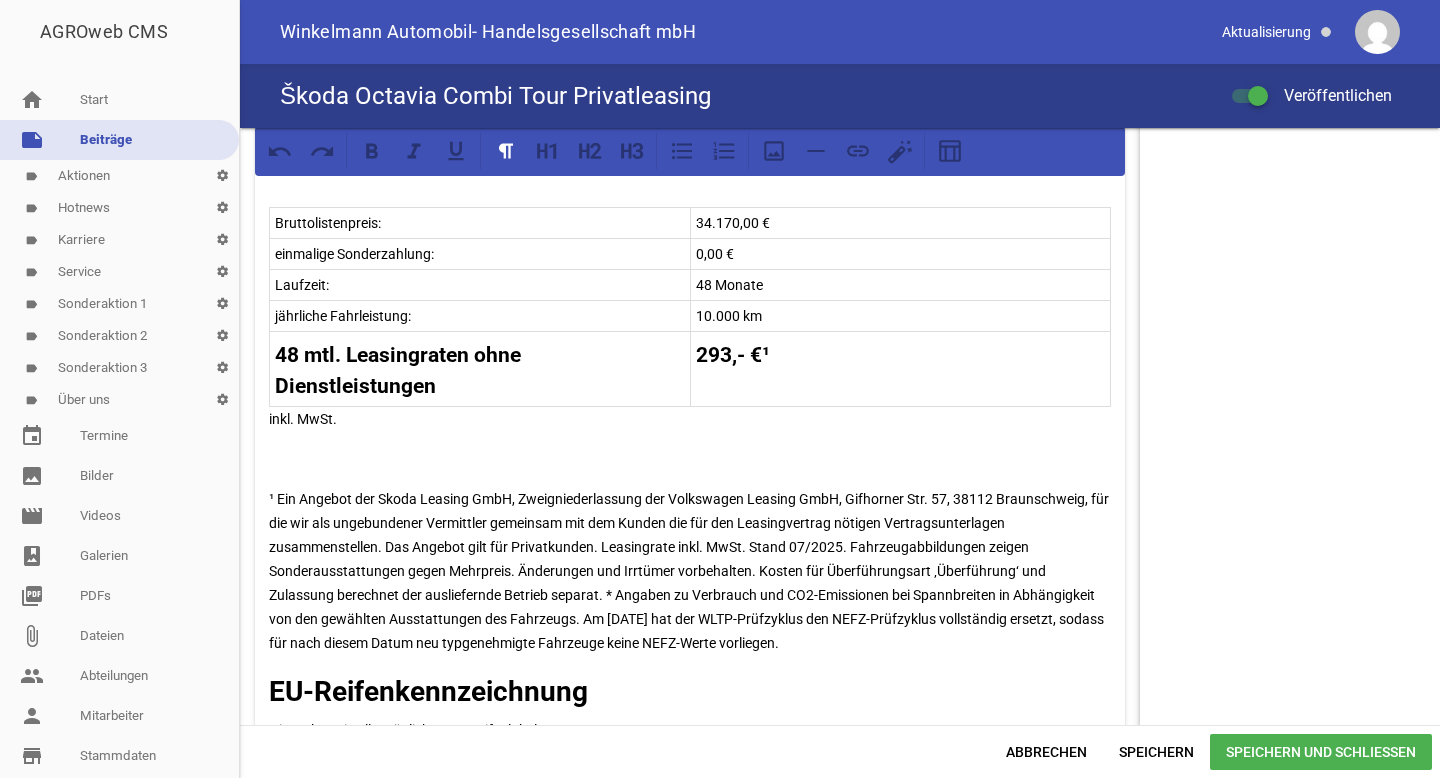 click on "¹ Ein Angebot der Skoda Leasing GmbH, Zweigniederlassung der Volkswagen Leasing GmbH, Gifhorner Str. 57, 38112 Braunschweig, für die wir als ungebundener Vermittler gemeinsam mit dem Kunden die für den Leasingvertrag nötigen Vertragsunterlagen zusammenstellen. Das Angebot gilt für Privatkunden. Leasingrate inkl. MwSt. Stand 07/2025. Fahrzeugabbildungen zeigen Sonderausstattungen gegen Mehrpreis. Änderungen und Irrtümer vorbehalten. Kosten für Überführungsart ‚Überführung‘ und Zulassung berechnet der ausliefernde Betrieb separat. * Angaben zu Verbrauch und CO2-Emissionen bei Spannbreiten in Abhängigkeit von den gewählten Ausstattungen des Fahrzeugs. Am 1. Januar 2022 hat der WLTP-Prüfzyklus den NEFZ-Prüfzyklus vollständig ersetzt, sodass für nach diesem Datum neu typgenehmigte Fahrzeuge keine NEFZ-Werte vorliegen." at bounding box center [690, 571] 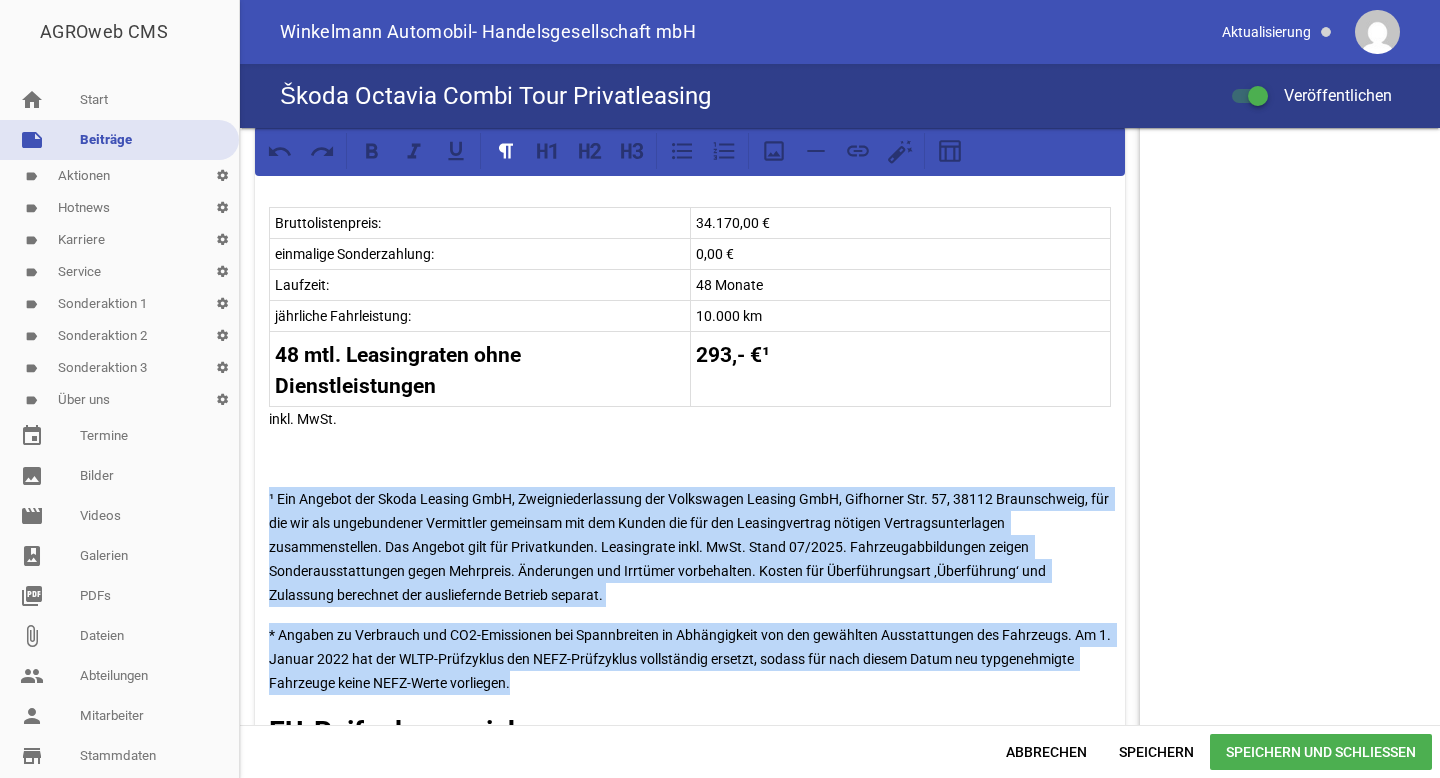 drag, startPoint x: 555, startPoint y: 675, endPoint x: 251, endPoint y: 496, distance: 352.78464 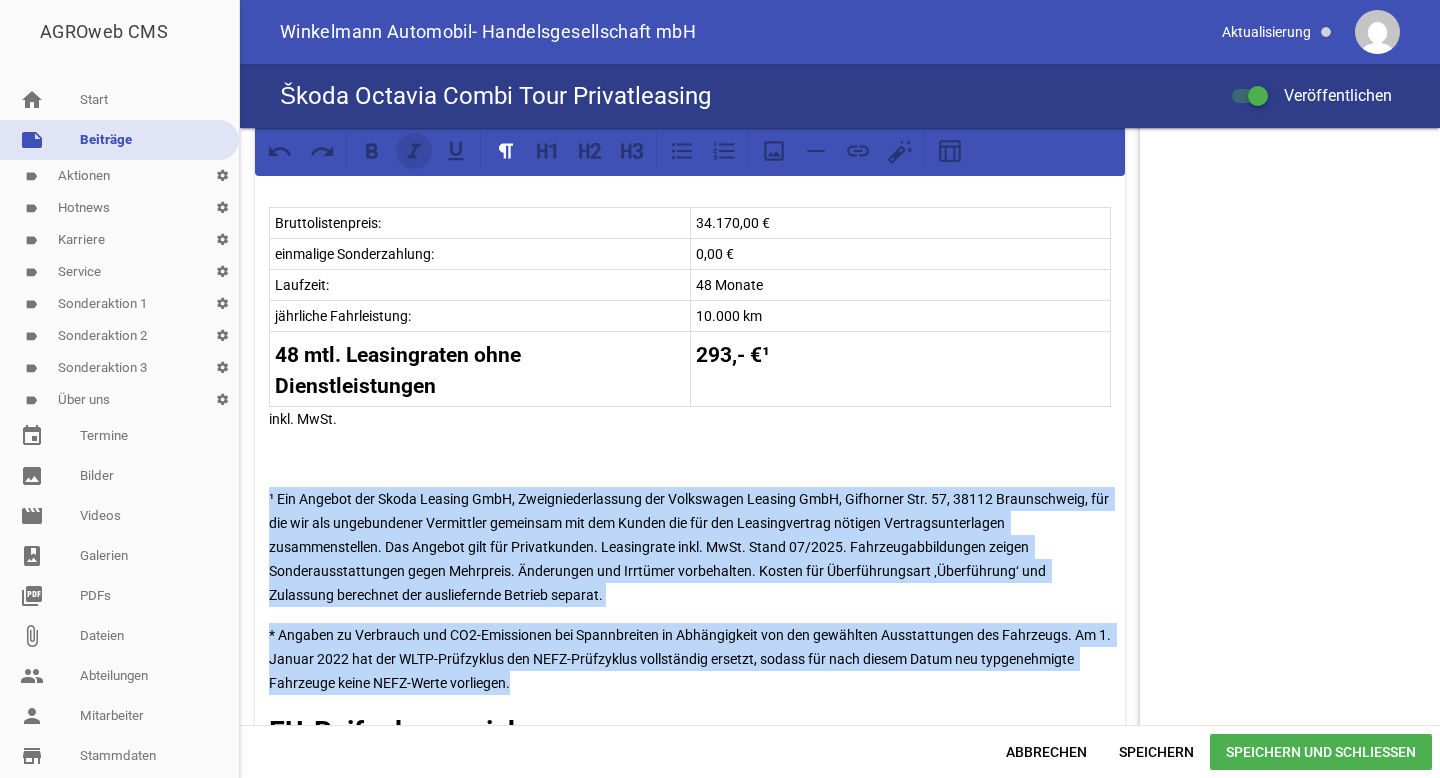 click 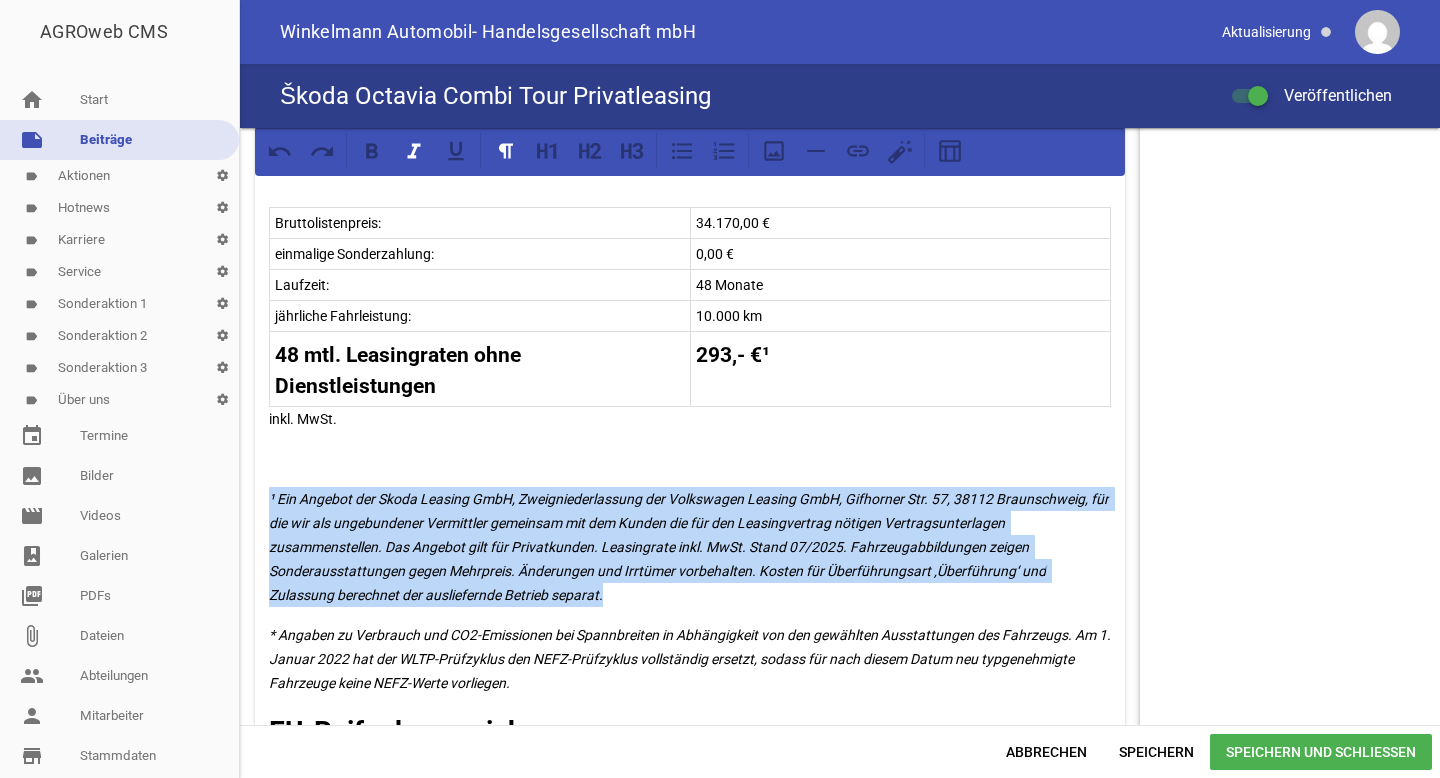click on "Speichern und Schließen" at bounding box center (1321, 752) 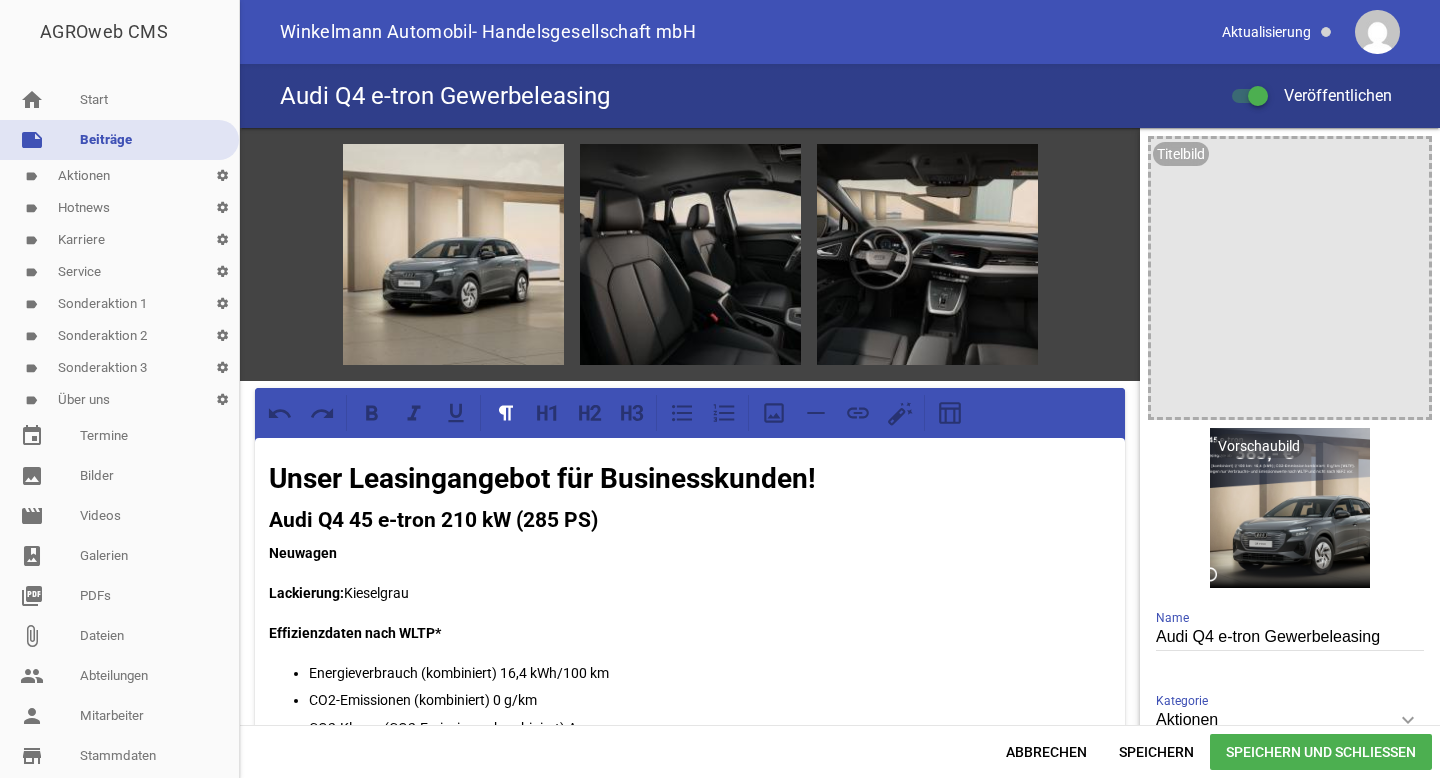 scroll, scrollTop: 0, scrollLeft: 0, axis: both 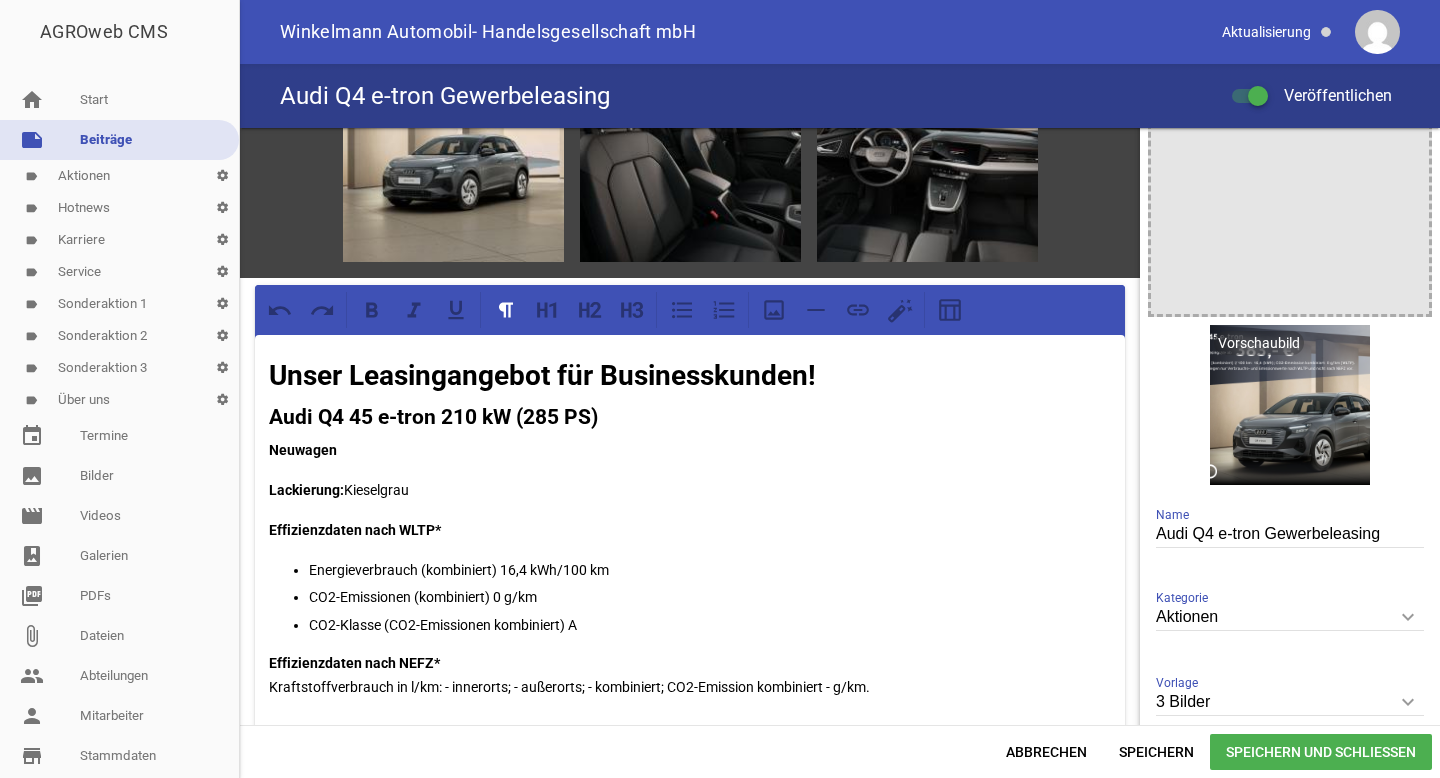click on "Energieverbrauch (kombiniert) 16,4 kWh/100 km" at bounding box center (710, 570) 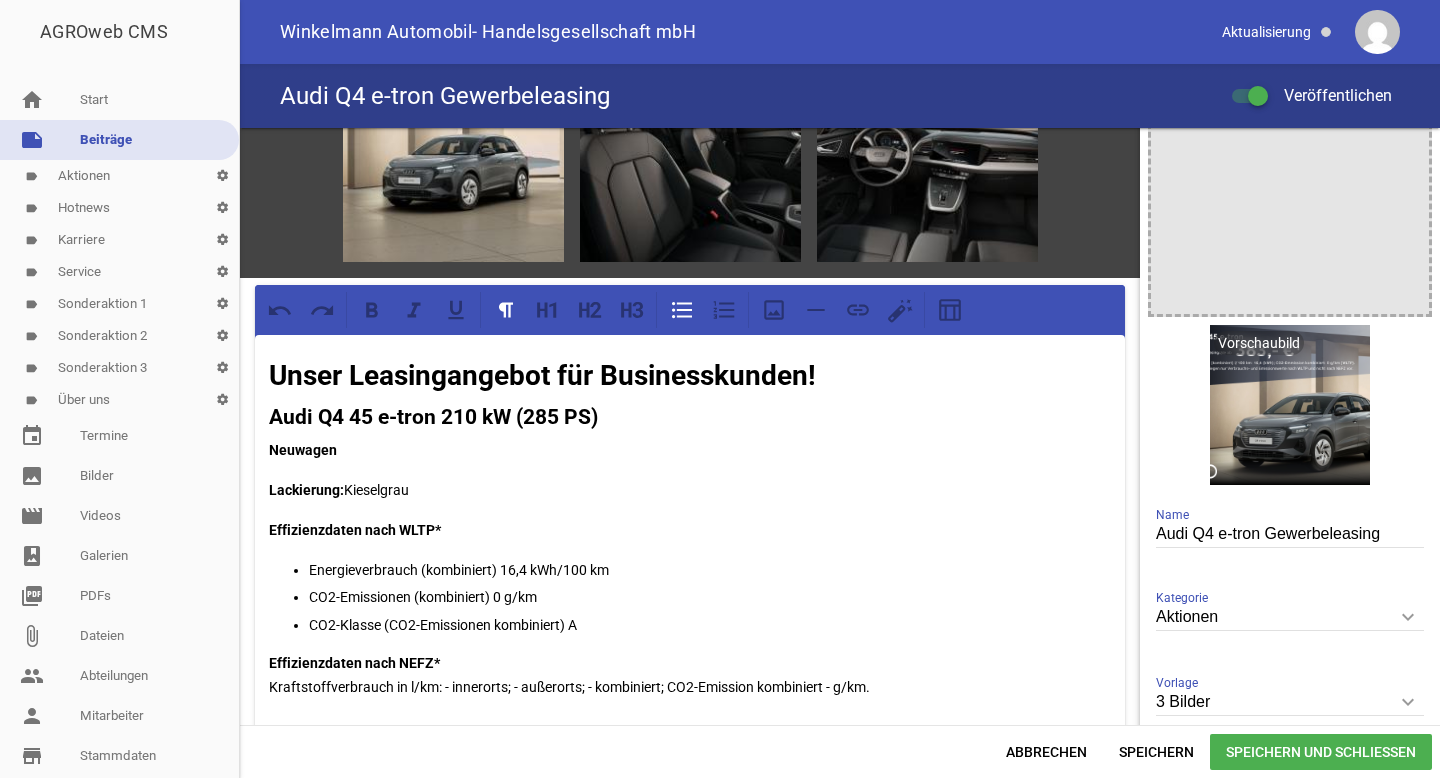 click on "CO2-Emissionen (kombiniert) 0 g/km" at bounding box center (710, 597) 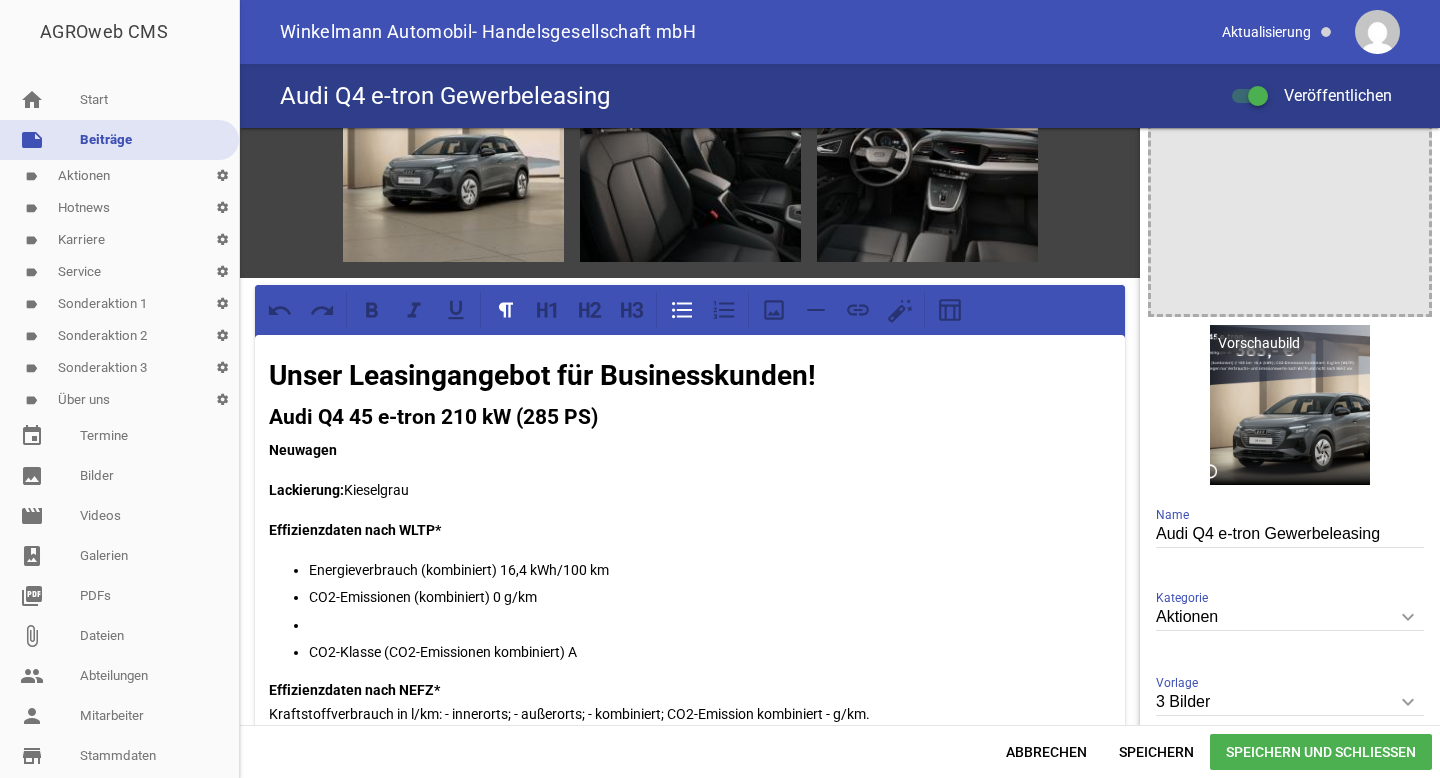paste 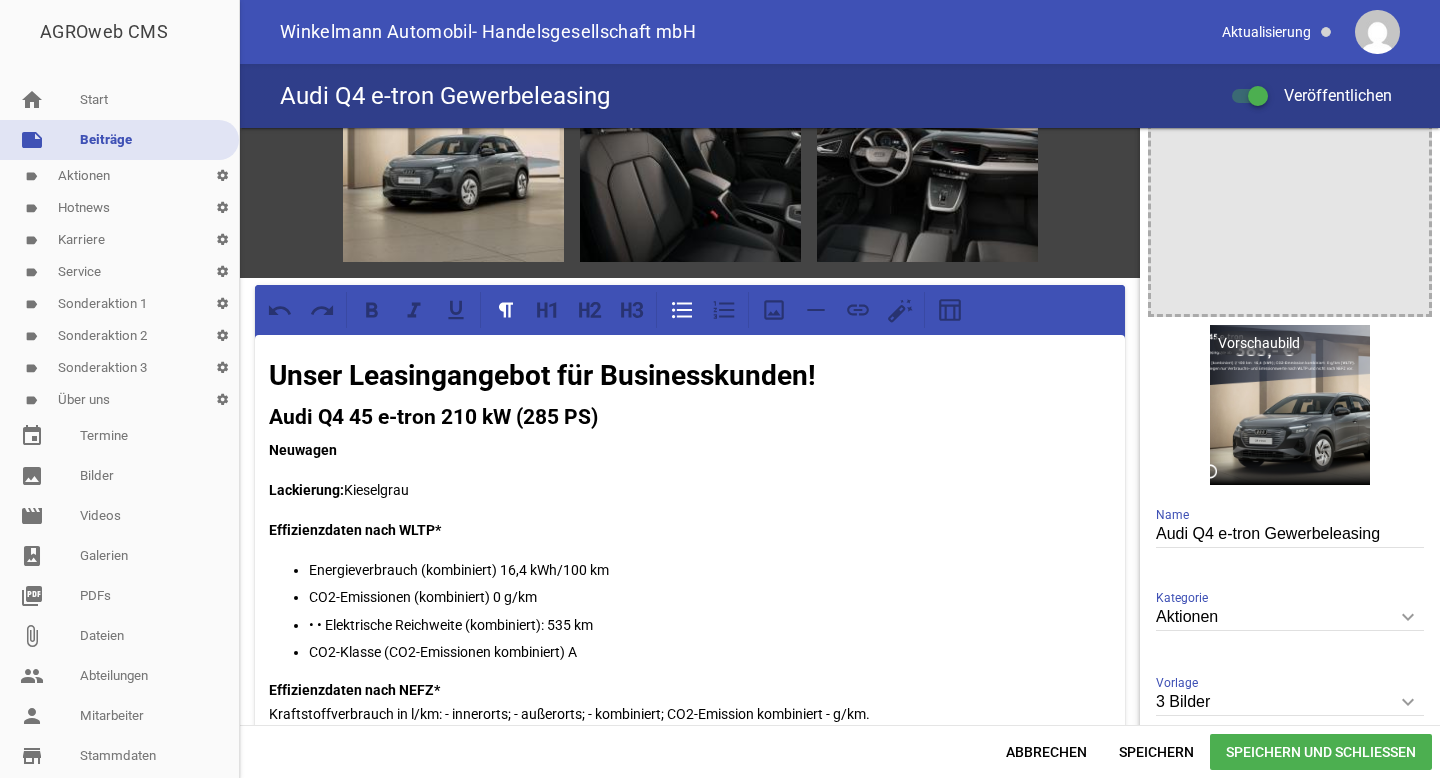 click on "• • Elektrische Reichweite (kombiniert): 535 km" at bounding box center [710, 625] 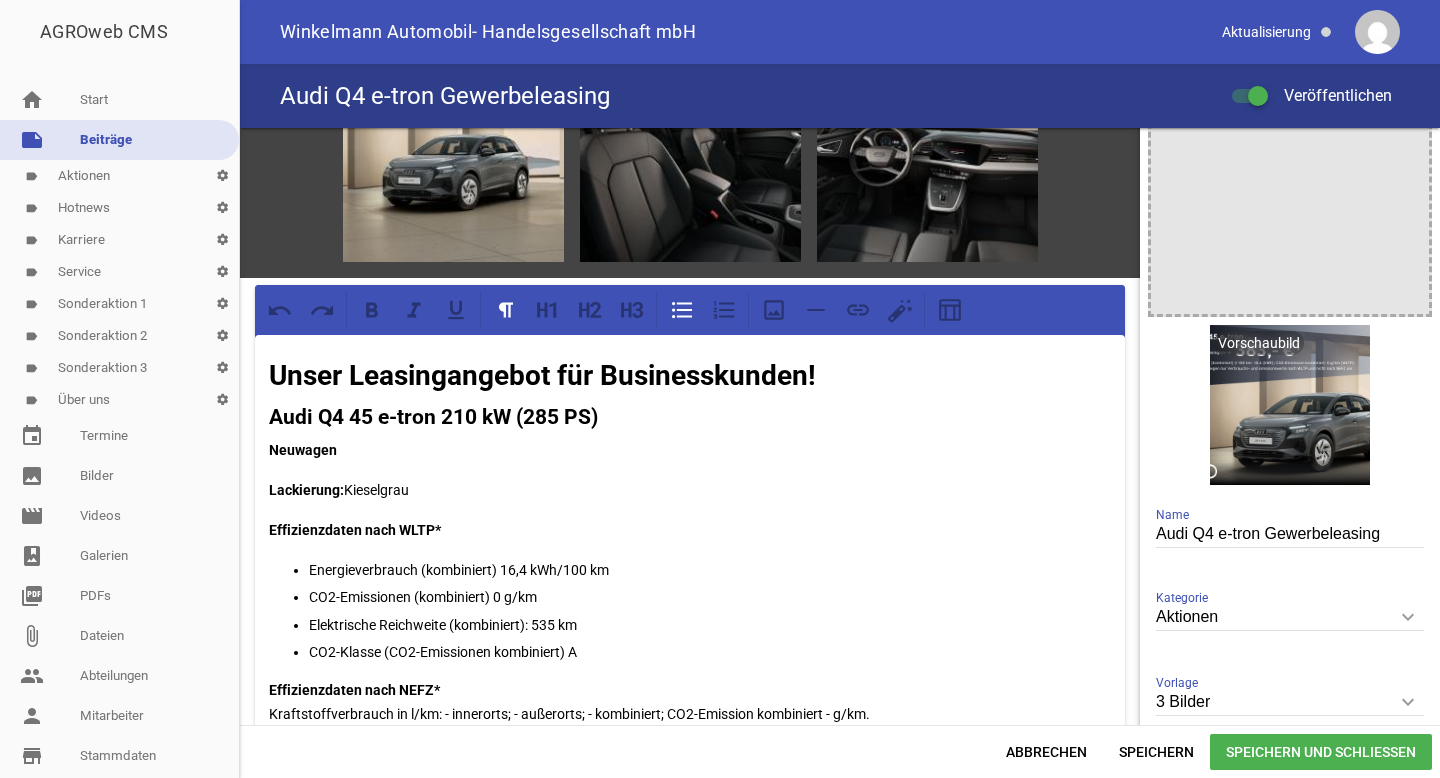 click on "Elektrische Reichweite (kombiniert): 535 km" at bounding box center (710, 625) 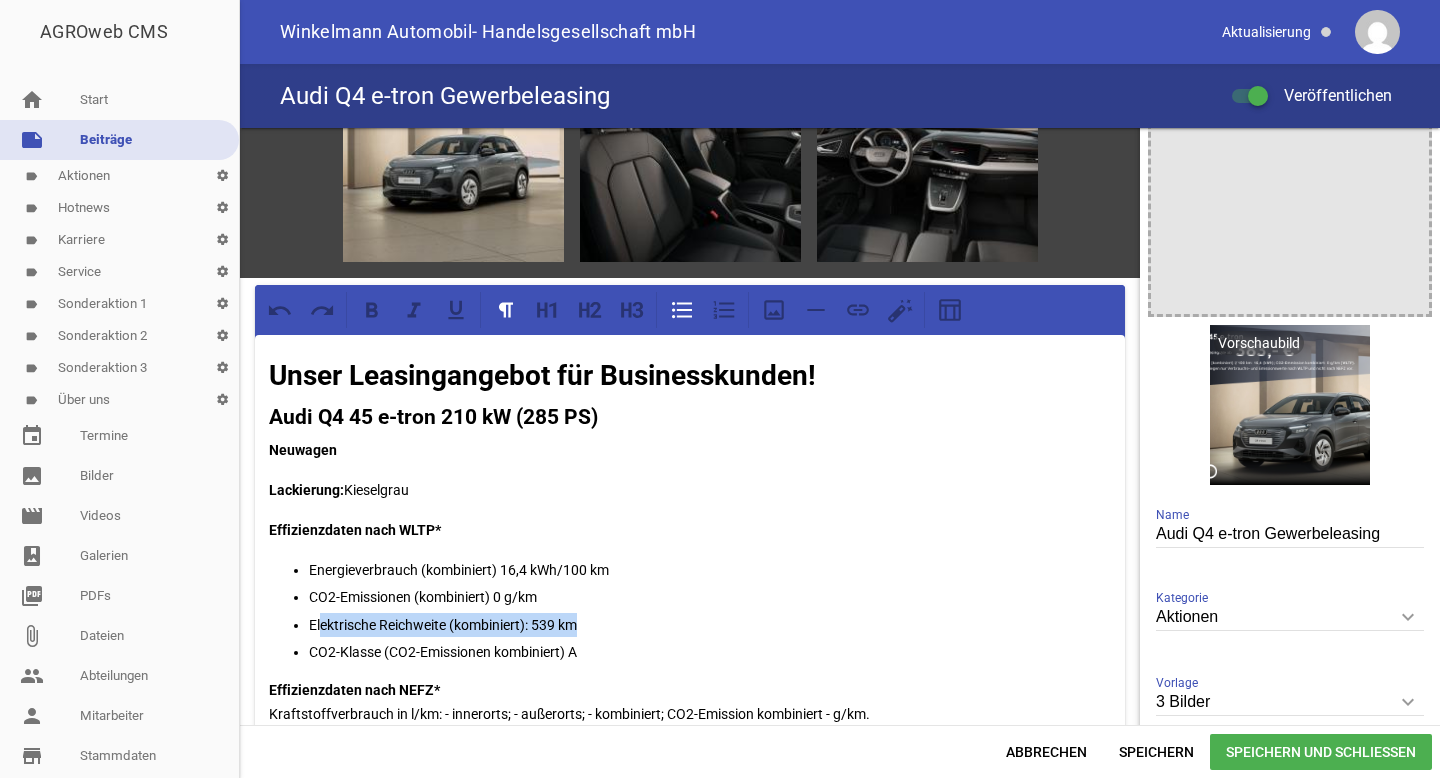 drag, startPoint x: 590, startPoint y: 623, endPoint x: 322, endPoint y: 617, distance: 268.06717 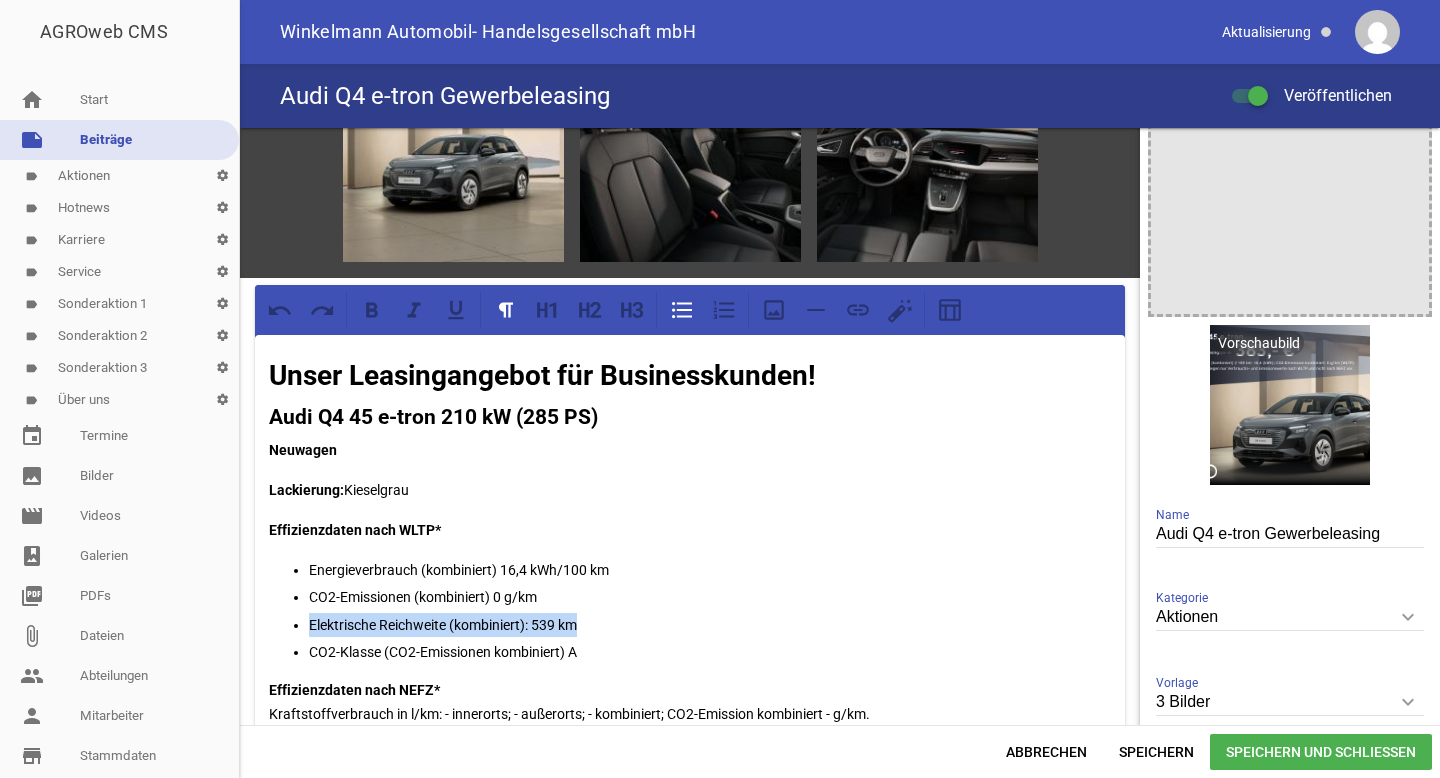 drag, startPoint x: 309, startPoint y: 620, endPoint x: 581, endPoint y: 620, distance: 272 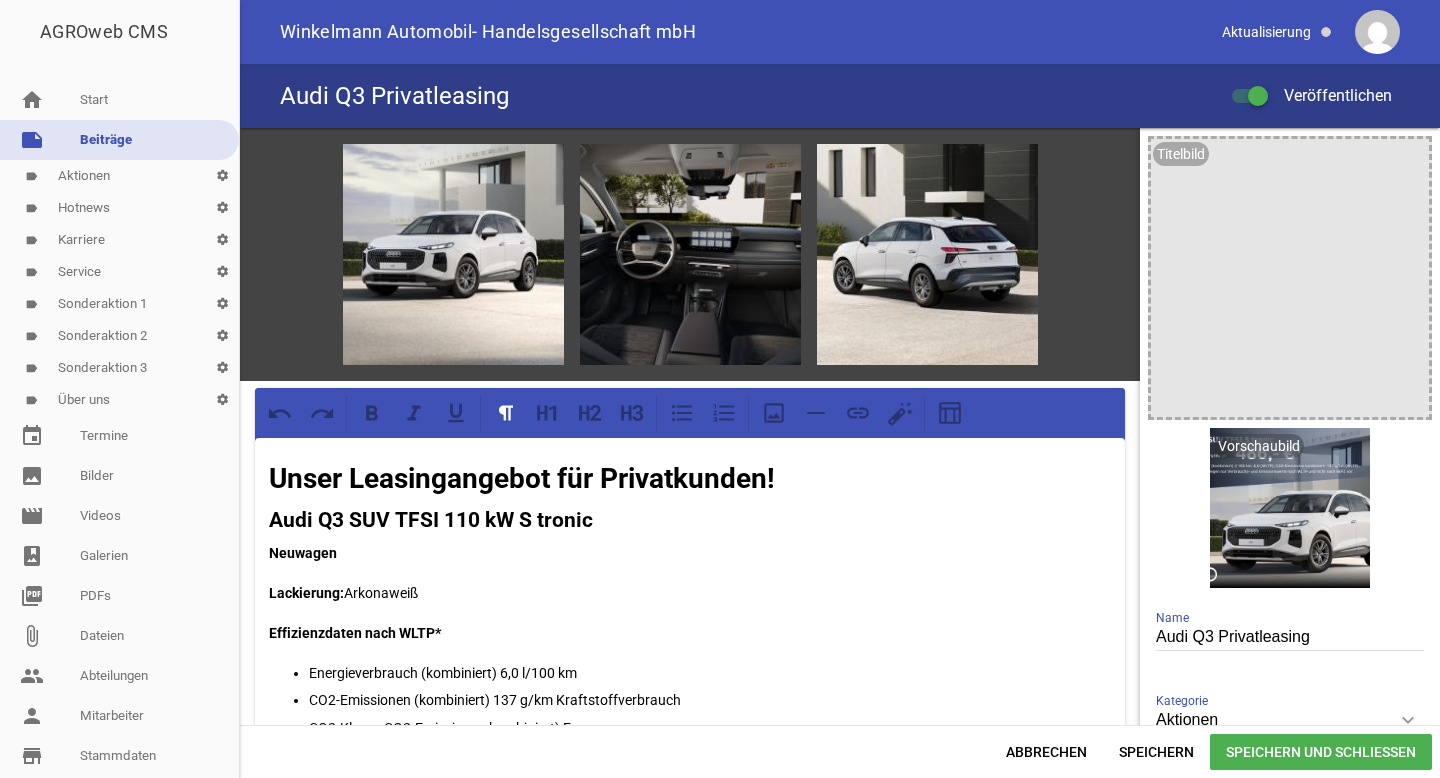 scroll, scrollTop: 0, scrollLeft: 0, axis: both 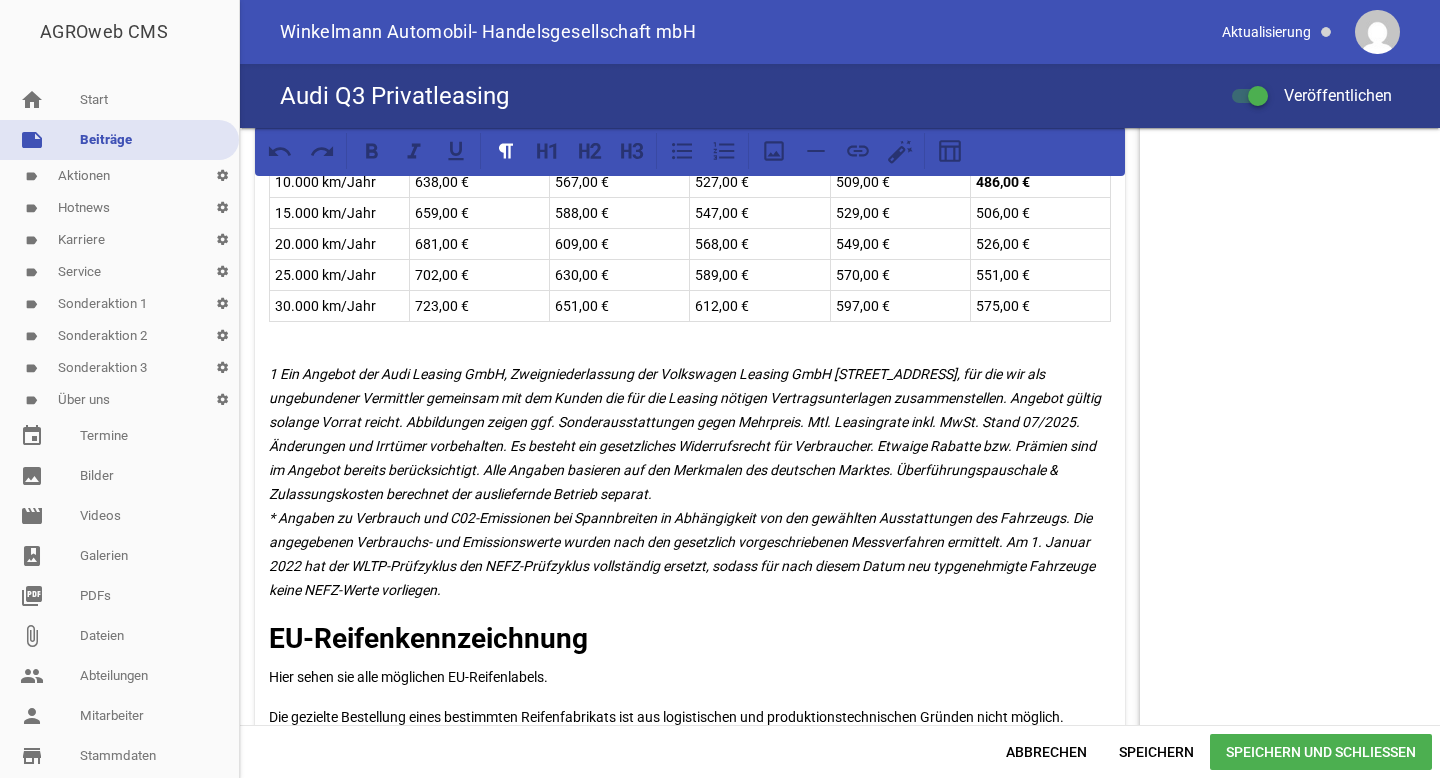 click on "Speichern und Schließen" at bounding box center (1321, 752) 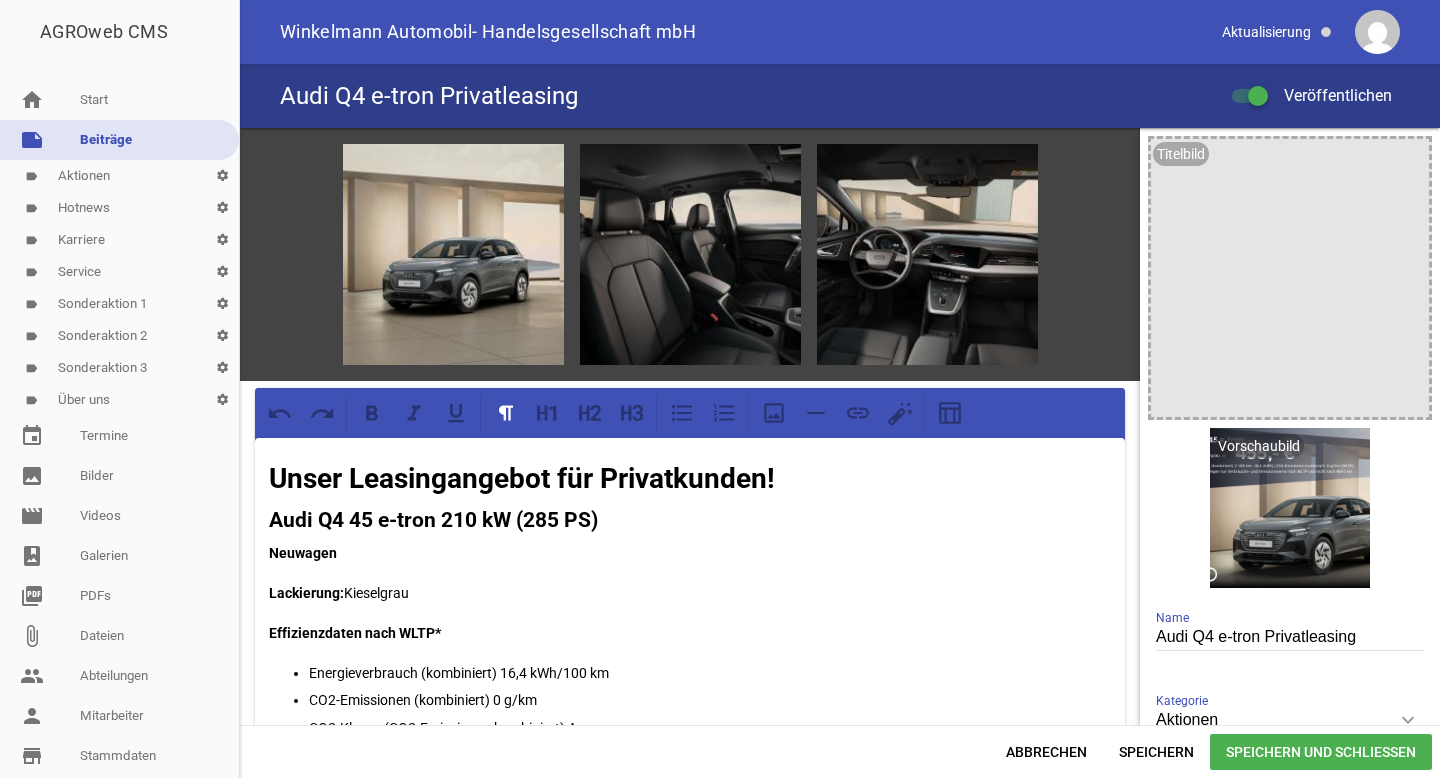 scroll, scrollTop: 0, scrollLeft: 0, axis: both 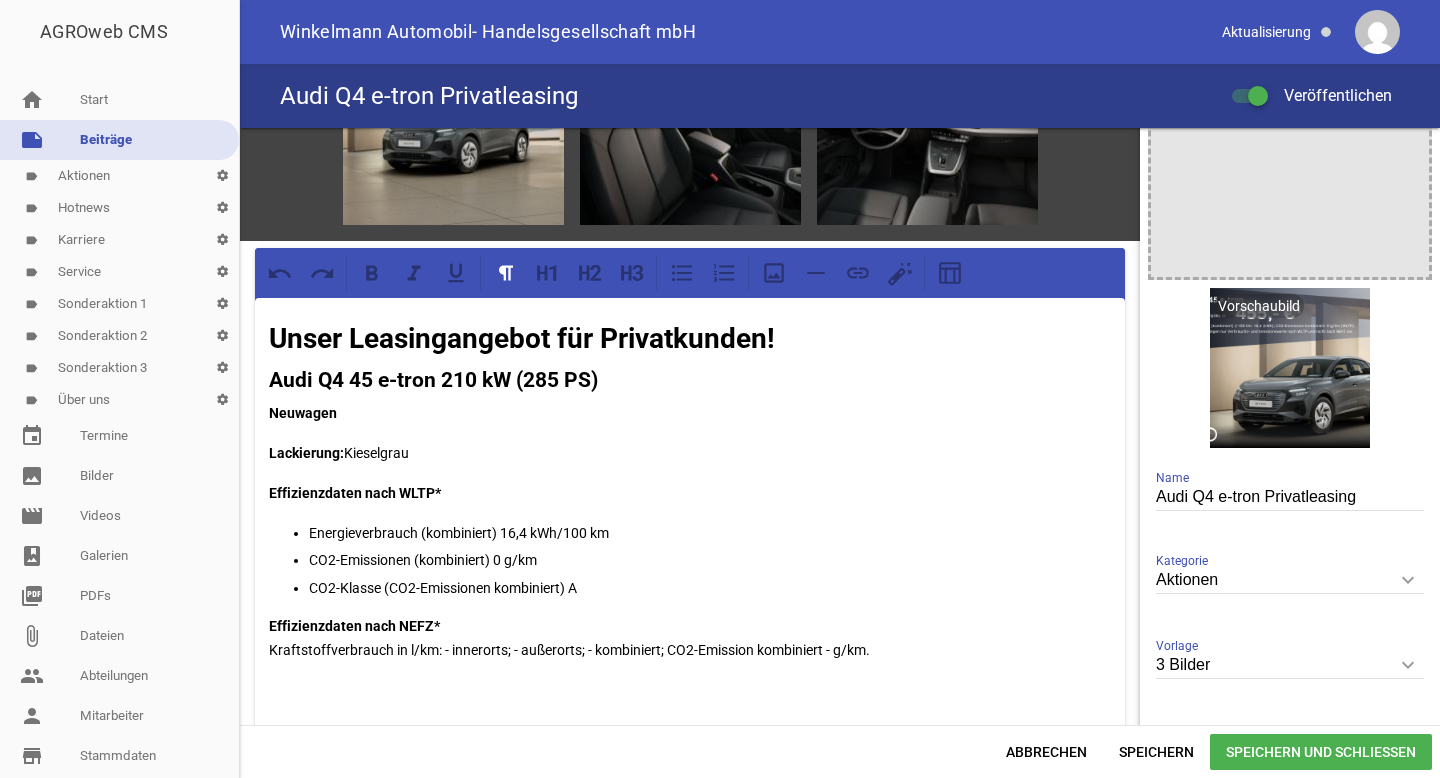 click on "CO2-Emissionen (kombiniert) 0 g/km" at bounding box center [710, 560] 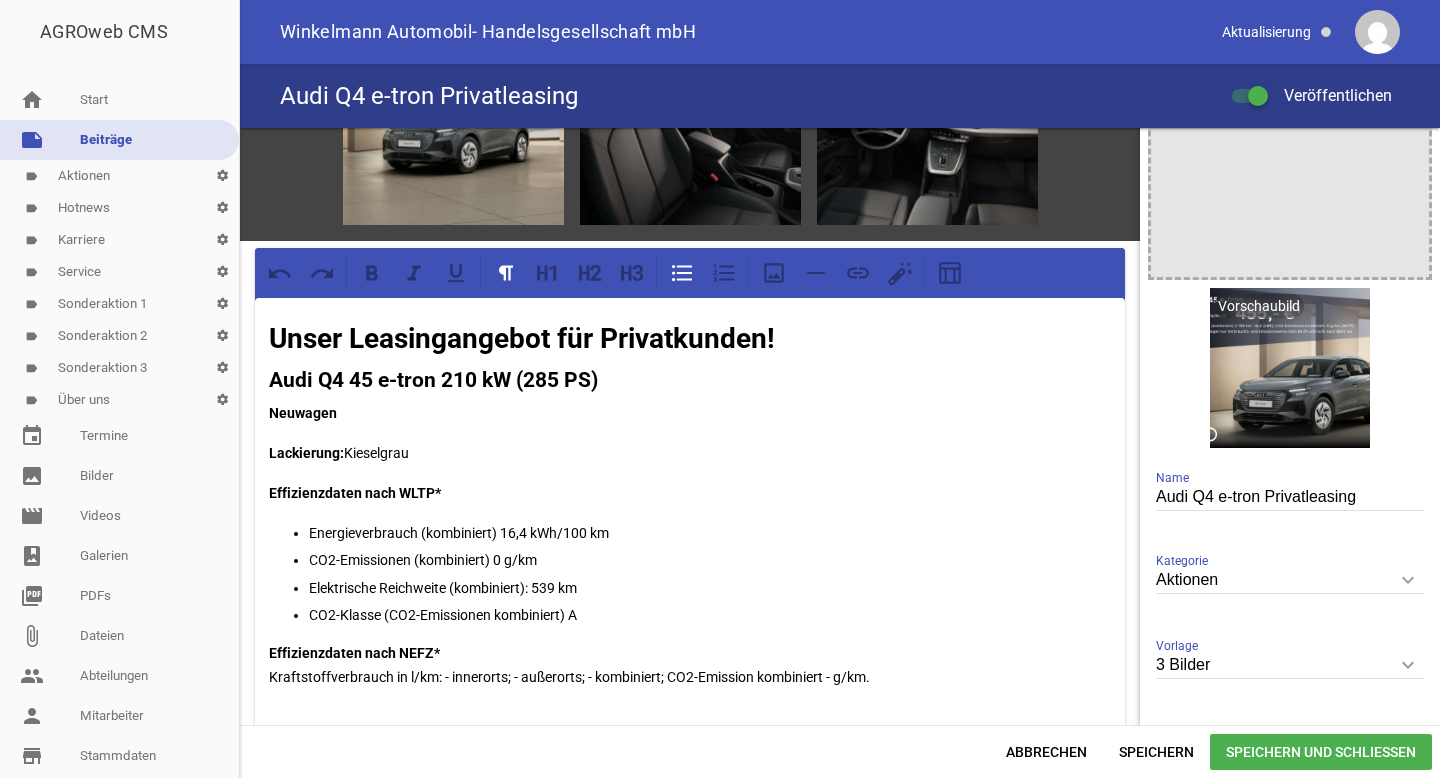 click on "Speichern und Schließen" at bounding box center (1321, 752) 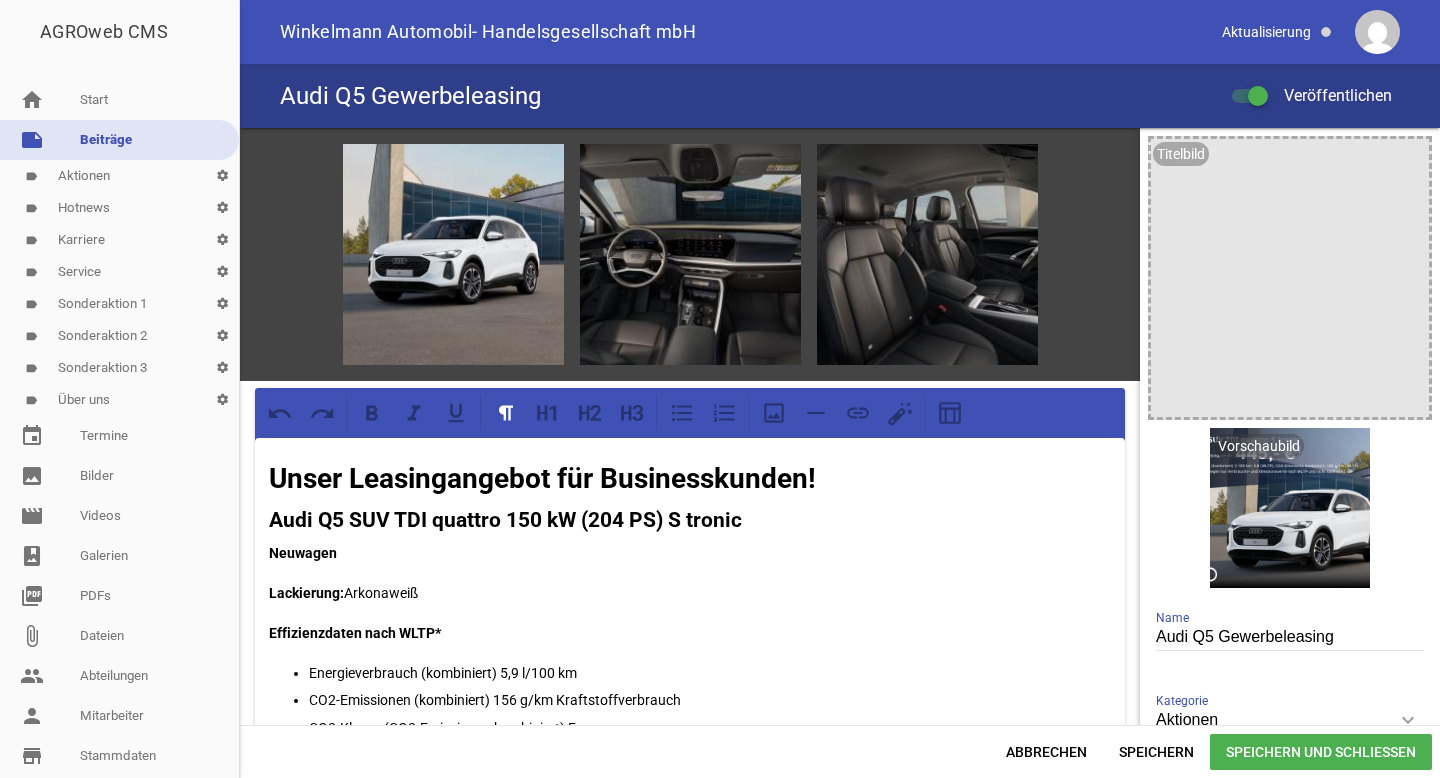 scroll, scrollTop: 0, scrollLeft: 0, axis: both 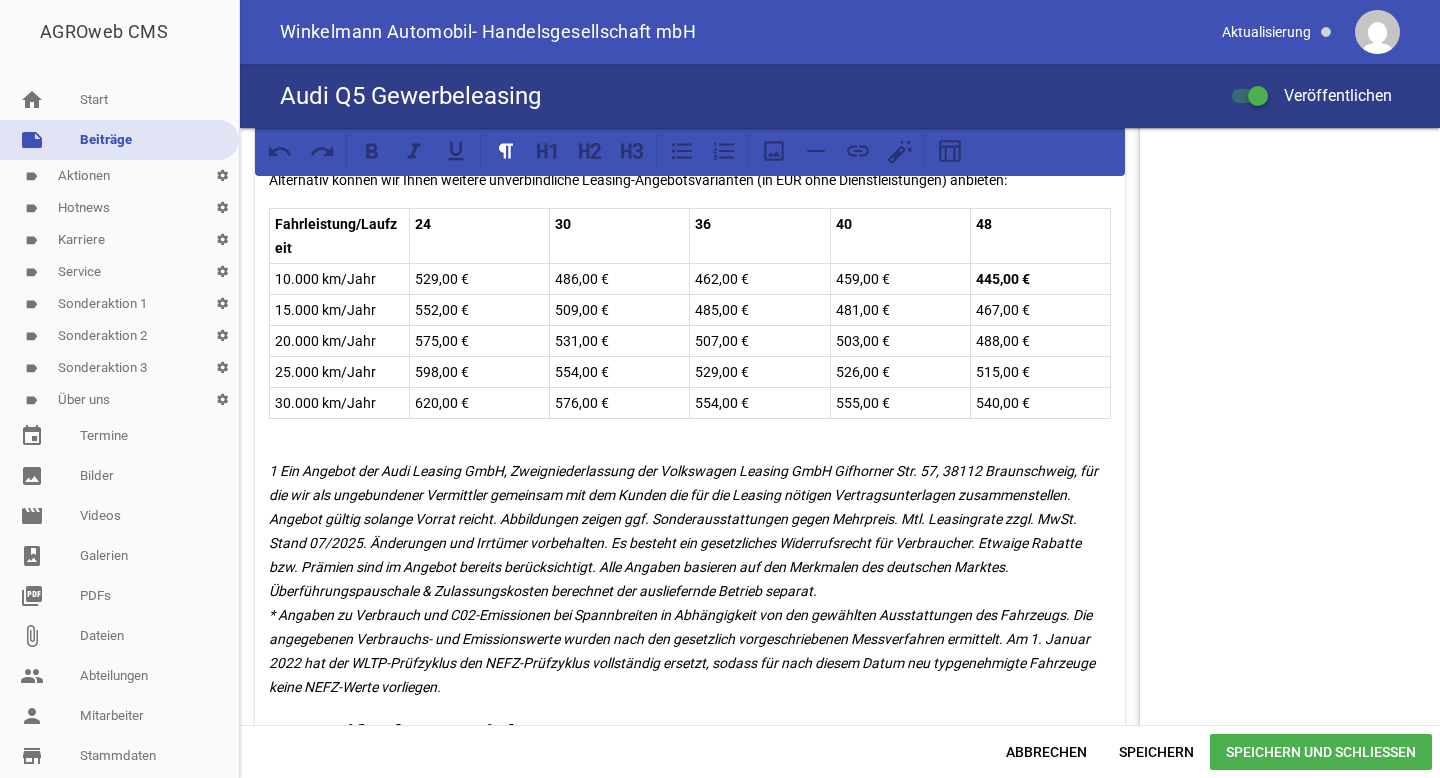 click on "Speichern und Schließen" at bounding box center (1321, 752) 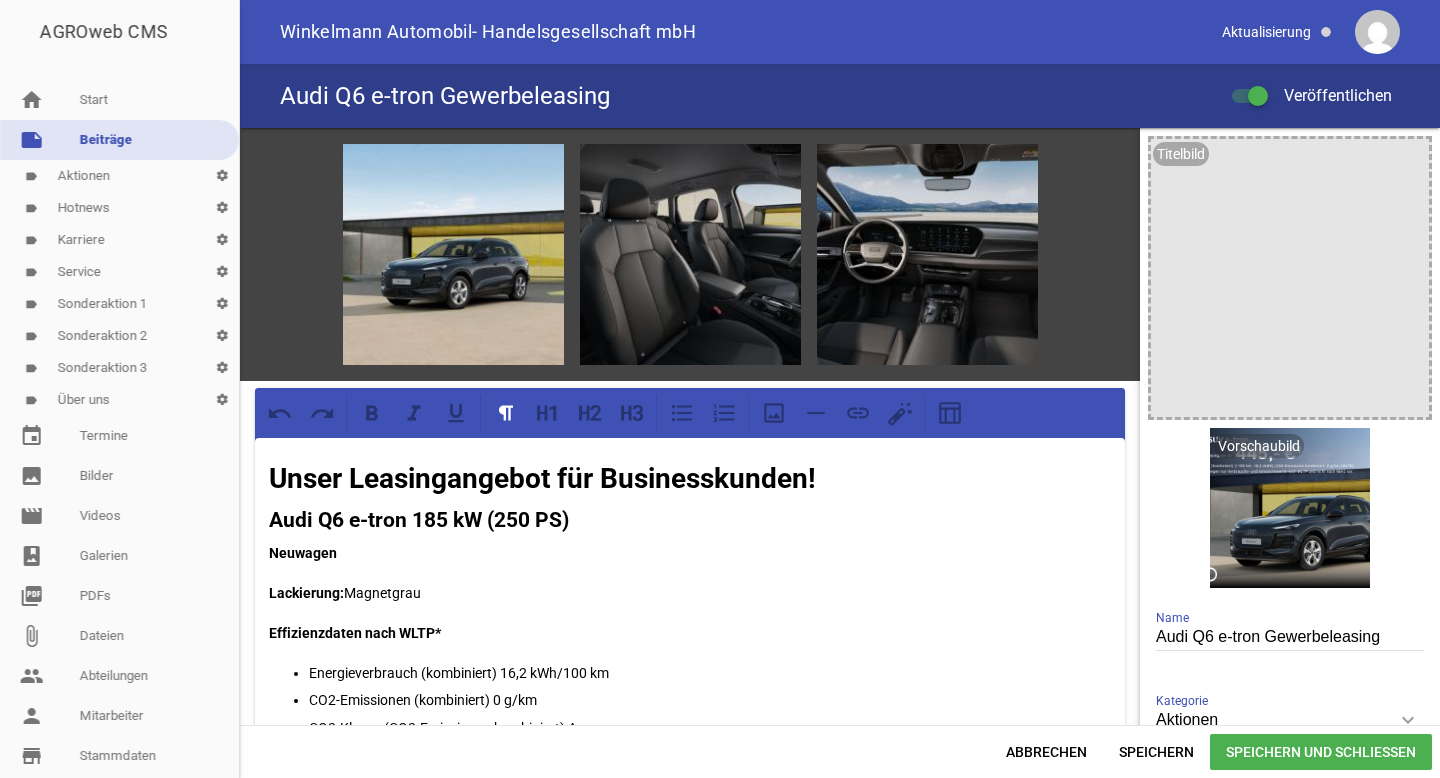 scroll, scrollTop: 0, scrollLeft: 0, axis: both 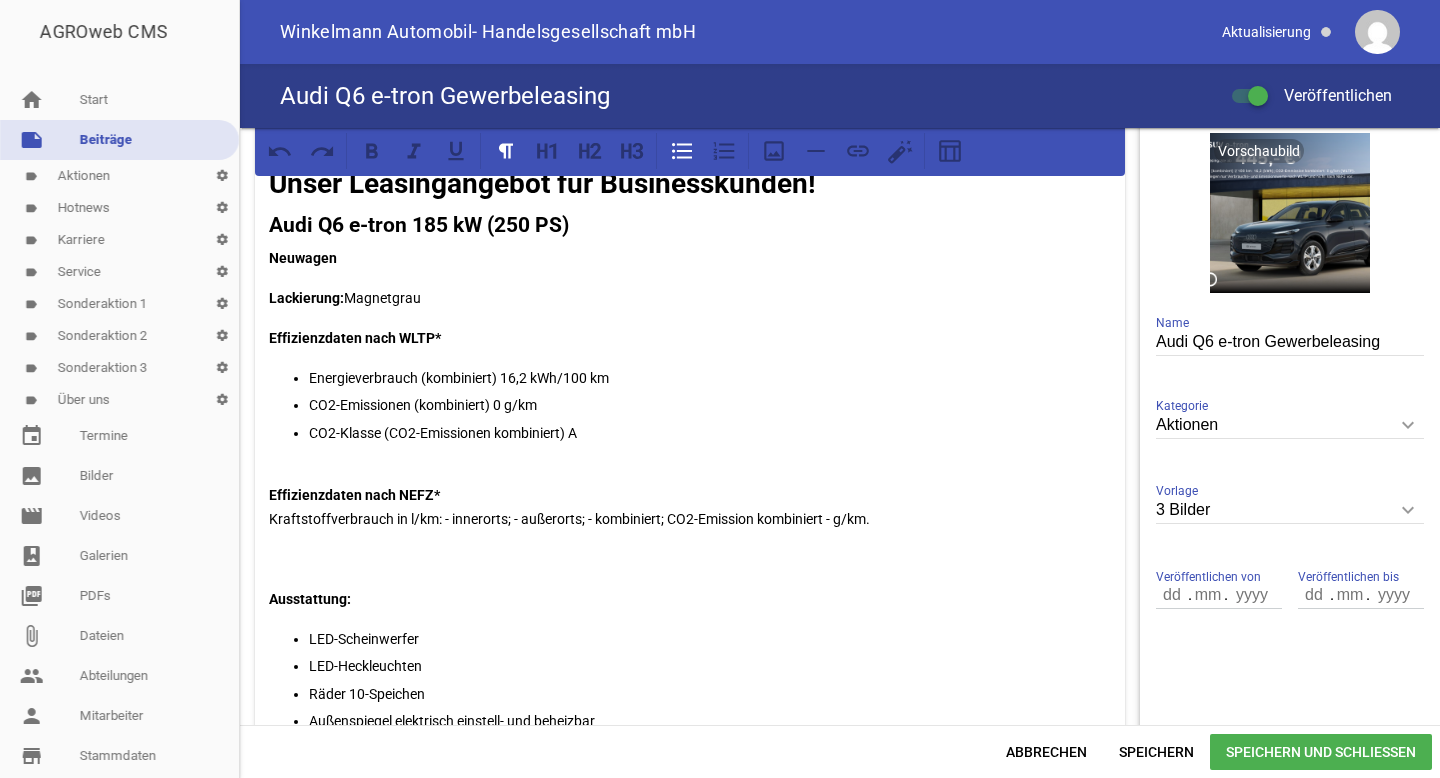click on "CO2-Emissionen (kombiniert) 0 g/km" at bounding box center (710, 405) 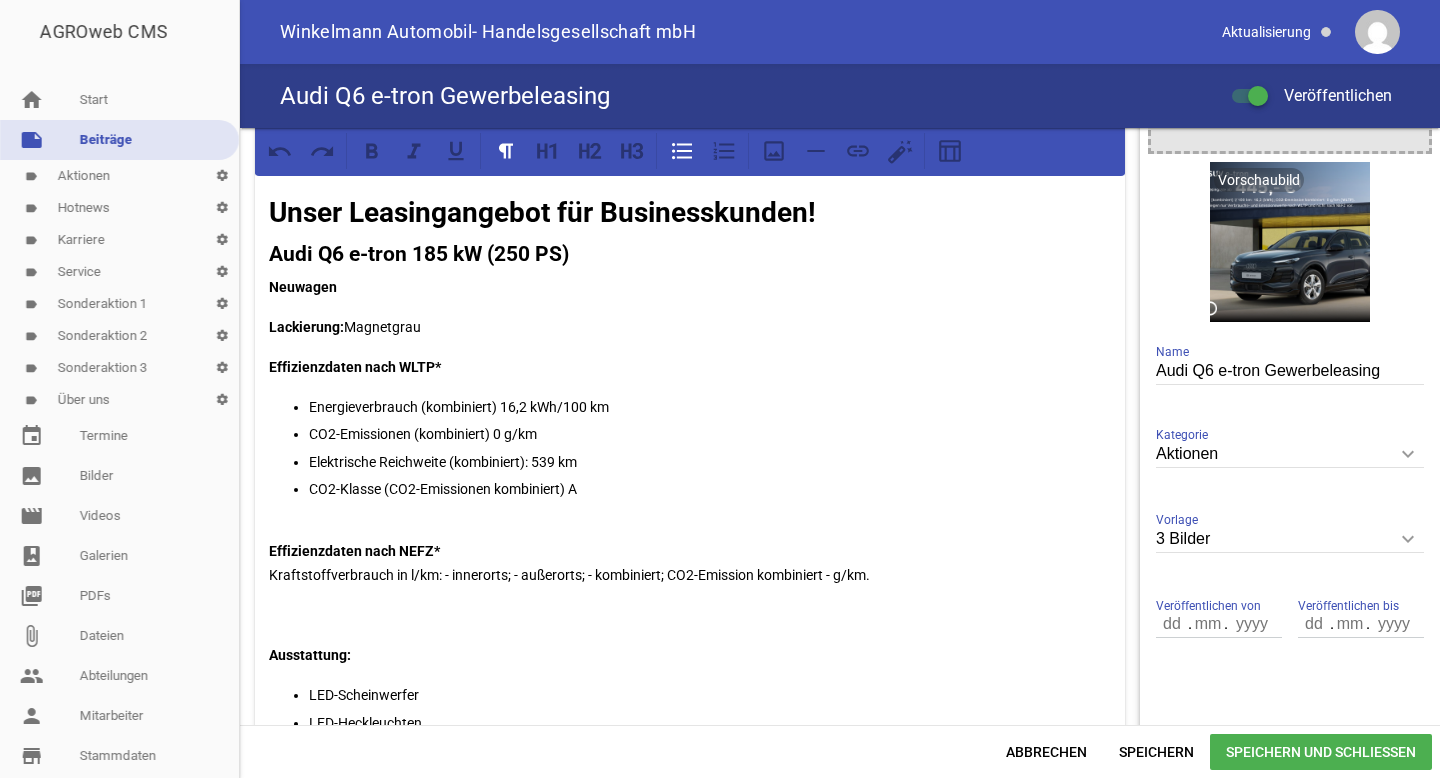 scroll, scrollTop: 254, scrollLeft: 0, axis: vertical 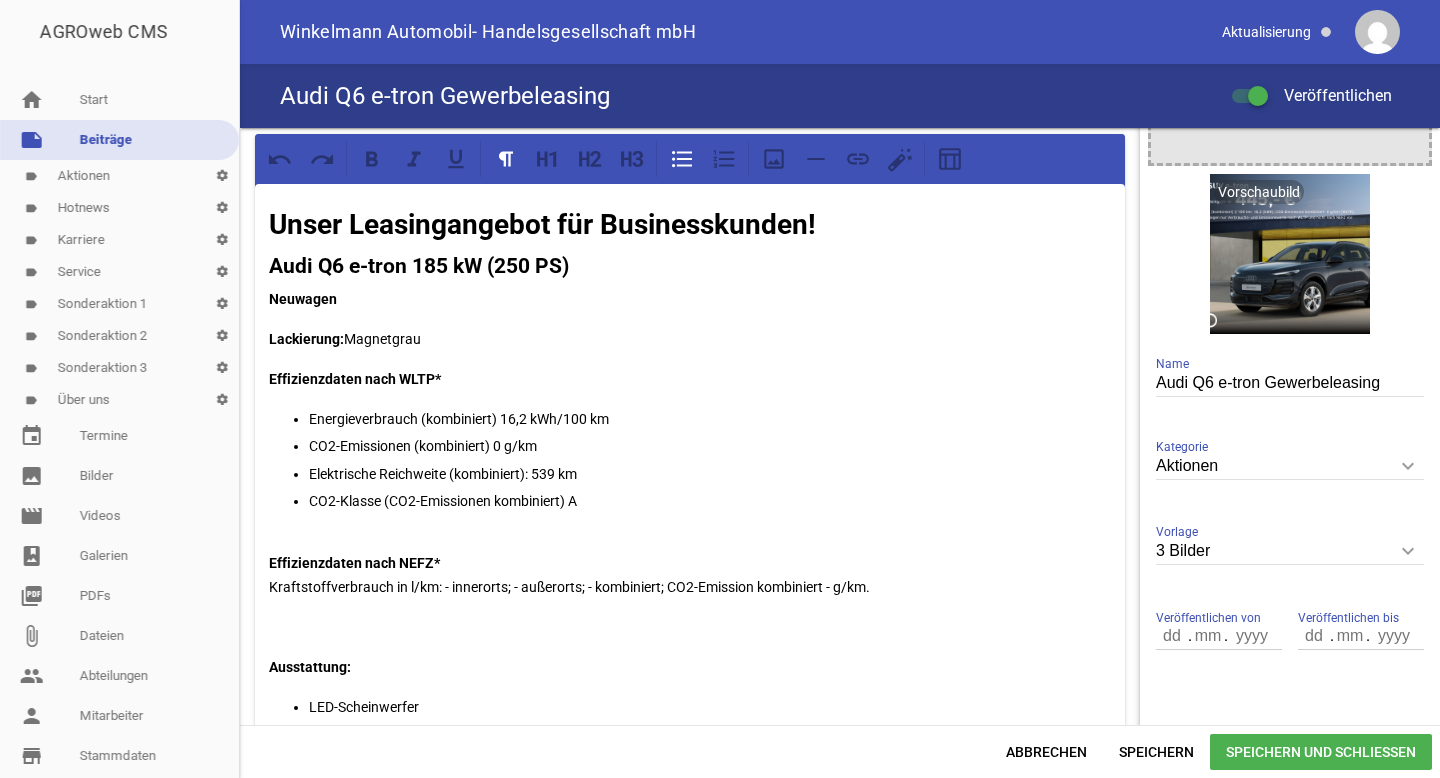 click on "Elektrische Reichweite (kombiniert): 539 km" at bounding box center (710, 474) 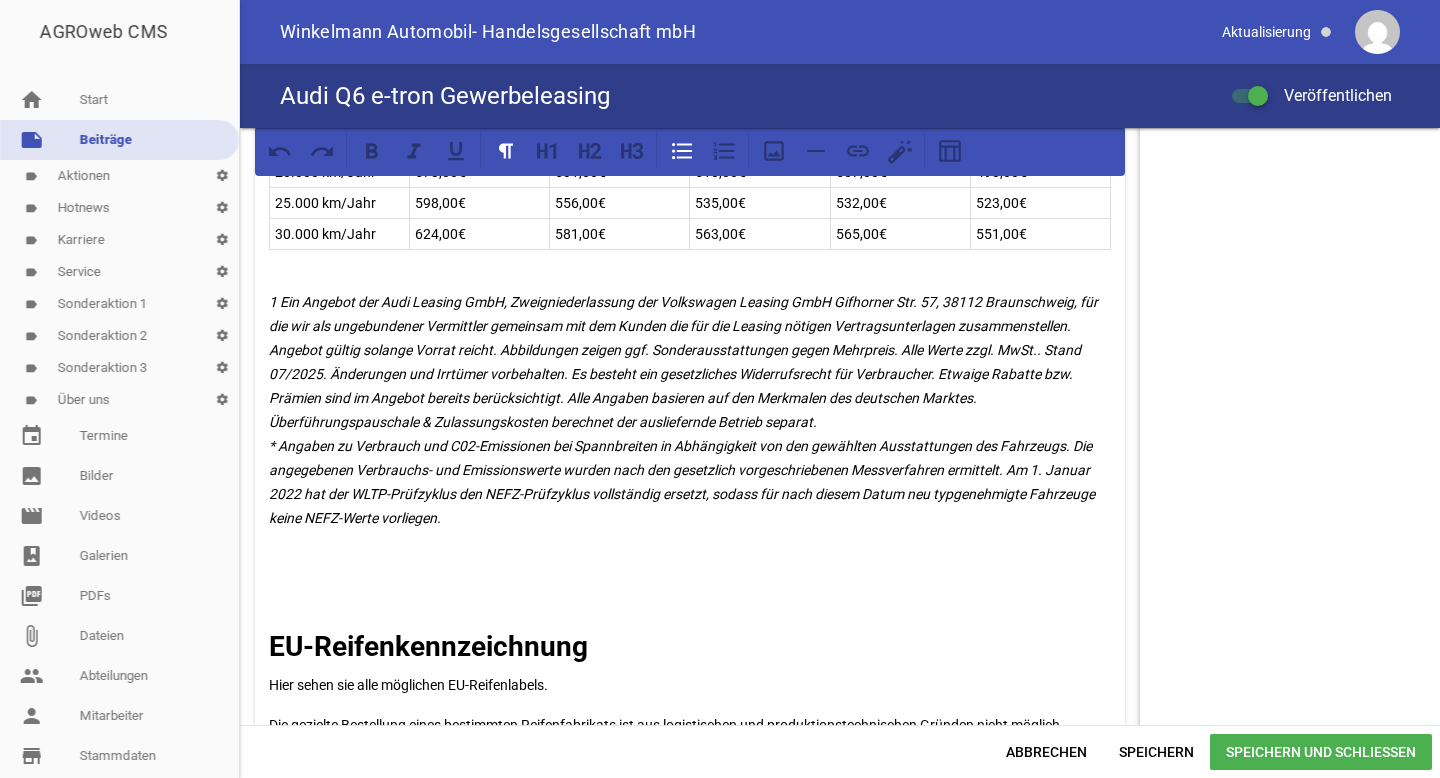 scroll, scrollTop: 1915, scrollLeft: 0, axis: vertical 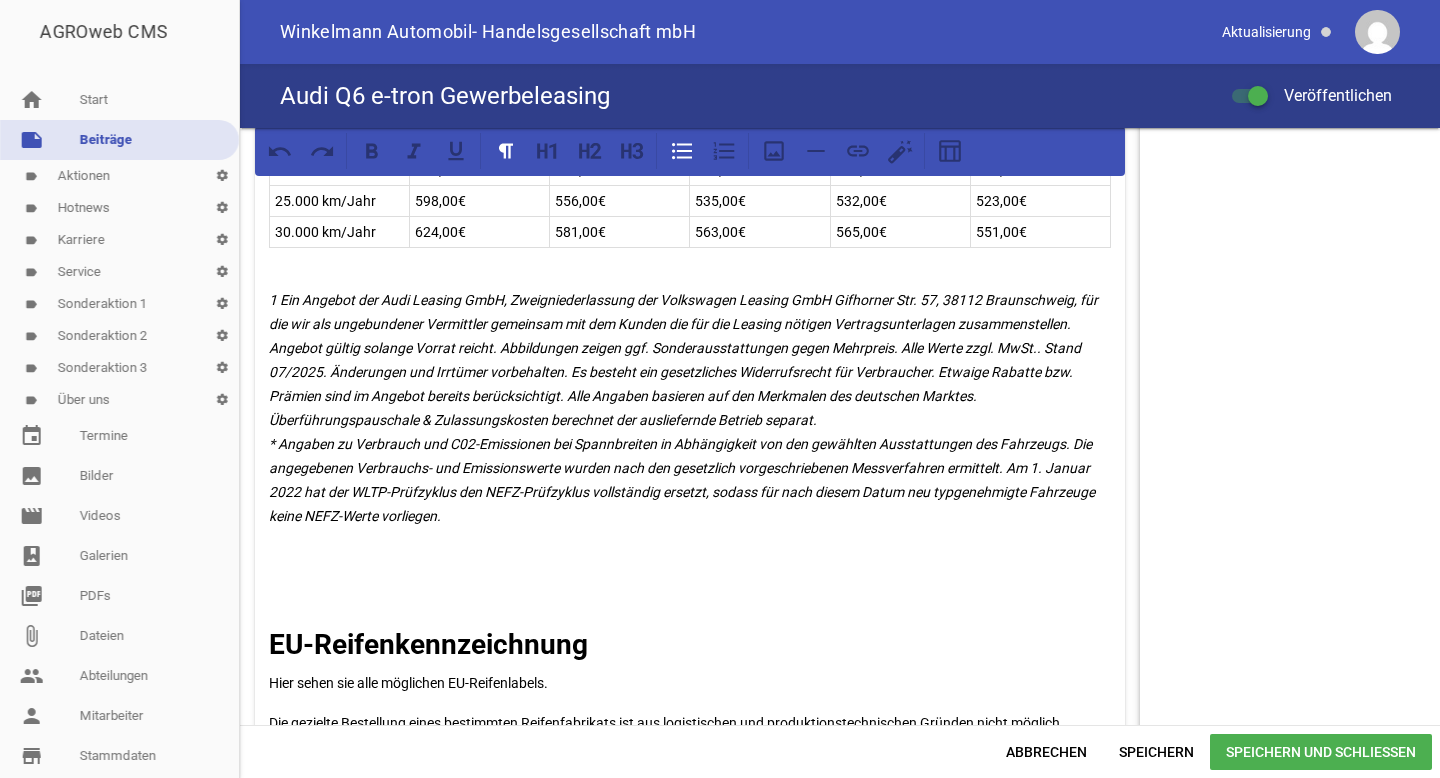 click on "Speichern und Schließen" at bounding box center (1321, 752) 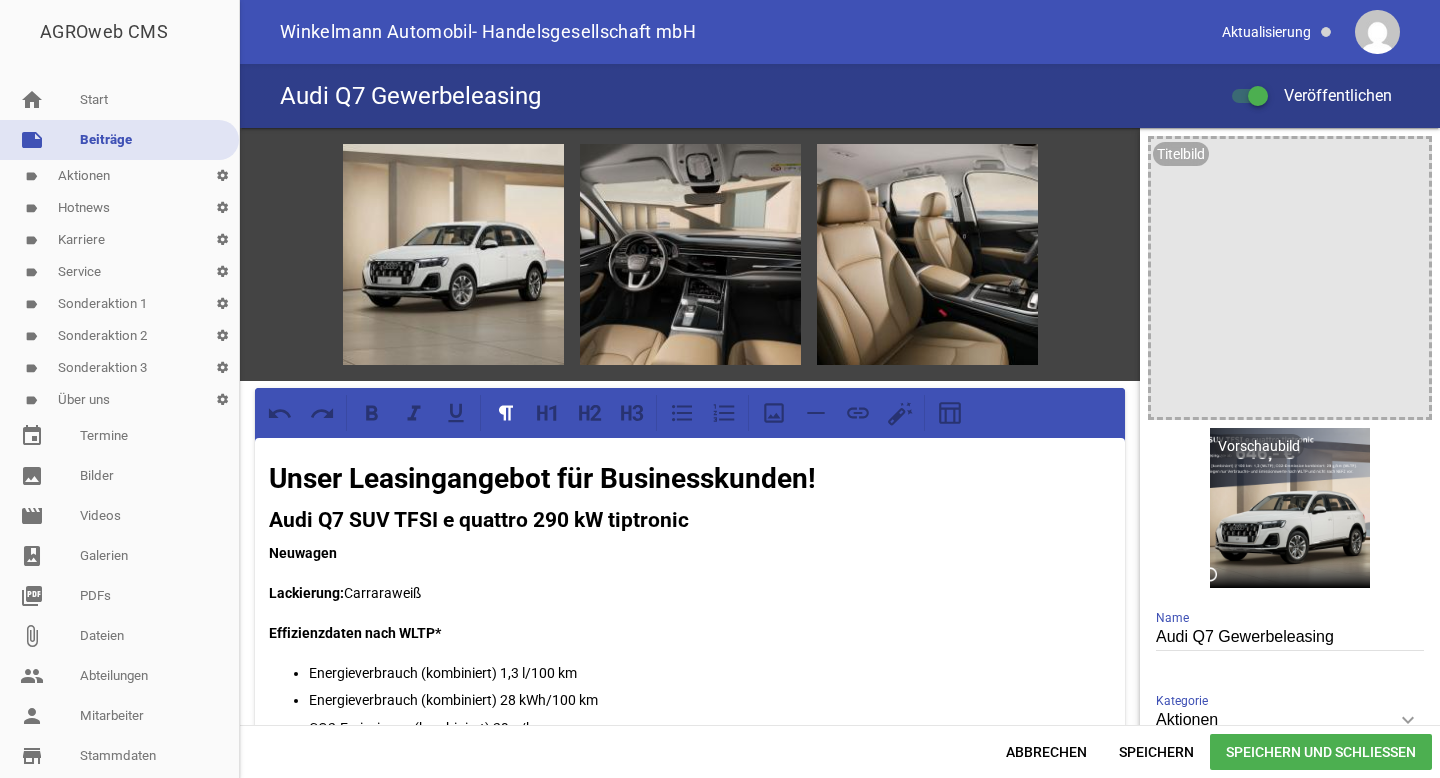 scroll, scrollTop: 0, scrollLeft: 0, axis: both 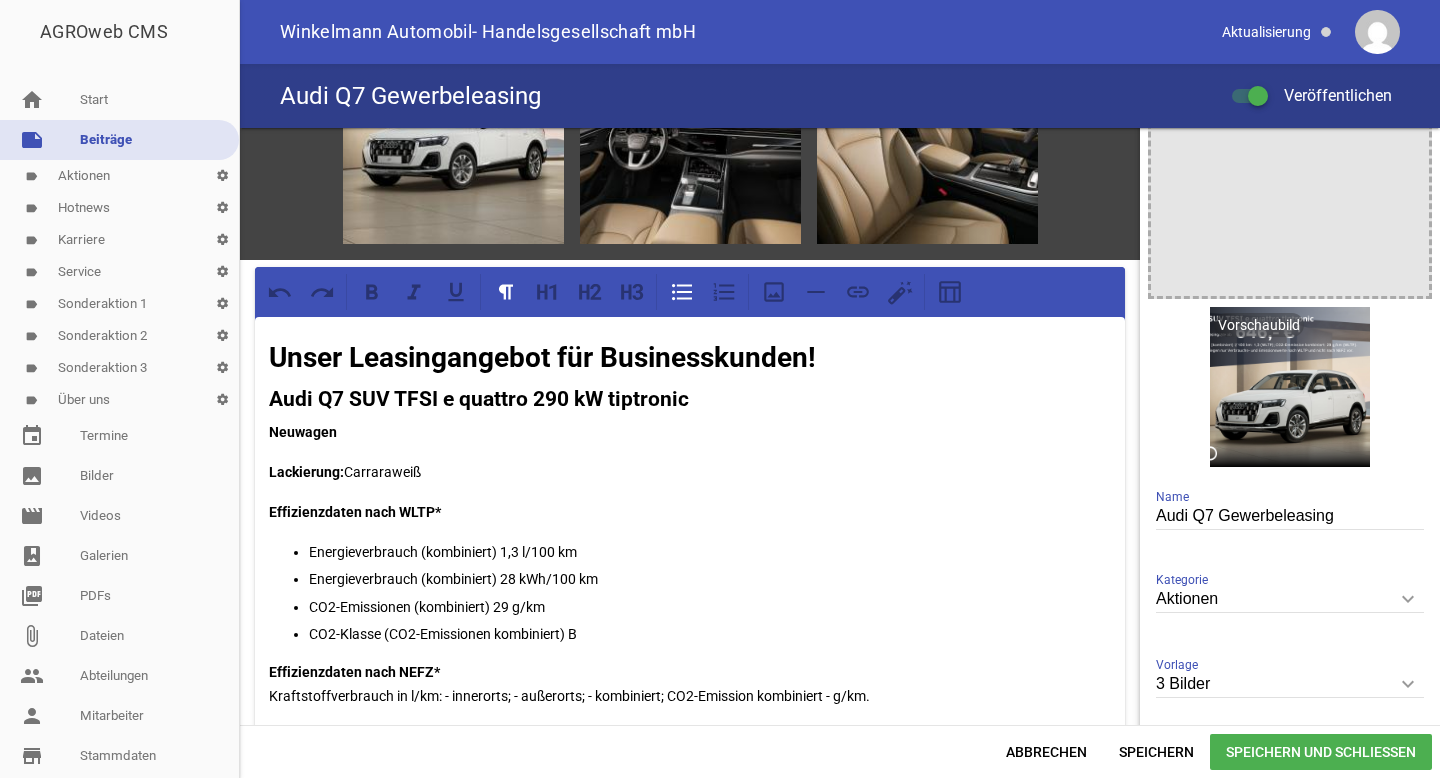click on "CO2-Emissionen (kombiniert) 29 g/km" at bounding box center [710, 607] 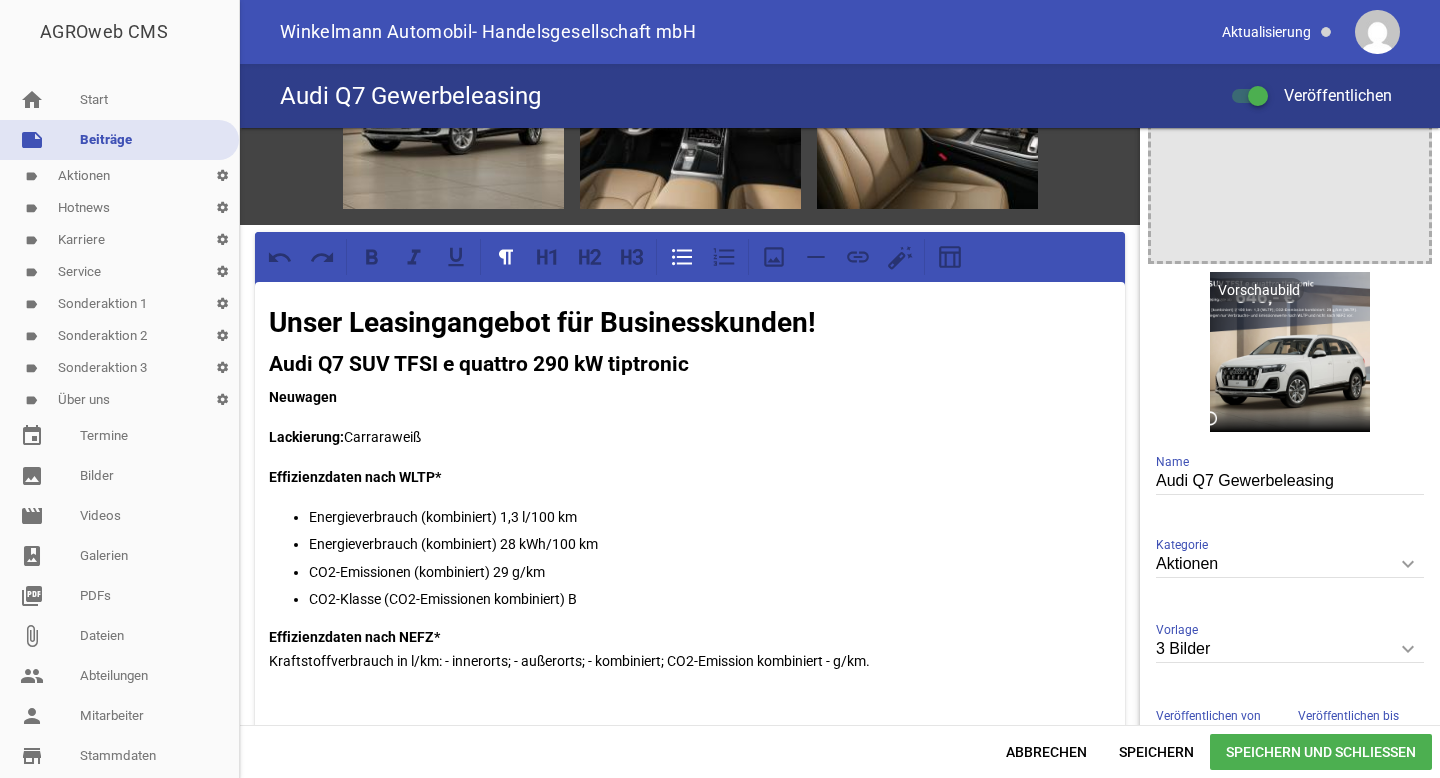 scroll, scrollTop: 164, scrollLeft: 0, axis: vertical 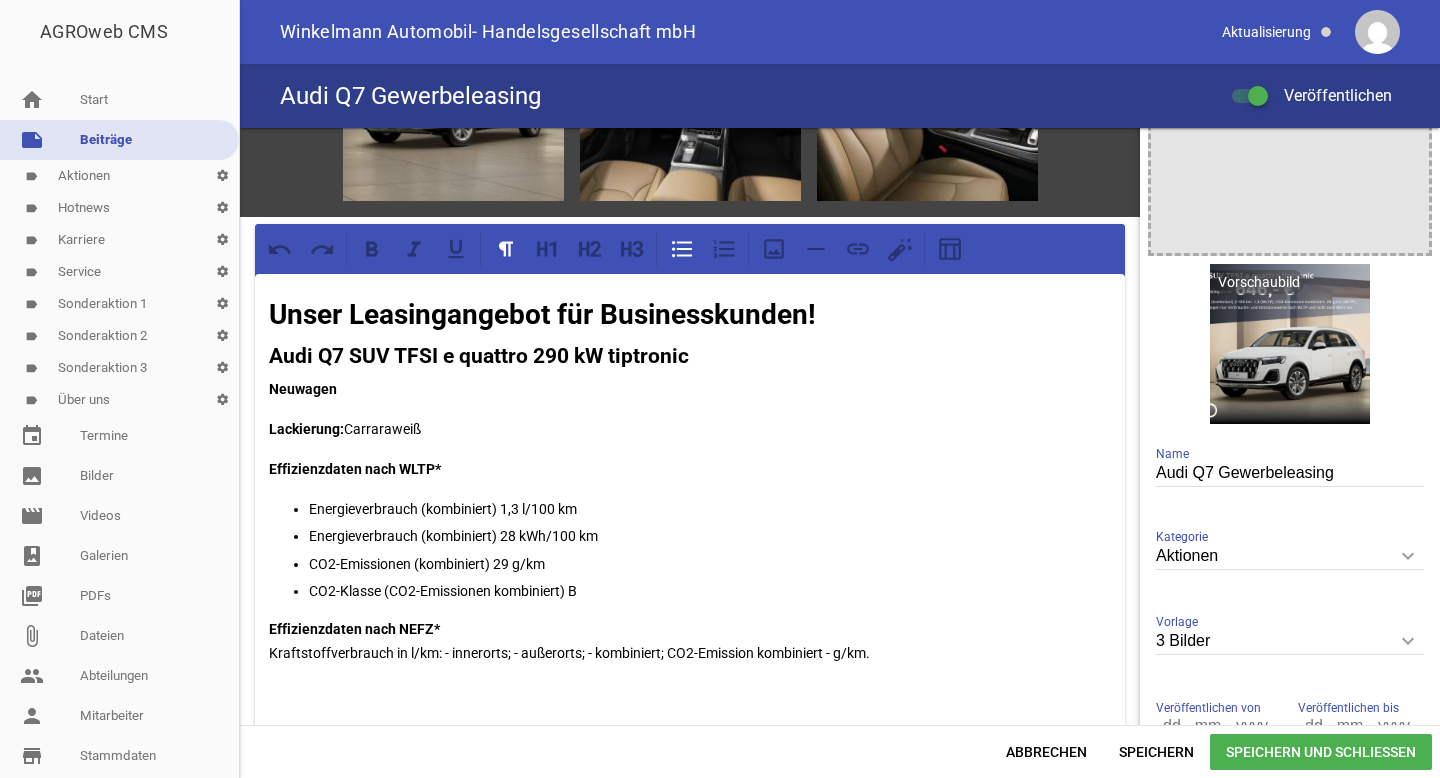 click on "CO2-Emissionen (kombiniert) 29 g/km" at bounding box center (710, 564) 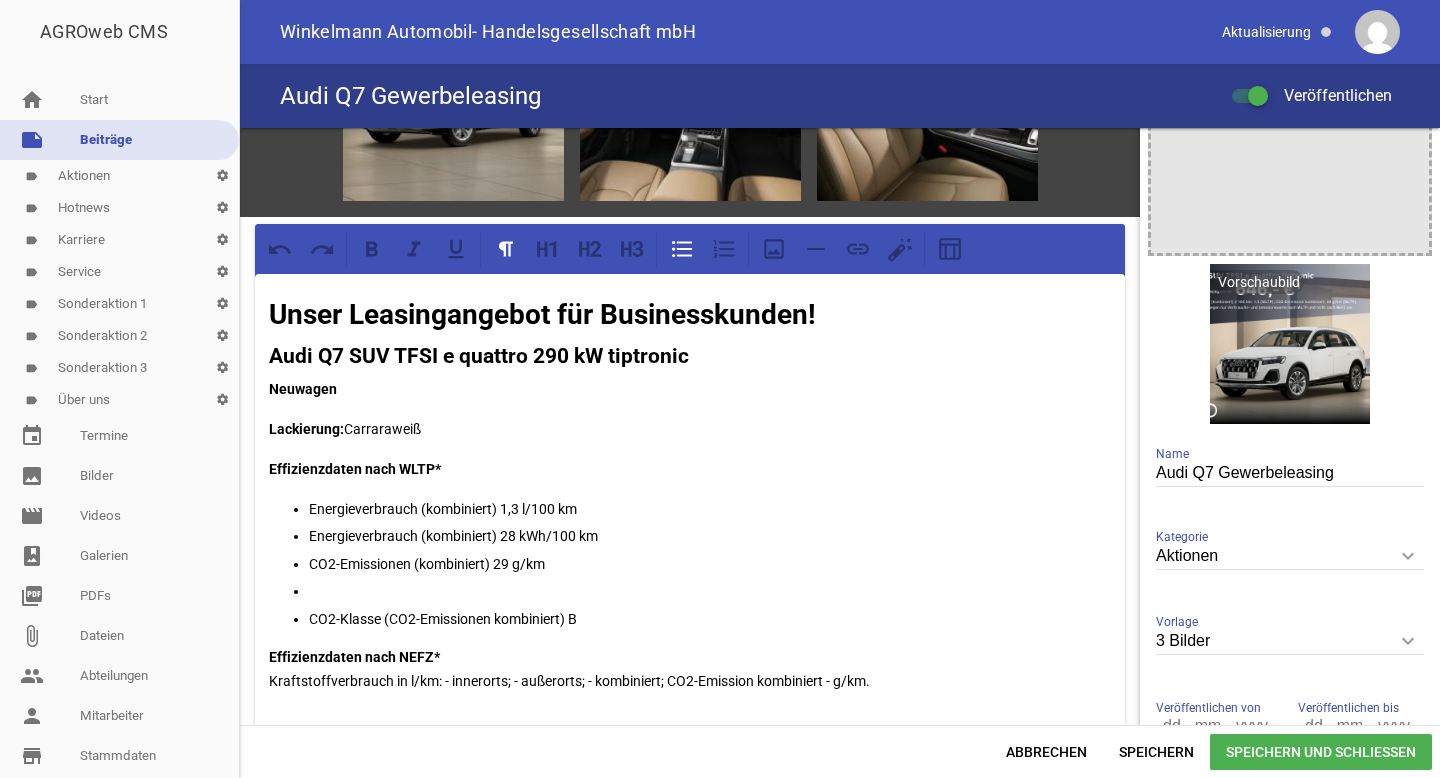 paste 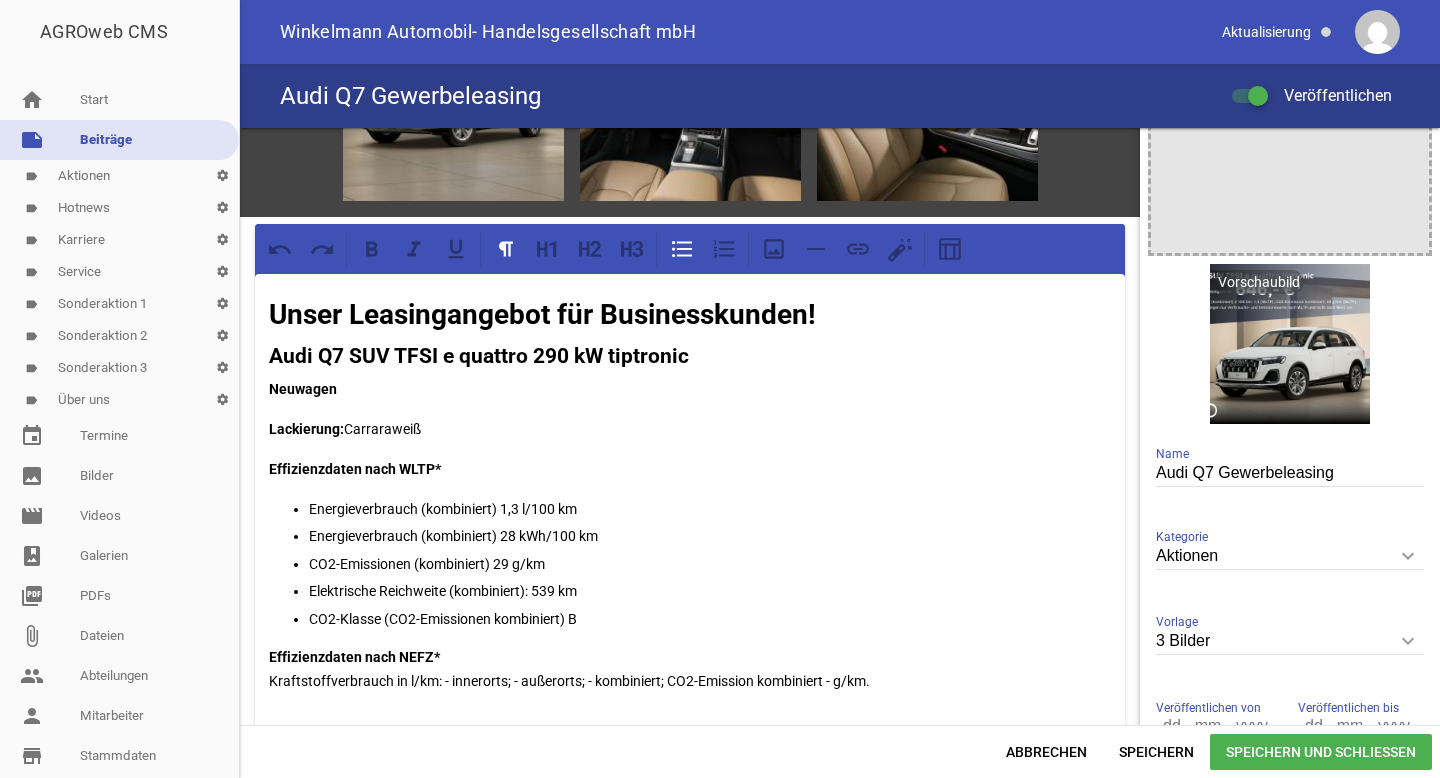 type 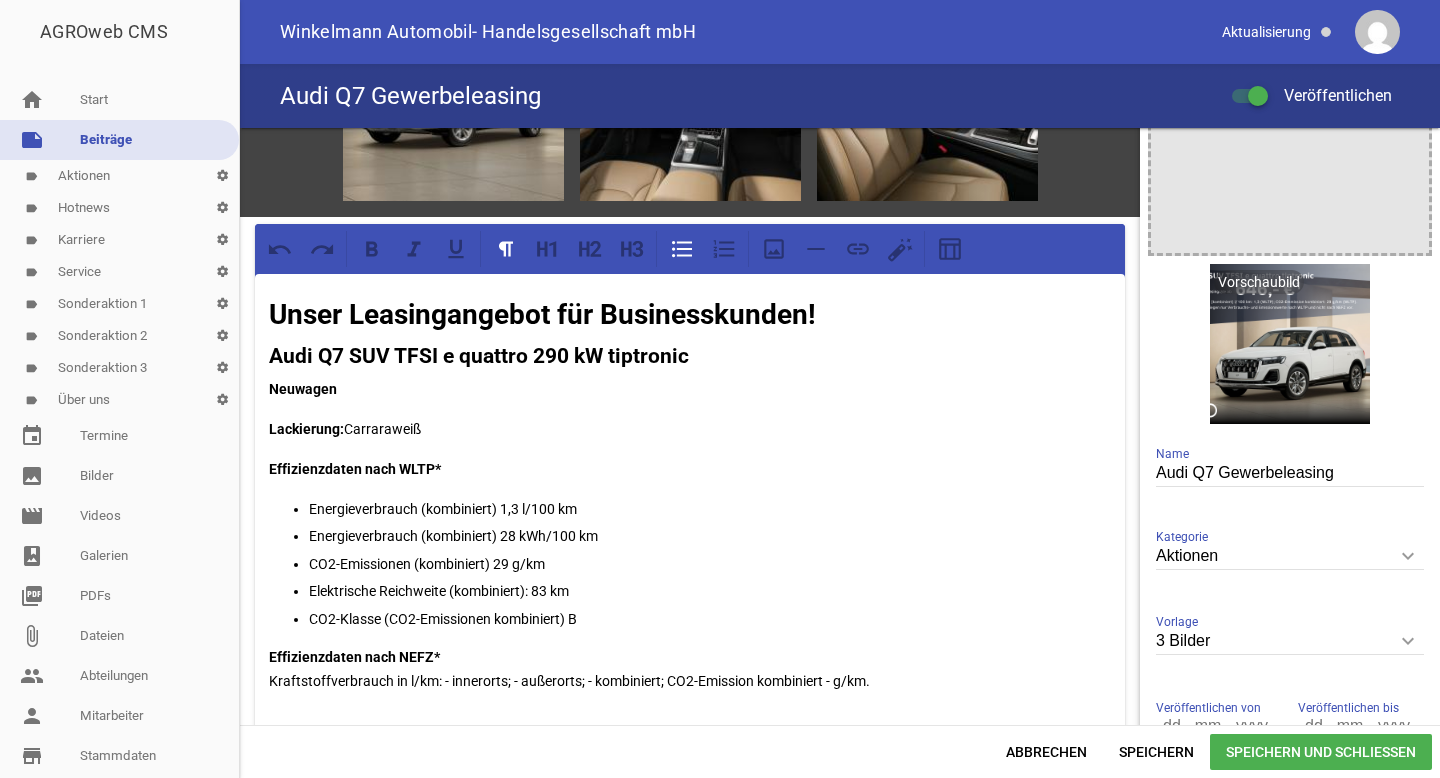click on "Speichern und Schließen" at bounding box center [1321, 752] 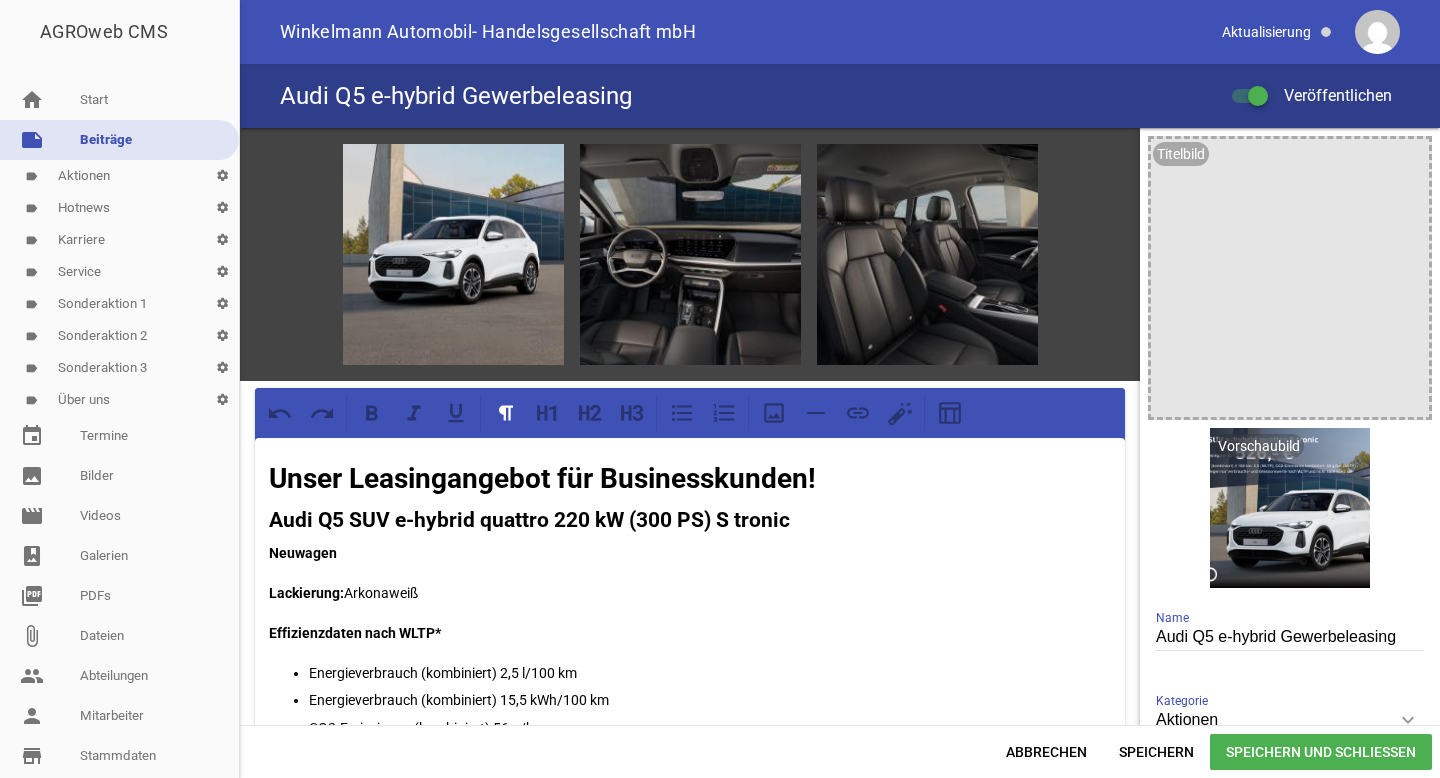 scroll, scrollTop: 0, scrollLeft: 0, axis: both 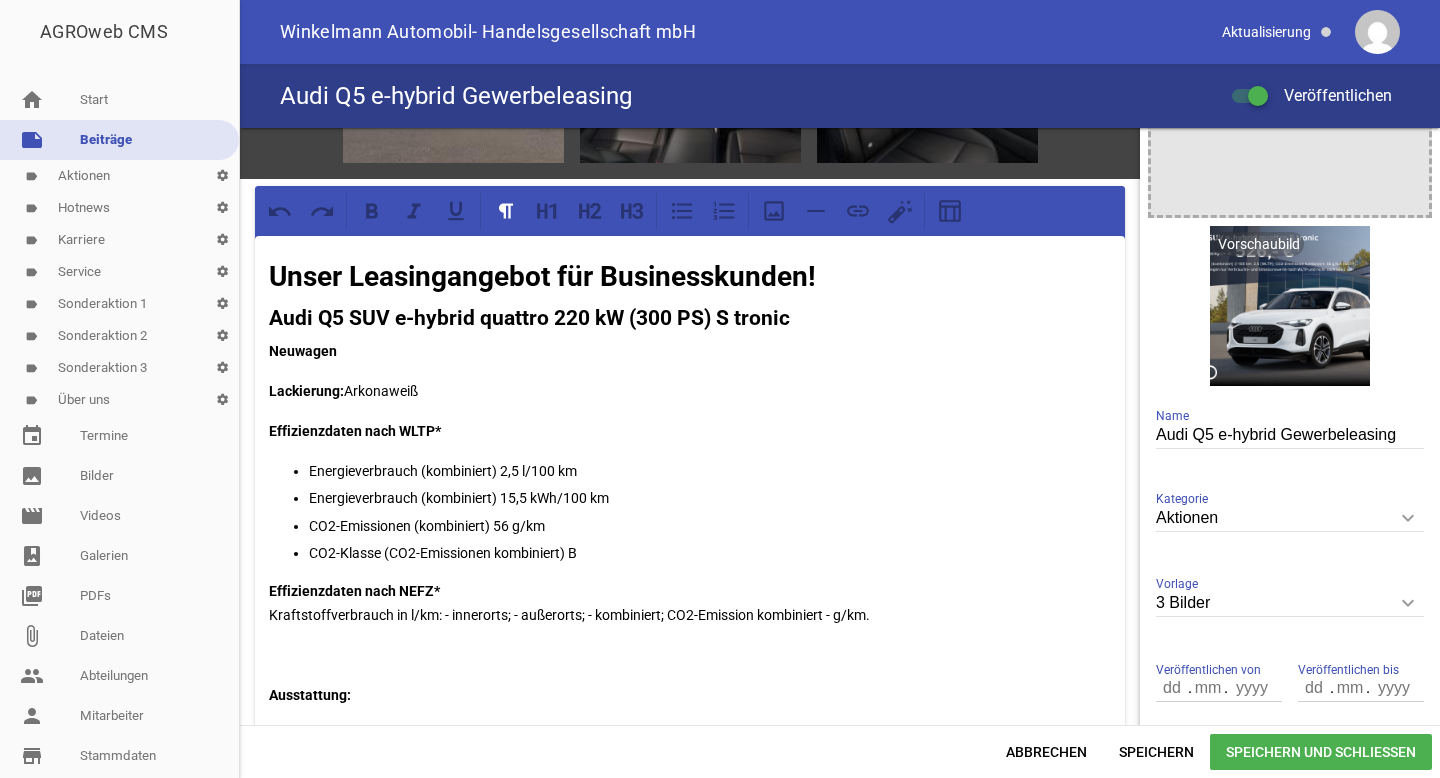click on "CO2-Emissionen (kombiniert) 56 g/km" at bounding box center (710, 526) 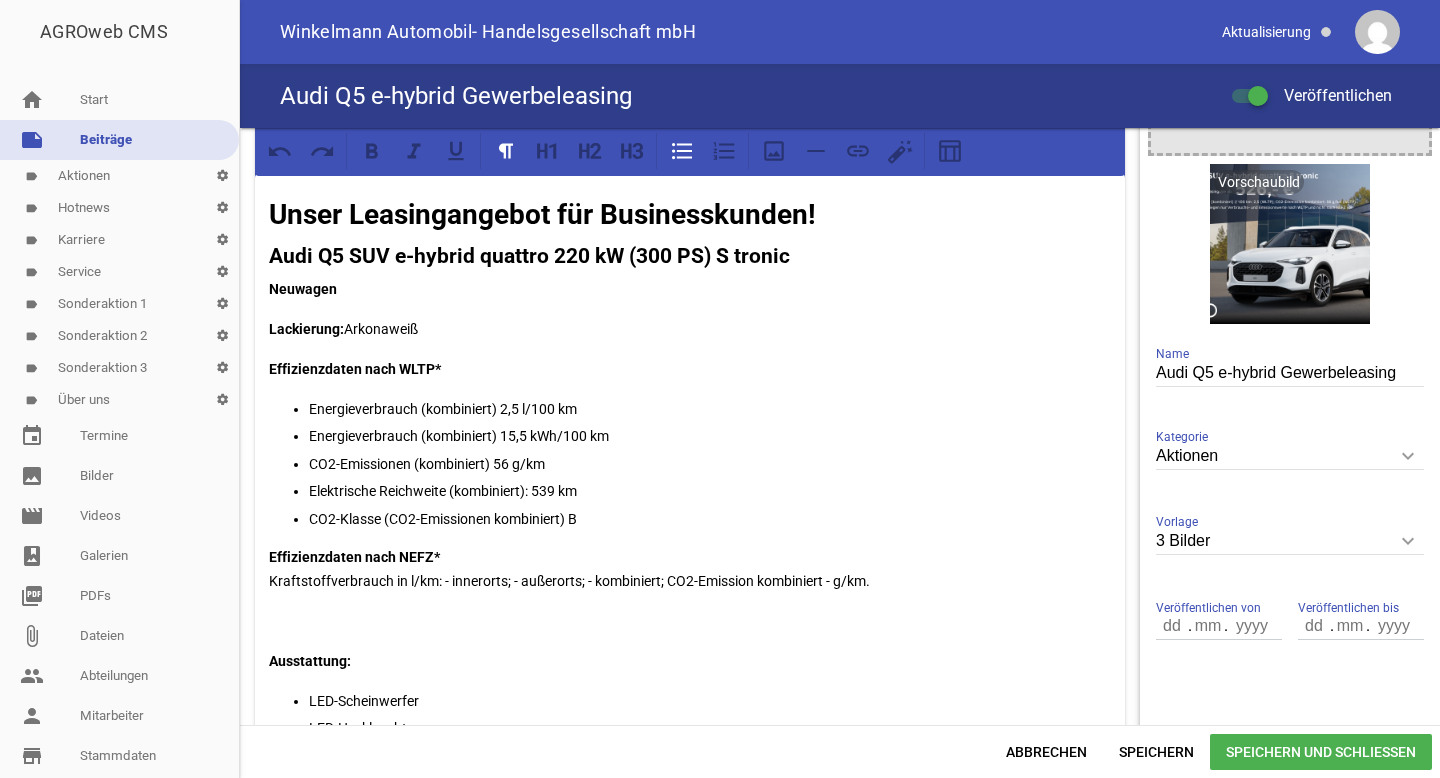 scroll, scrollTop: 271, scrollLeft: 0, axis: vertical 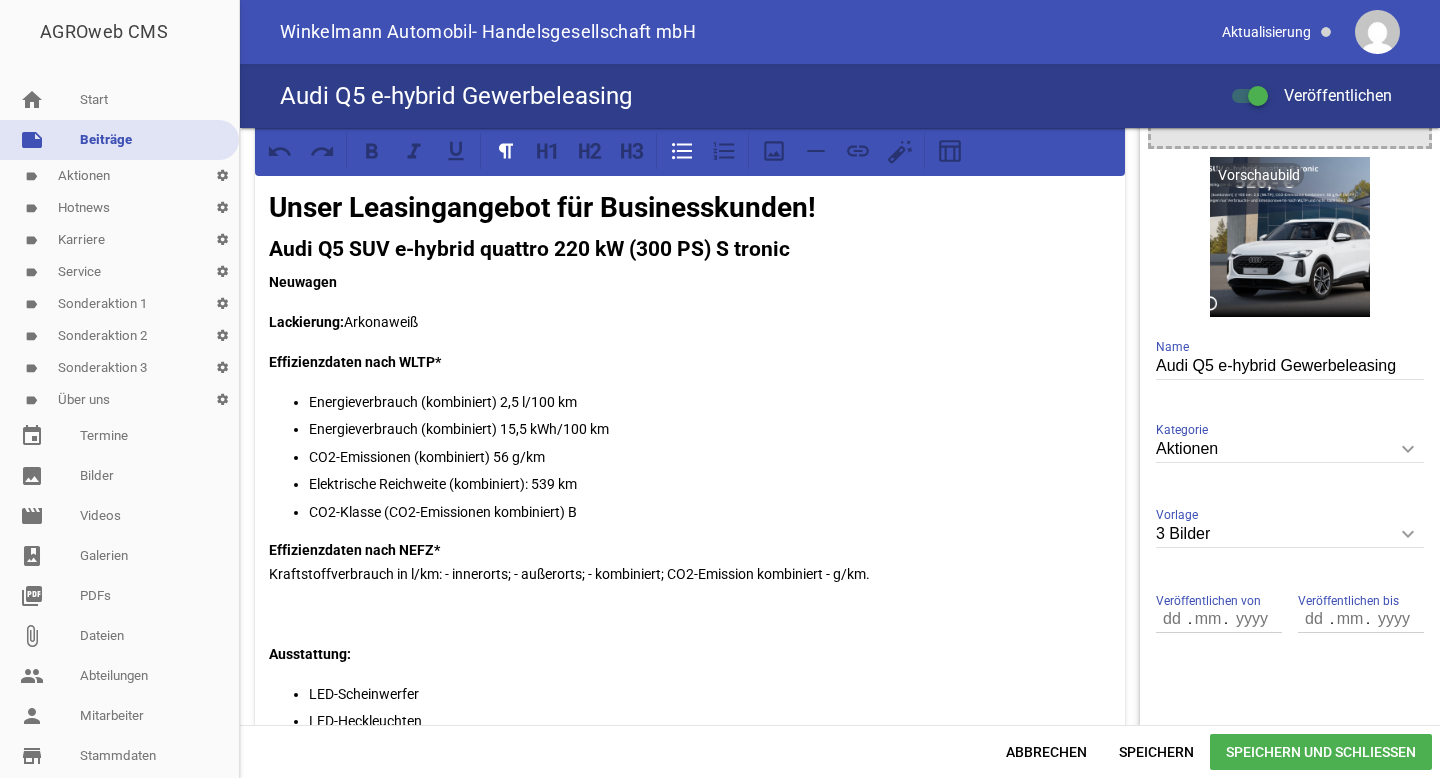 click on "Elektrische Reichweite (kombiniert): 539 km" at bounding box center (710, 484) 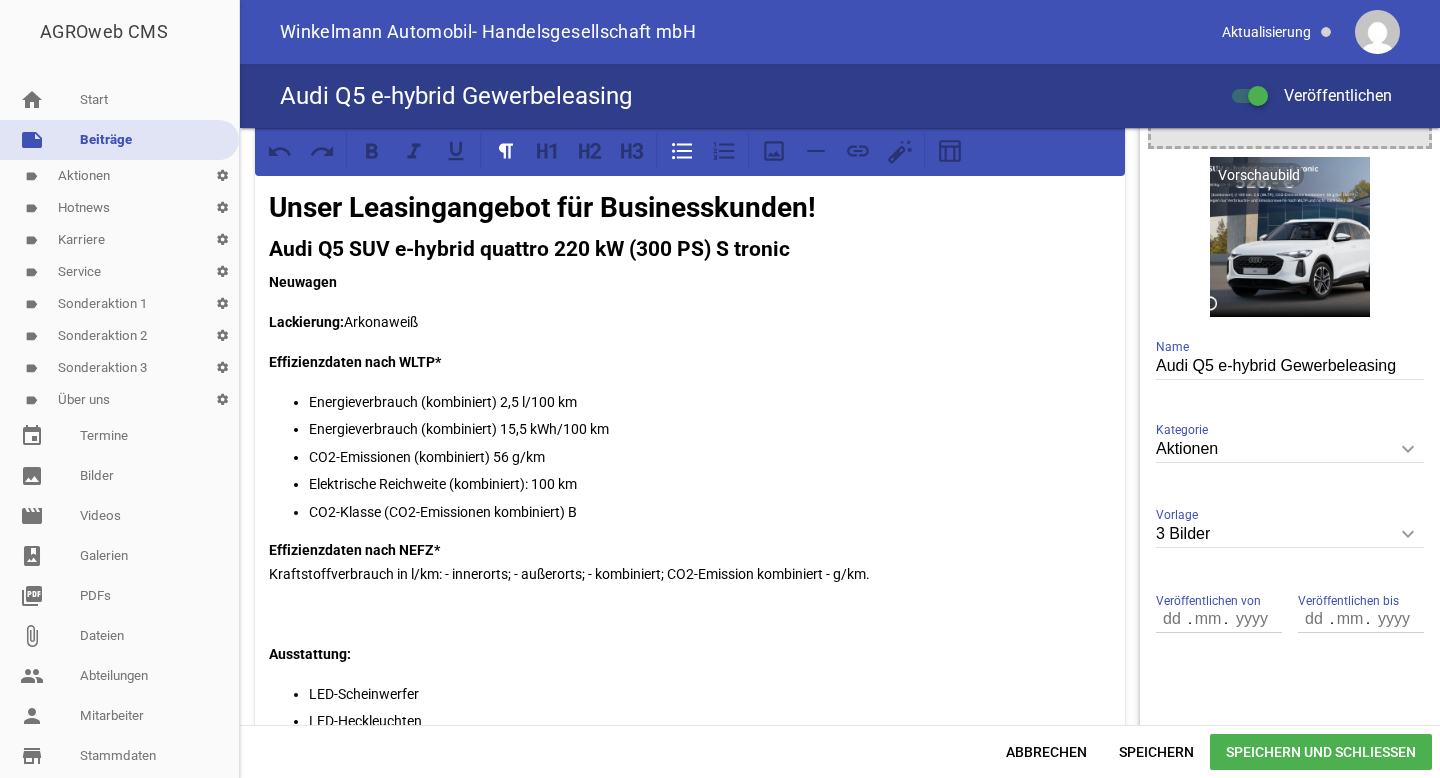 click on "Speichern und Schließen" at bounding box center (1321, 752) 